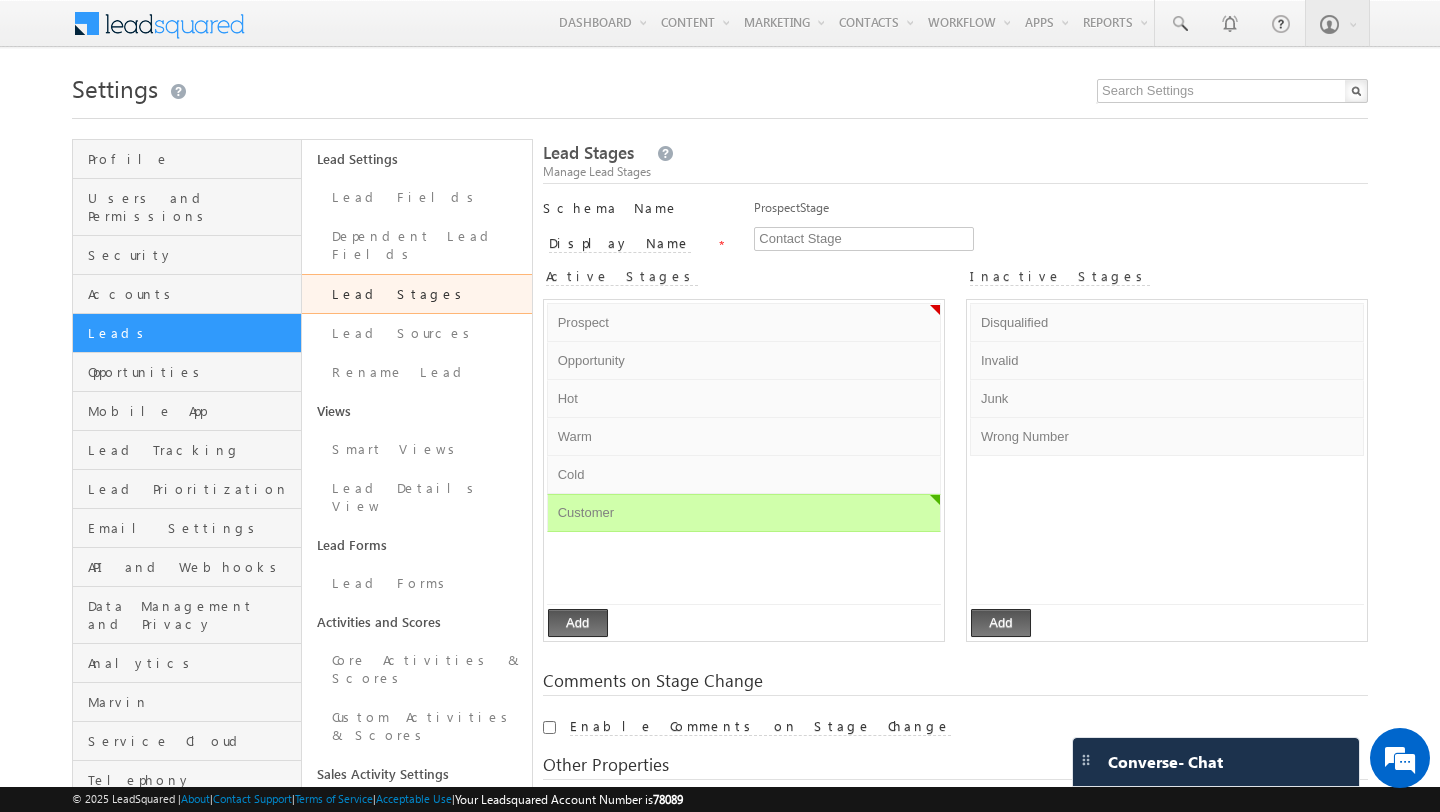 scroll, scrollTop: 0, scrollLeft: 0, axis: both 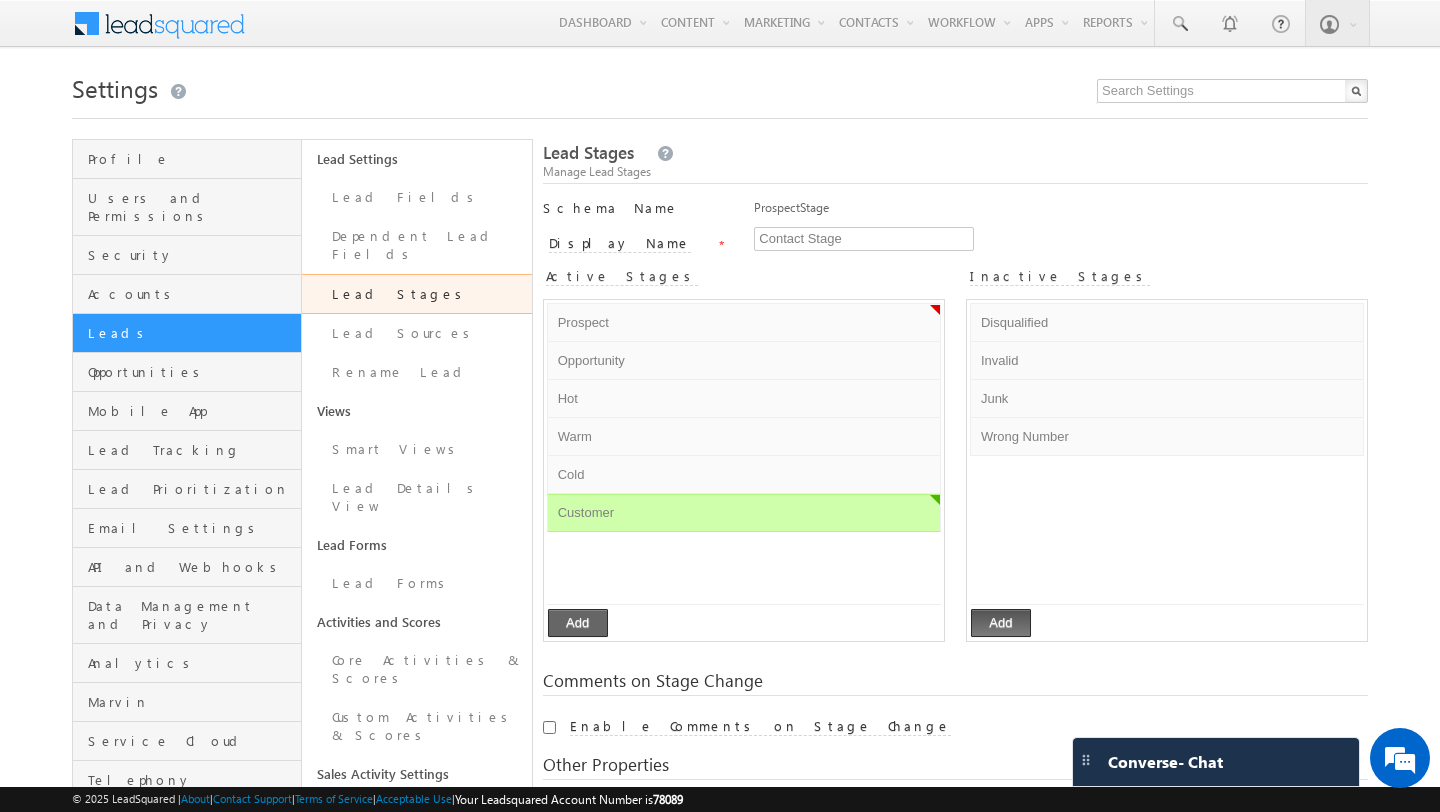 click on "Add" at bounding box center [578, 623] 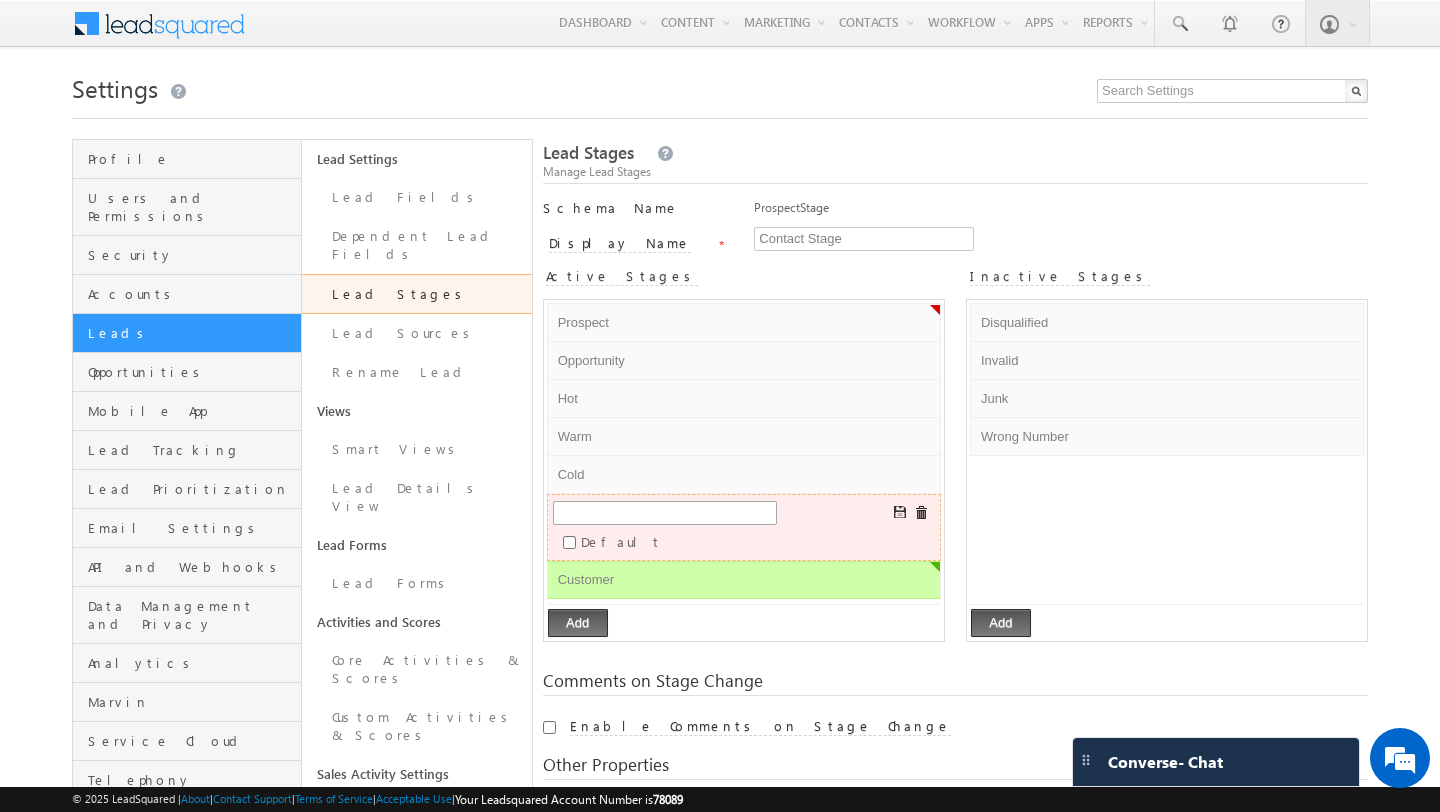 click at bounding box center [665, 513] 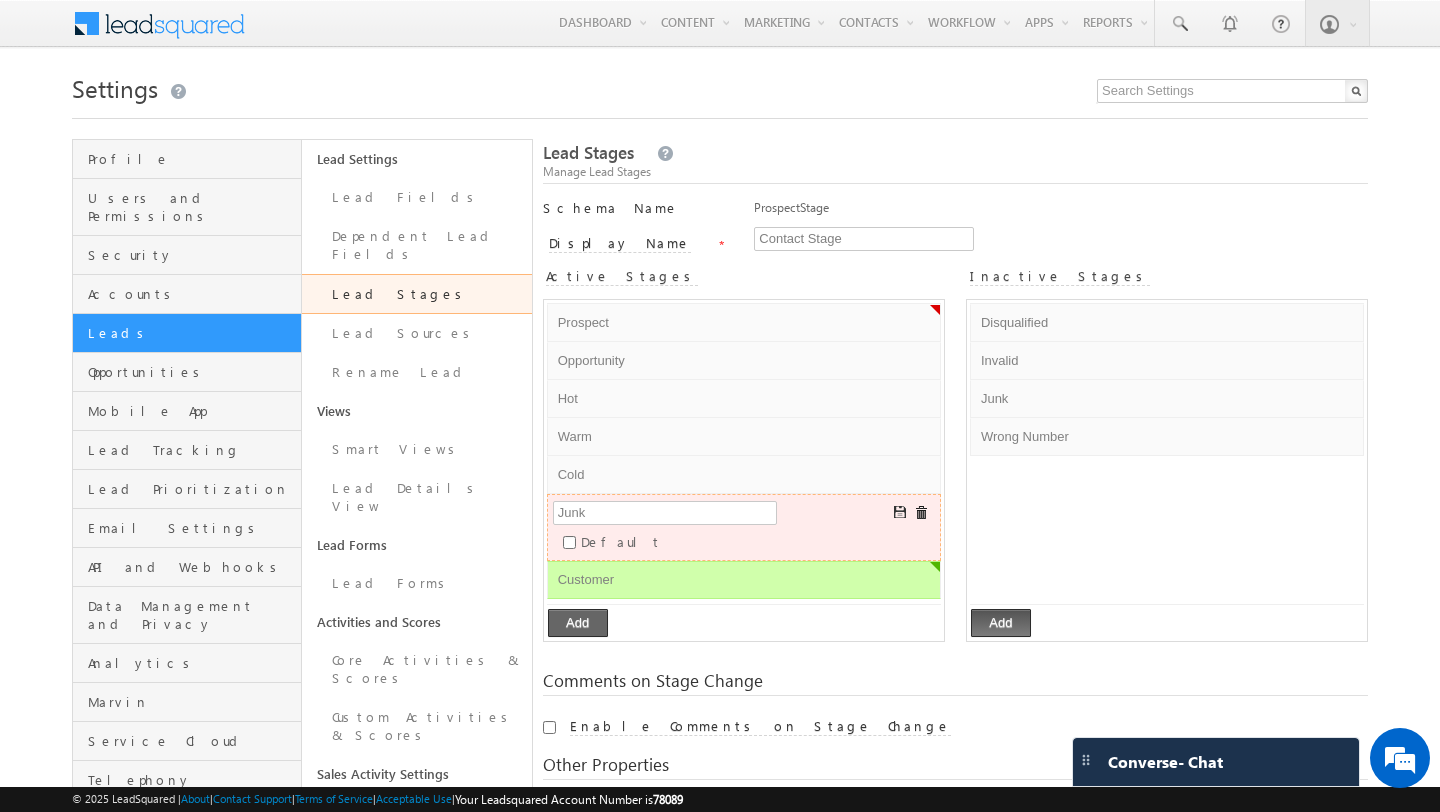 click on "Add" at bounding box center (578, 623) 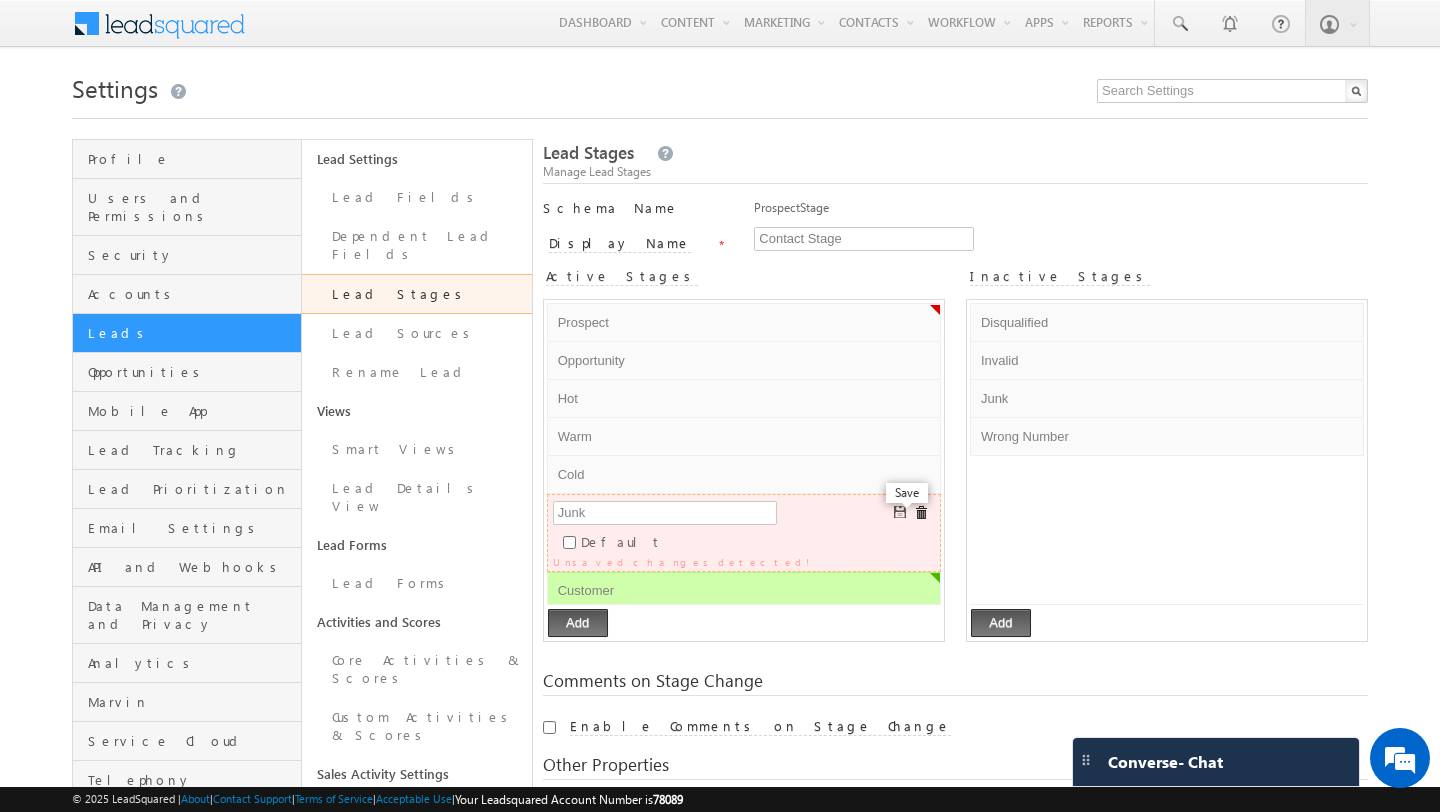 click at bounding box center (901, 513) 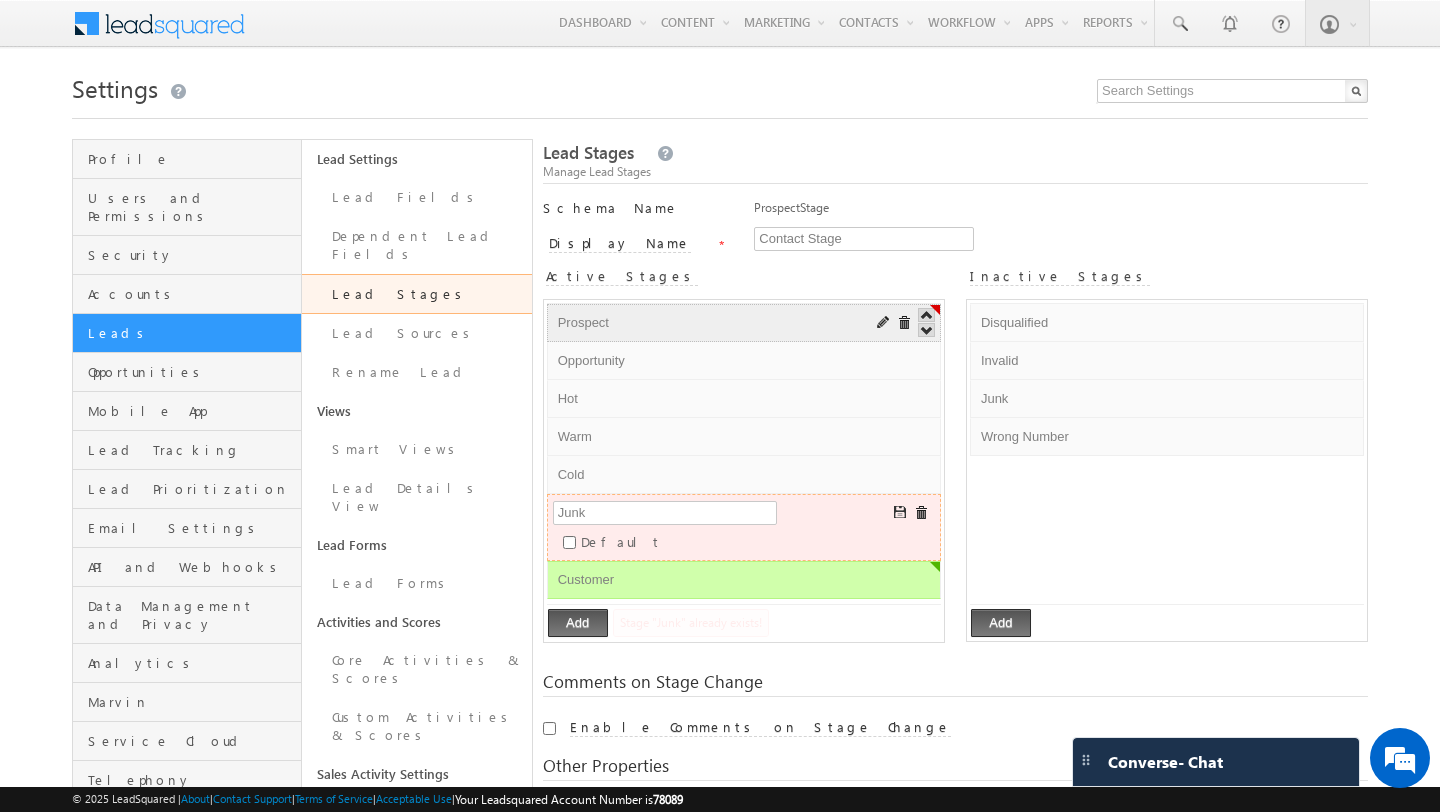 click on "Prospect" at bounding box center [708, 323] 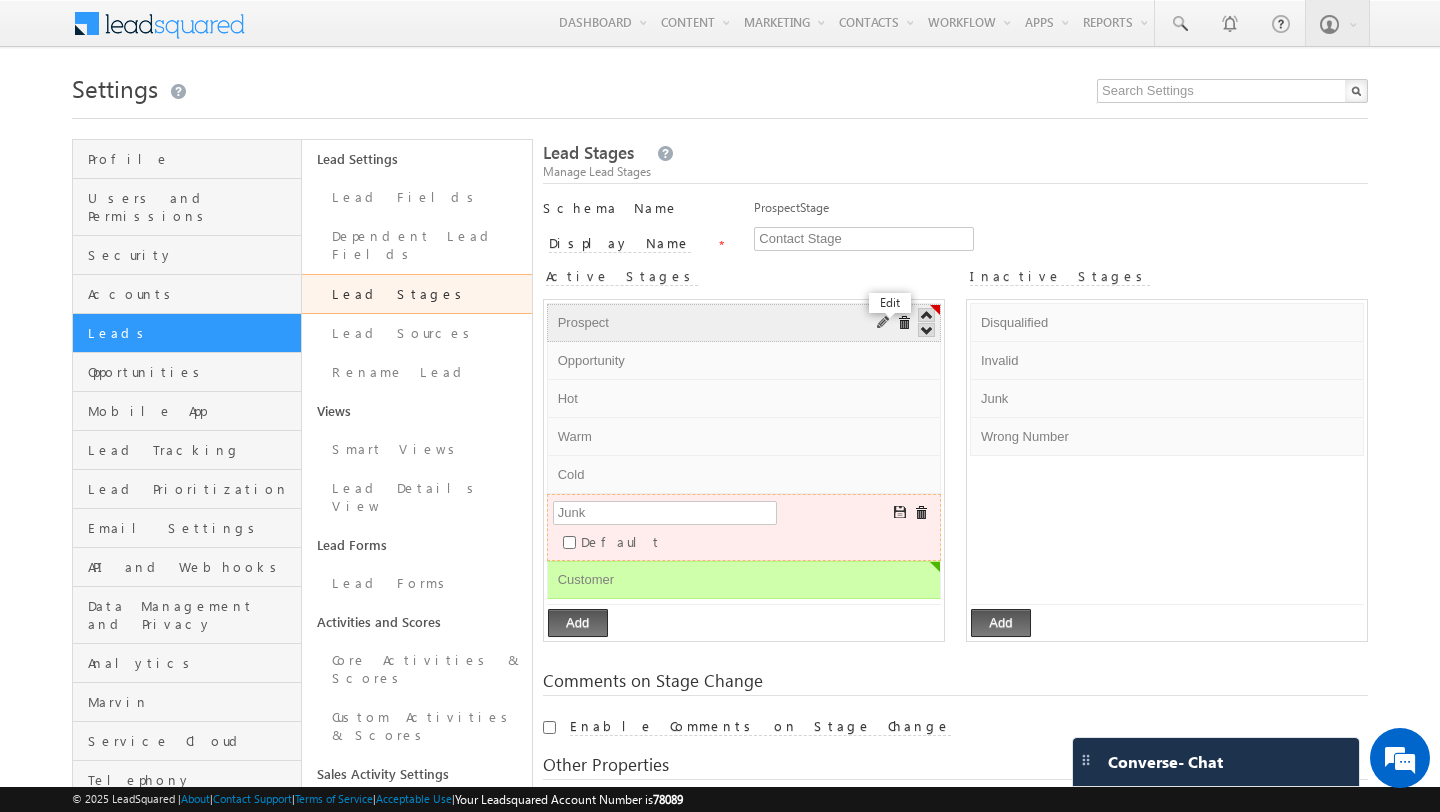 click at bounding box center [884, 323] 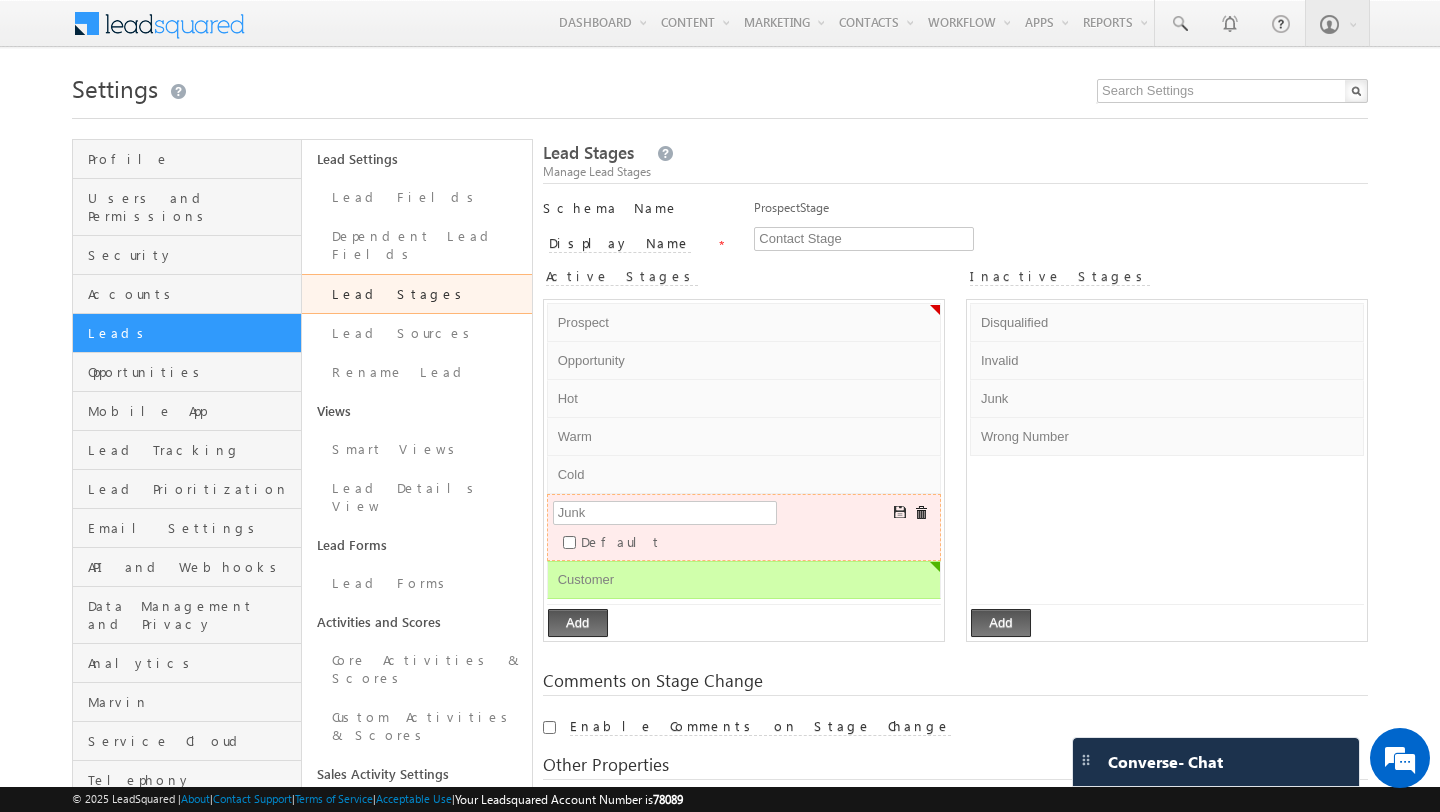 click at bounding box center (909, 511) 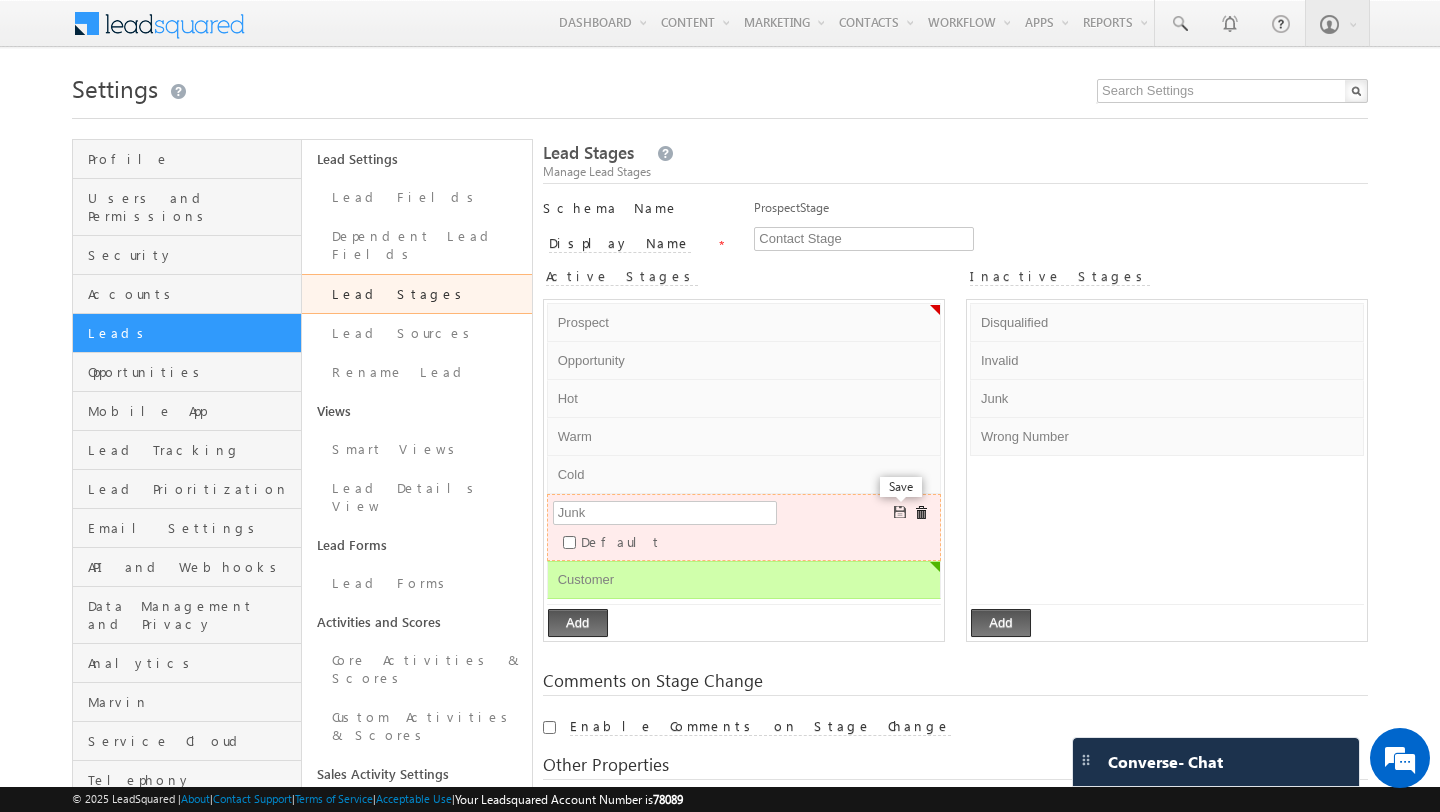 click at bounding box center (901, 513) 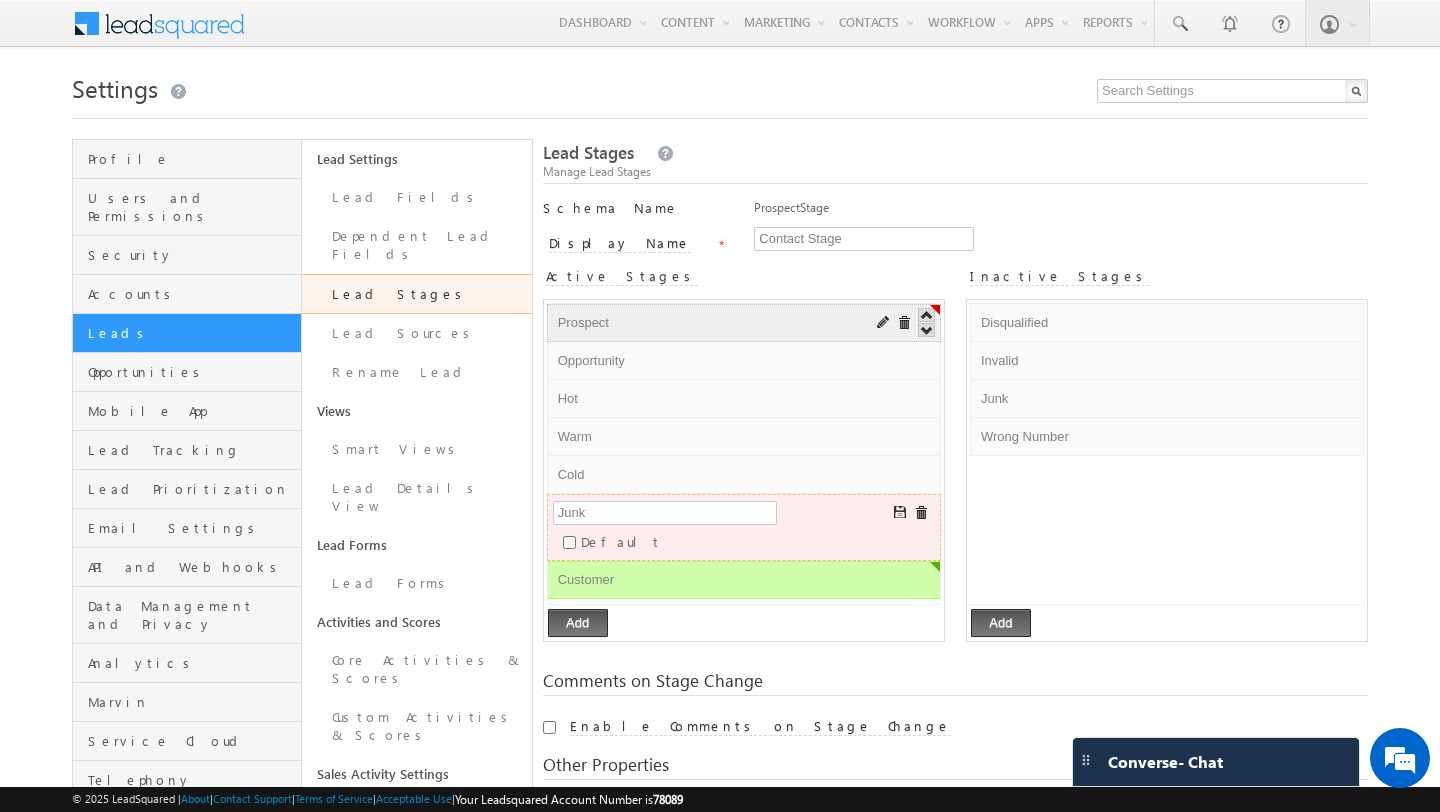 click on "Prospect" at bounding box center [708, 323] 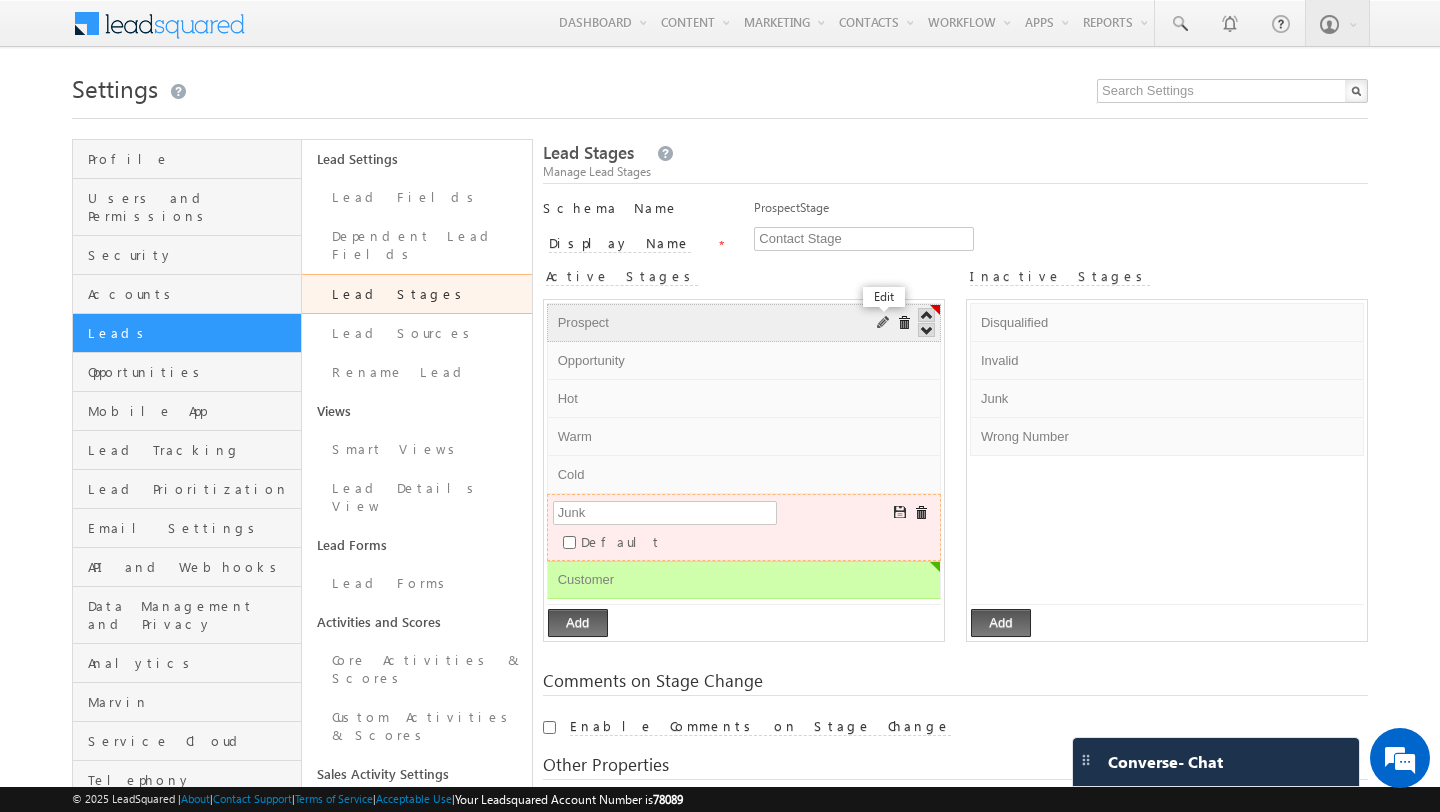 click at bounding box center (884, 323) 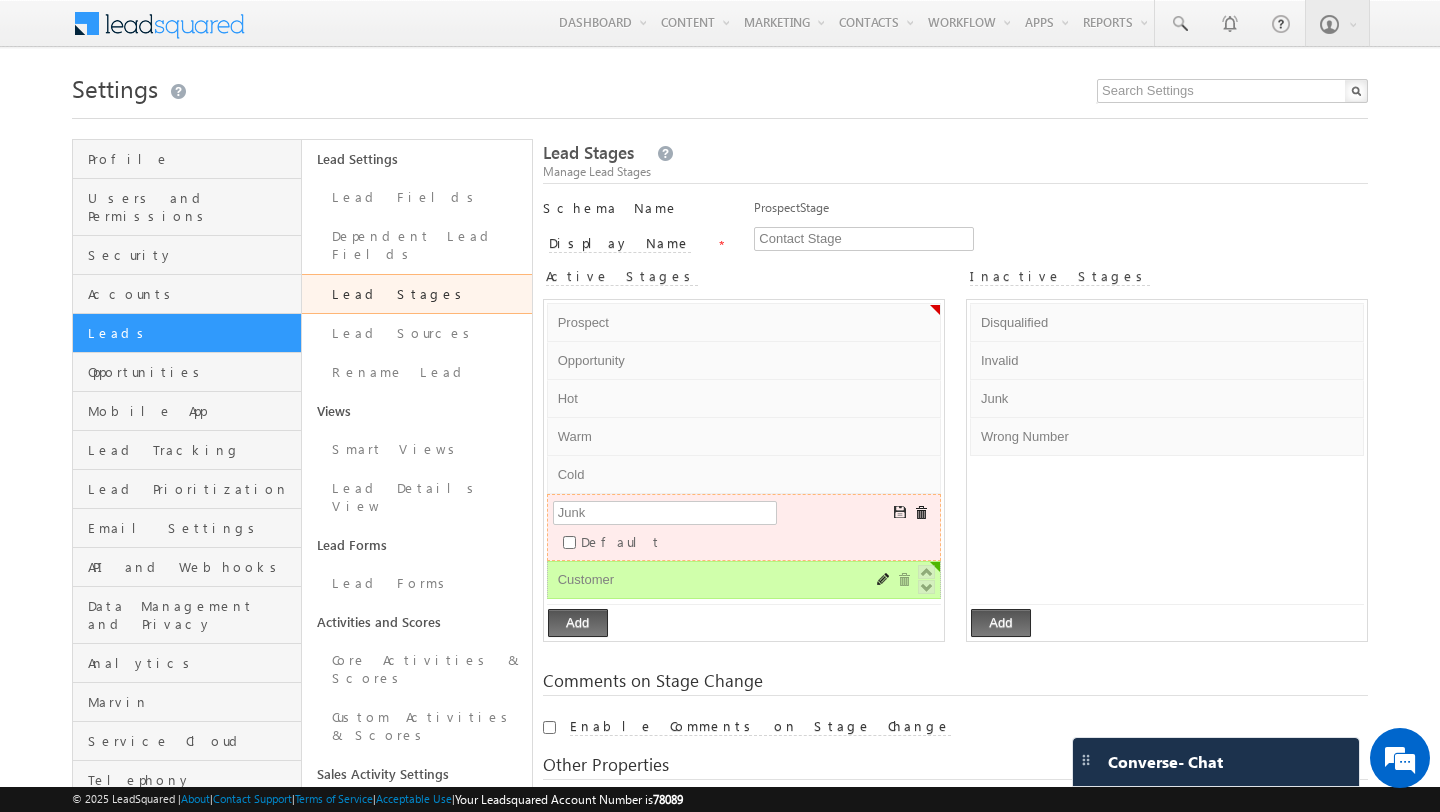 click on "Customer" at bounding box center [708, 580] 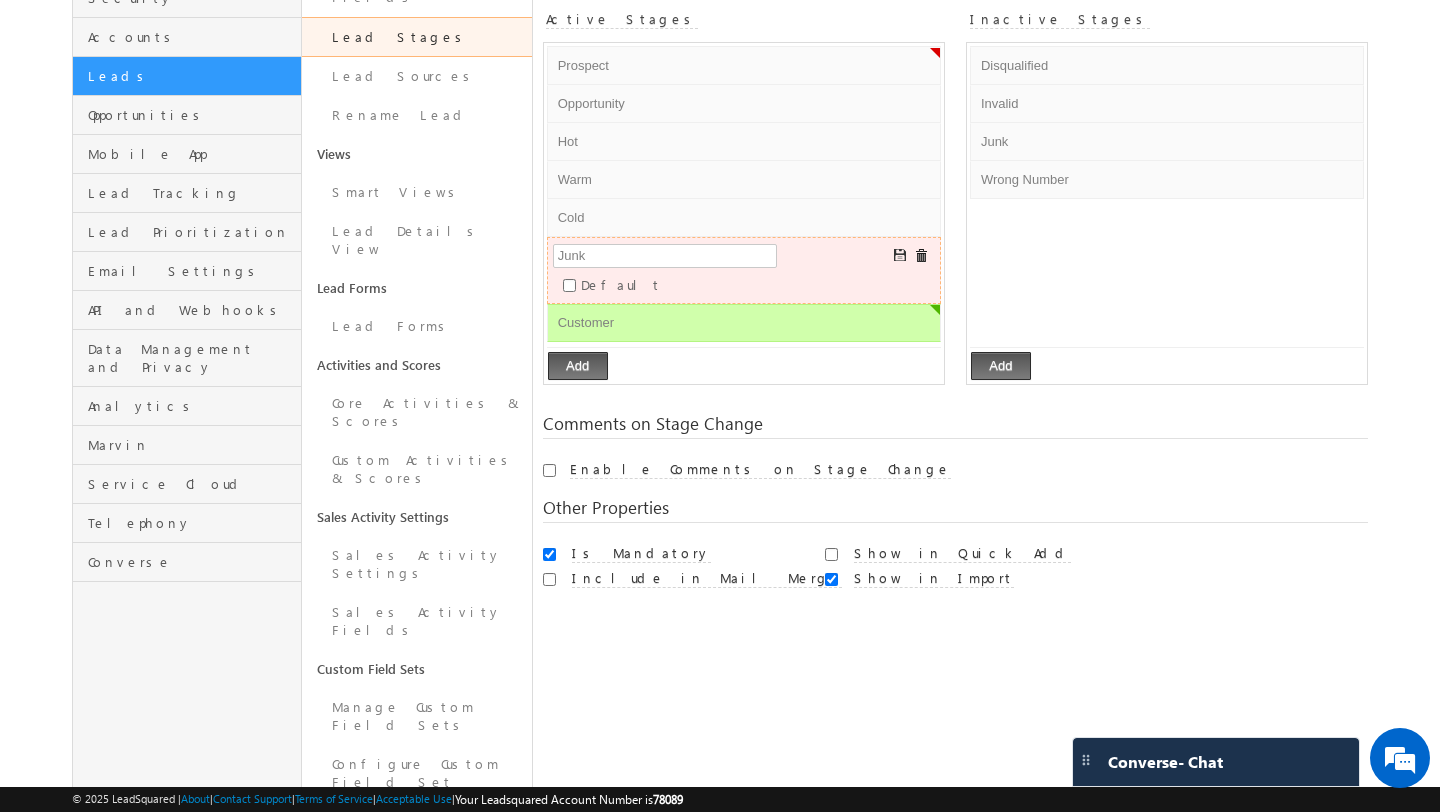 scroll, scrollTop: 193, scrollLeft: 0, axis: vertical 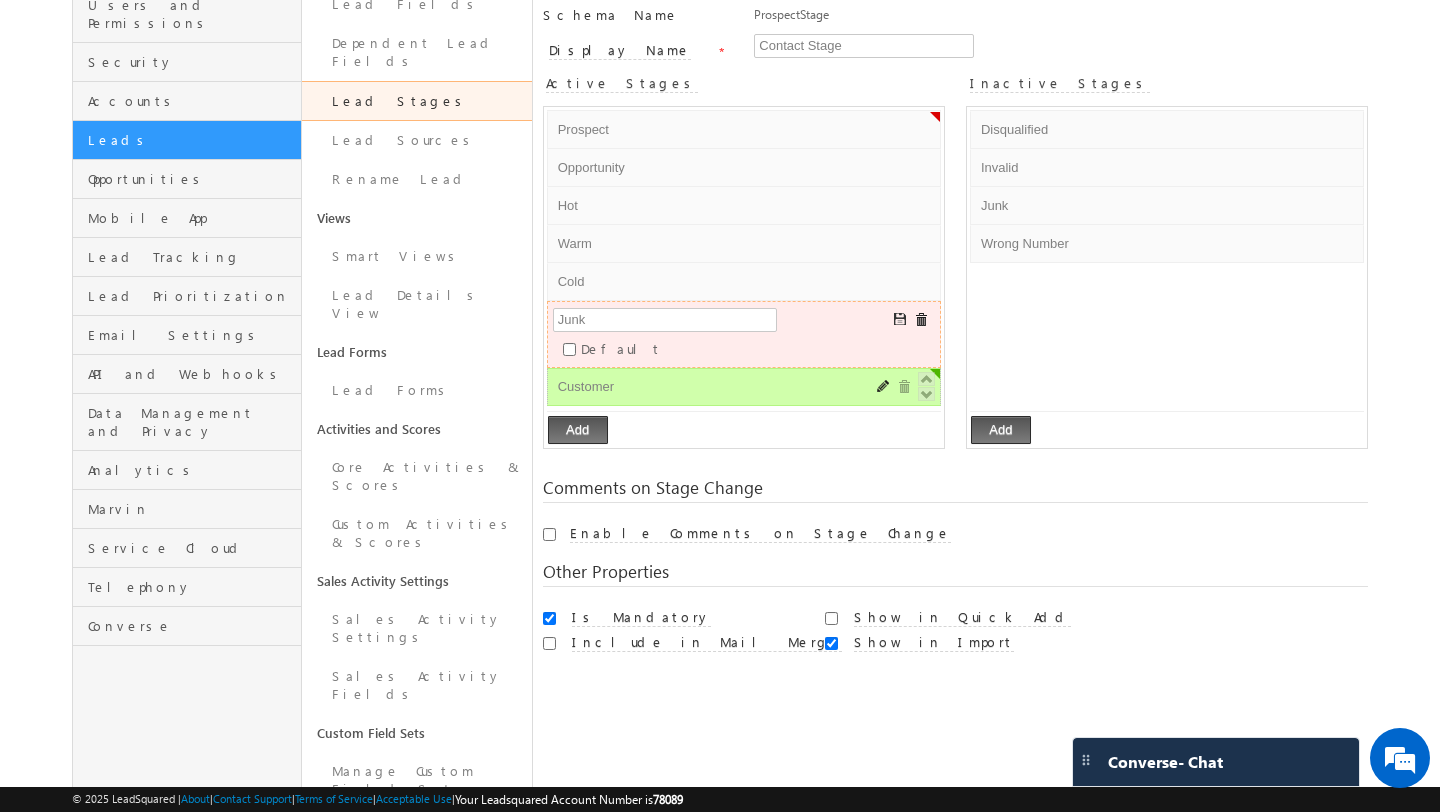 click on "Customer" at bounding box center (708, 387) 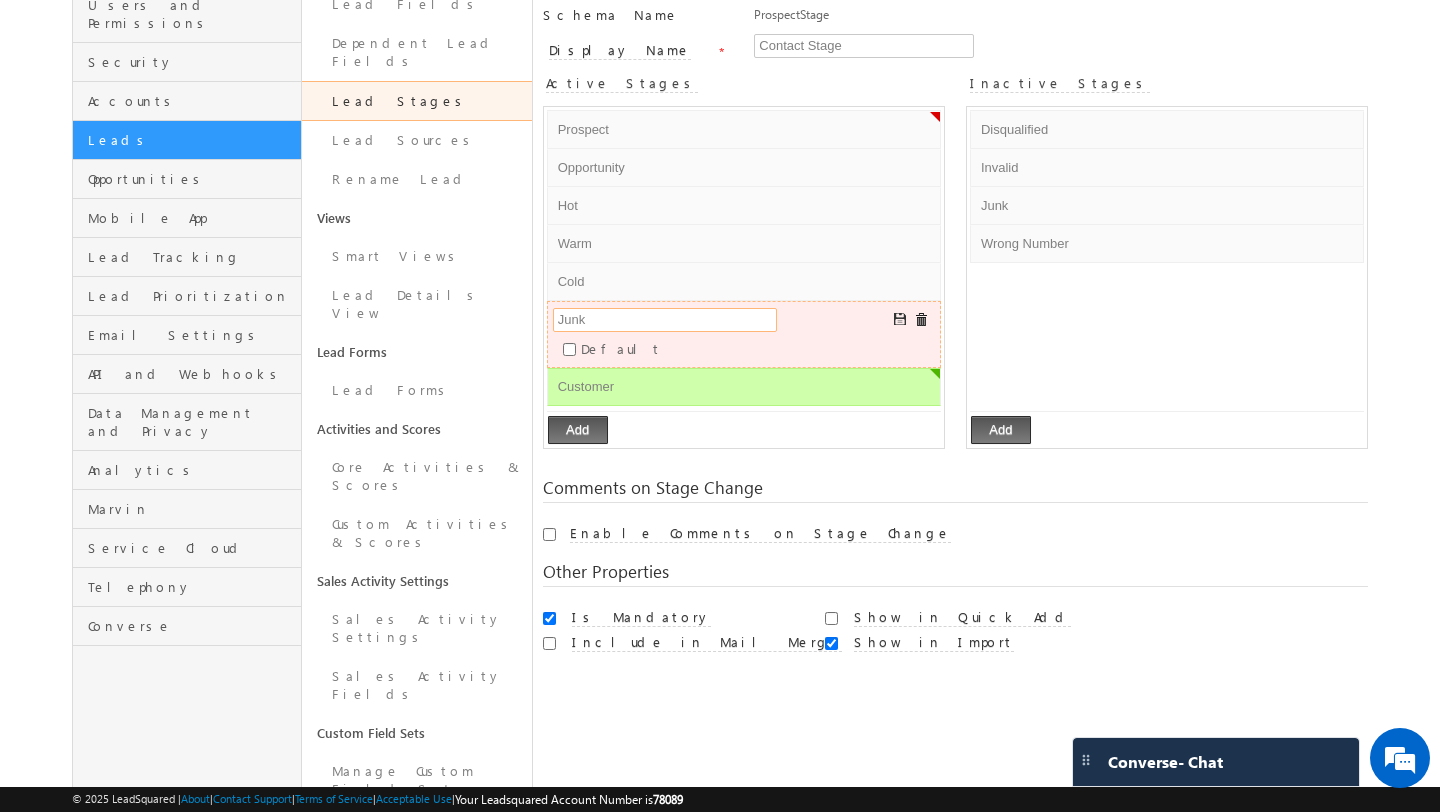 click on "Junk" at bounding box center (665, 320) 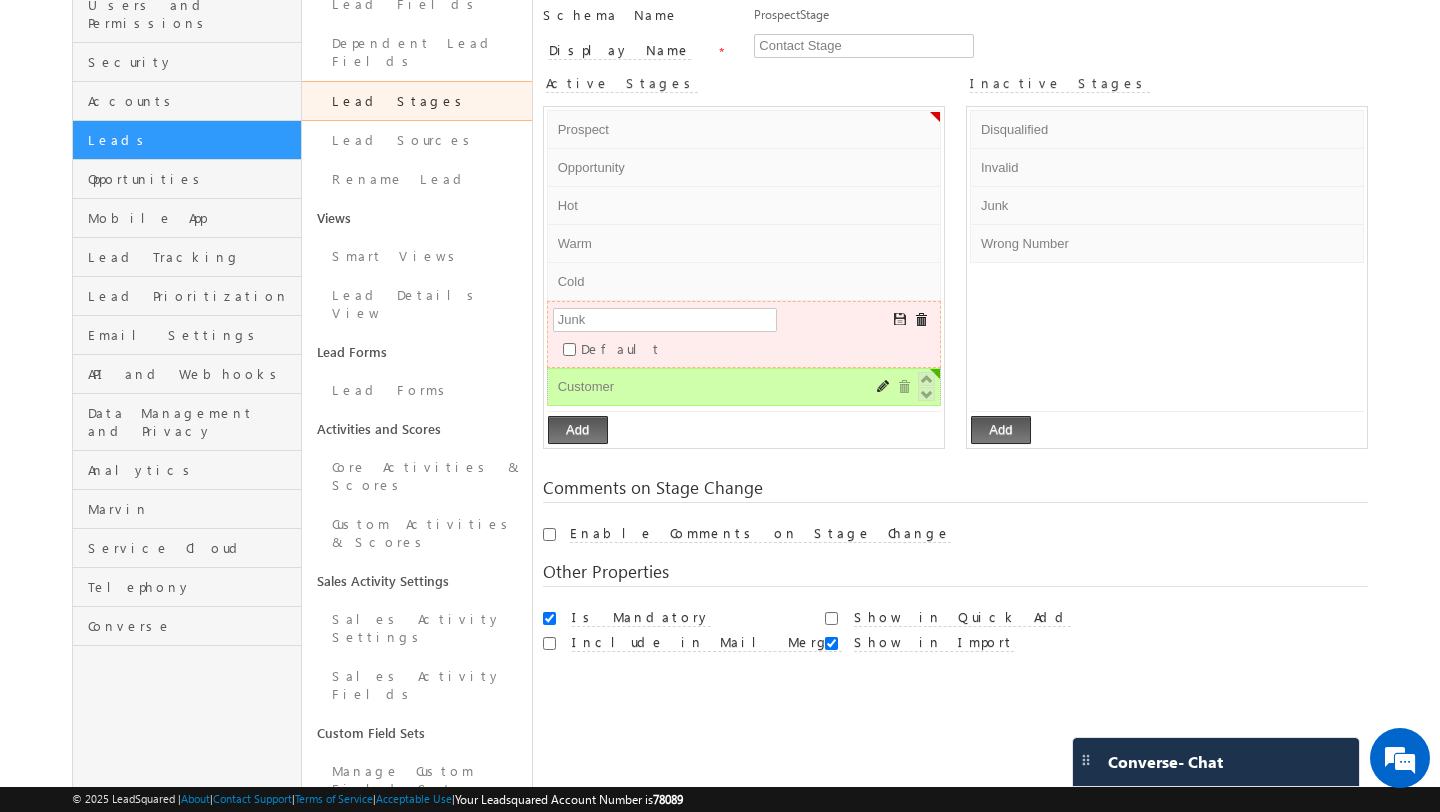 click on "Customer" at bounding box center (708, 387) 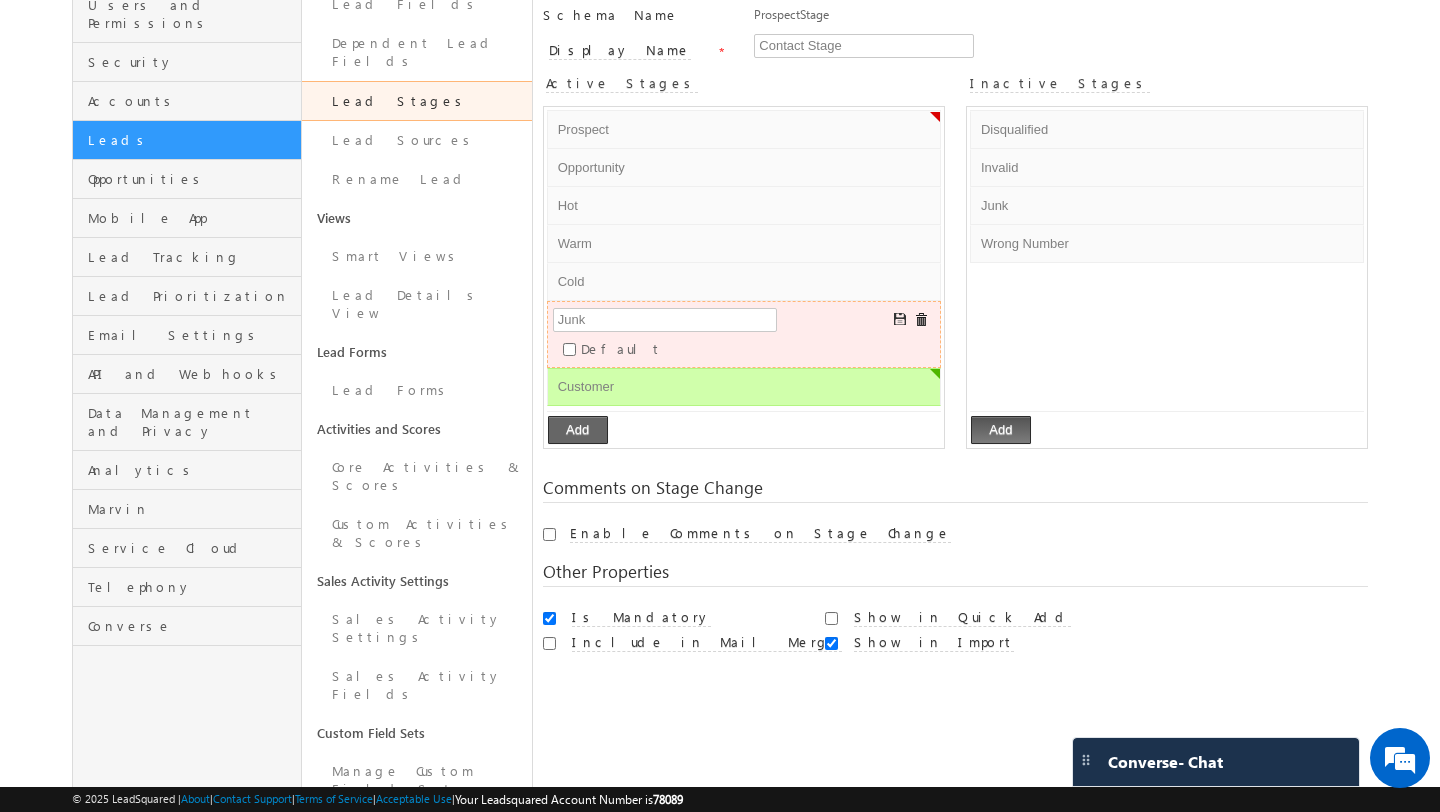 click on "Add" at bounding box center (578, 430) 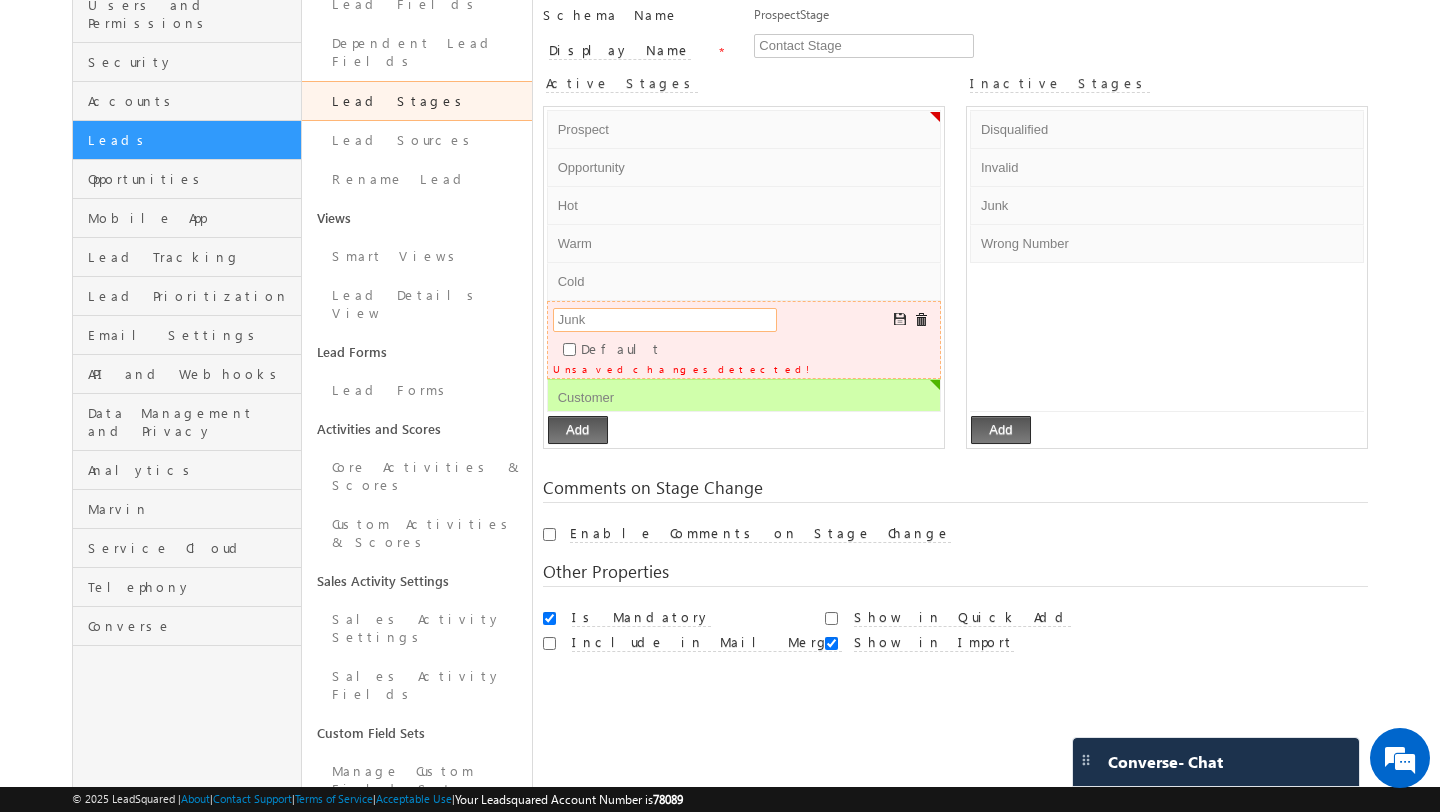 click on "Junk" at bounding box center (665, 320) 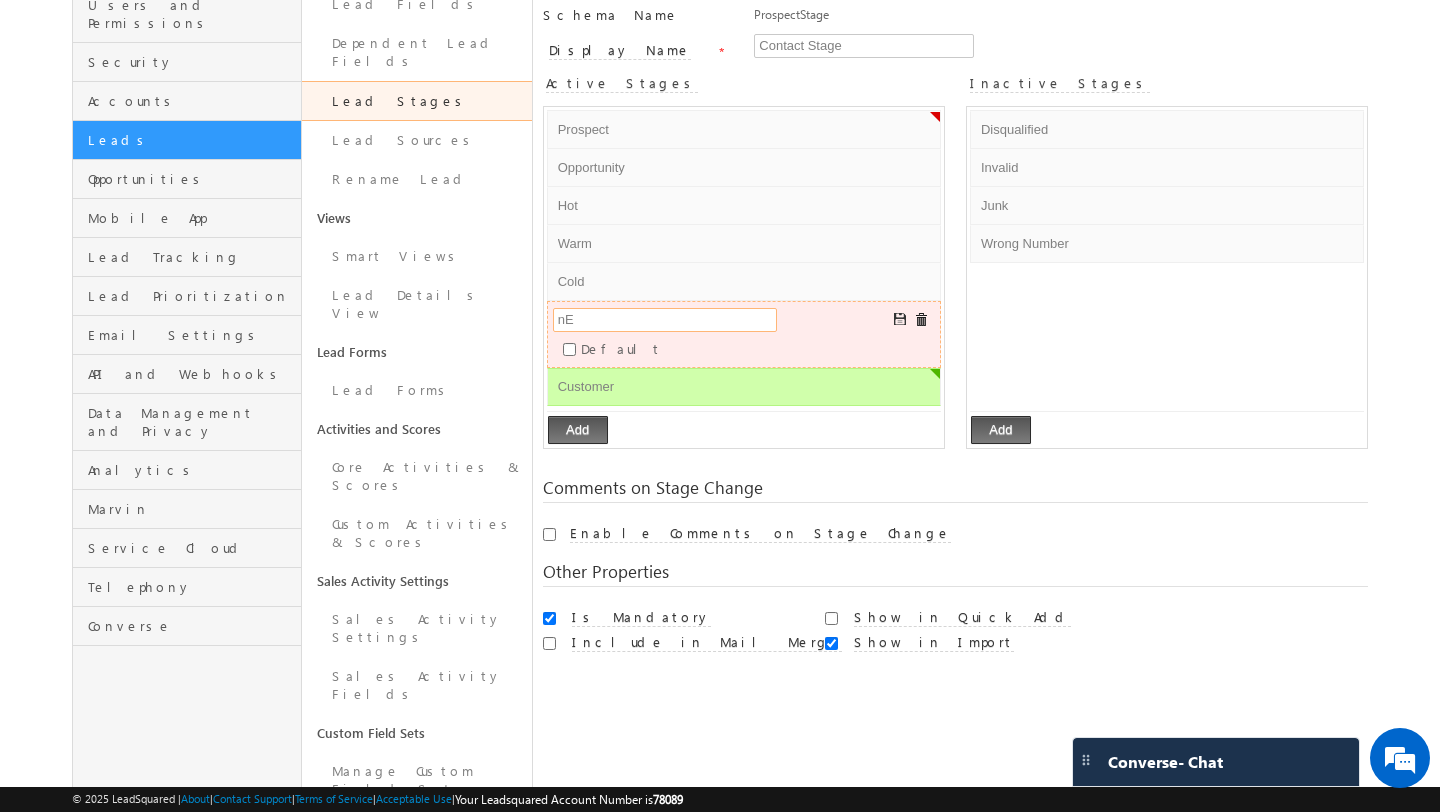 type on "n" 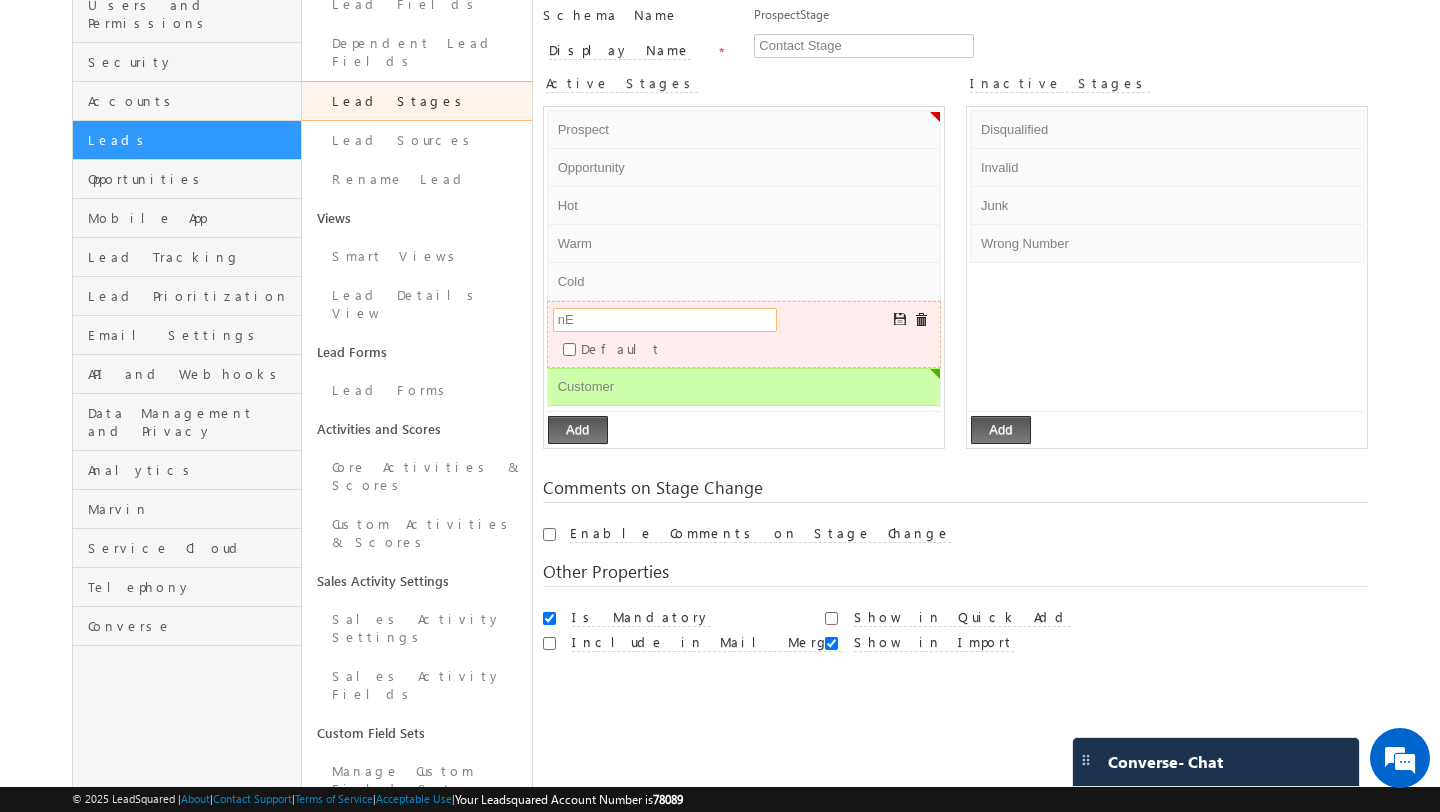 type on "n" 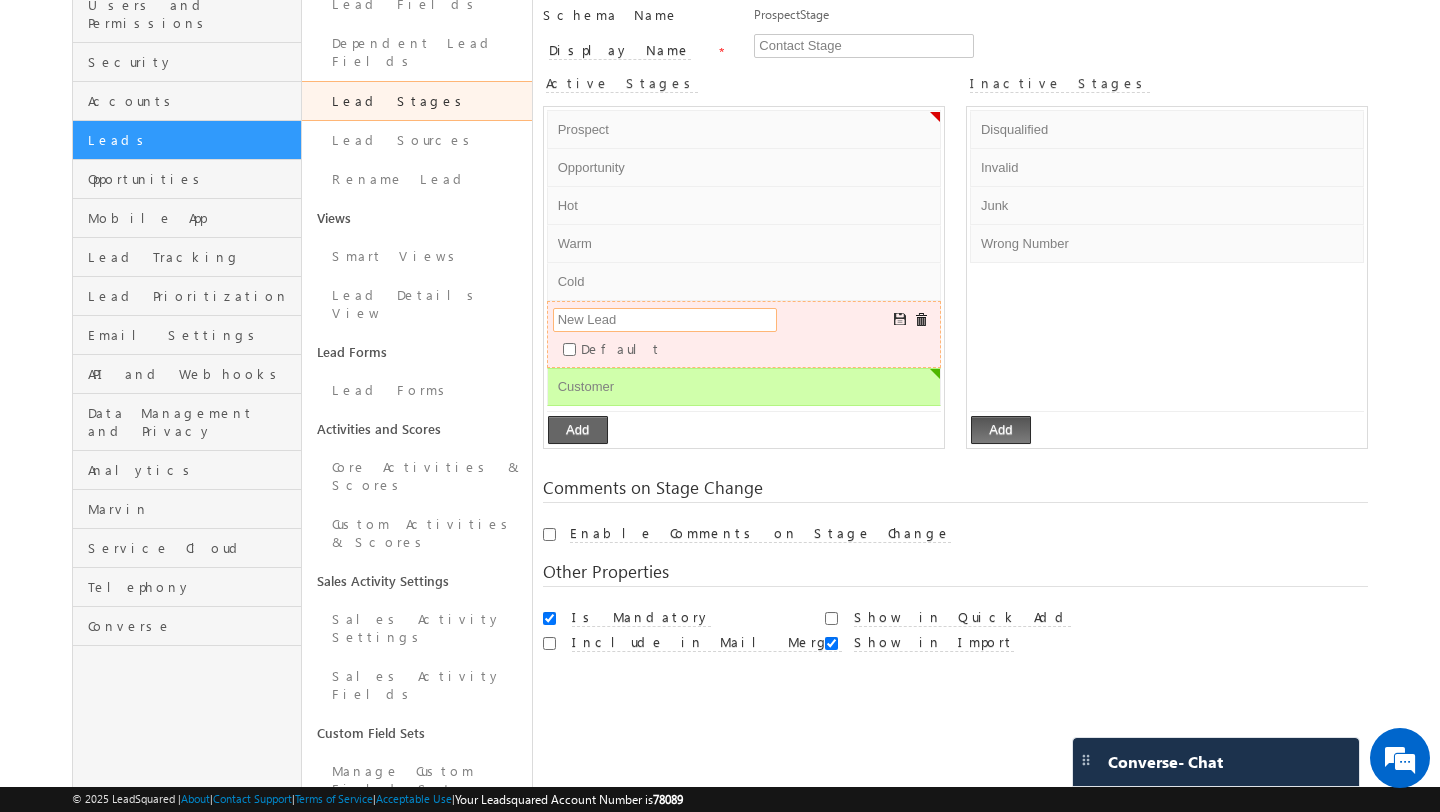 type on "New Lead" 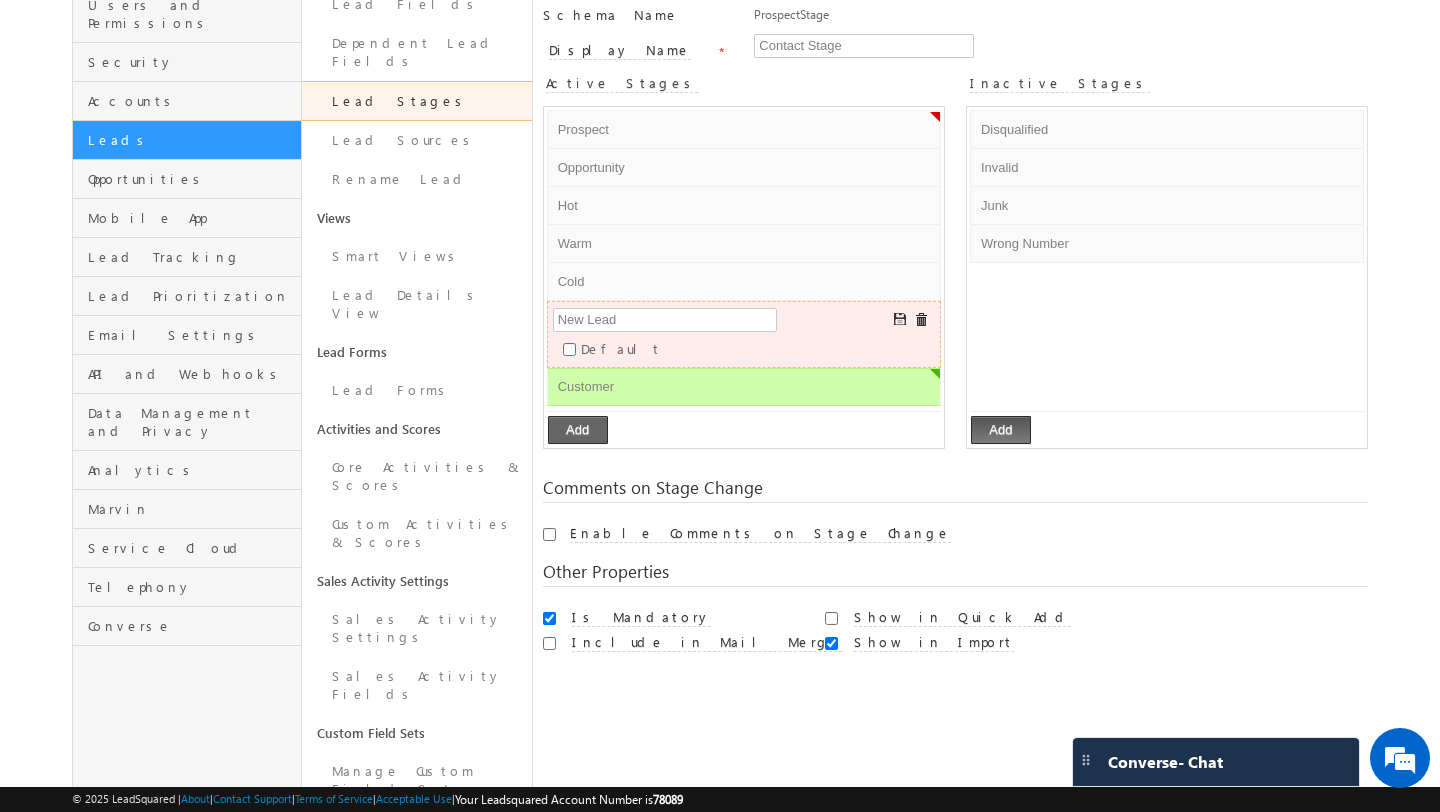 click on "Add" at bounding box center (578, 430) 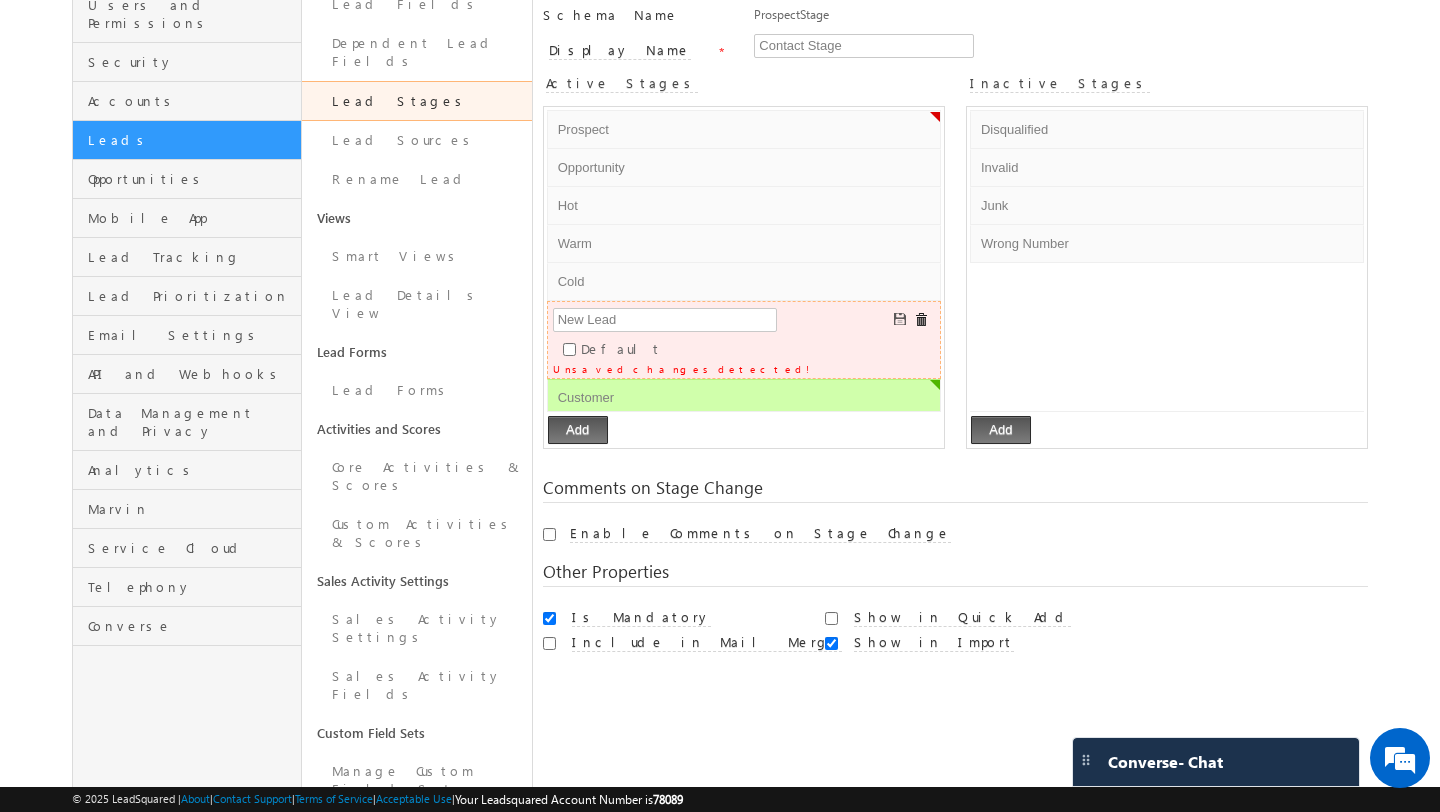 click at bounding box center [901, 320] 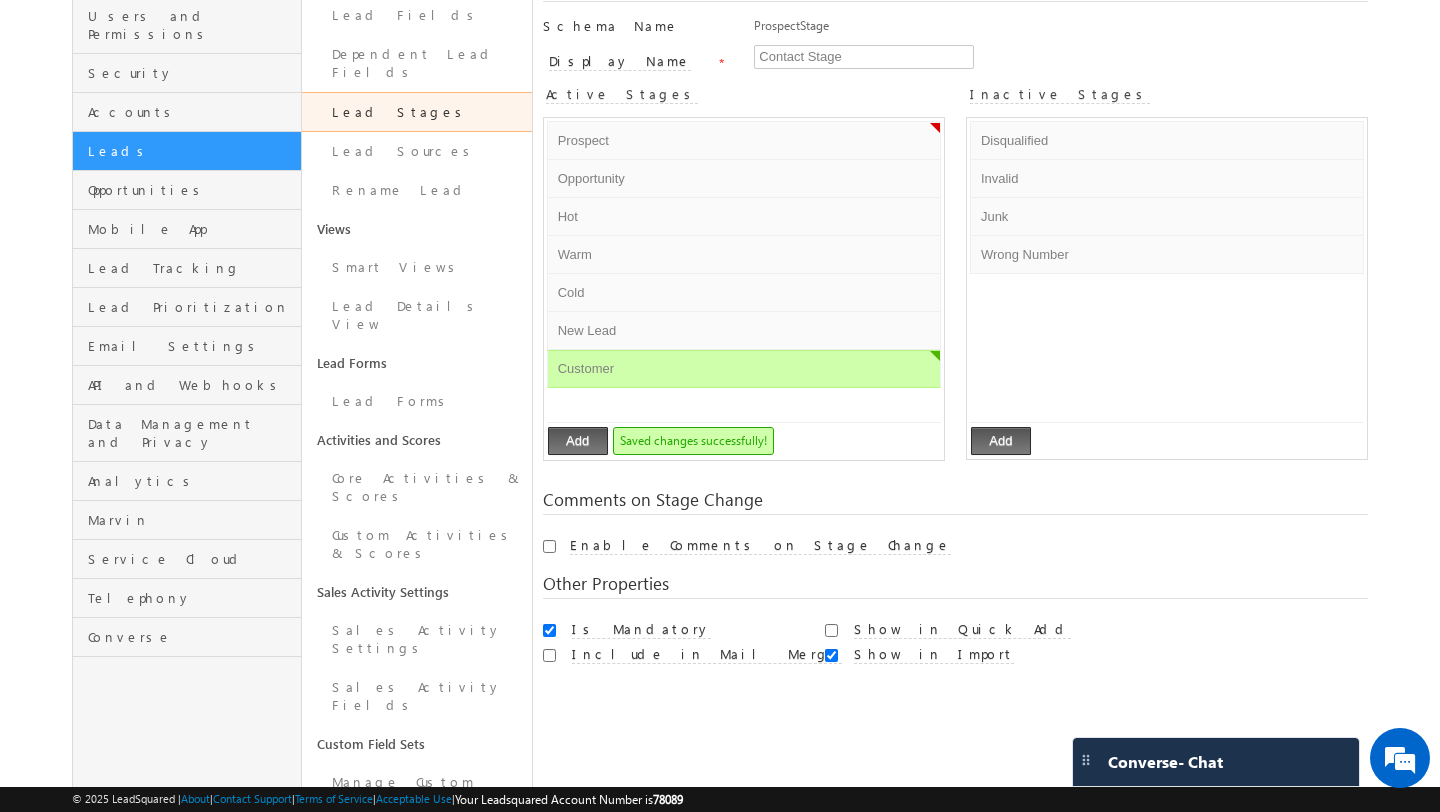scroll, scrollTop: 179, scrollLeft: 0, axis: vertical 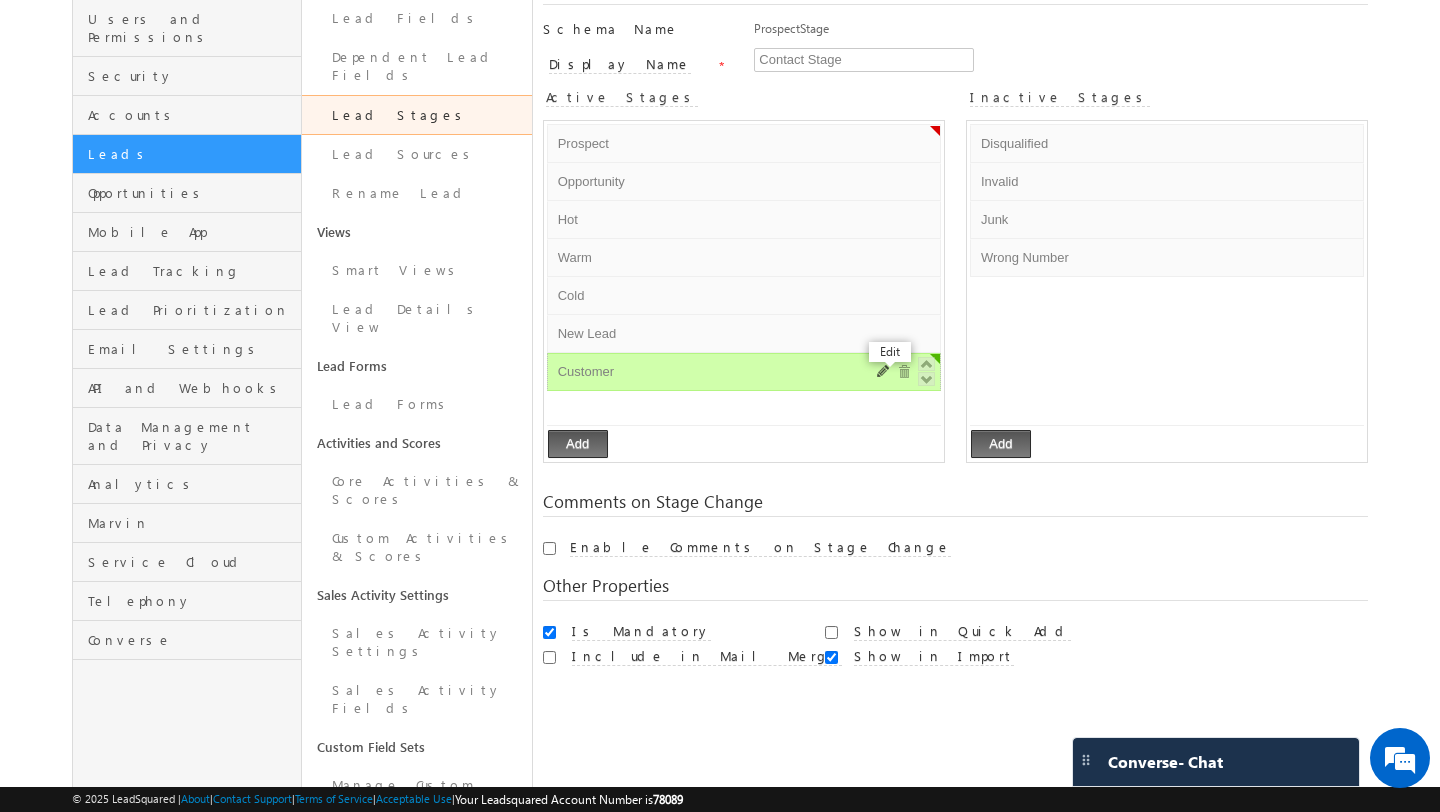 click at bounding box center (884, 372) 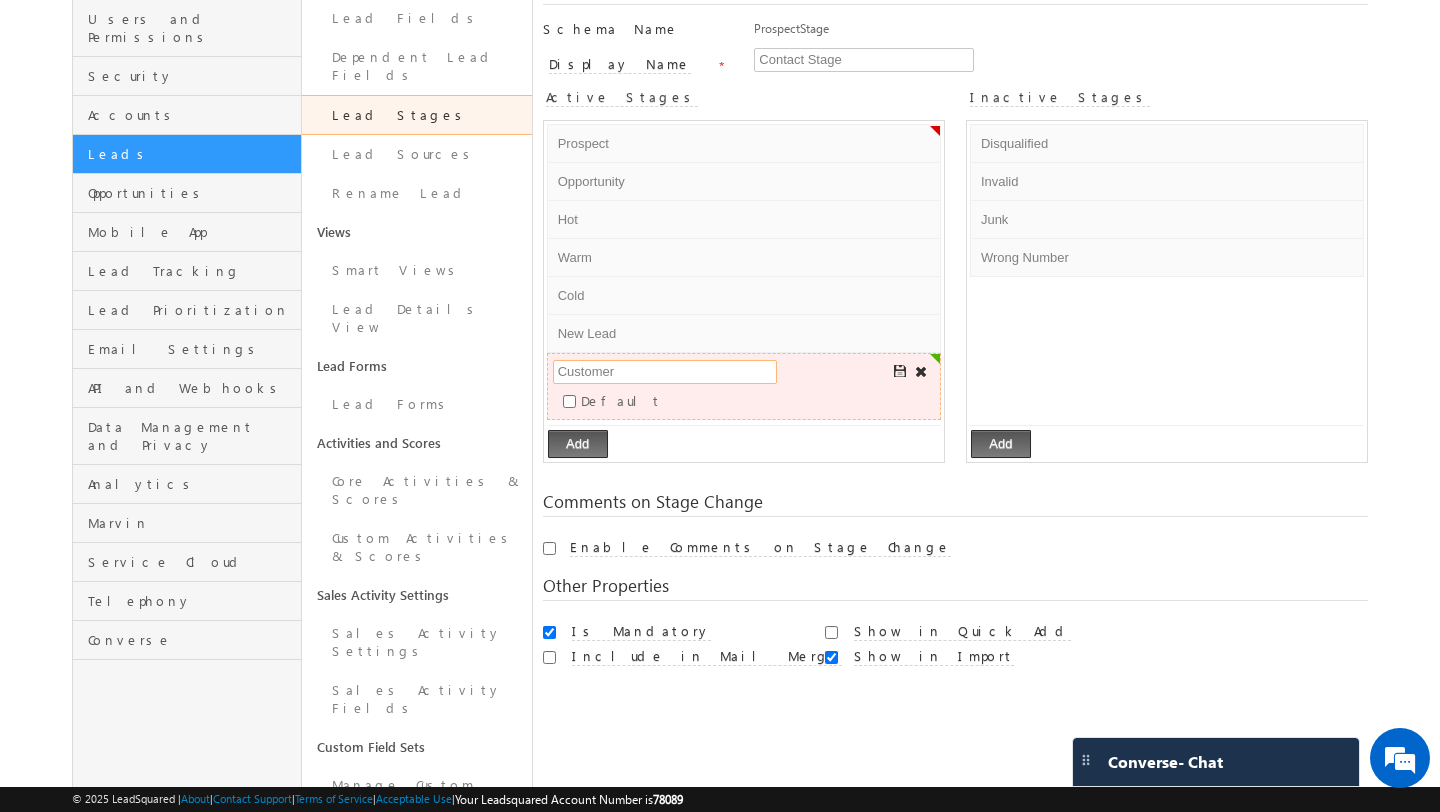 click on "Customer" at bounding box center (665, 372) 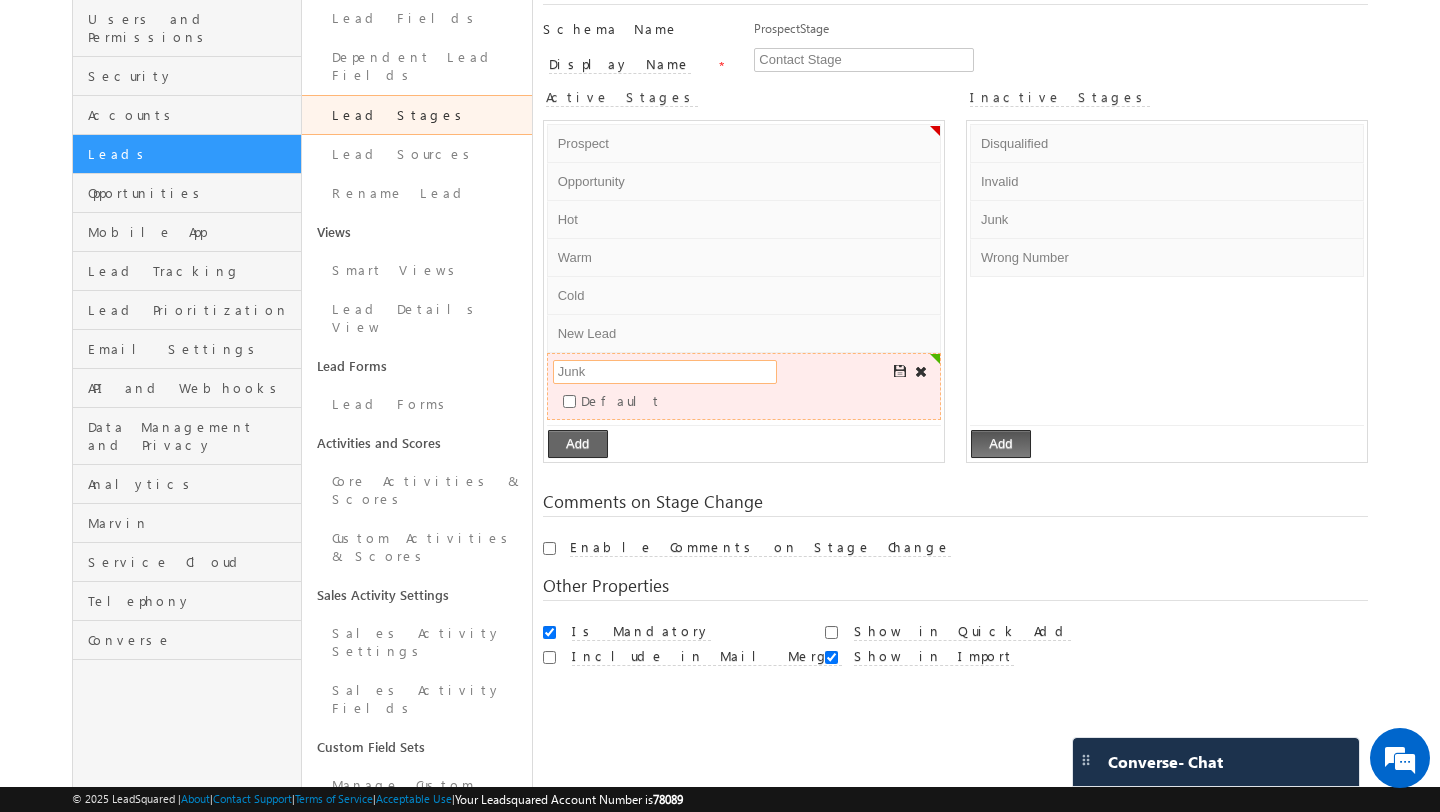 type on "Junk" 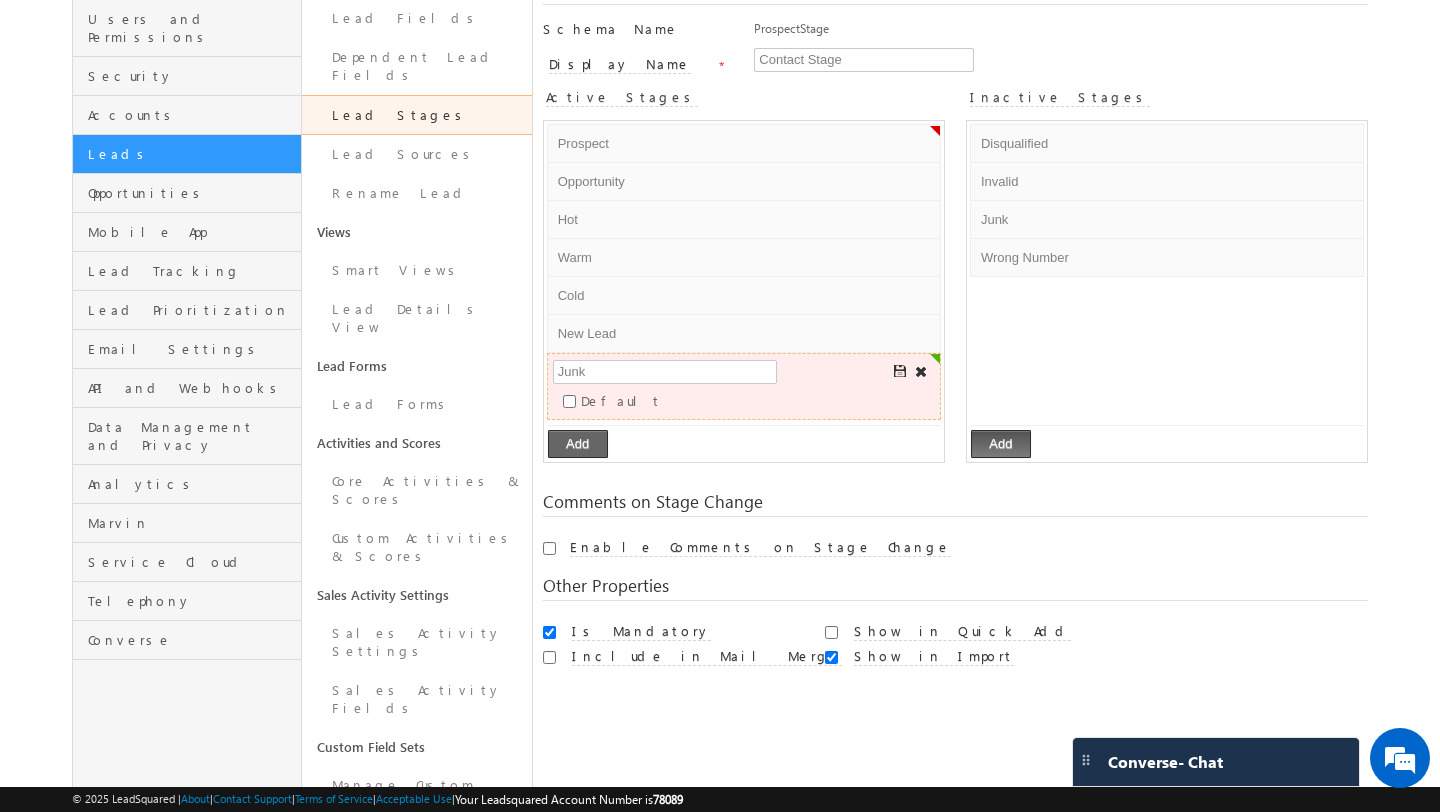 click on "Add" at bounding box center (578, 444) 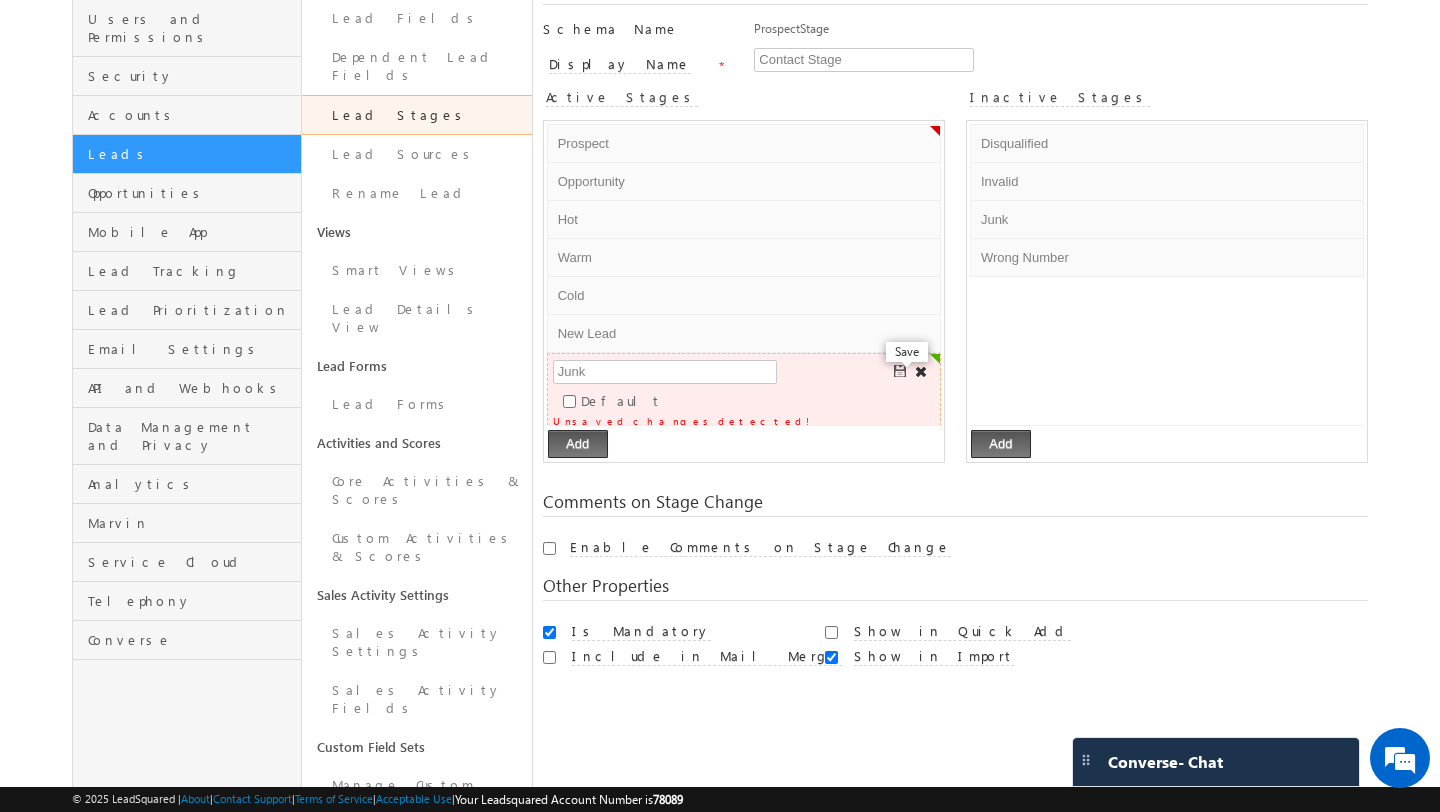 click at bounding box center (901, 372) 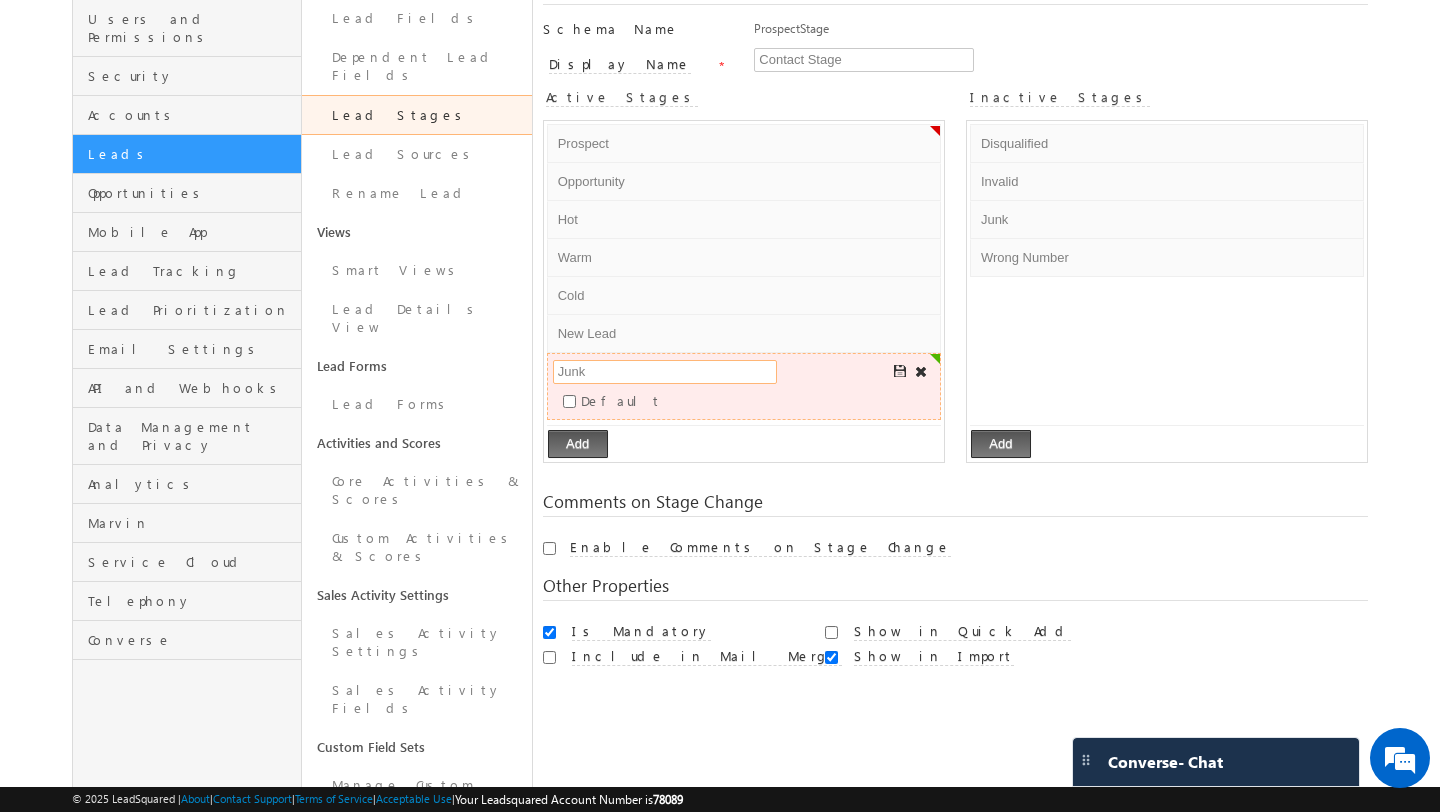 click on "Junk" at bounding box center [665, 372] 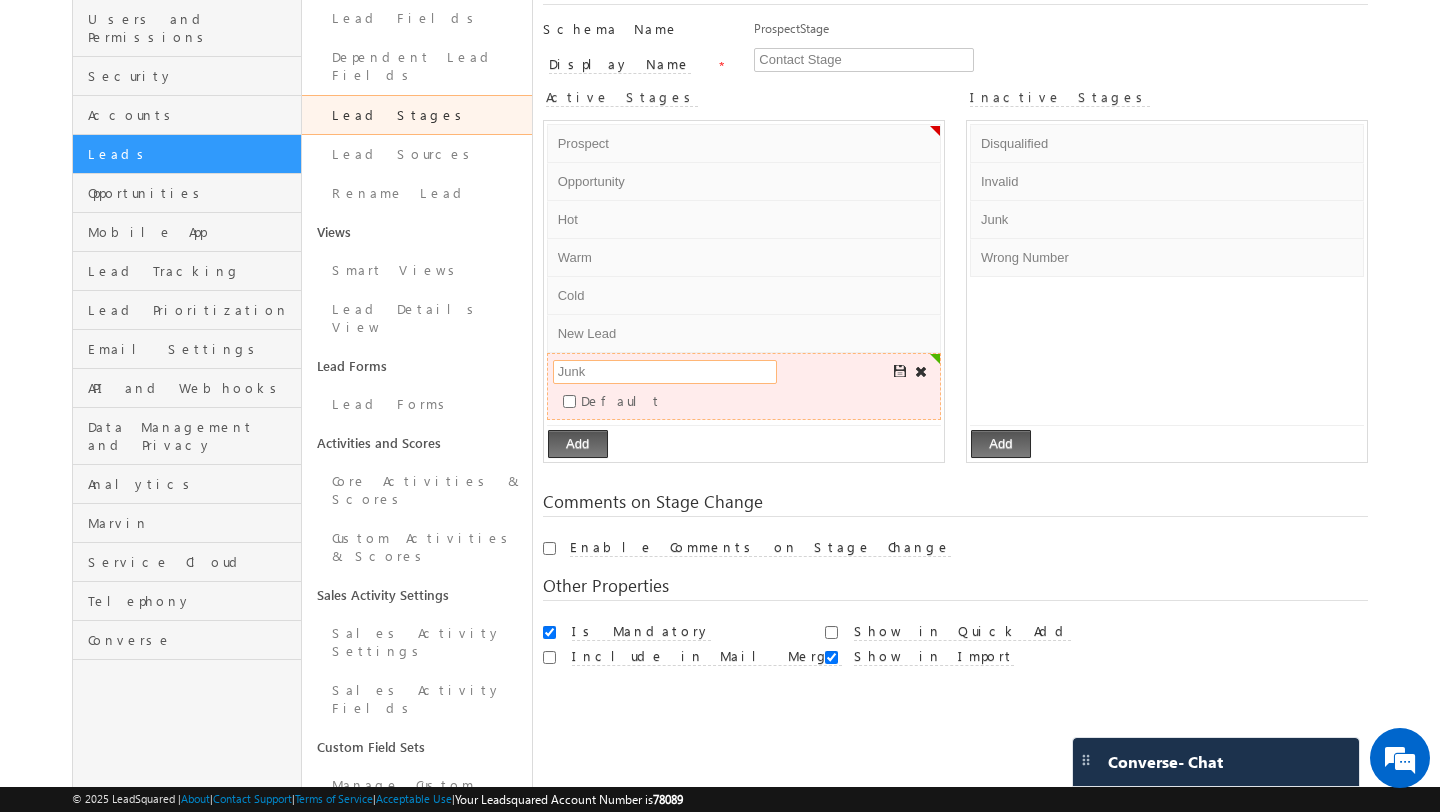 click on "Junk" at bounding box center [665, 372] 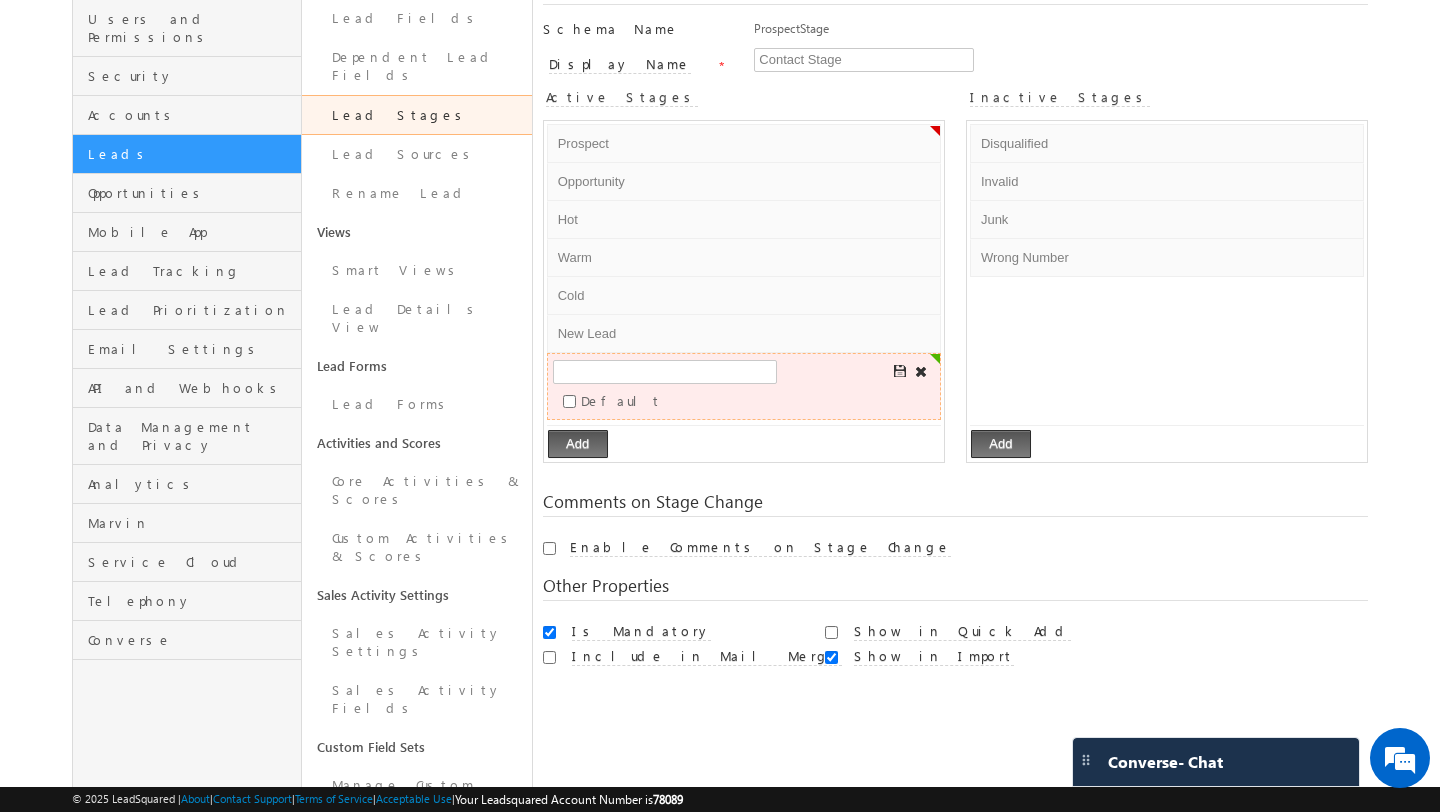 click on "Prospect Default Error processing! Opportunity Default Error processing! Hot Default Error processing! Warm Default Error processing! Cold Default Error processing! New Lead Default Error processing! Default" at bounding box center (744, 275) 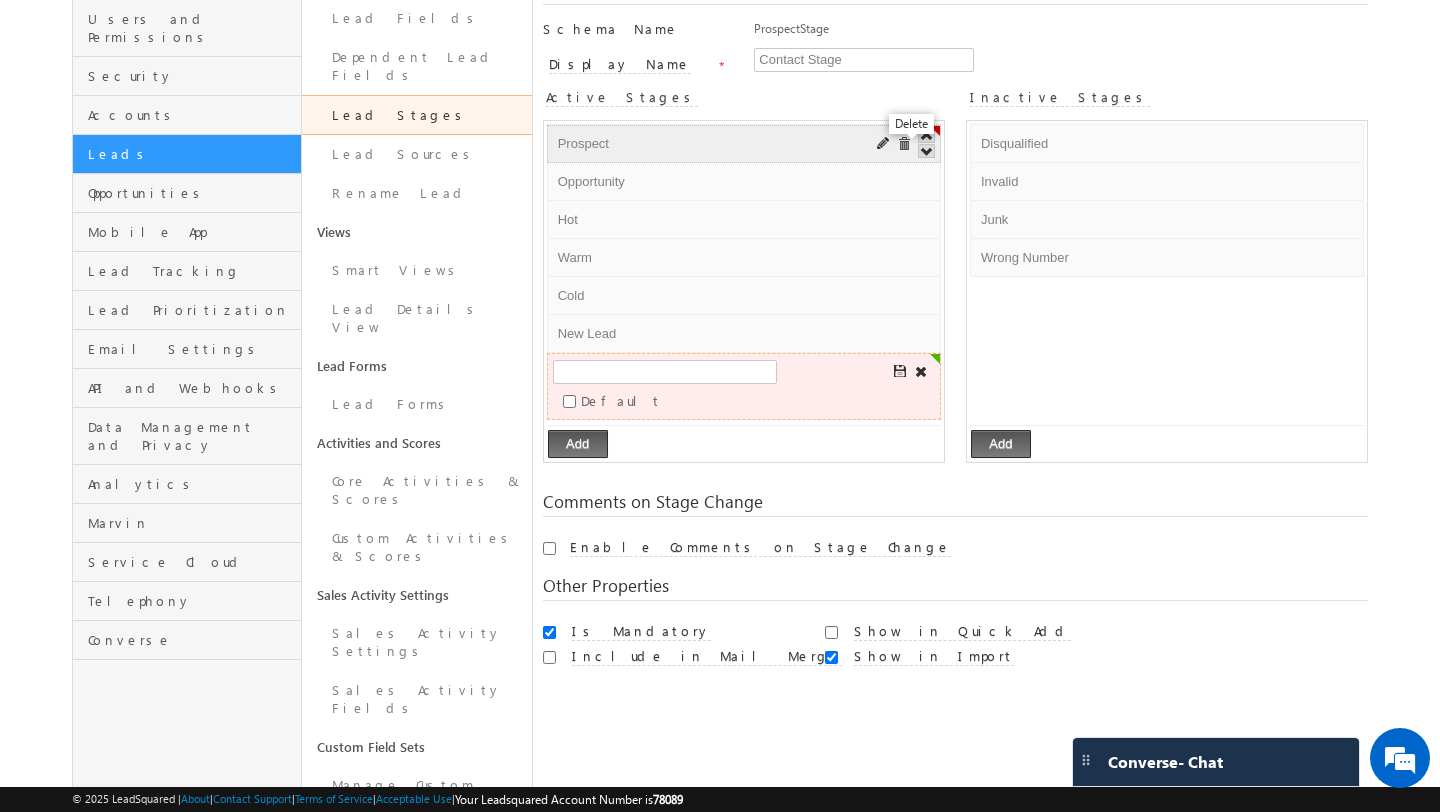 click at bounding box center [904, 144] 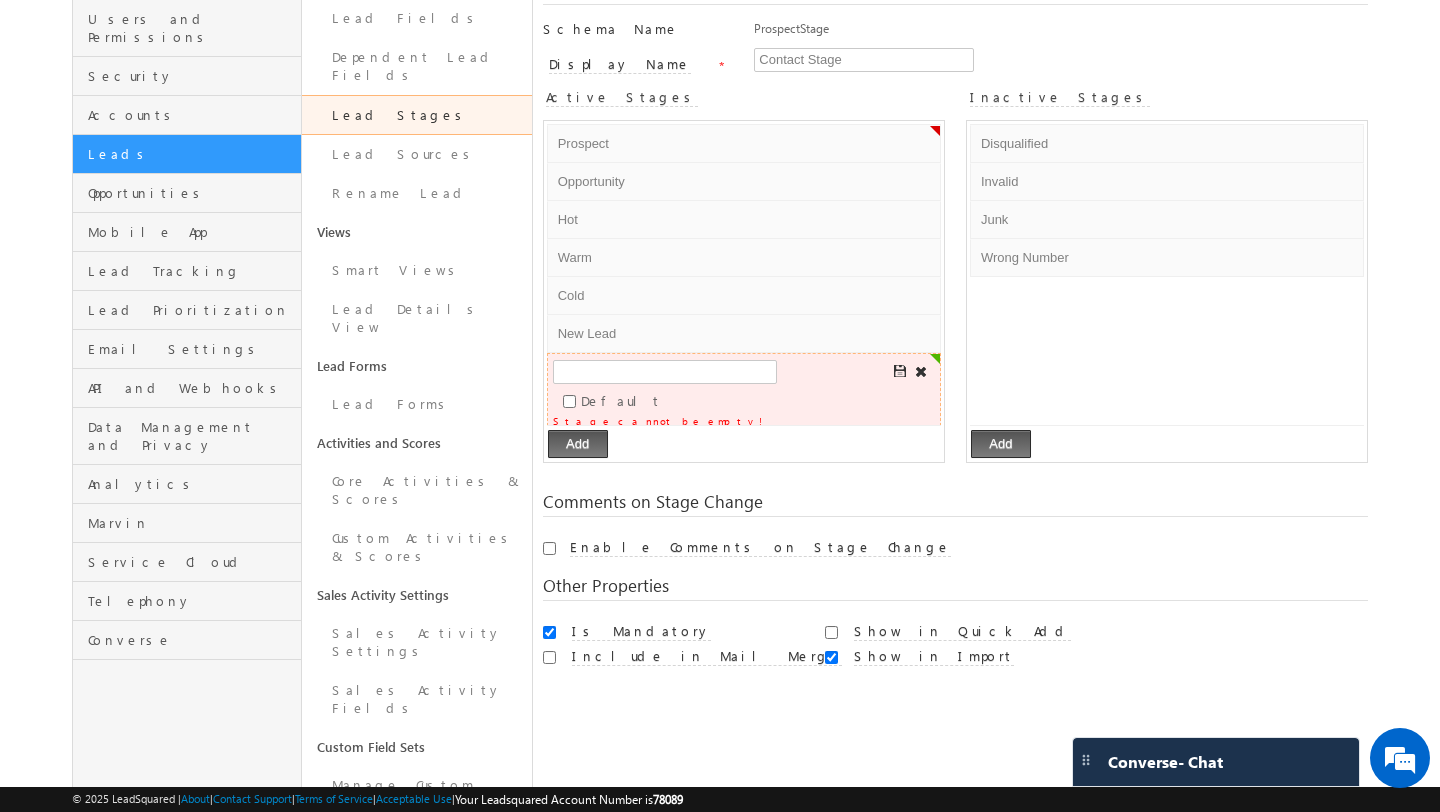 click on "Prospect Default Error processing! Opportunity Default Error processing! Hot Default Error processing! Warm Default Error processing! Cold Default Error processing! New Lead Default Error processing! Default Stage cannot be empty! Add Updating" at bounding box center (744, 291) 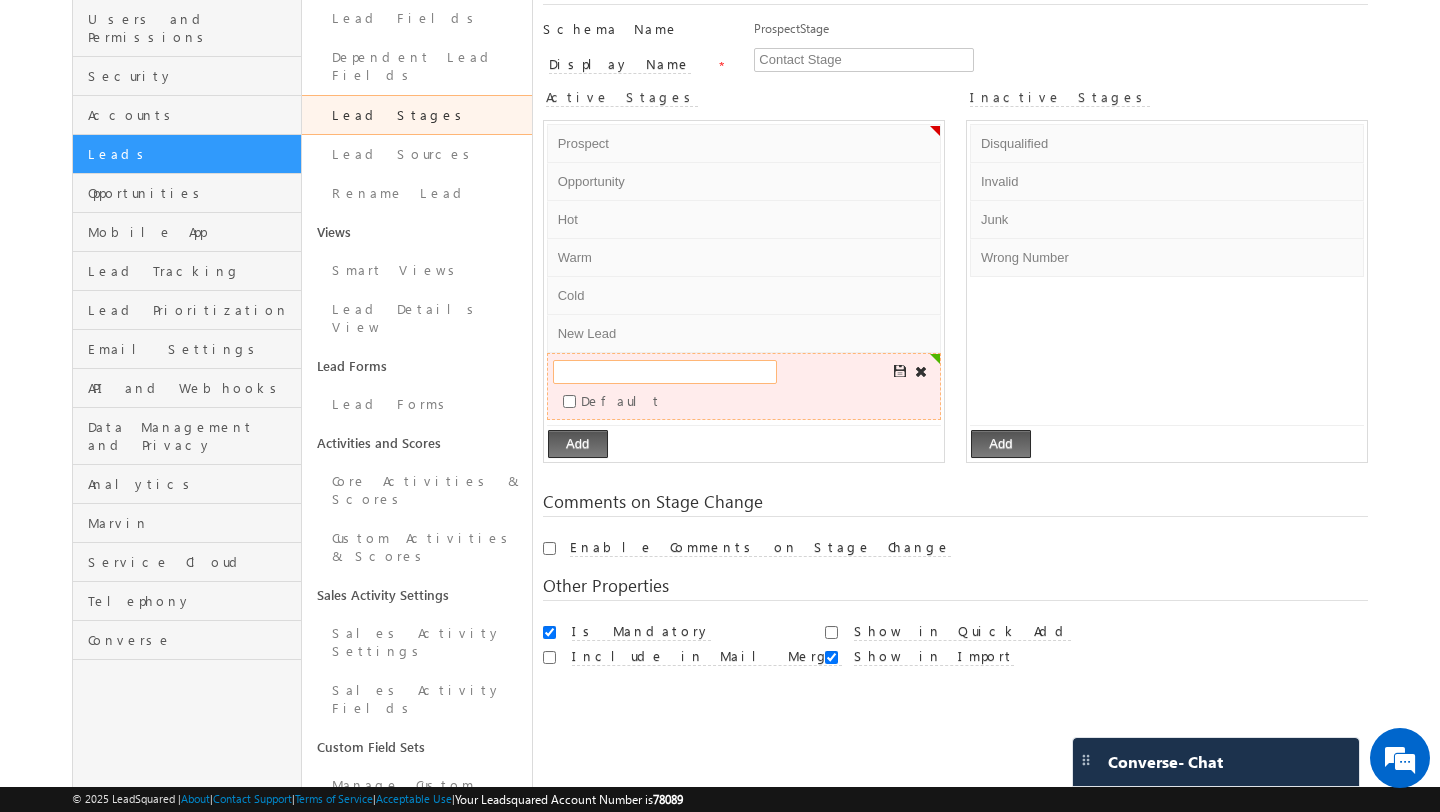 click at bounding box center [665, 372] 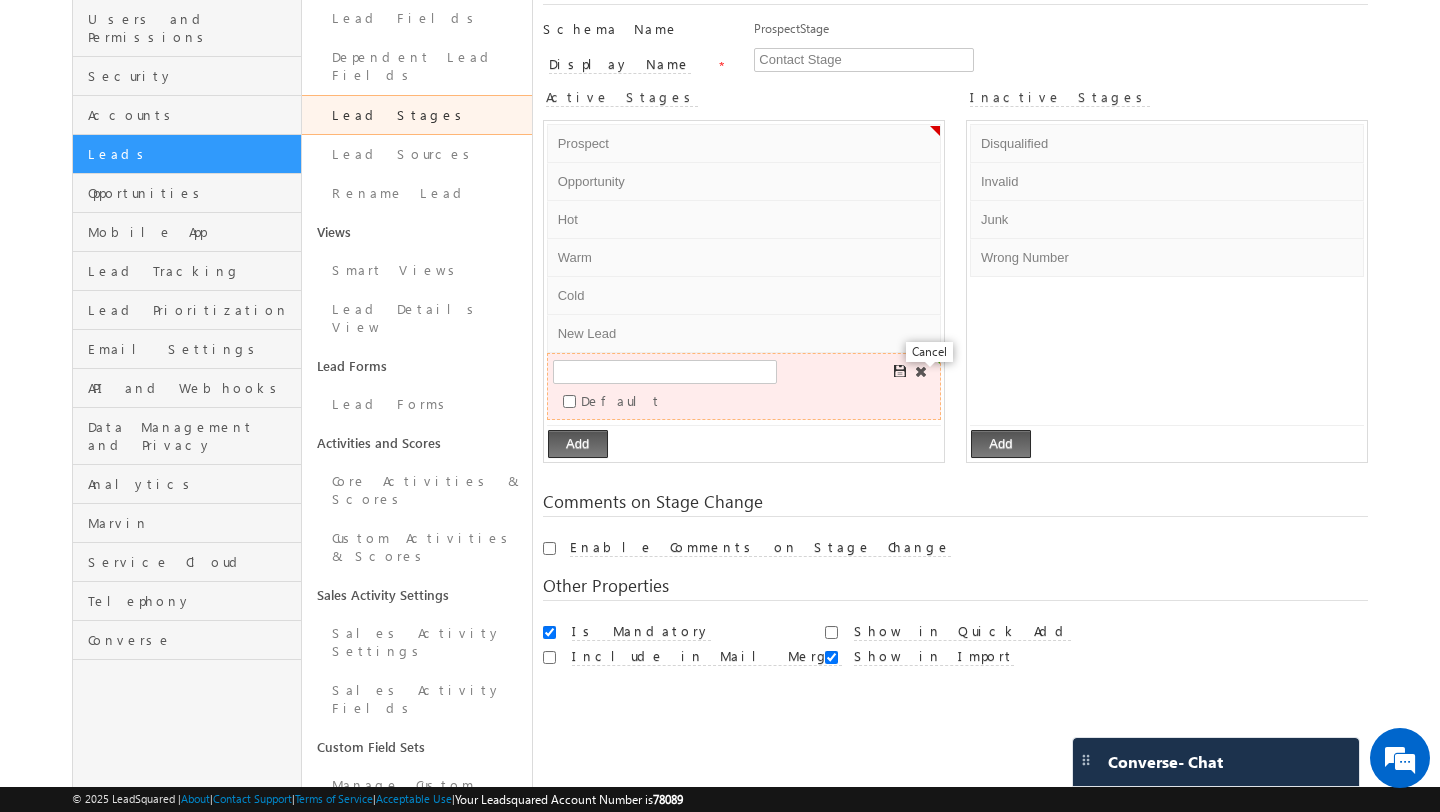 click at bounding box center (921, 372) 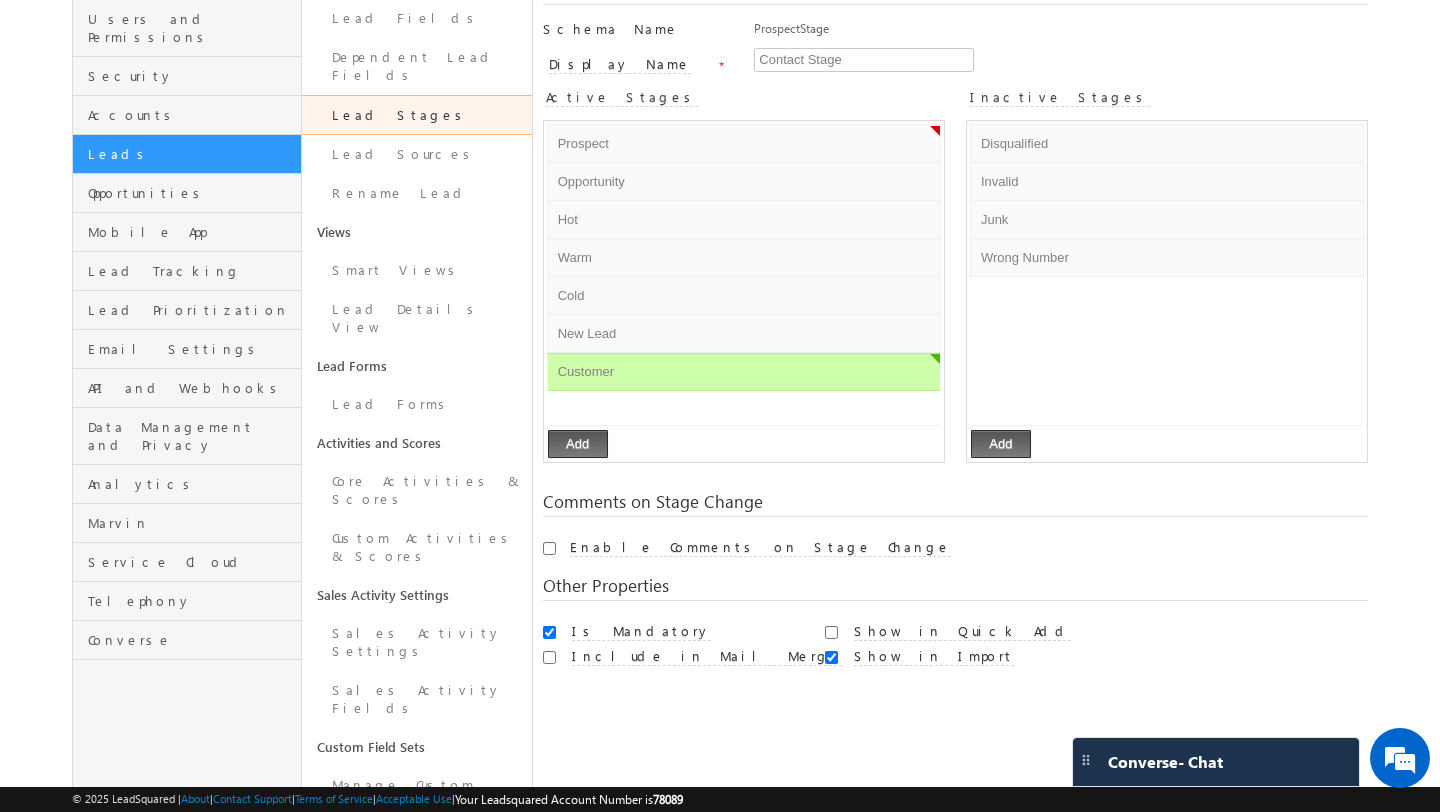 click on "Prospect Default Error processing! Opportunity Default Error processing! Hot Default Error processing! Warm Default Error processing! Cold Default Error processing! New Lead Default Error processing! Customer Default" at bounding box center [744, 275] 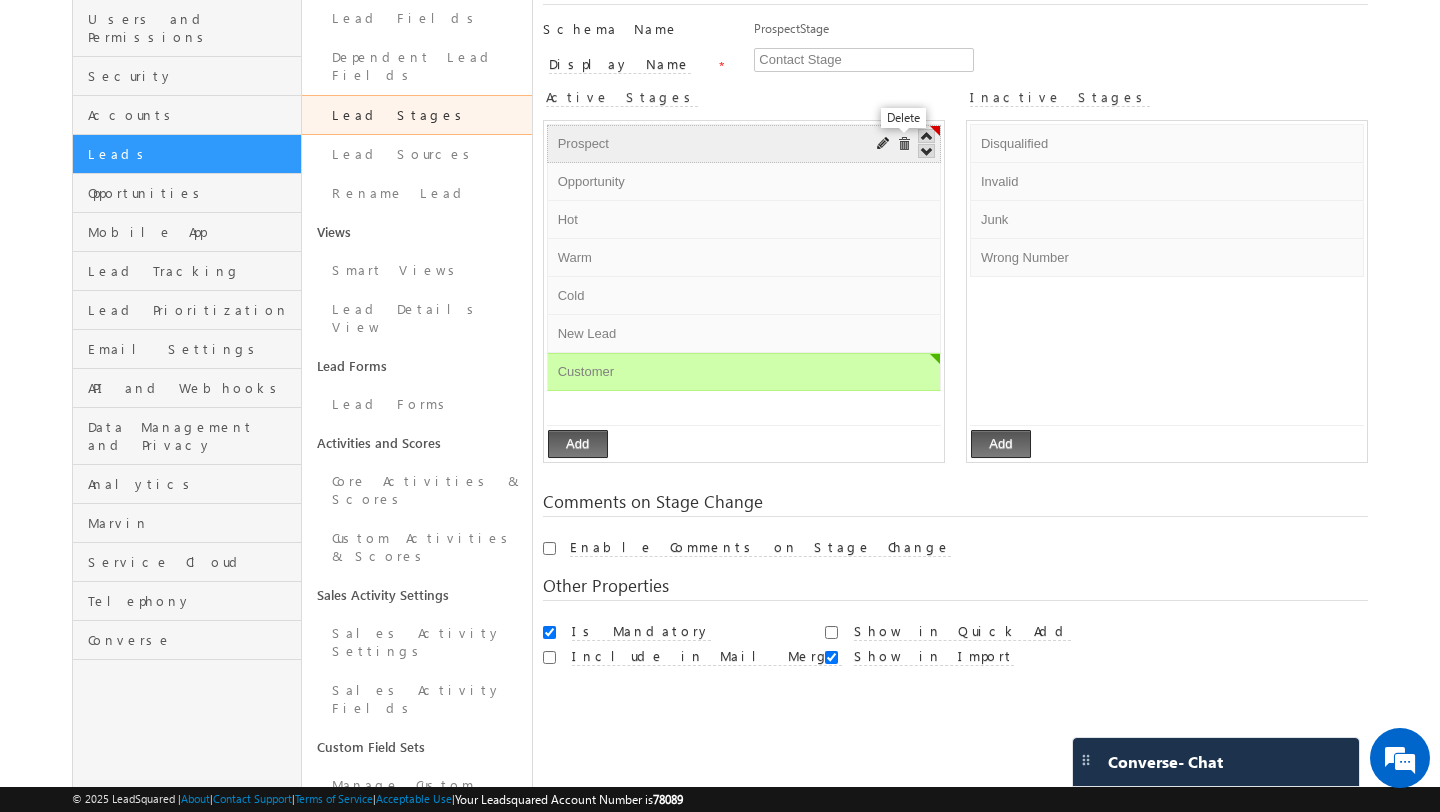 click at bounding box center [904, 144] 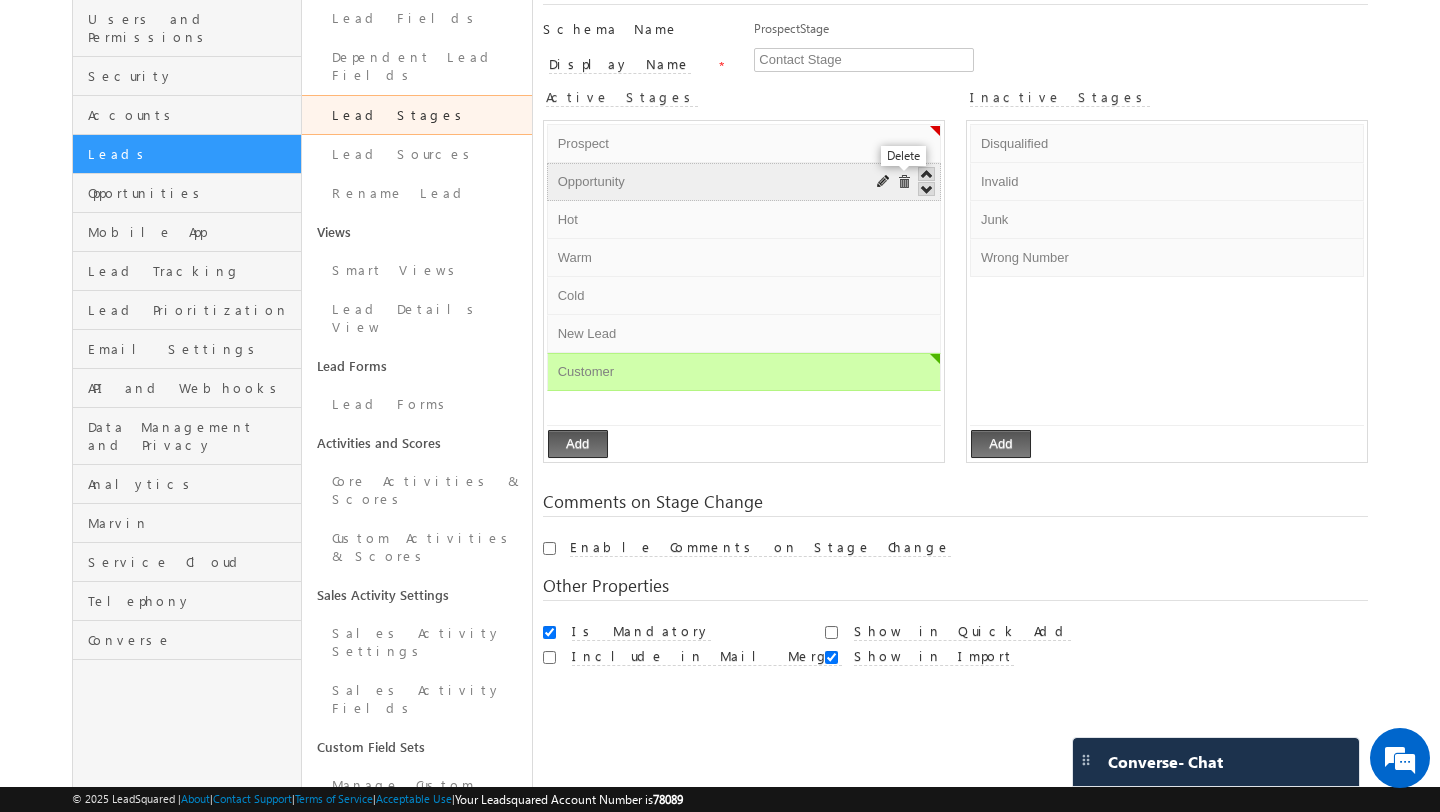 click at bounding box center (904, 182) 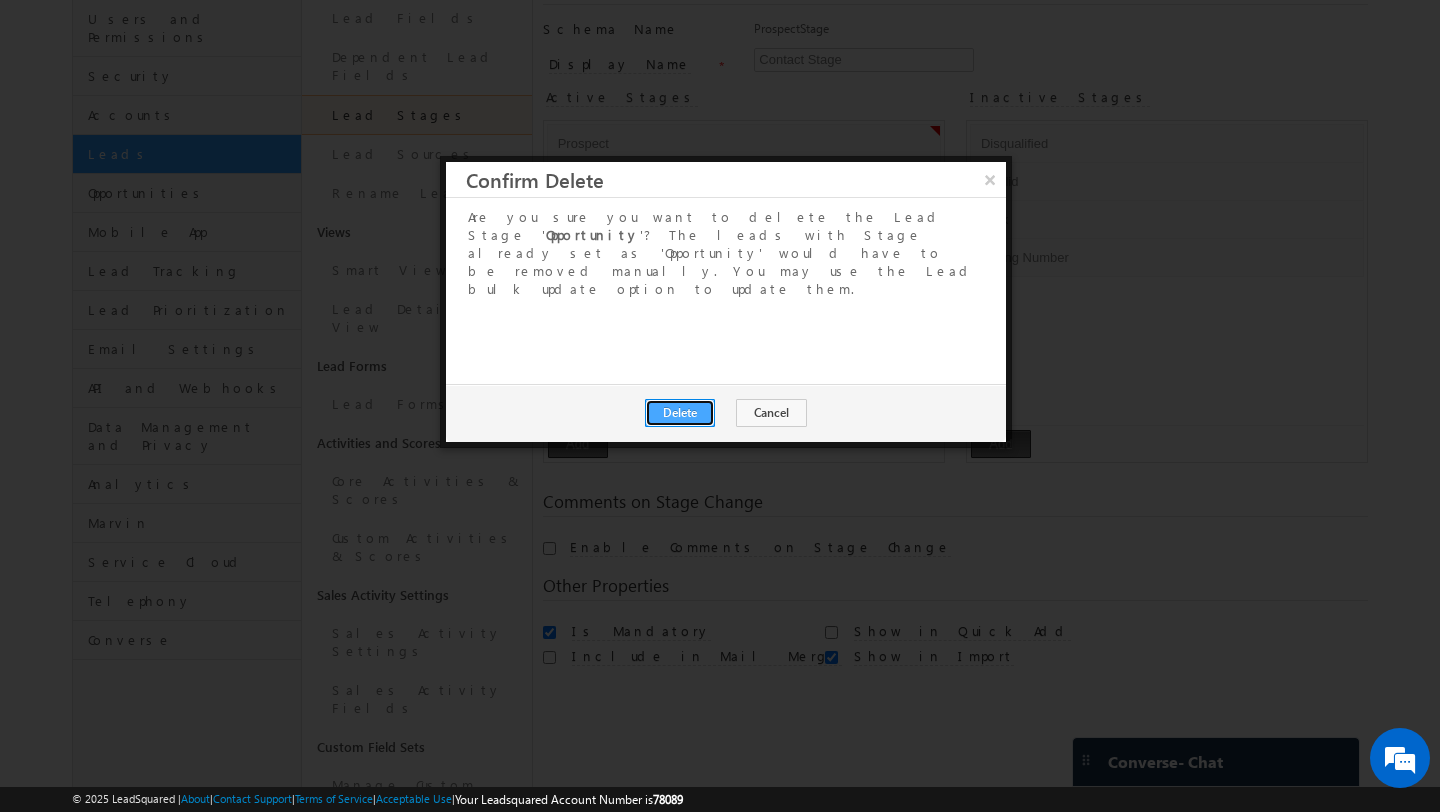click on "Delete" at bounding box center (680, 413) 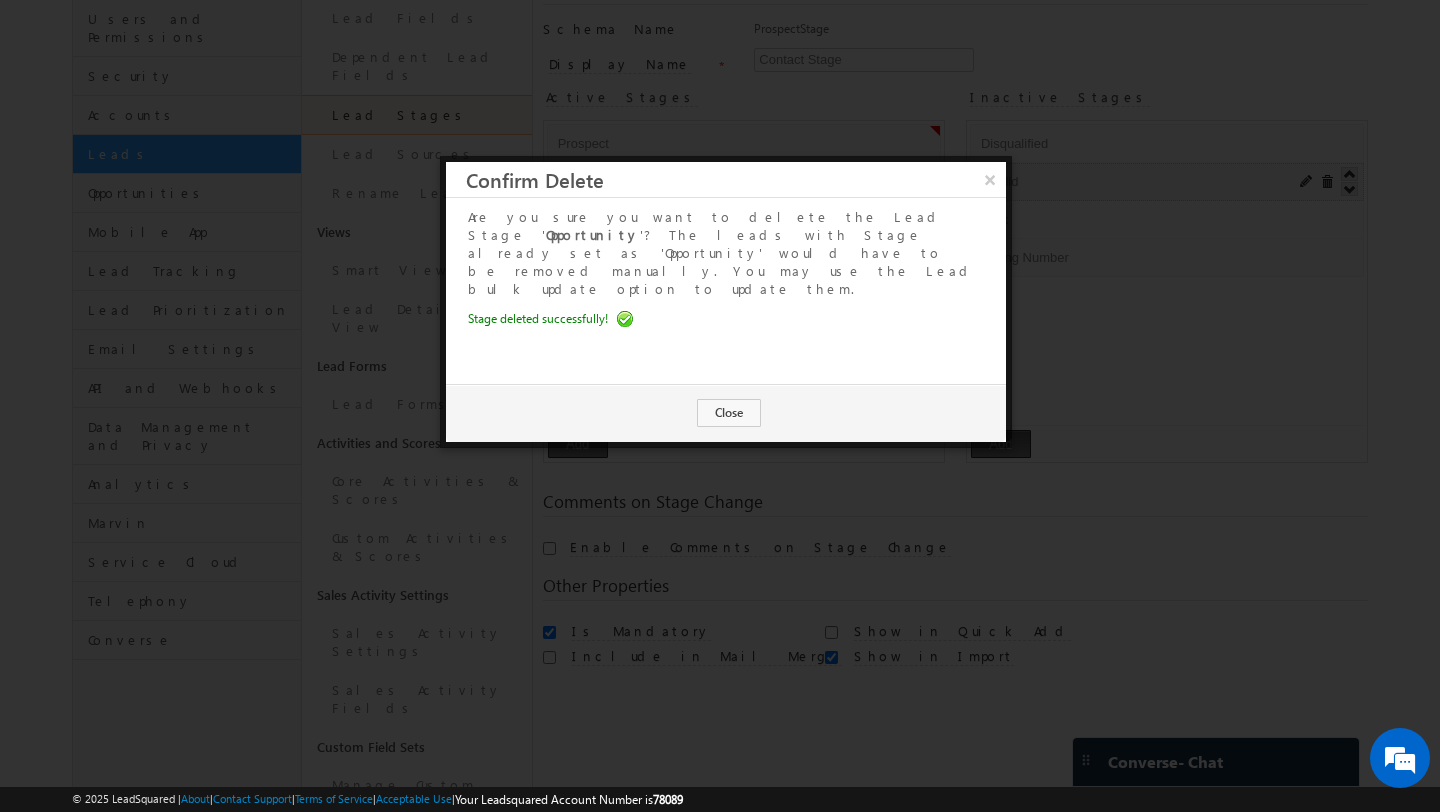 click on "×" at bounding box center (990, 179) 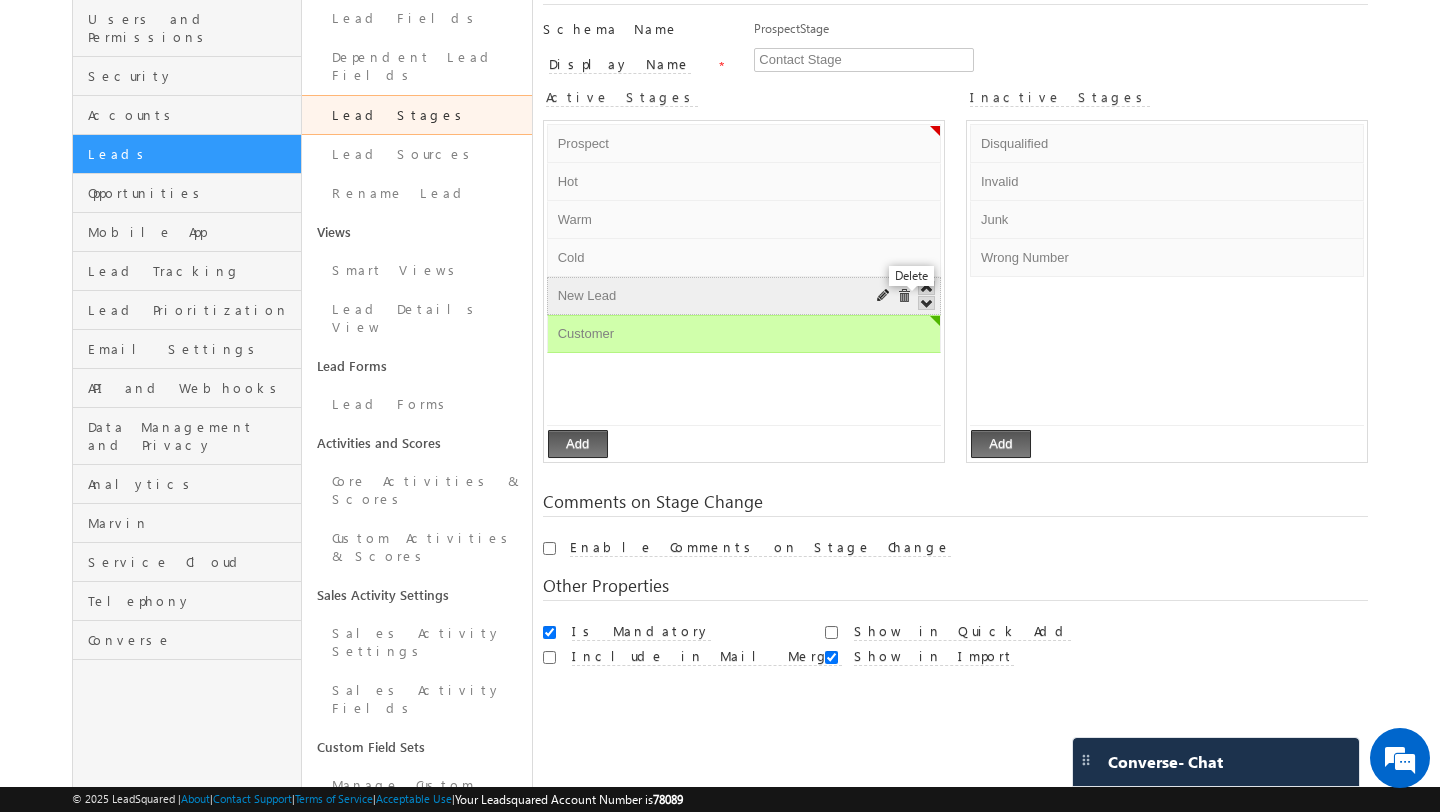 click at bounding box center [904, 296] 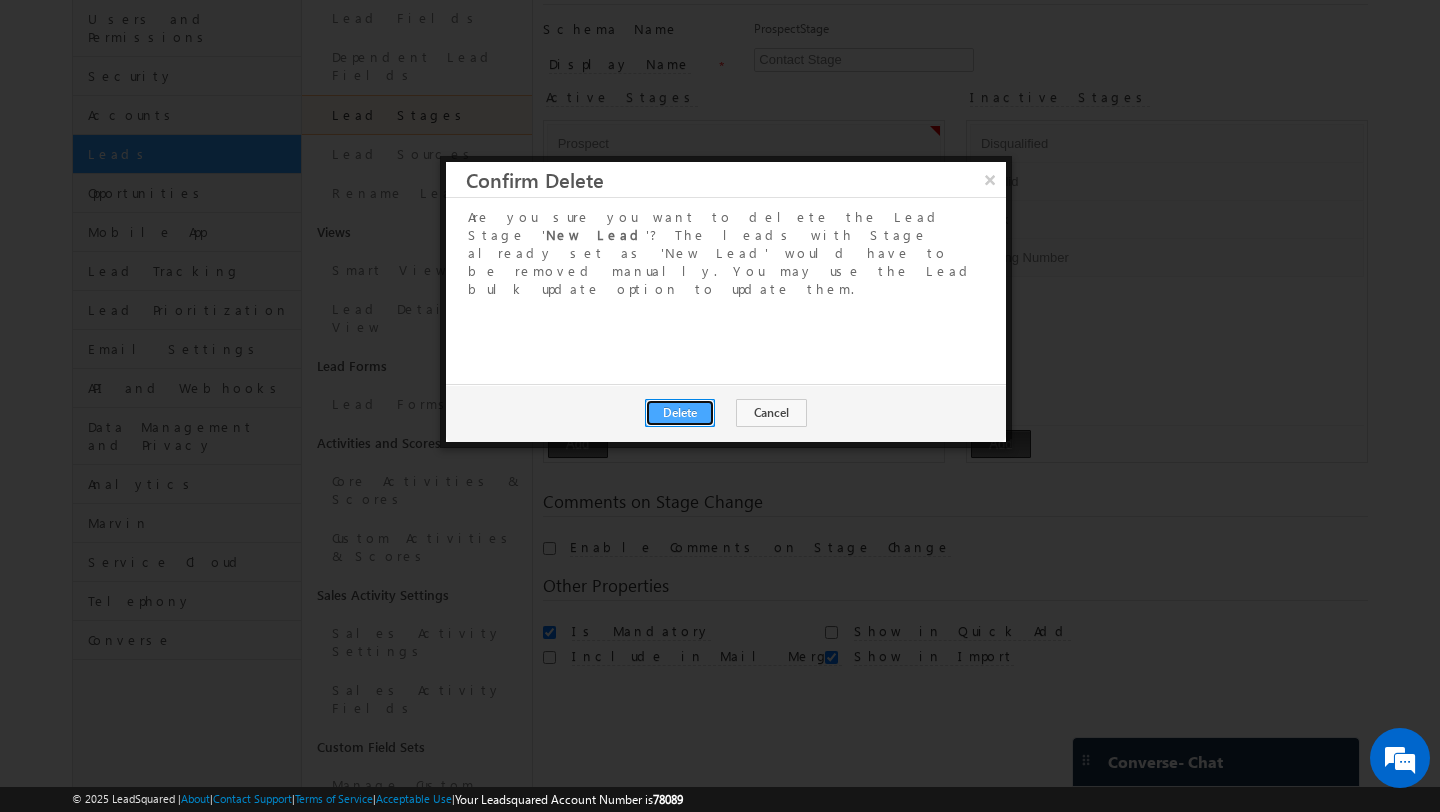 click on "Delete" at bounding box center (680, 413) 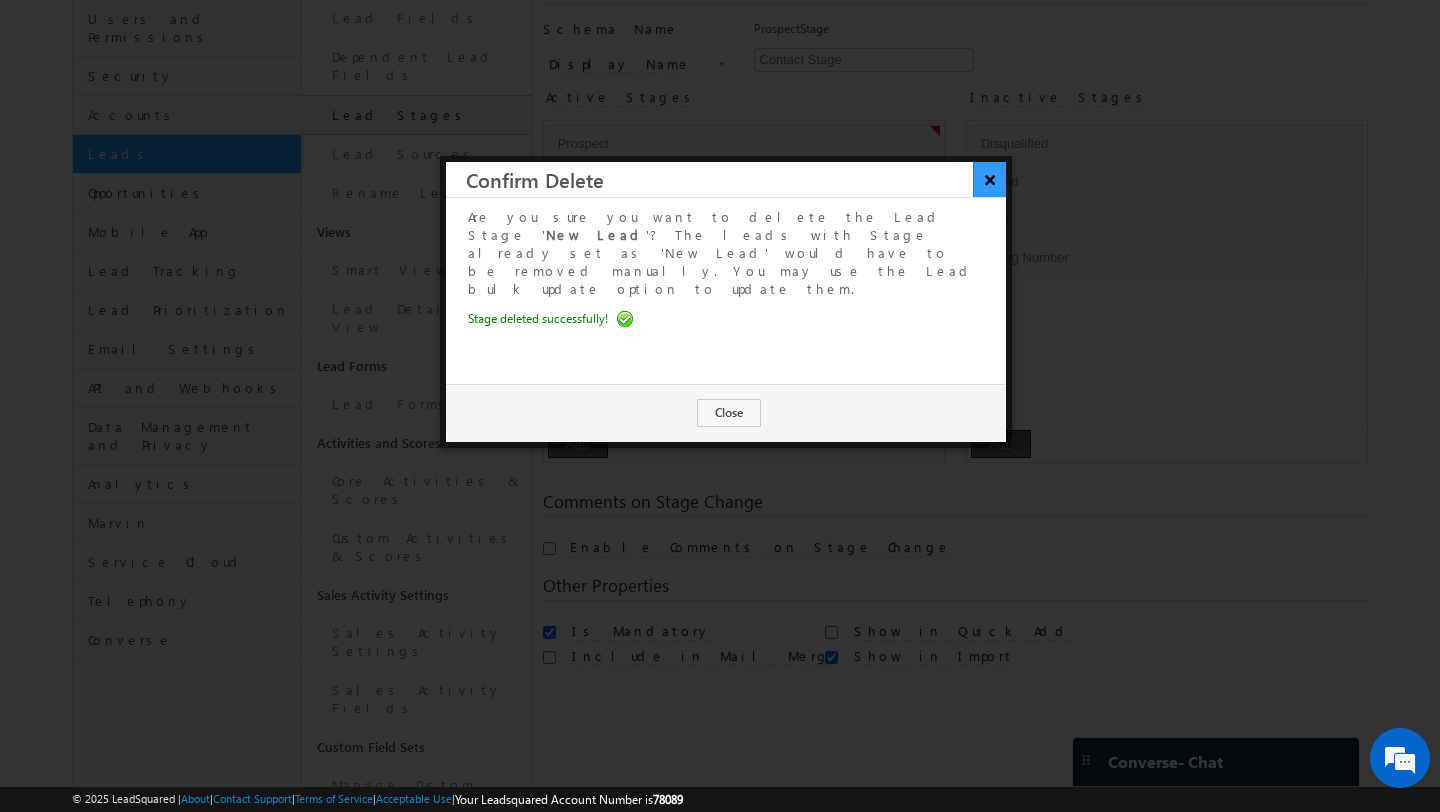 click on "×" at bounding box center (989, 179) 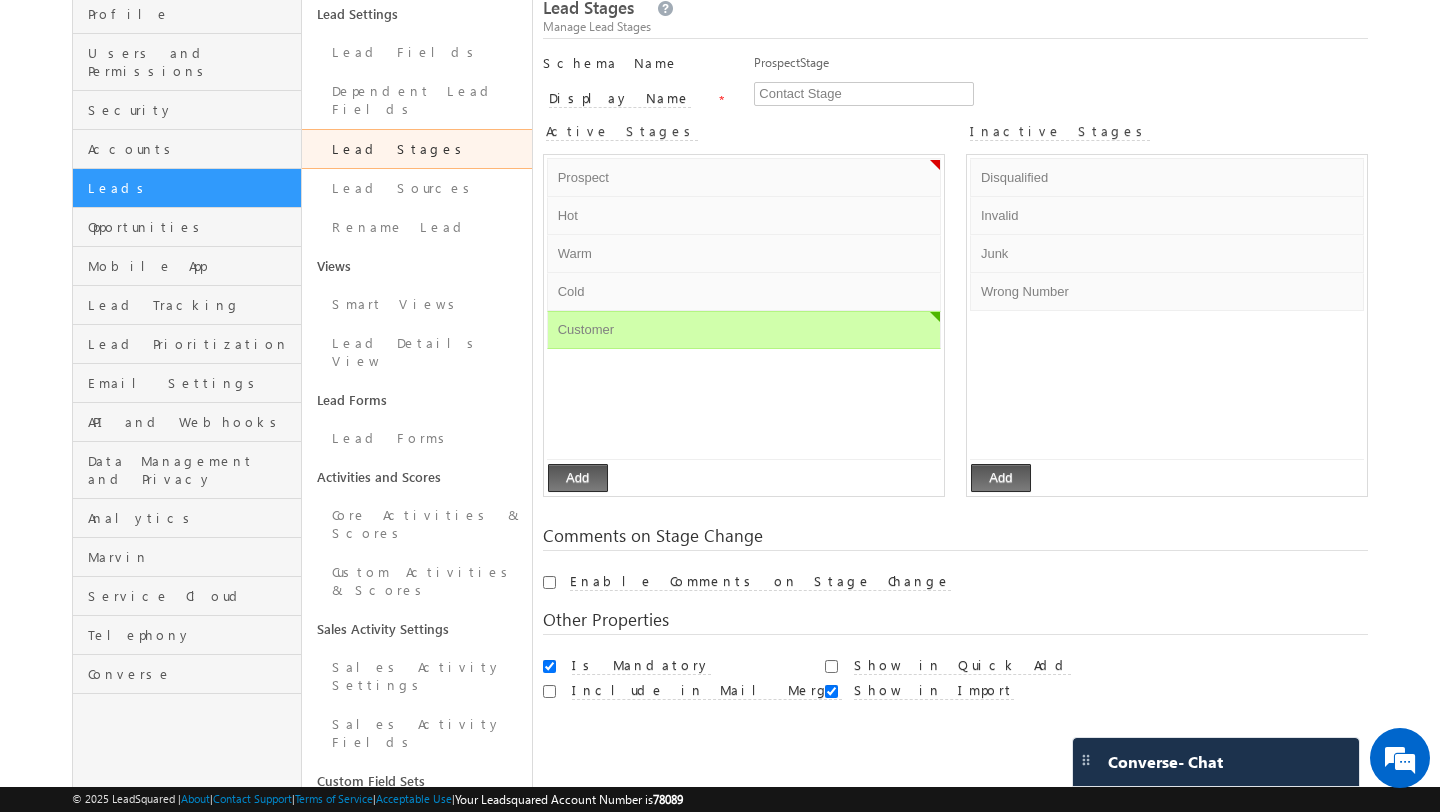 scroll, scrollTop: 144, scrollLeft: 0, axis: vertical 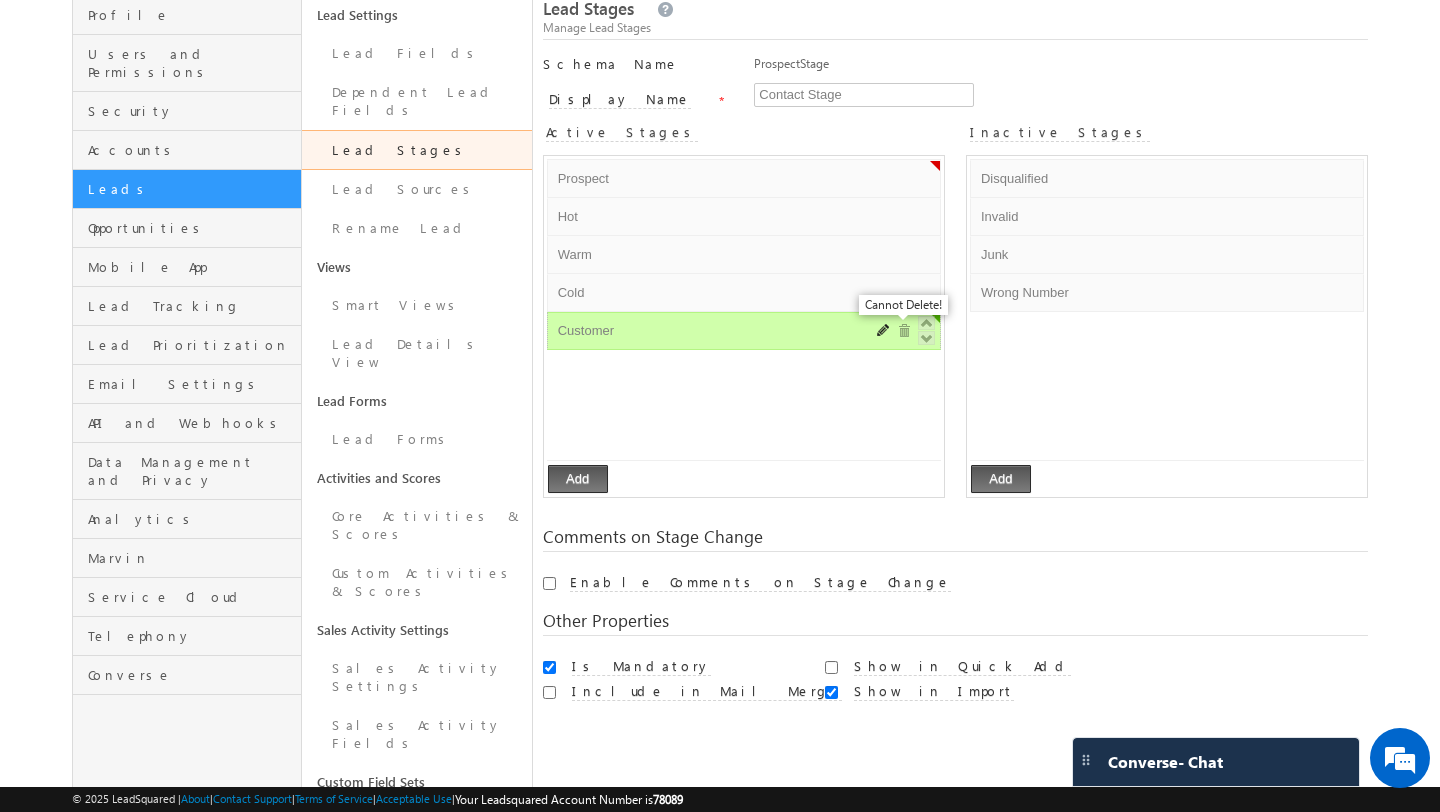 click at bounding box center [904, 331] 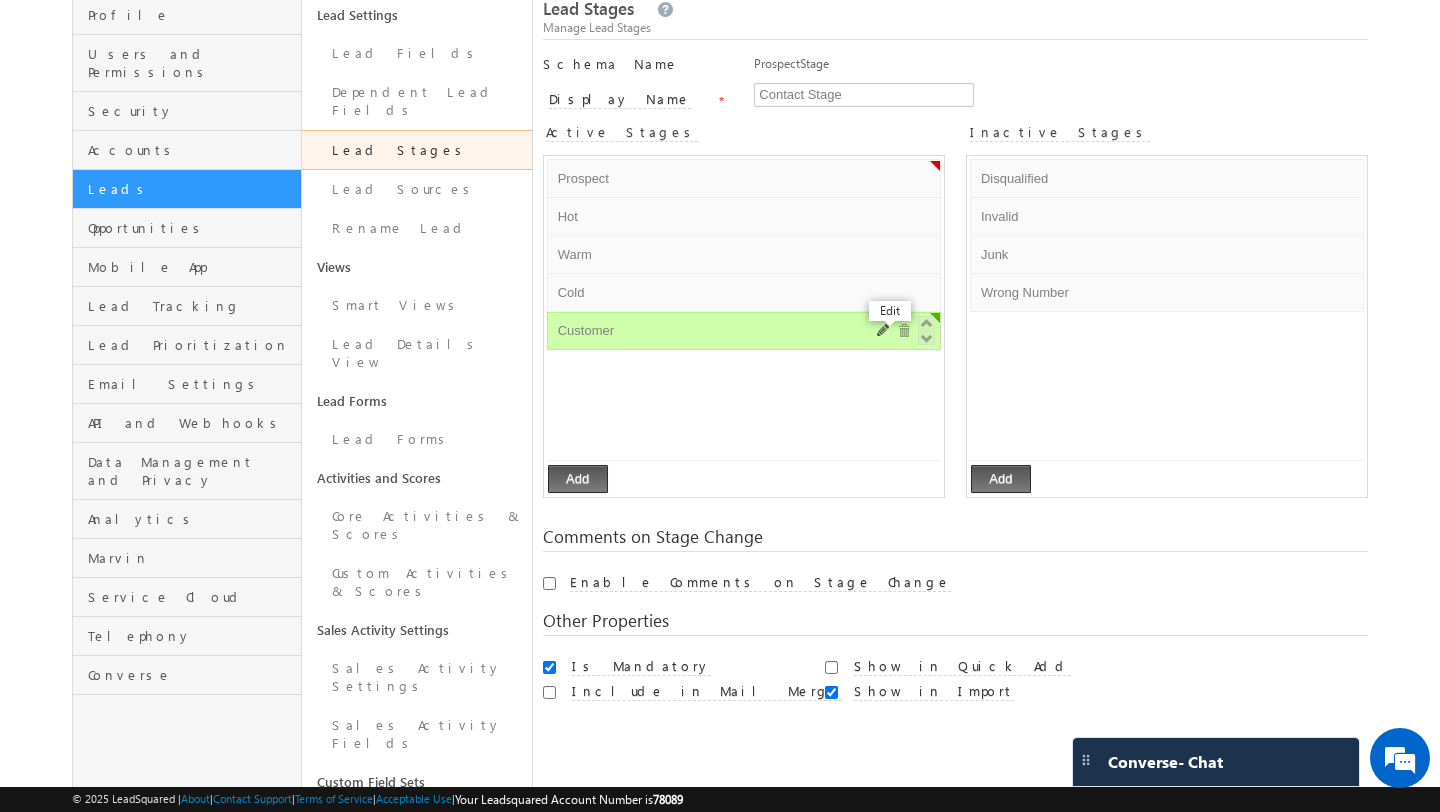 click at bounding box center [884, 331] 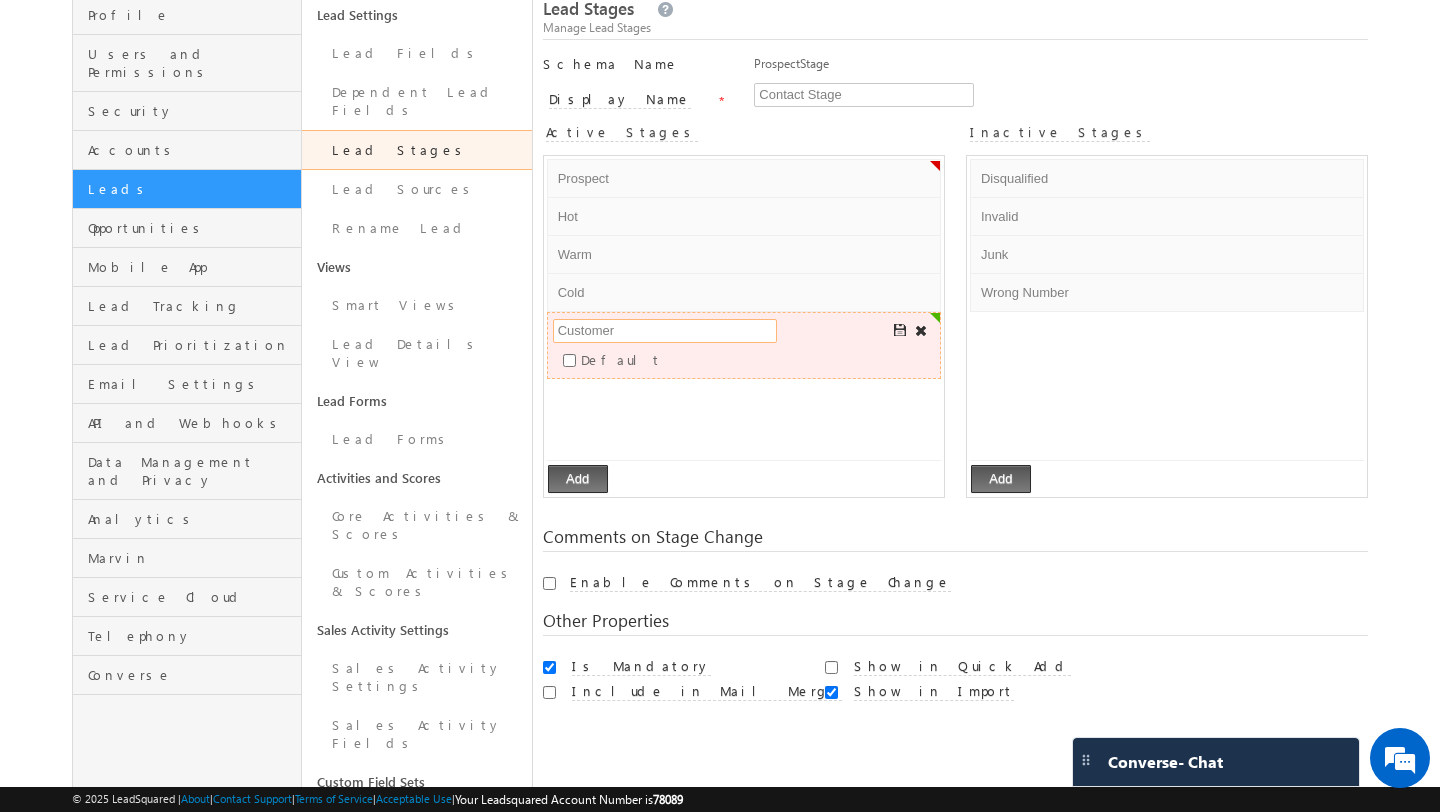 click on "Customer" at bounding box center [665, 331] 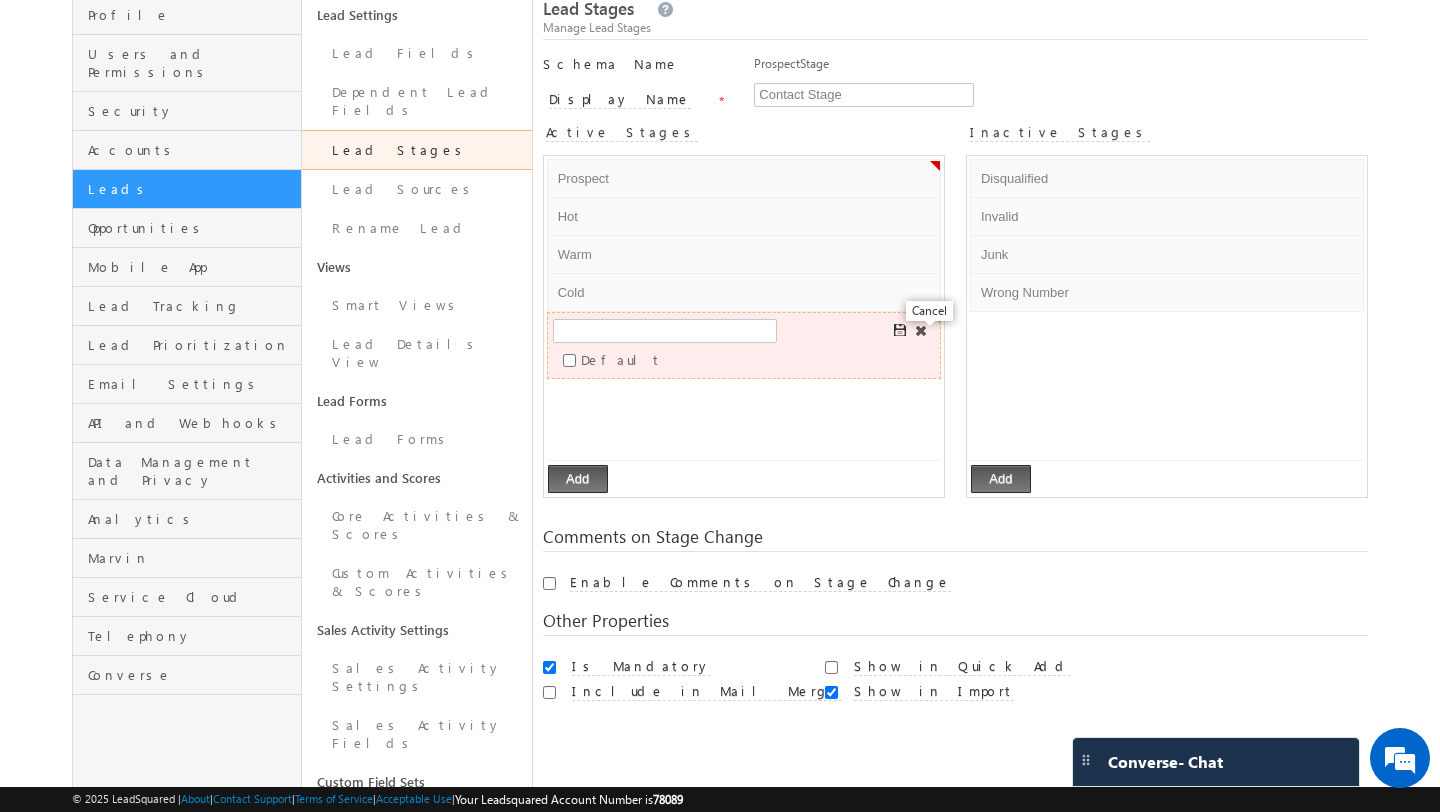 click at bounding box center [921, 331] 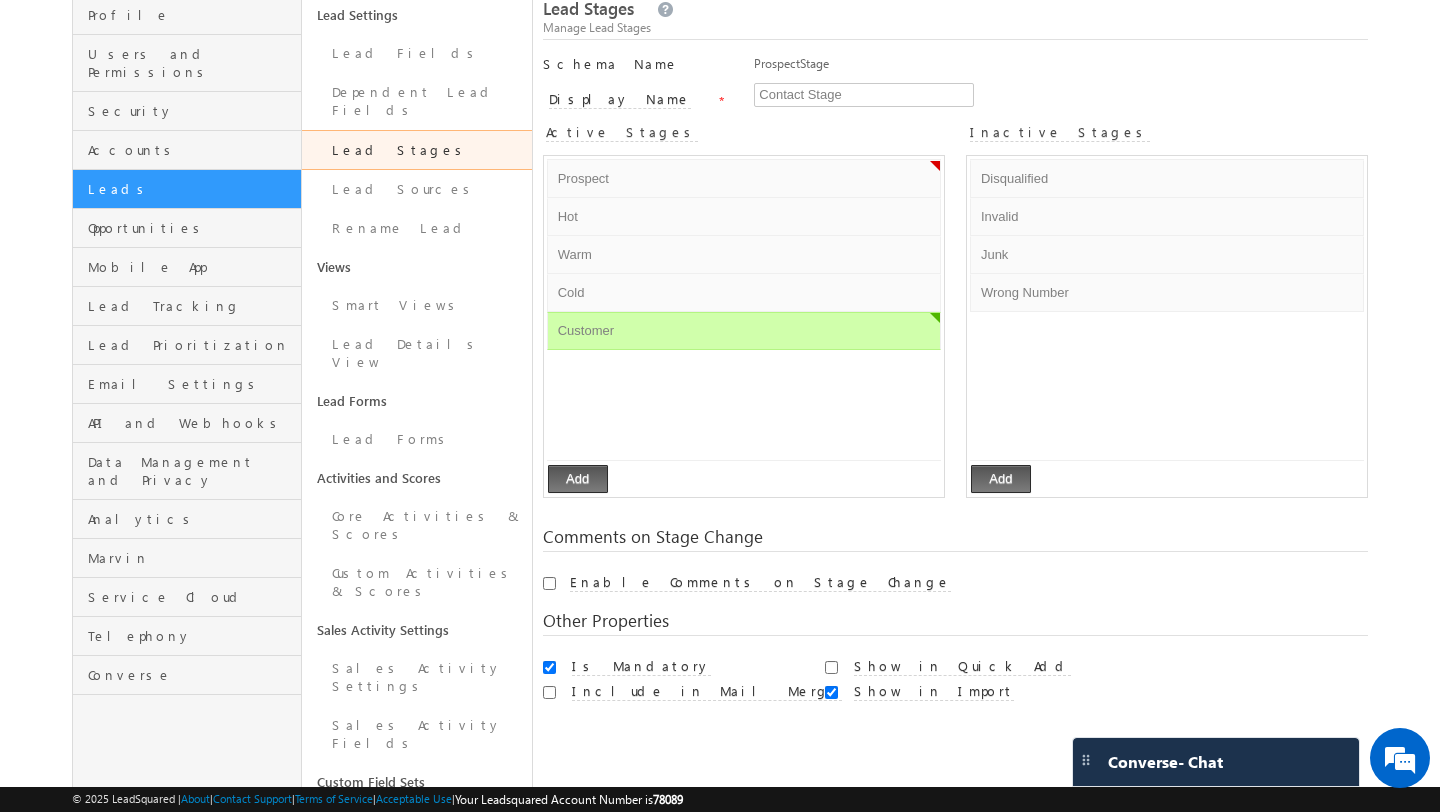 click on "Prospect Default Error processing! Hot Default Error processing! Warm Default Error processing! Cold Default Error processing! Customer Default Error processing!" at bounding box center (744, 310) 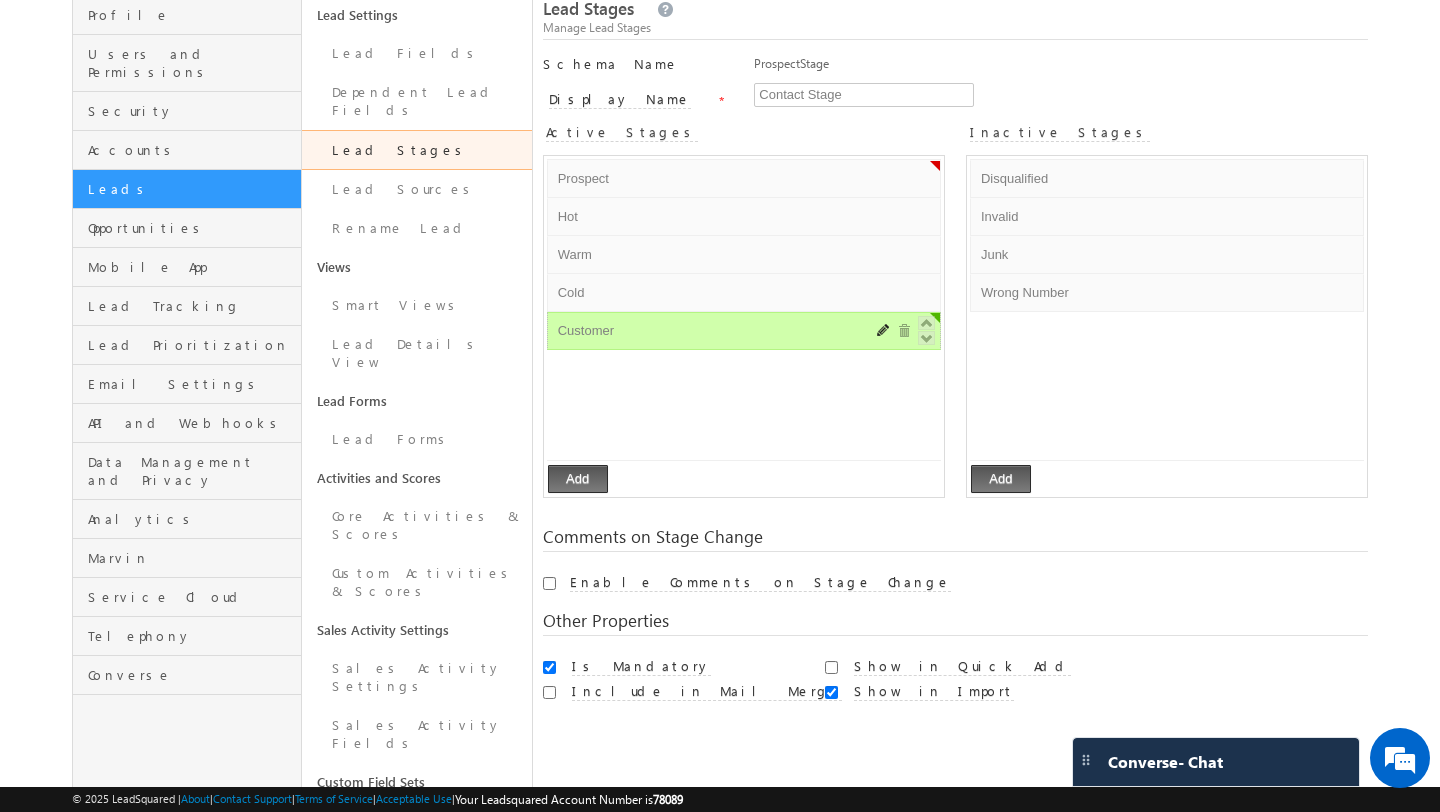 click on "Customer" at bounding box center [708, 331] 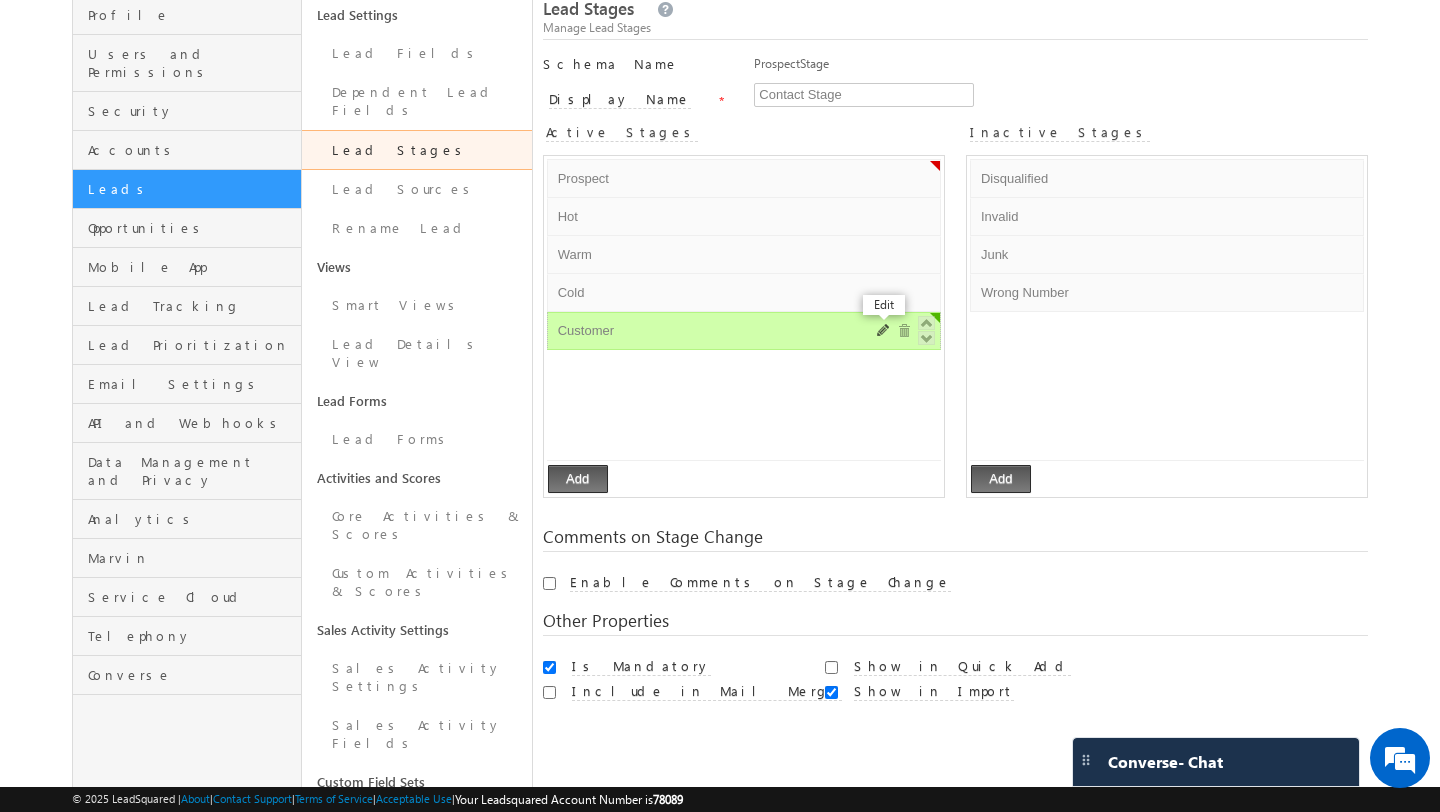 click at bounding box center (884, 331) 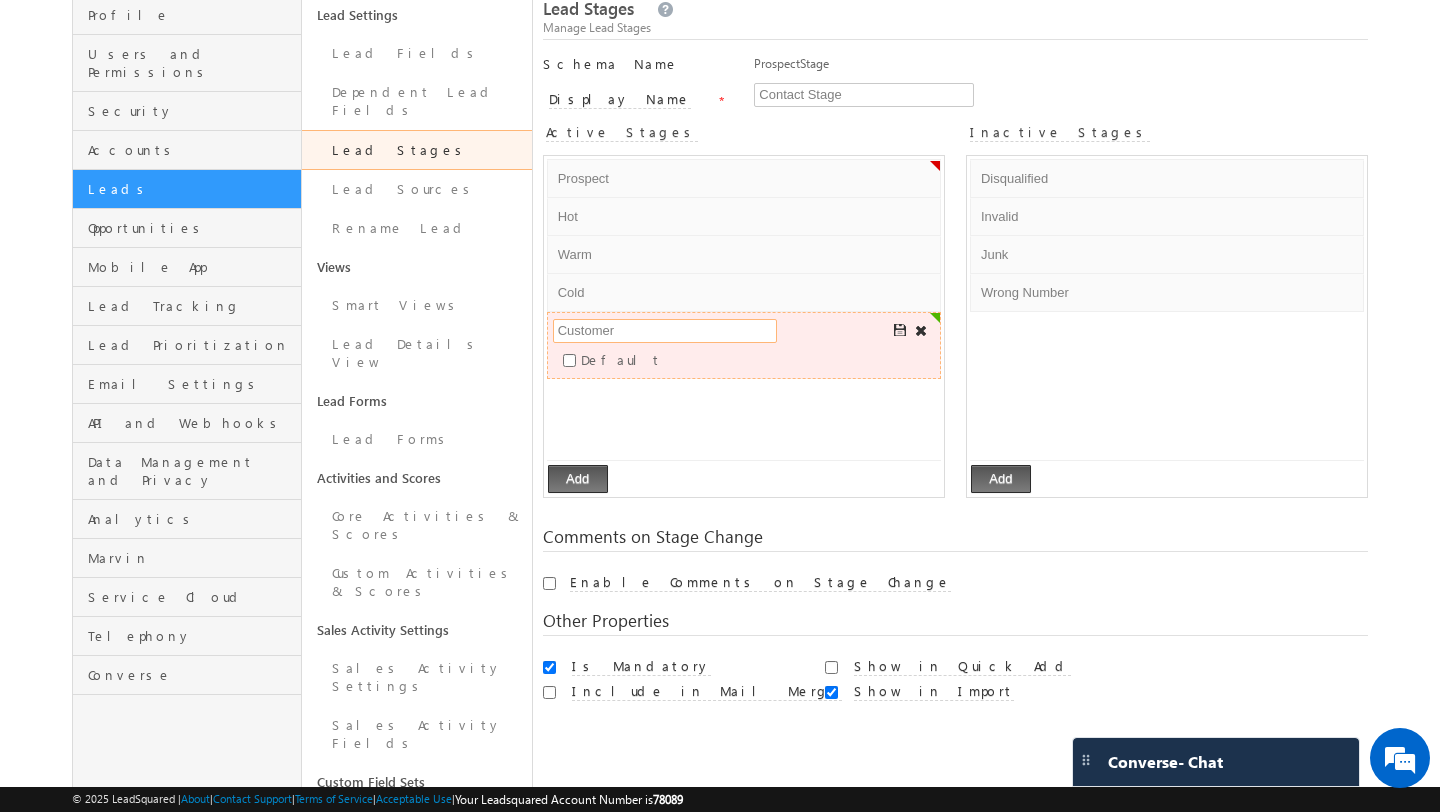 click on "Customer" at bounding box center (665, 331) 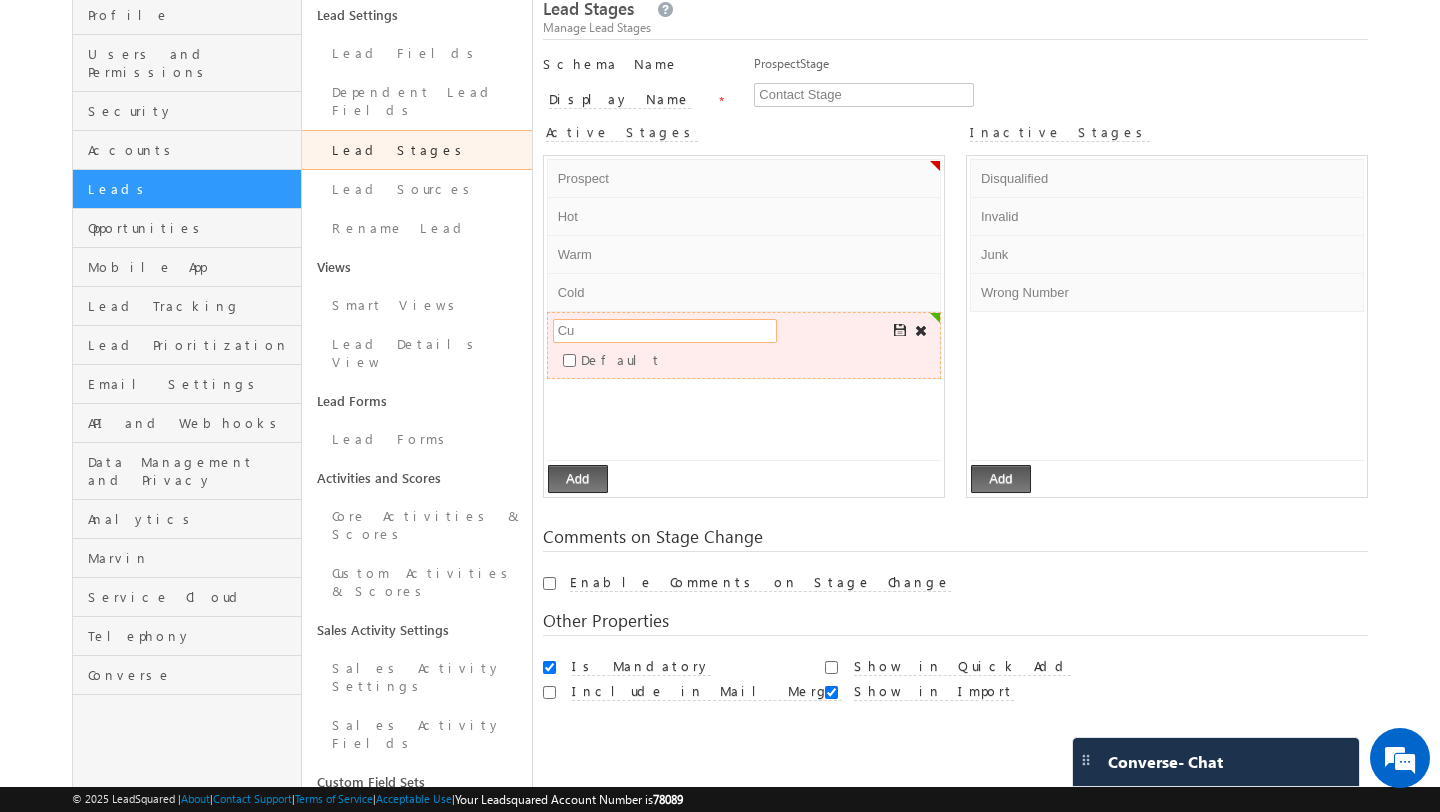 type on "C" 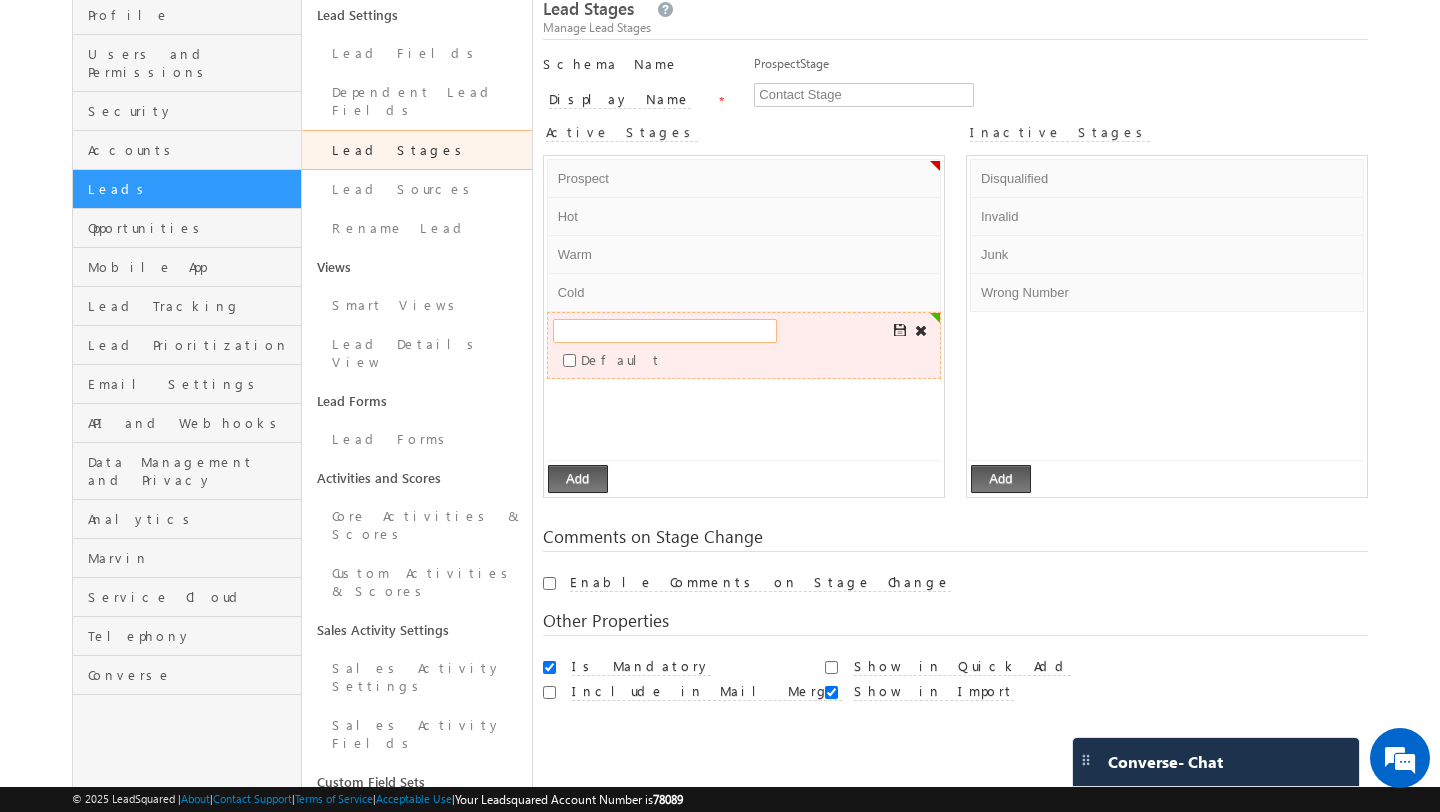 type on "s" 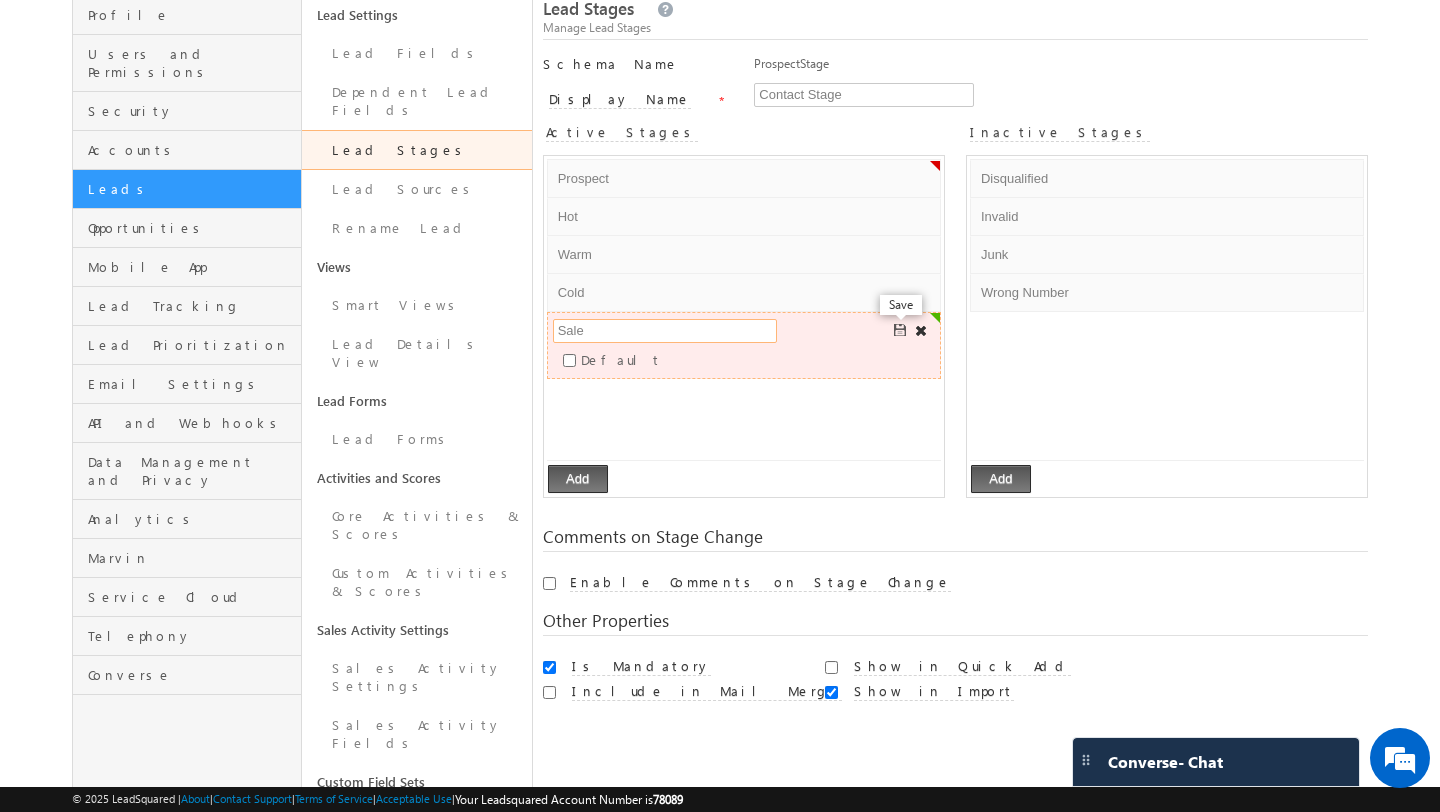 type on "Sale" 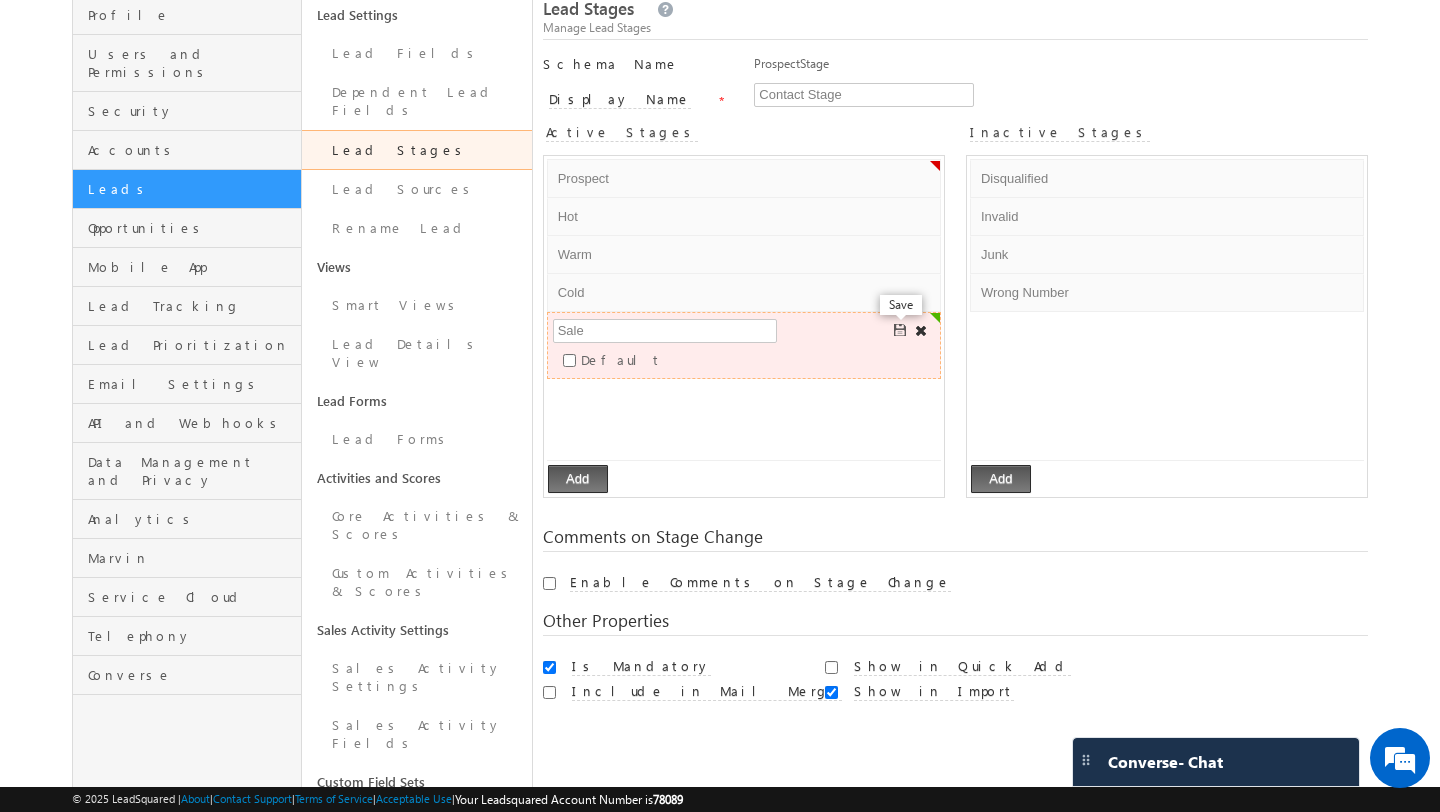 click at bounding box center [901, 331] 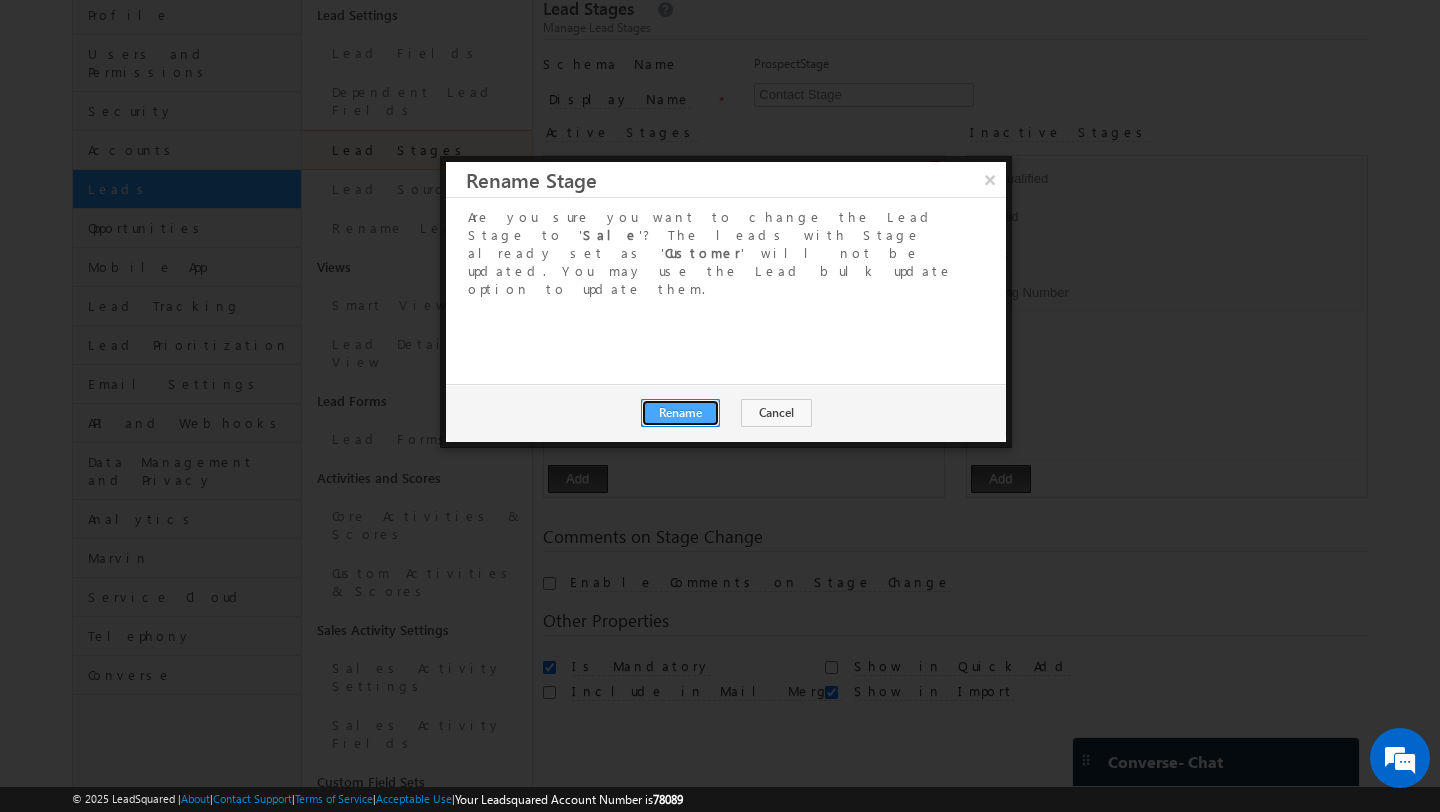 click on "Rename" at bounding box center [680, 413] 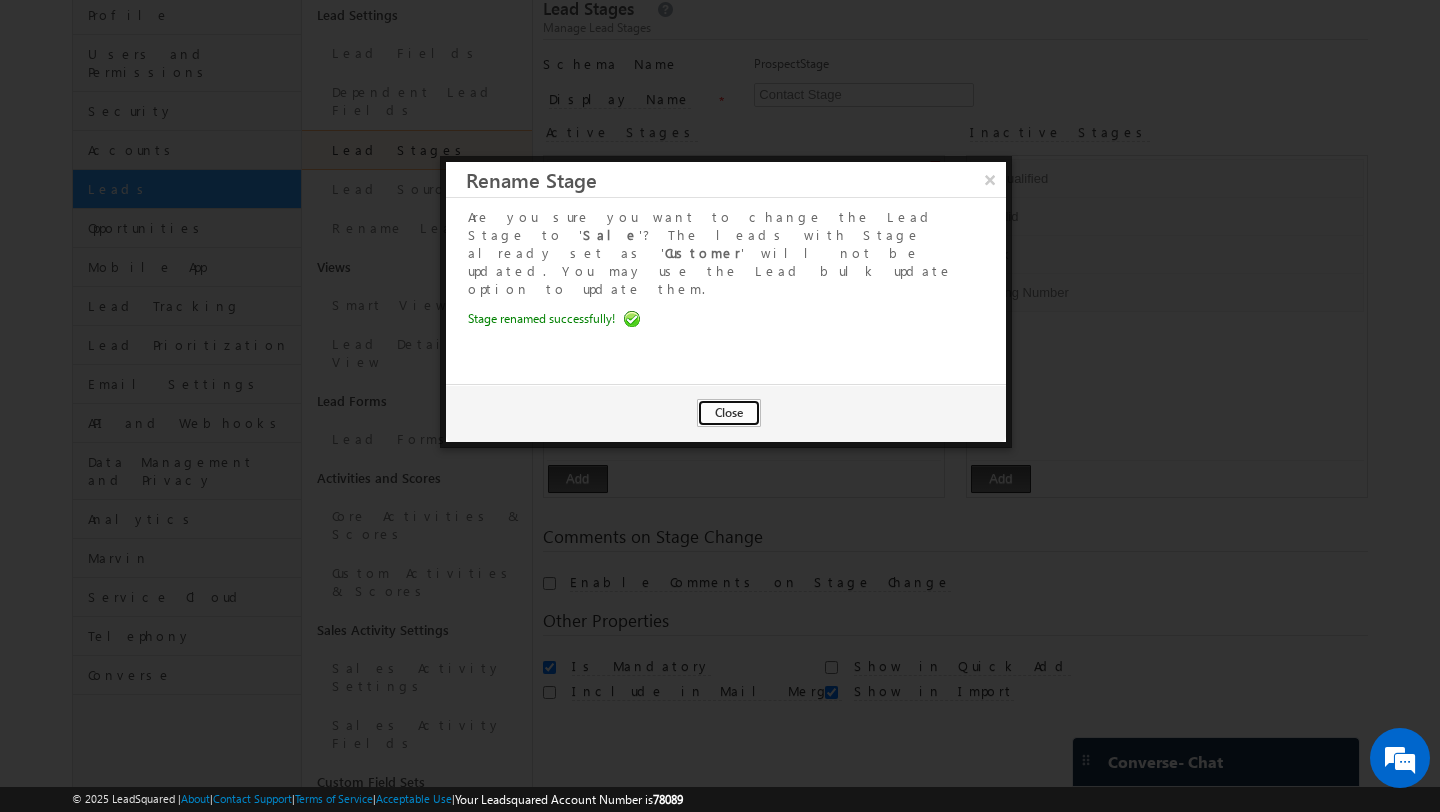 click on "Close" at bounding box center [729, 413] 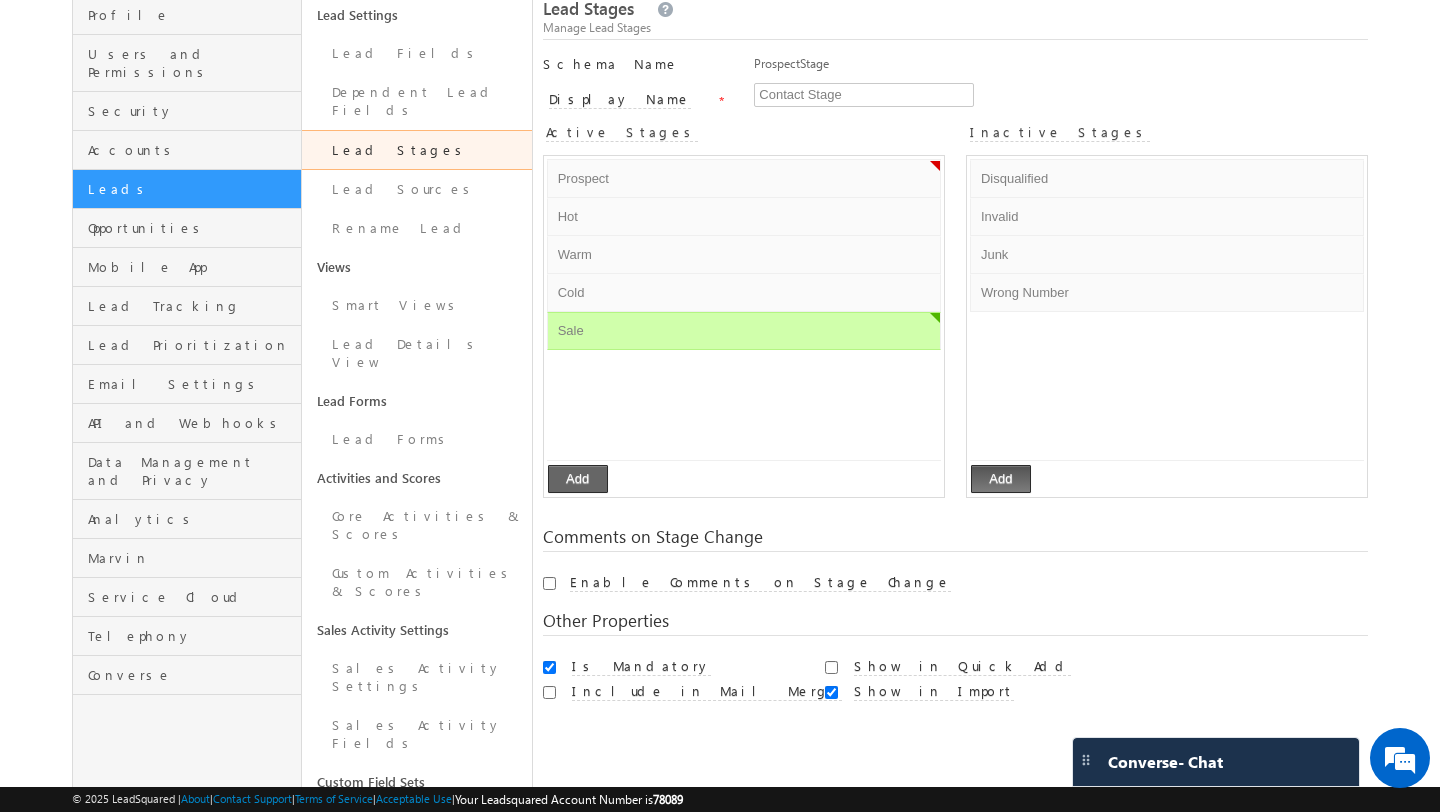 click on "Add" at bounding box center (578, 479) 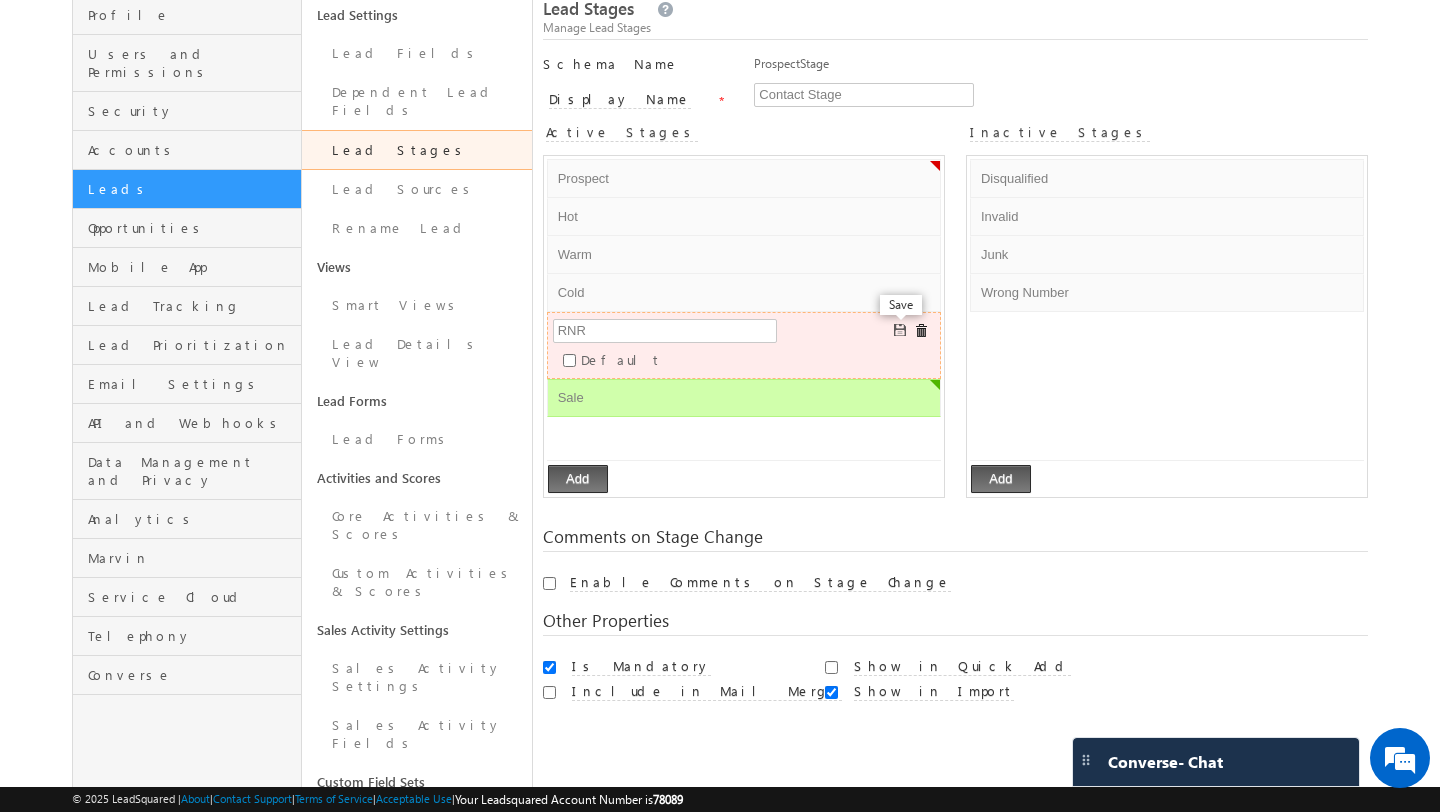 type on "RNR" 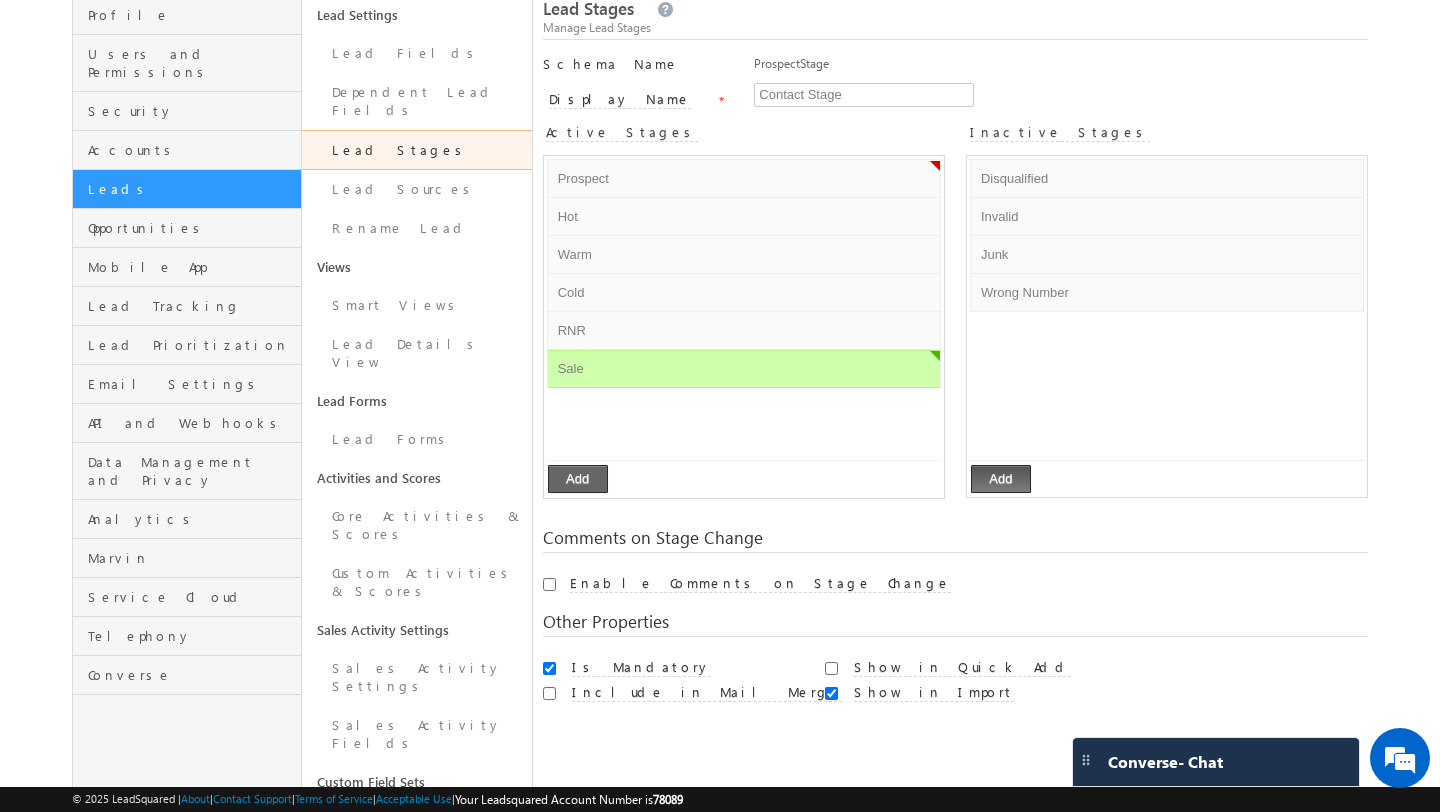 click on "Add" at bounding box center (578, 479) 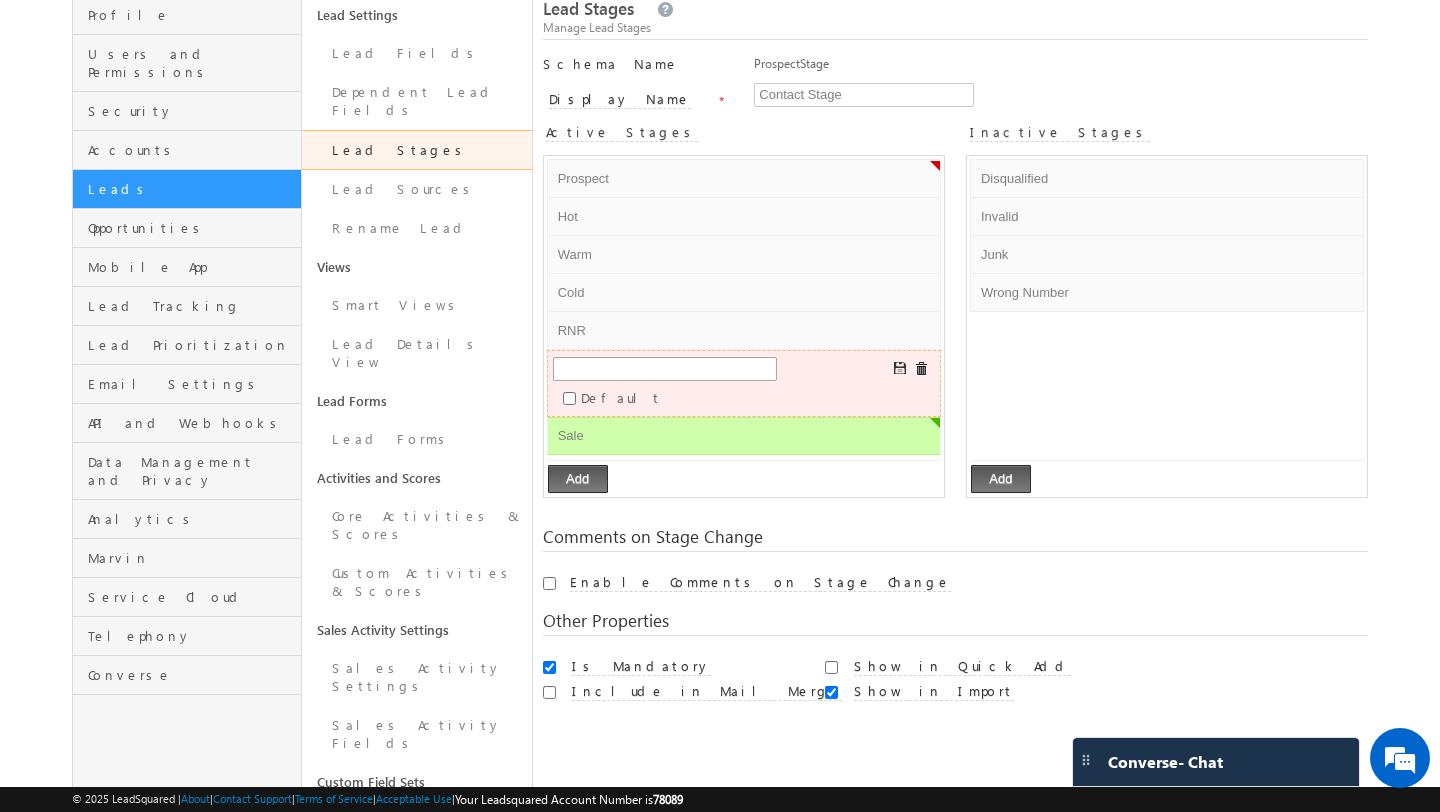 click at bounding box center [665, 369] 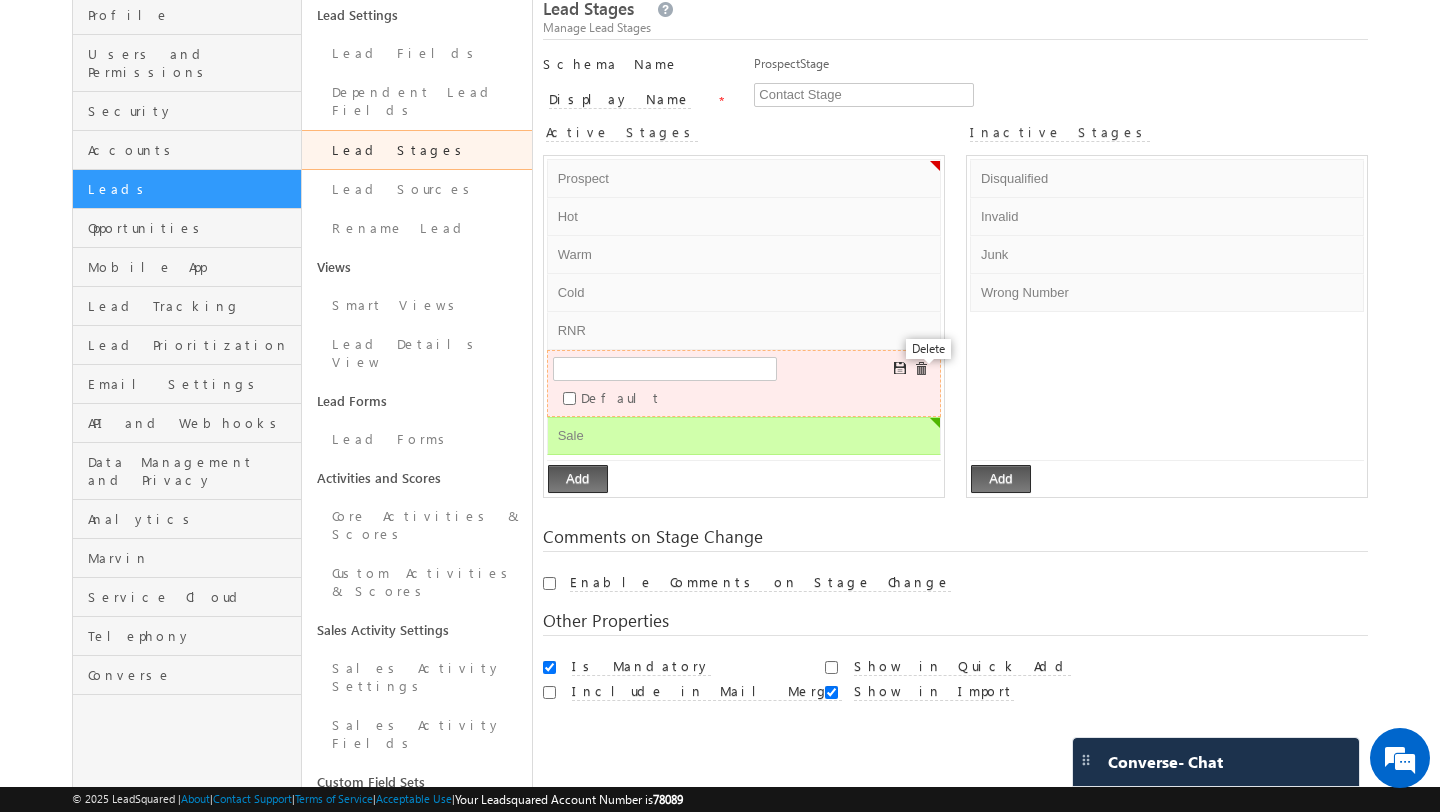 click at bounding box center (921, 369) 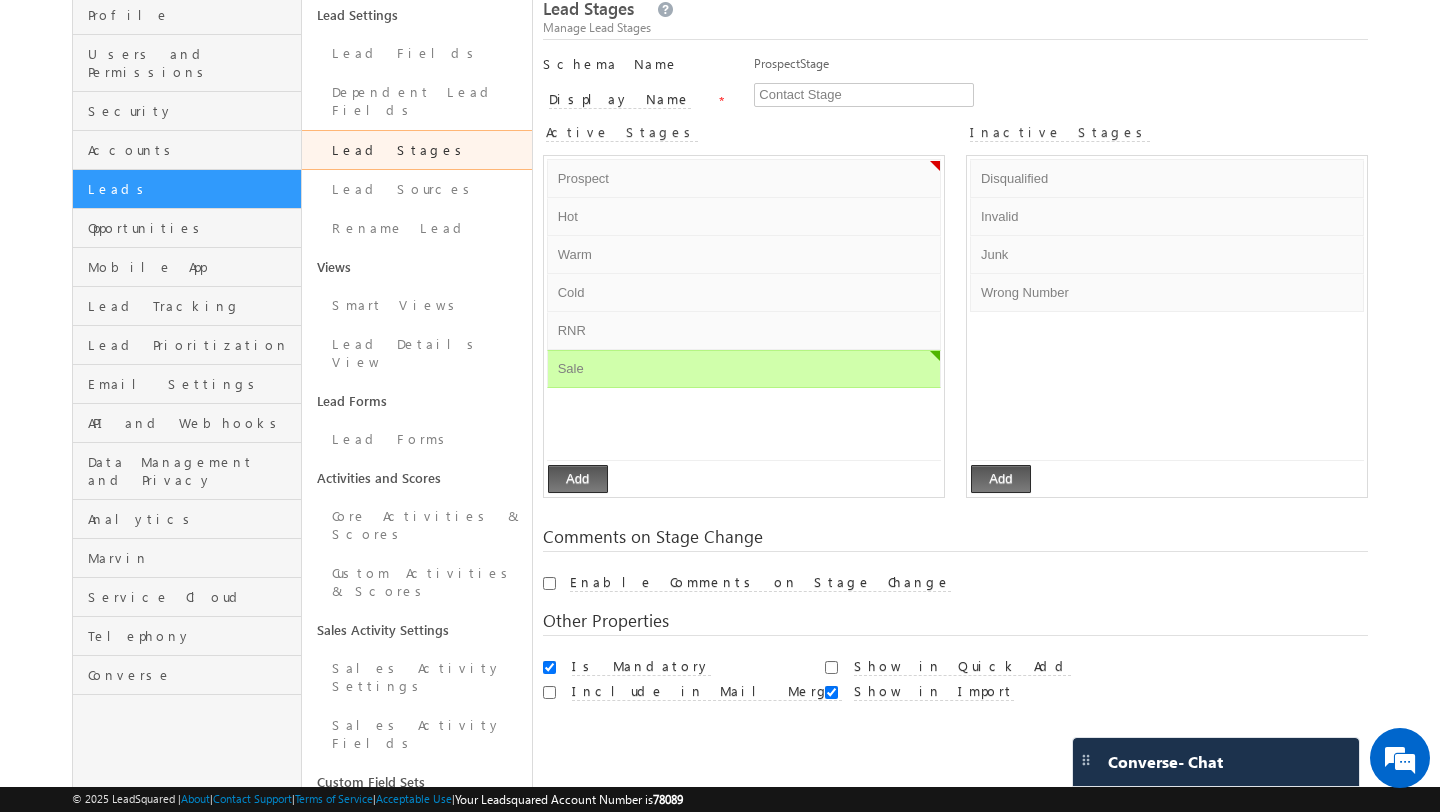 click on "Prospect Default Error processing! Hot Default Error processing! Warm Default Error processing! Cold Default Error processing! RNR Default Error processing! Sale Default Error processing! Add Updating" at bounding box center [744, 326] 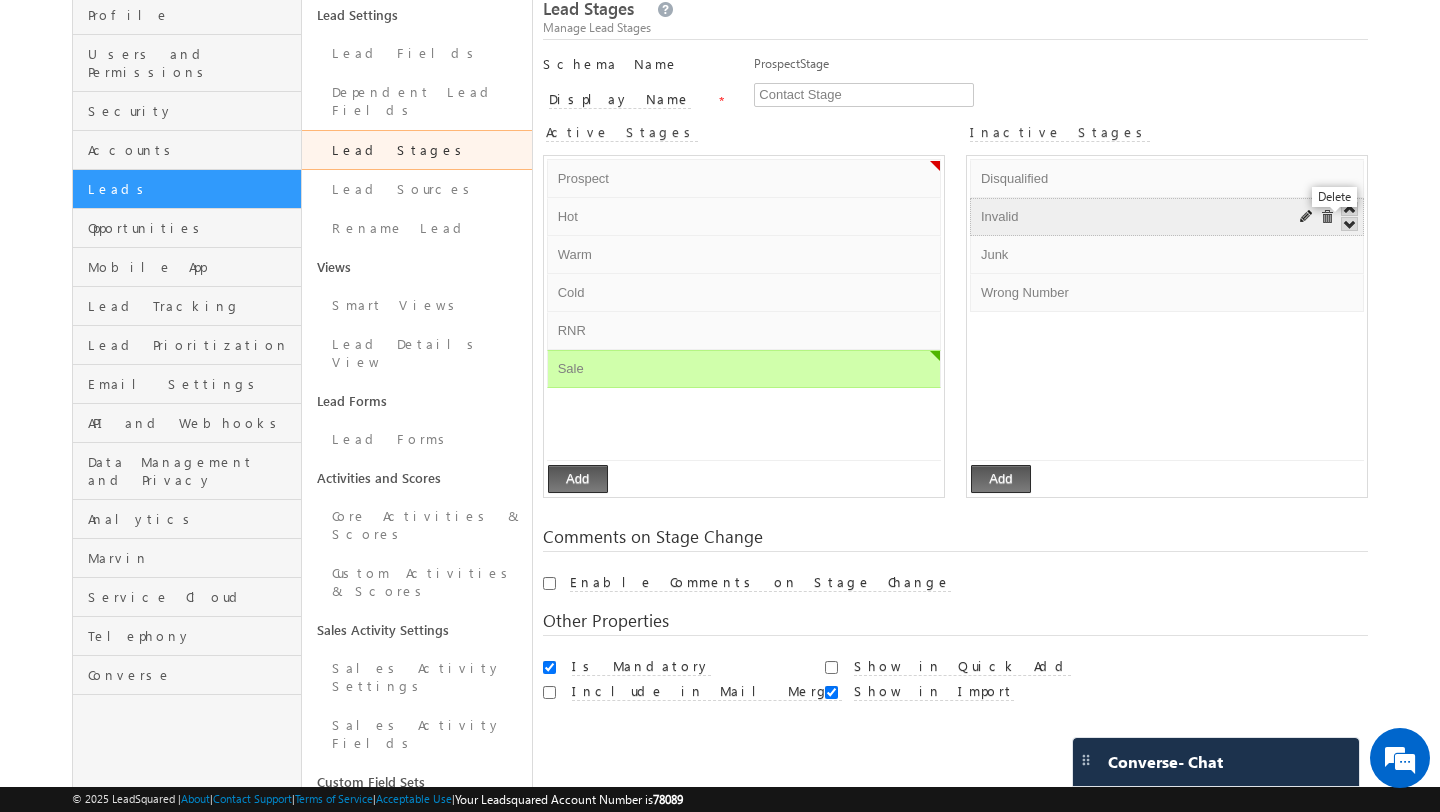 click at bounding box center [1327, 217] 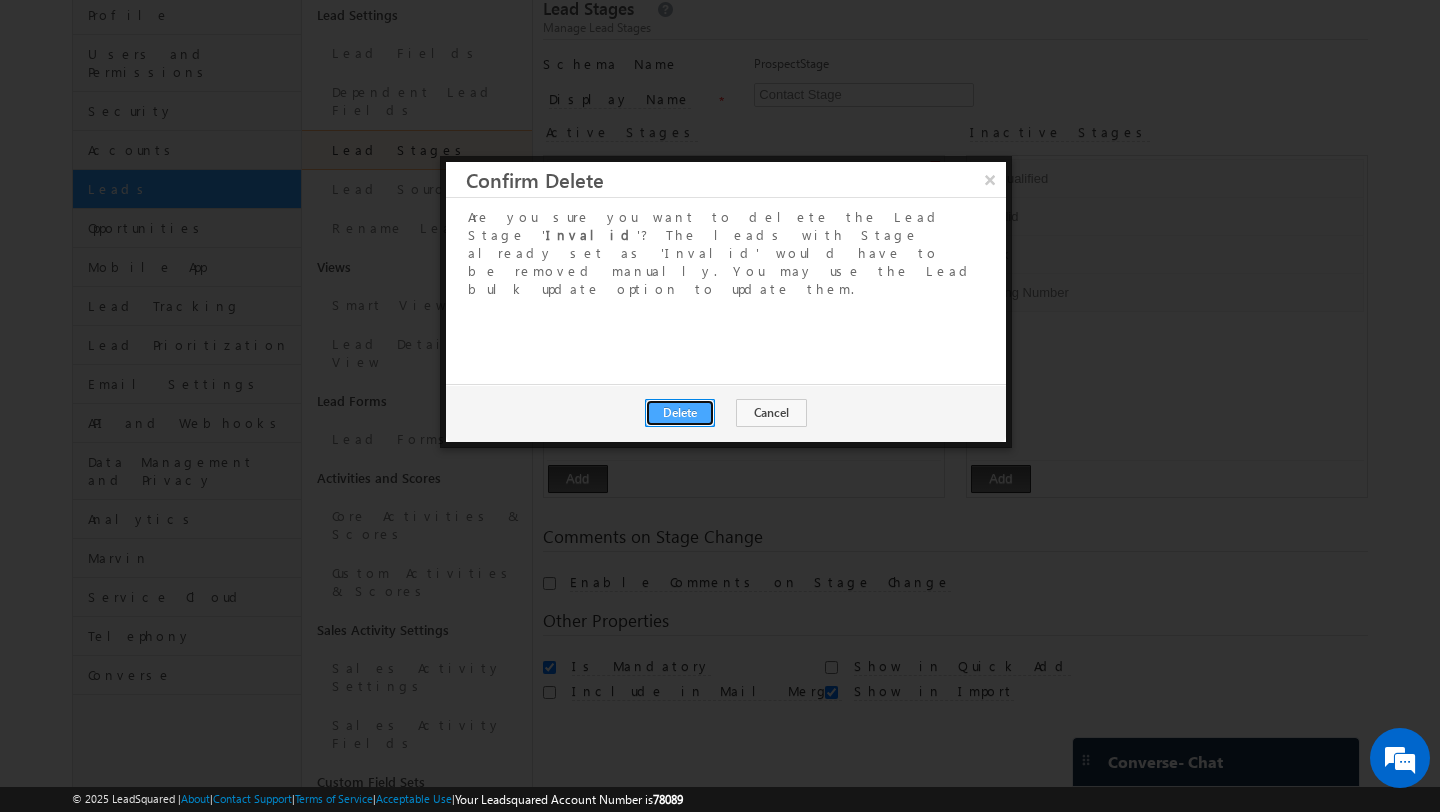 click on "Delete" at bounding box center (680, 413) 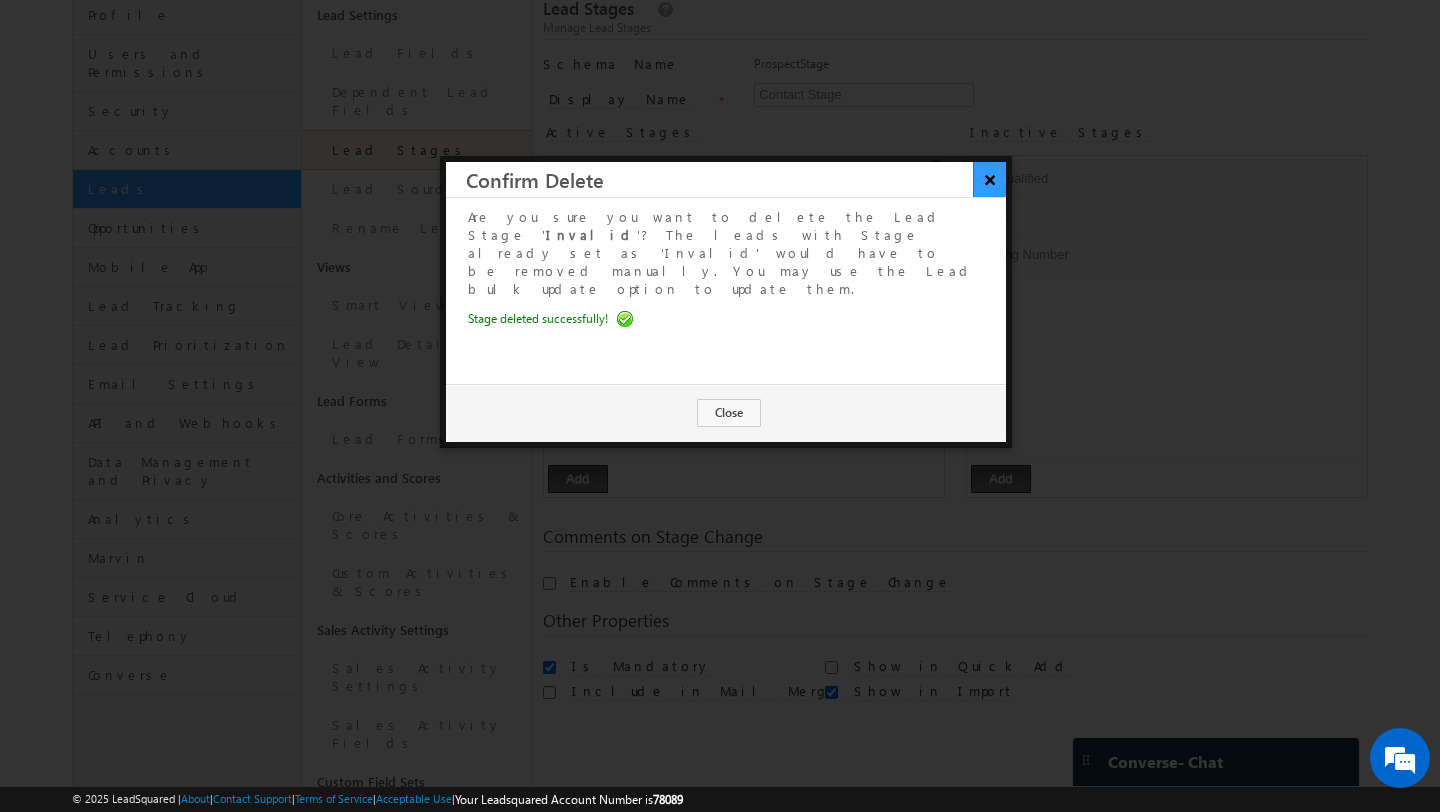 click on "×" at bounding box center [989, 179] 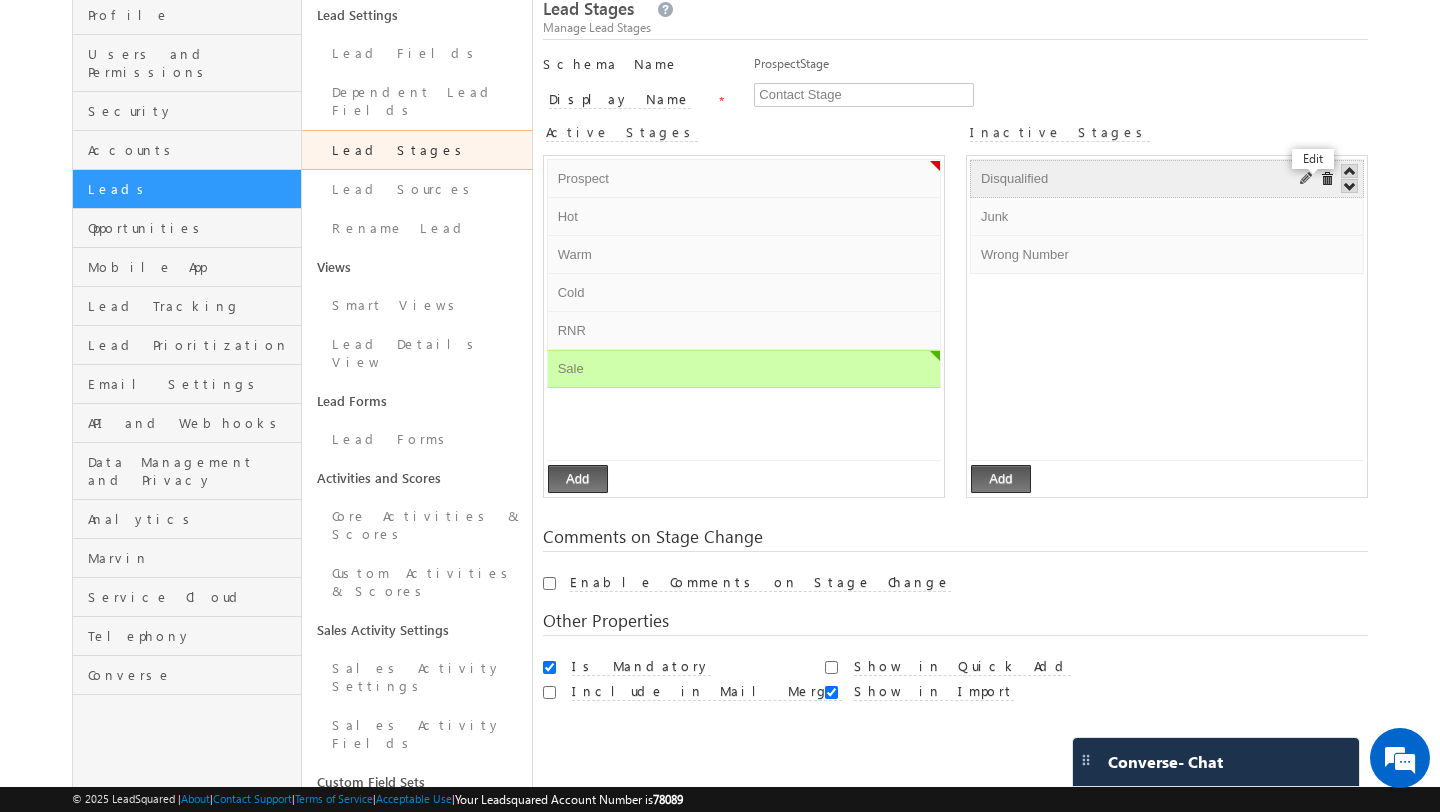 click at bounding box center [1307, 179] 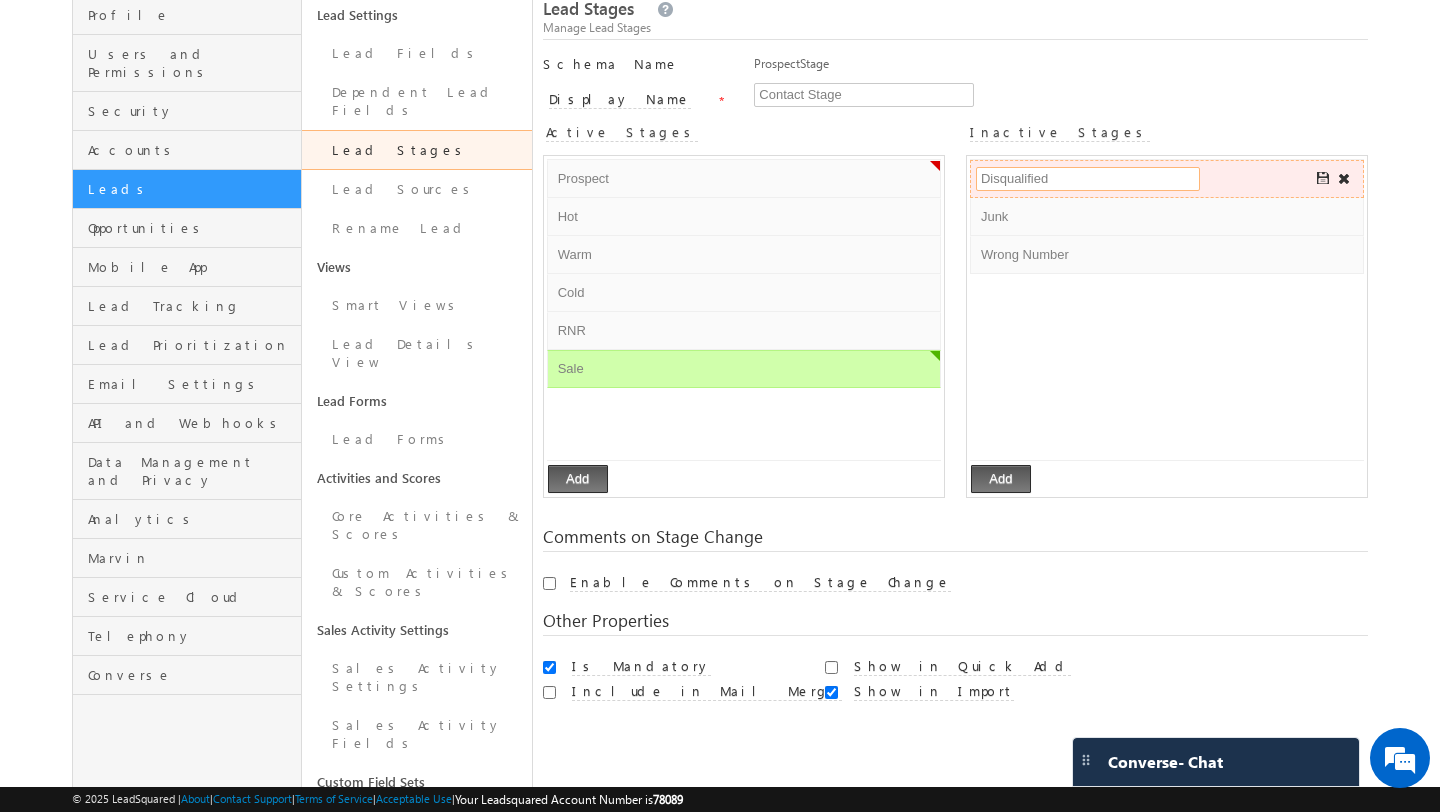 click on "Disqualified" at bounding box center (1088, 179) 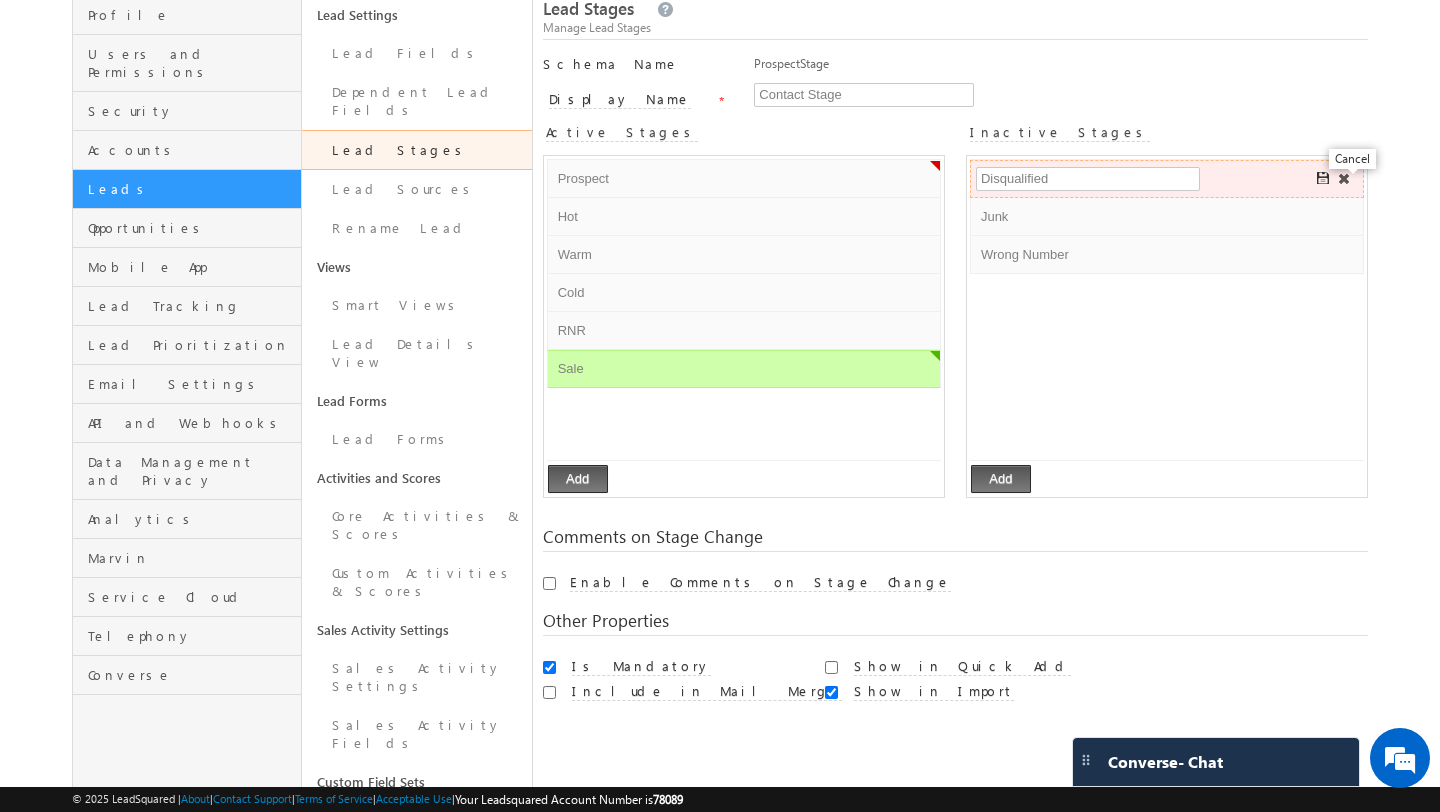 click at bounding box center (1344, 179) 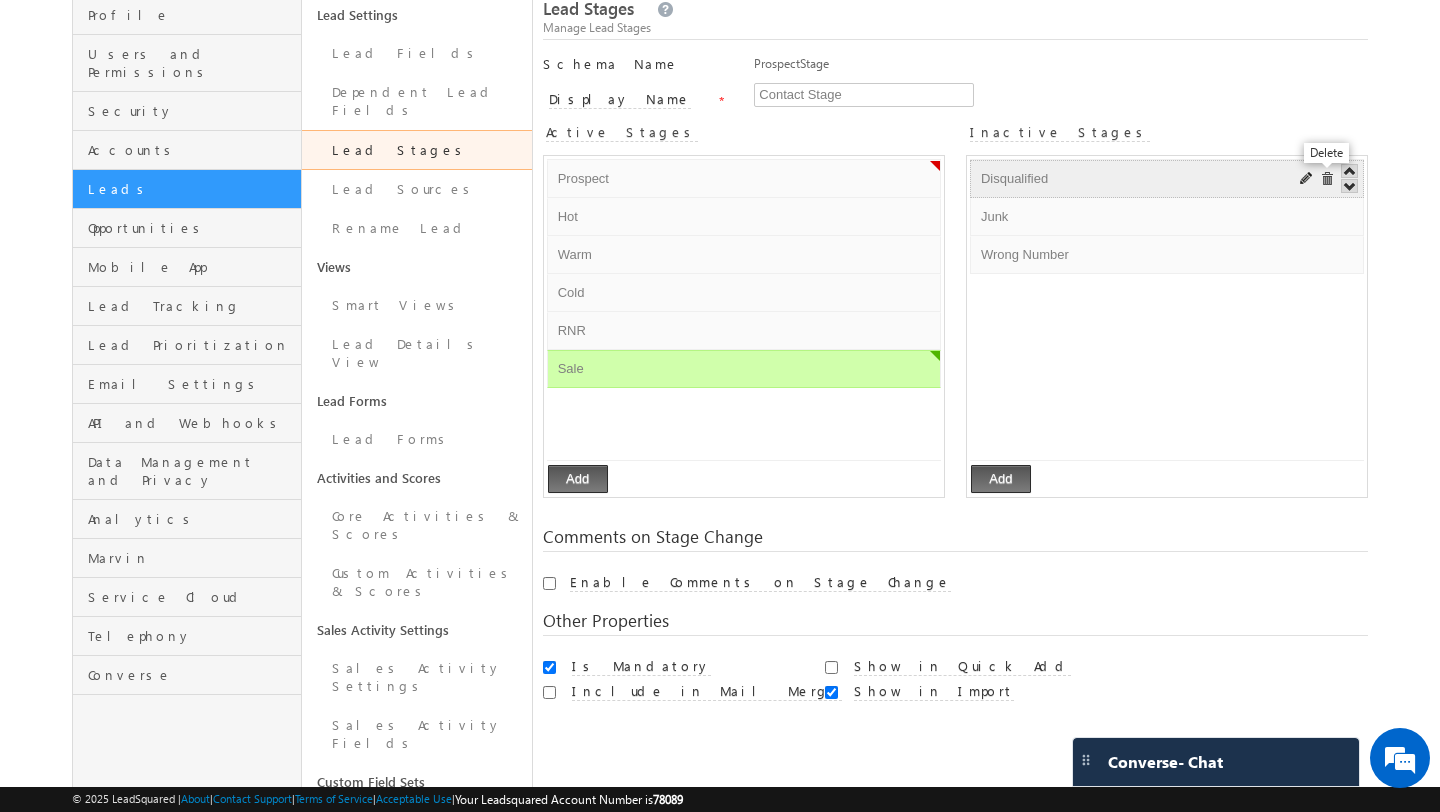 click at bounding box center (1327, 179) 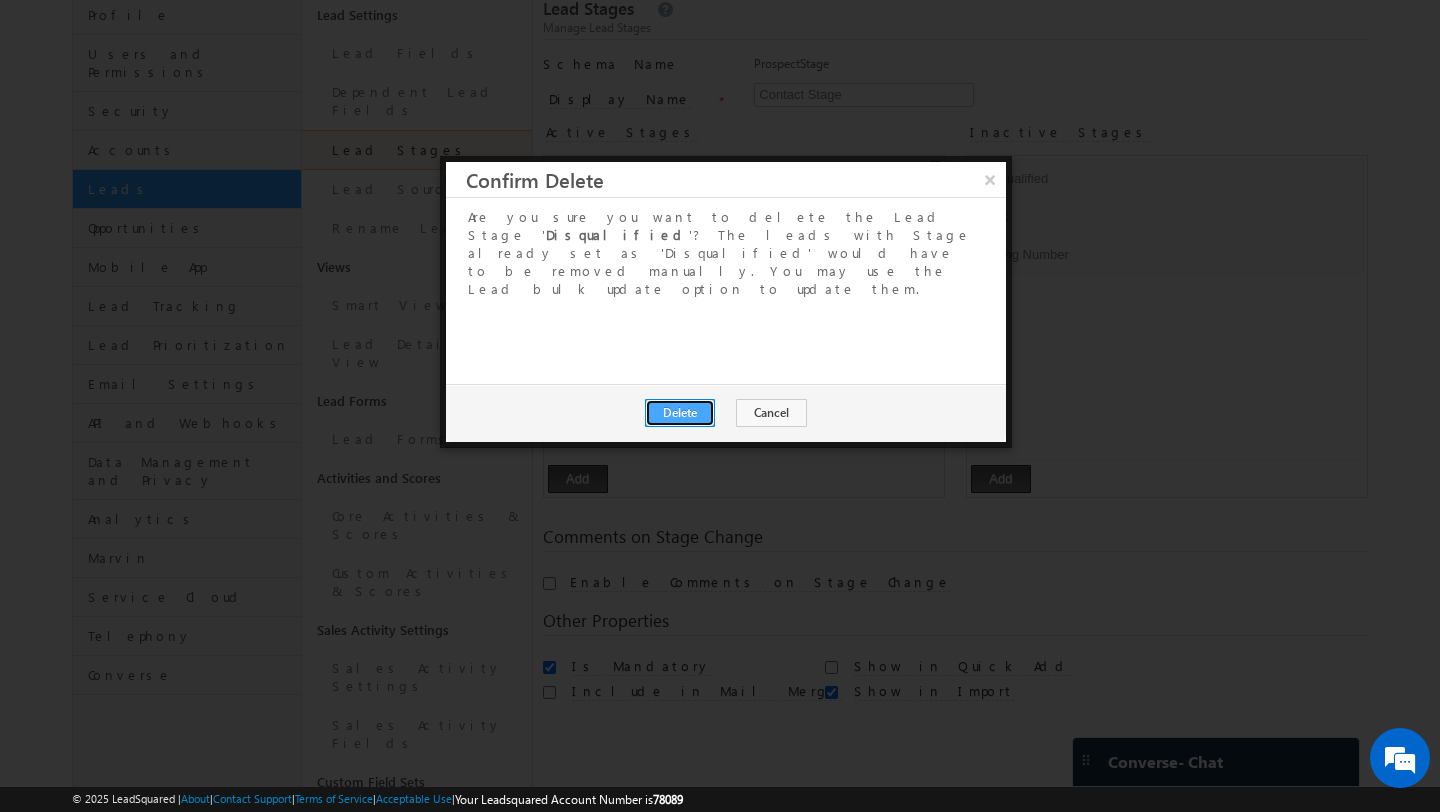 click on "Delete" at bounding box center [680, 413] 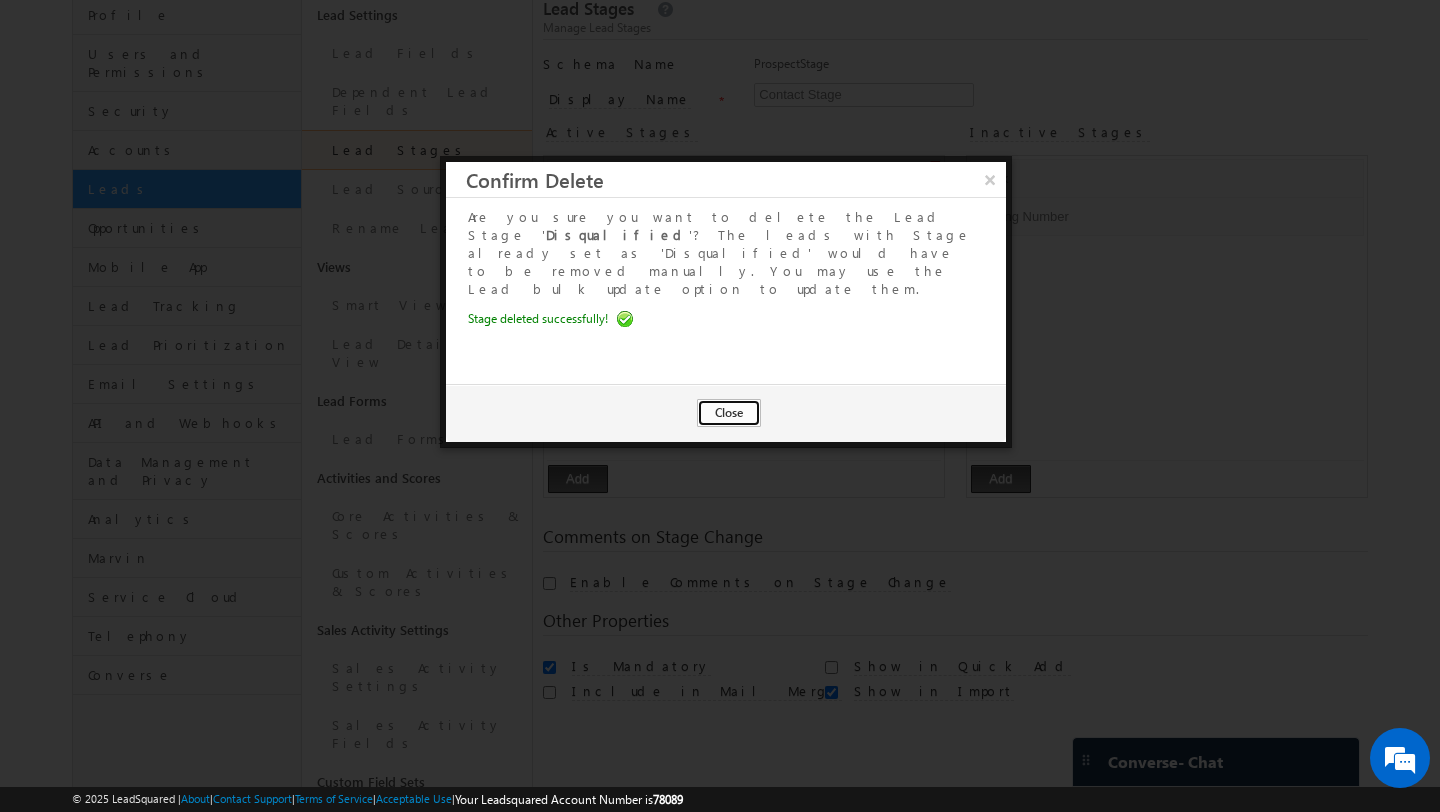 click on "Close" at bounding box center (729, 413) 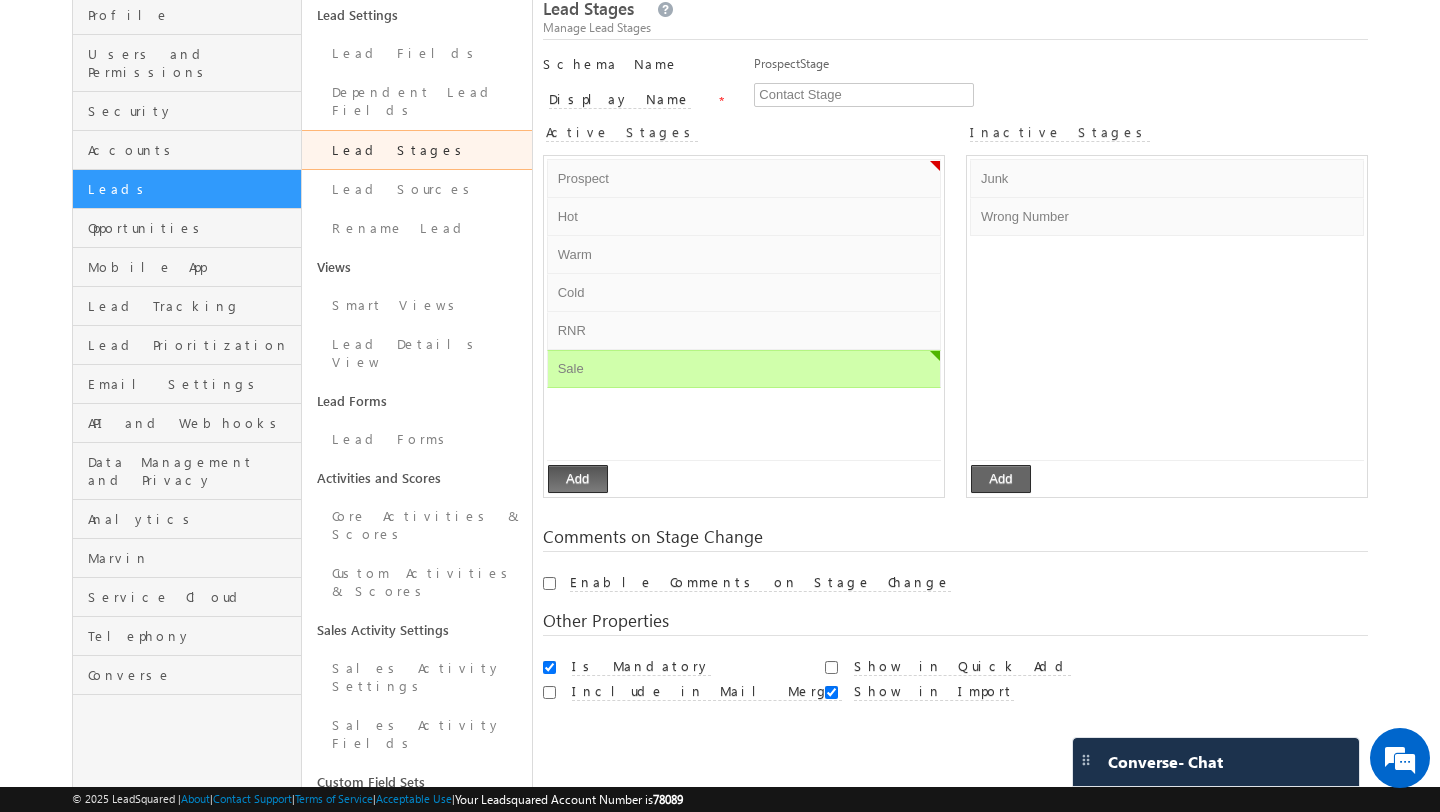 click on "Add" at bounding box center (1001, 479) 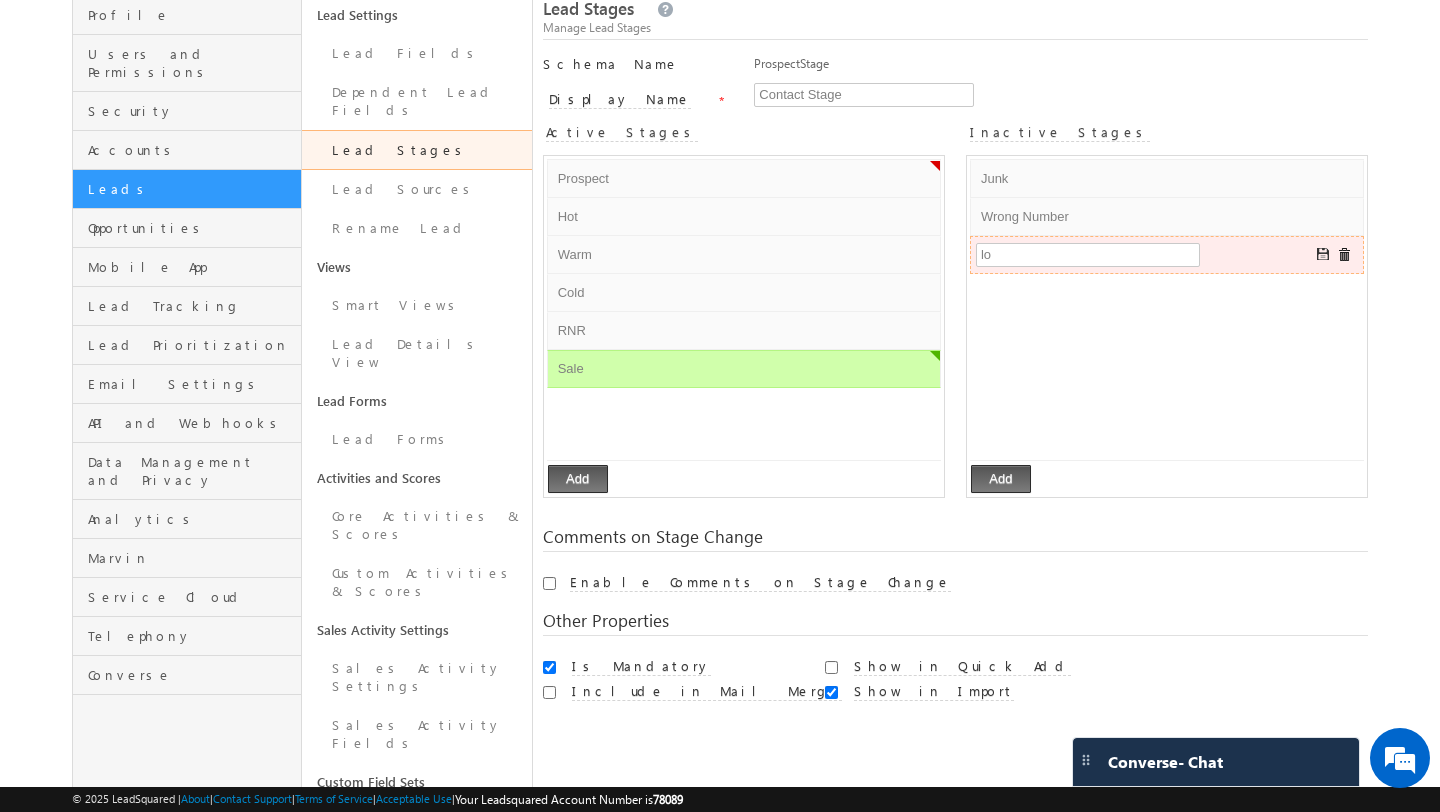 type on "l" 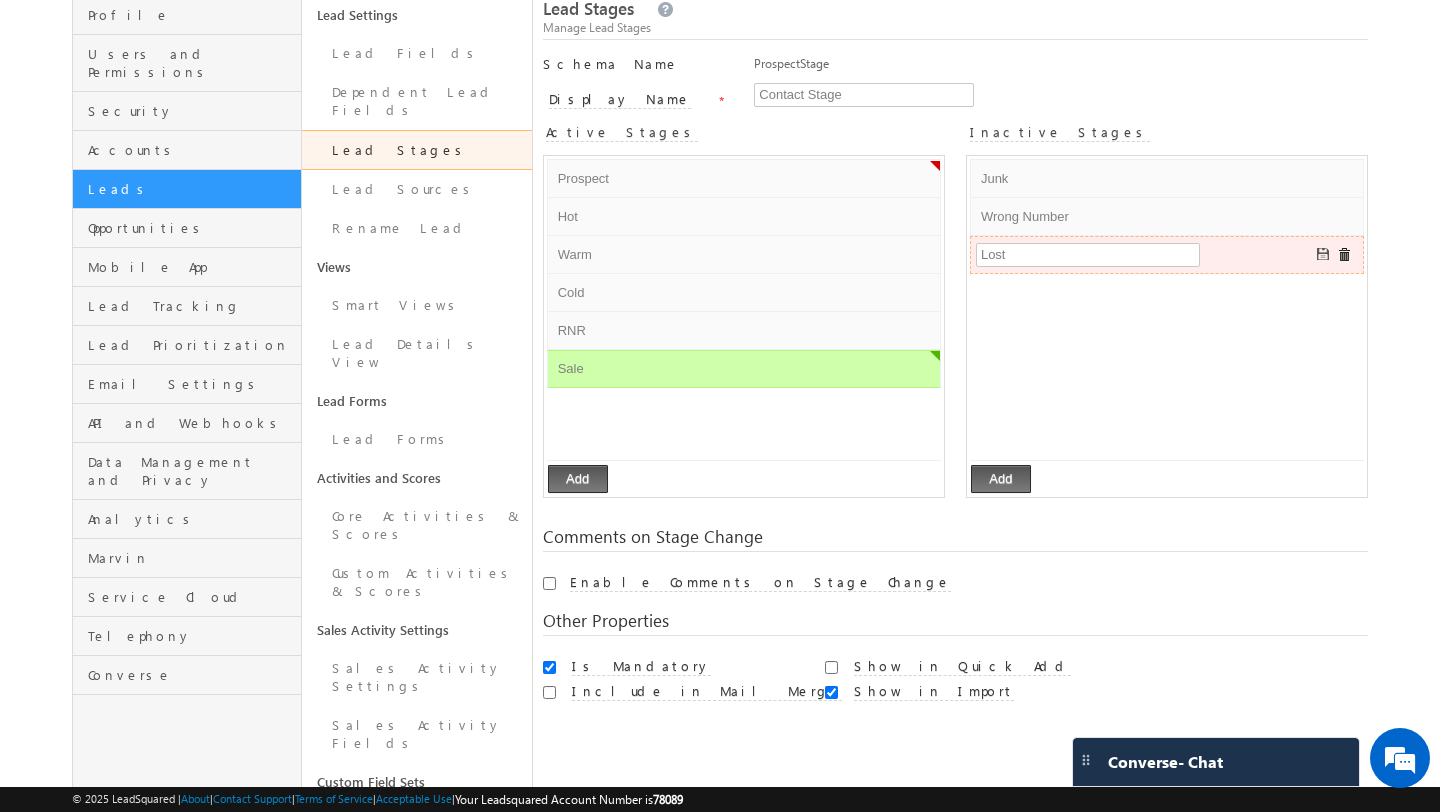 type on "Lost" 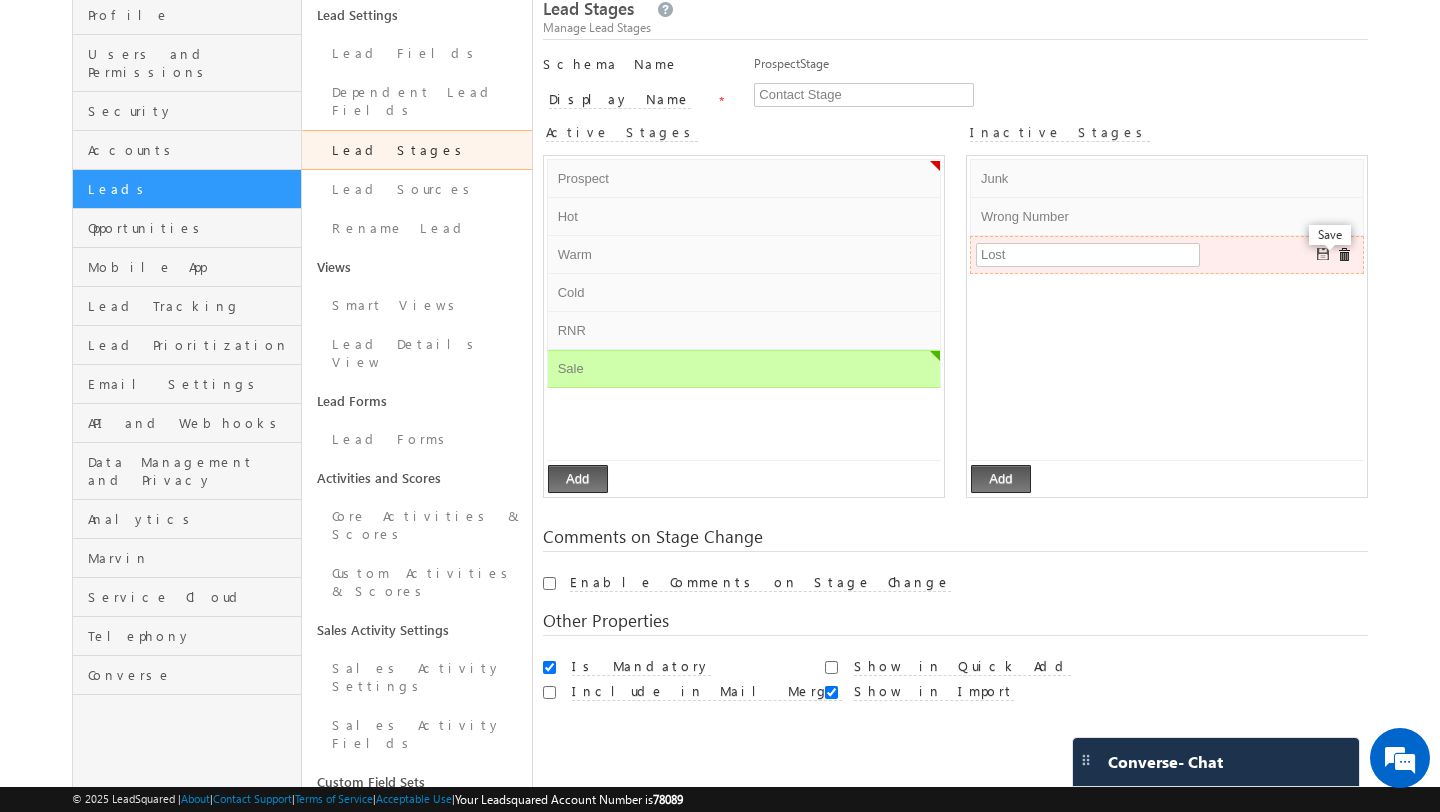 click at bounding box center (1324, 255) 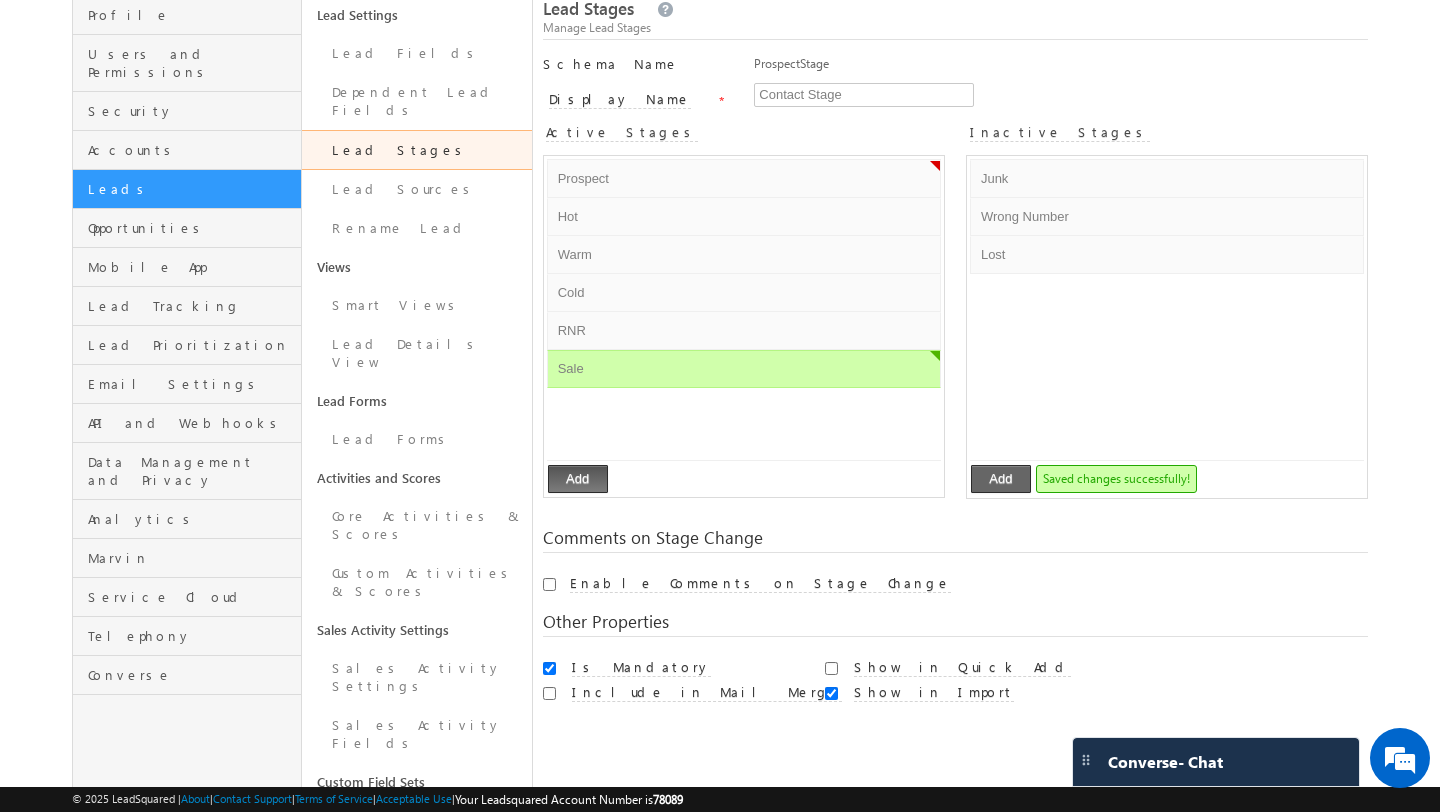 click on "Add" at bounding box center (1001, 479) 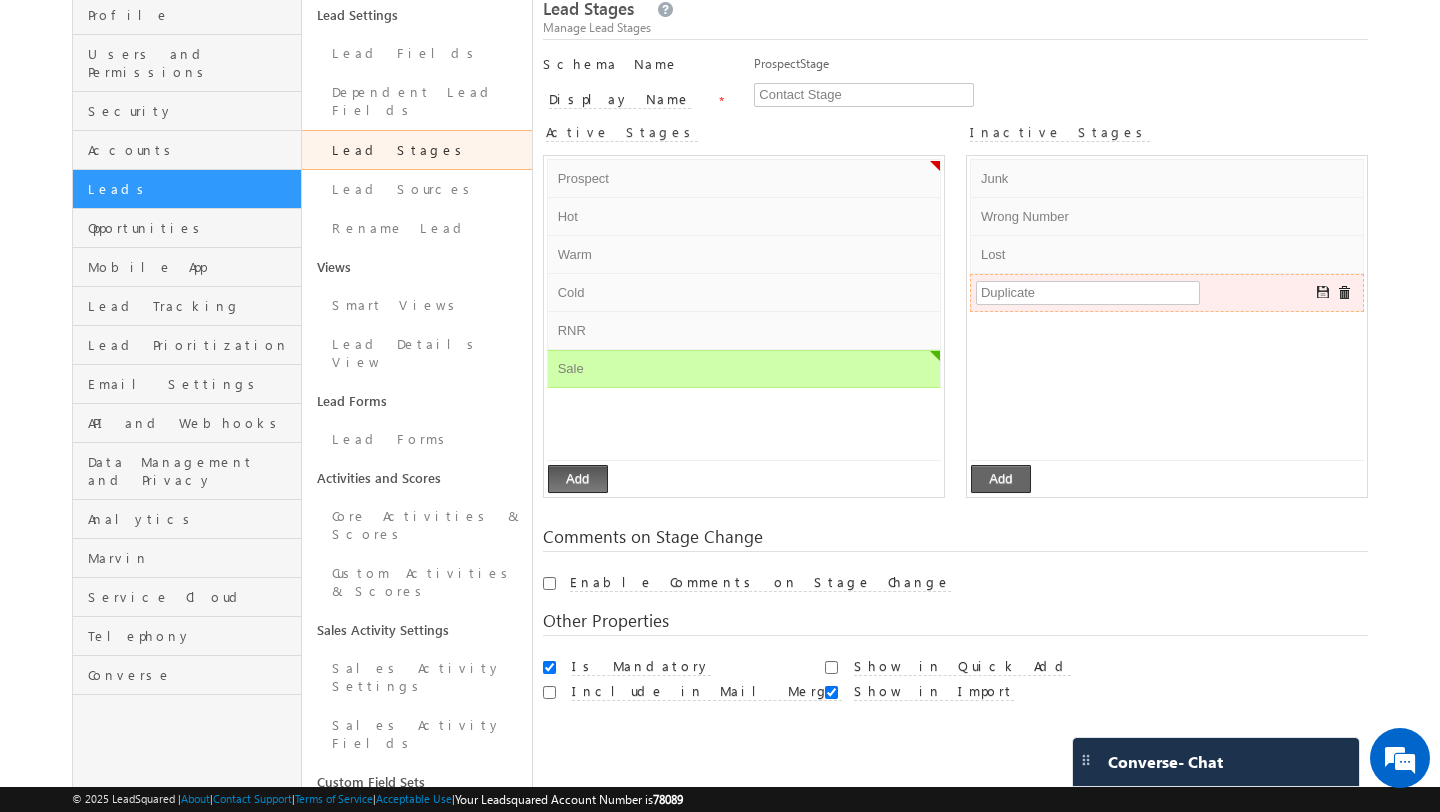 type on "Duplicate" 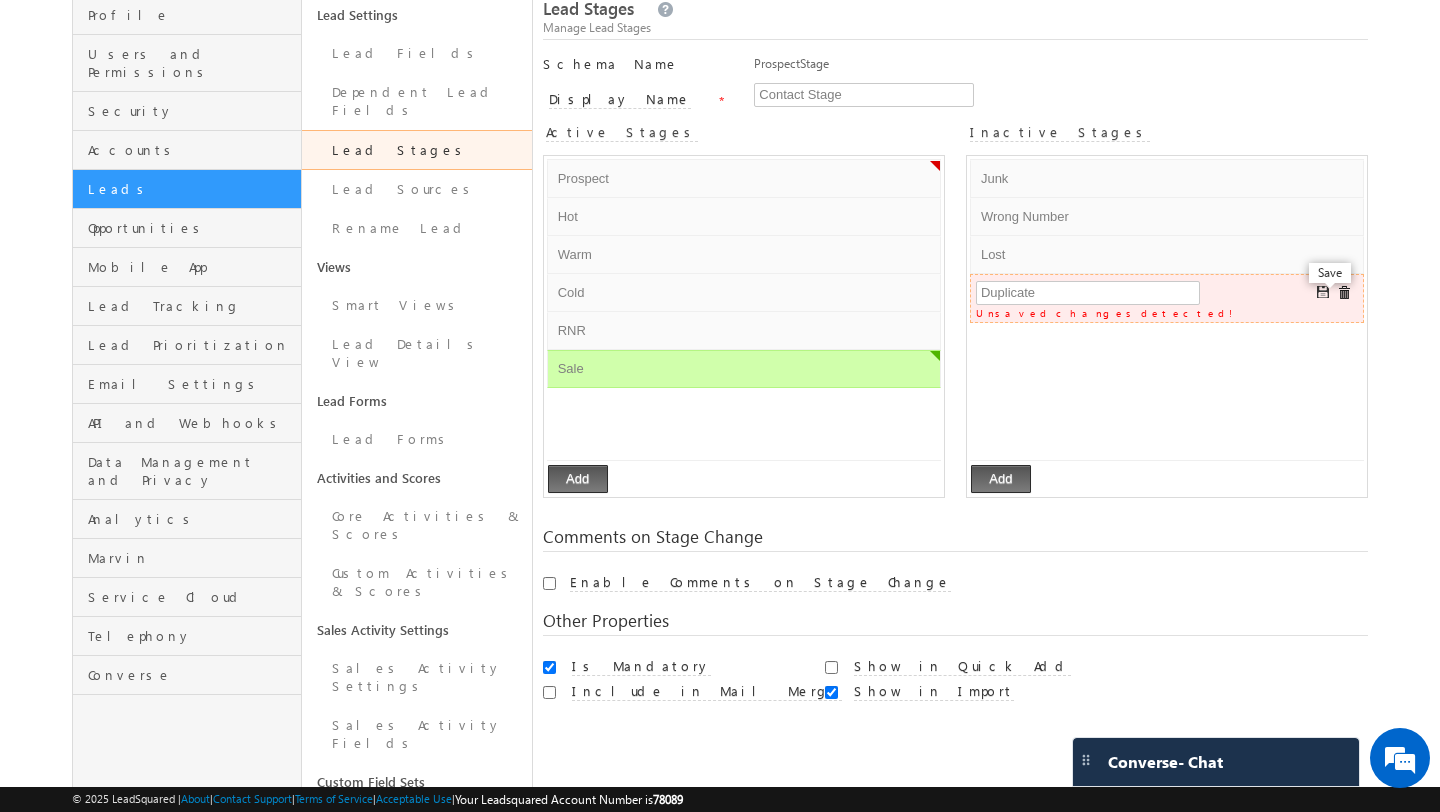 click at bounding box center (1324, 293) 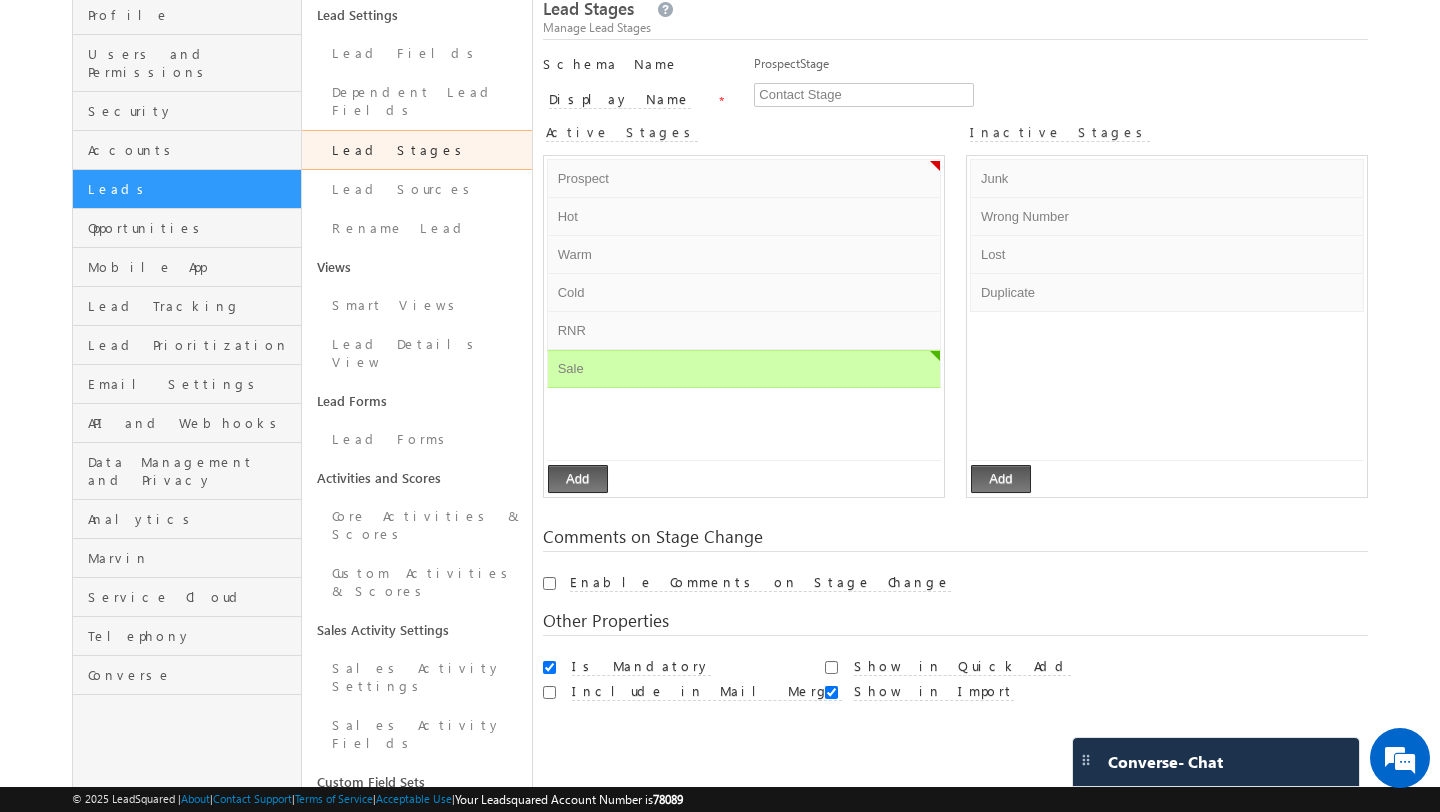 scroll, scrollTop: 0, scrollLeft: 0, axis: both 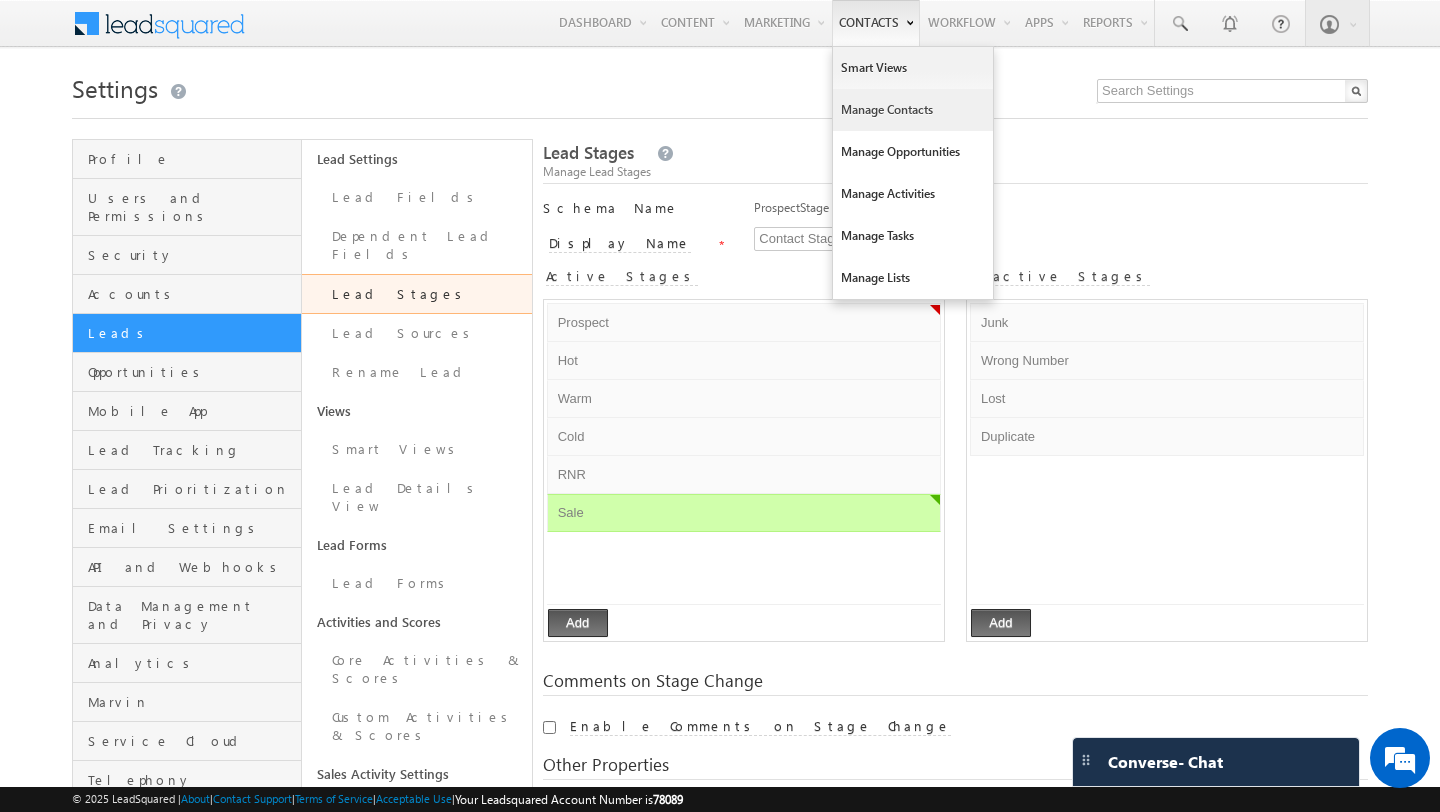 click on "Manage Contacts" at bounding box center [913, 110] 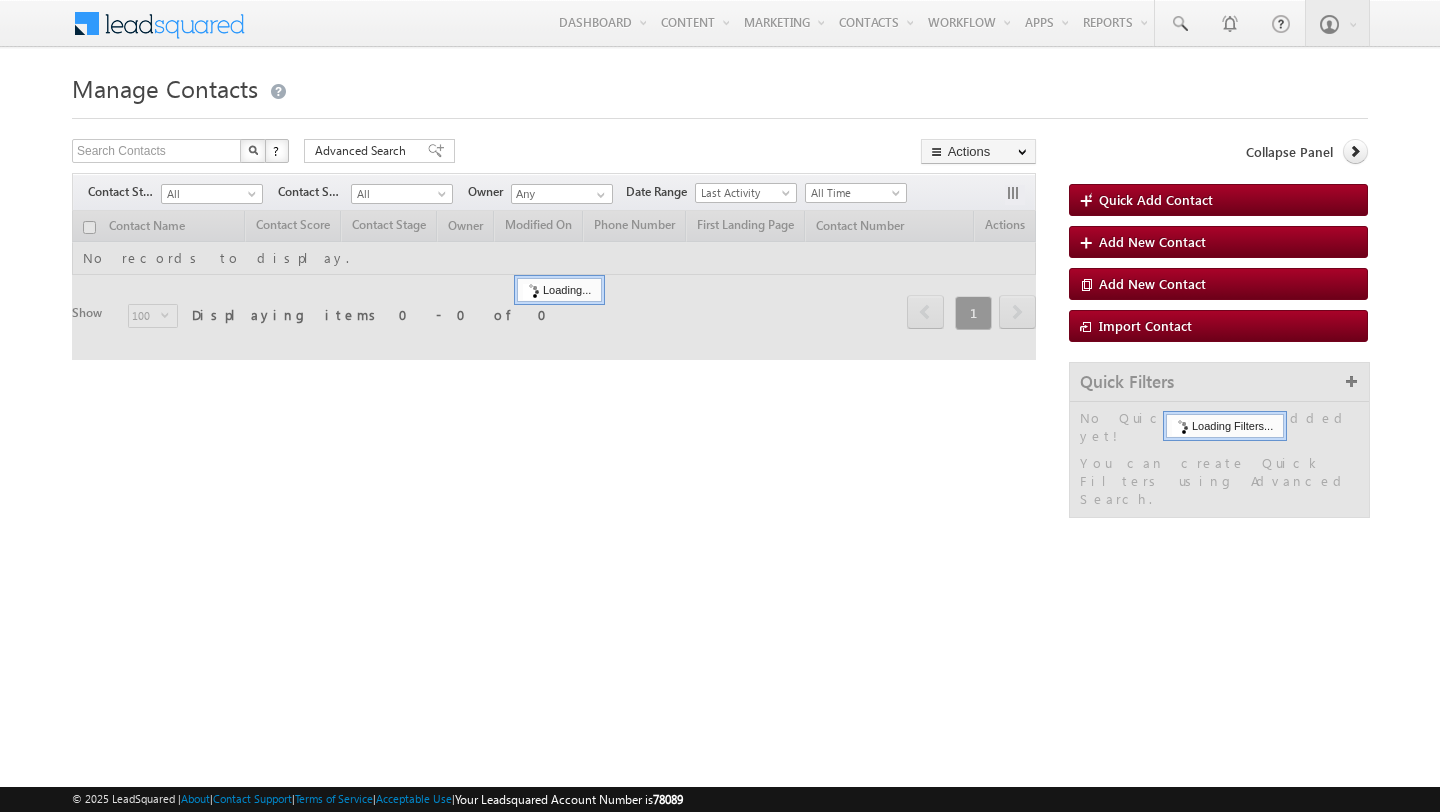 scroll, scrollTop: 0, scrollLeft: 0, axis: both 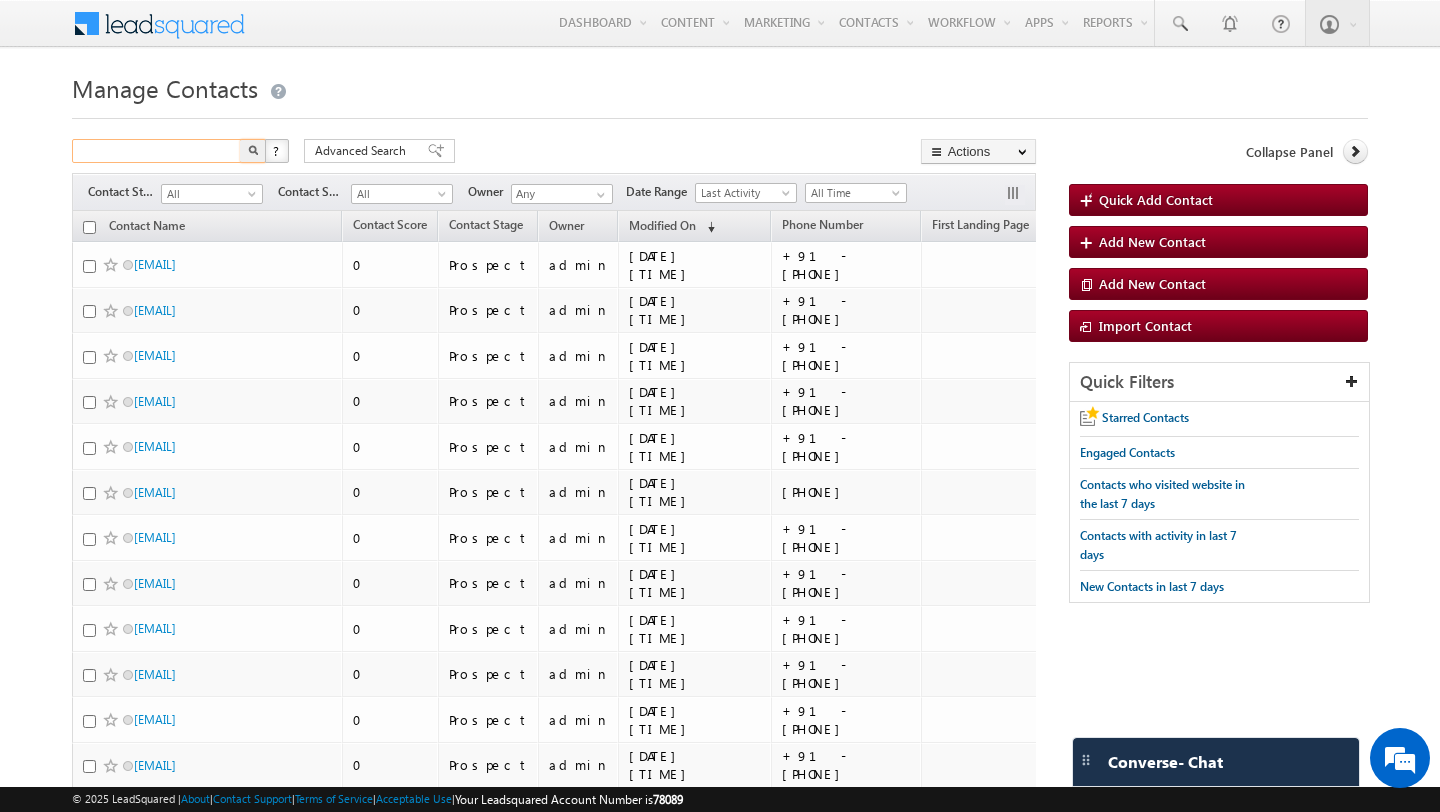 click at bounding box center (157, 151) 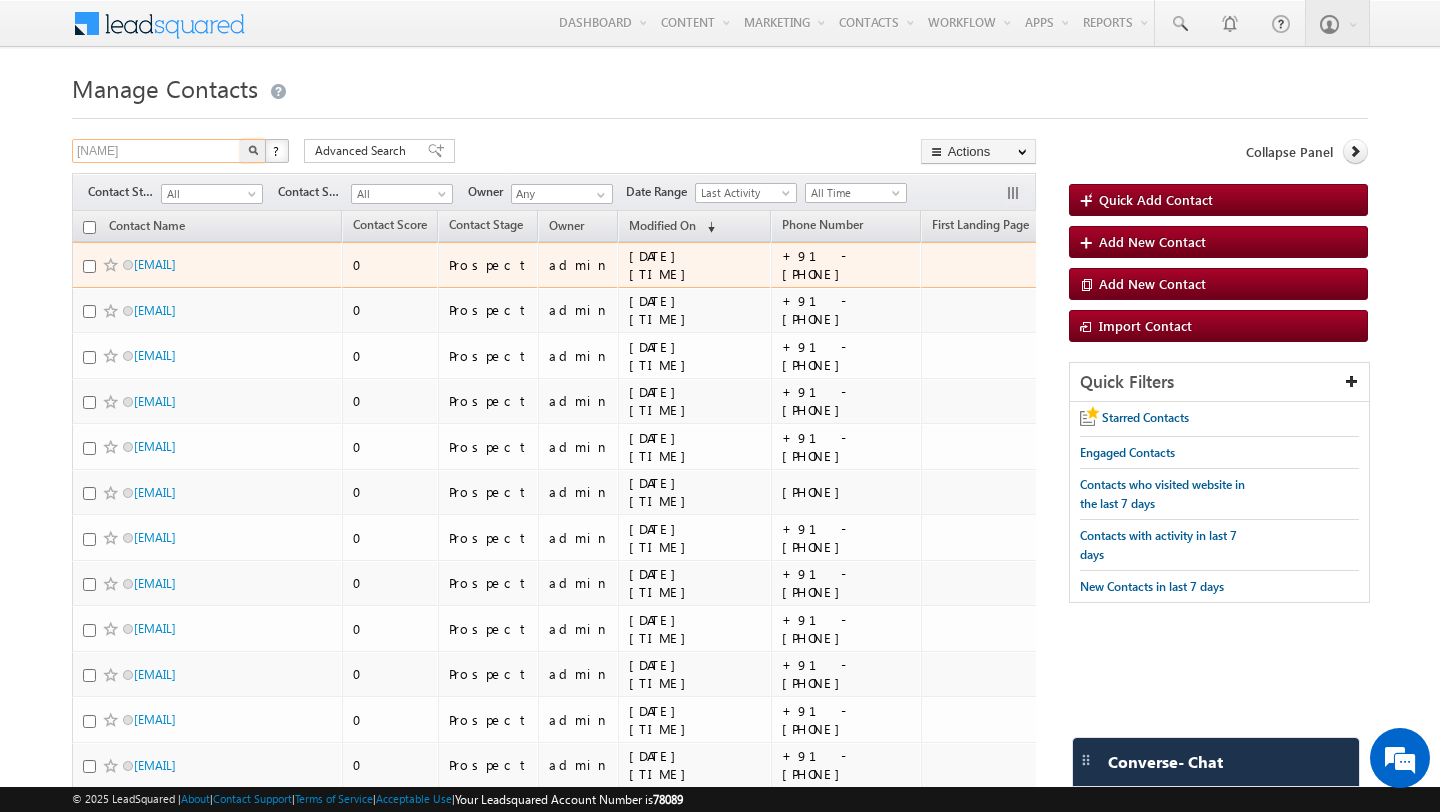 type on "swapnil" 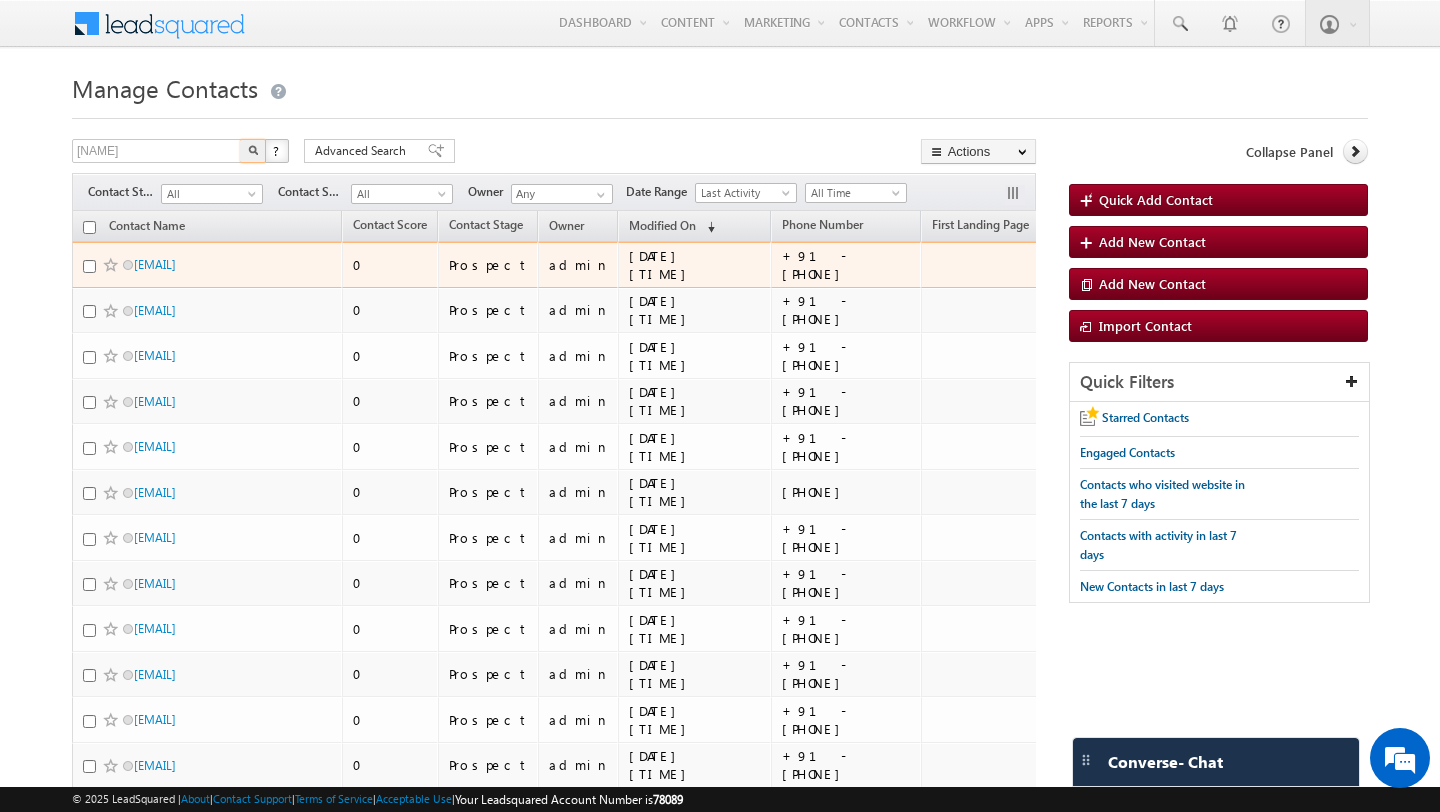 click at bounding box center [253, 151] 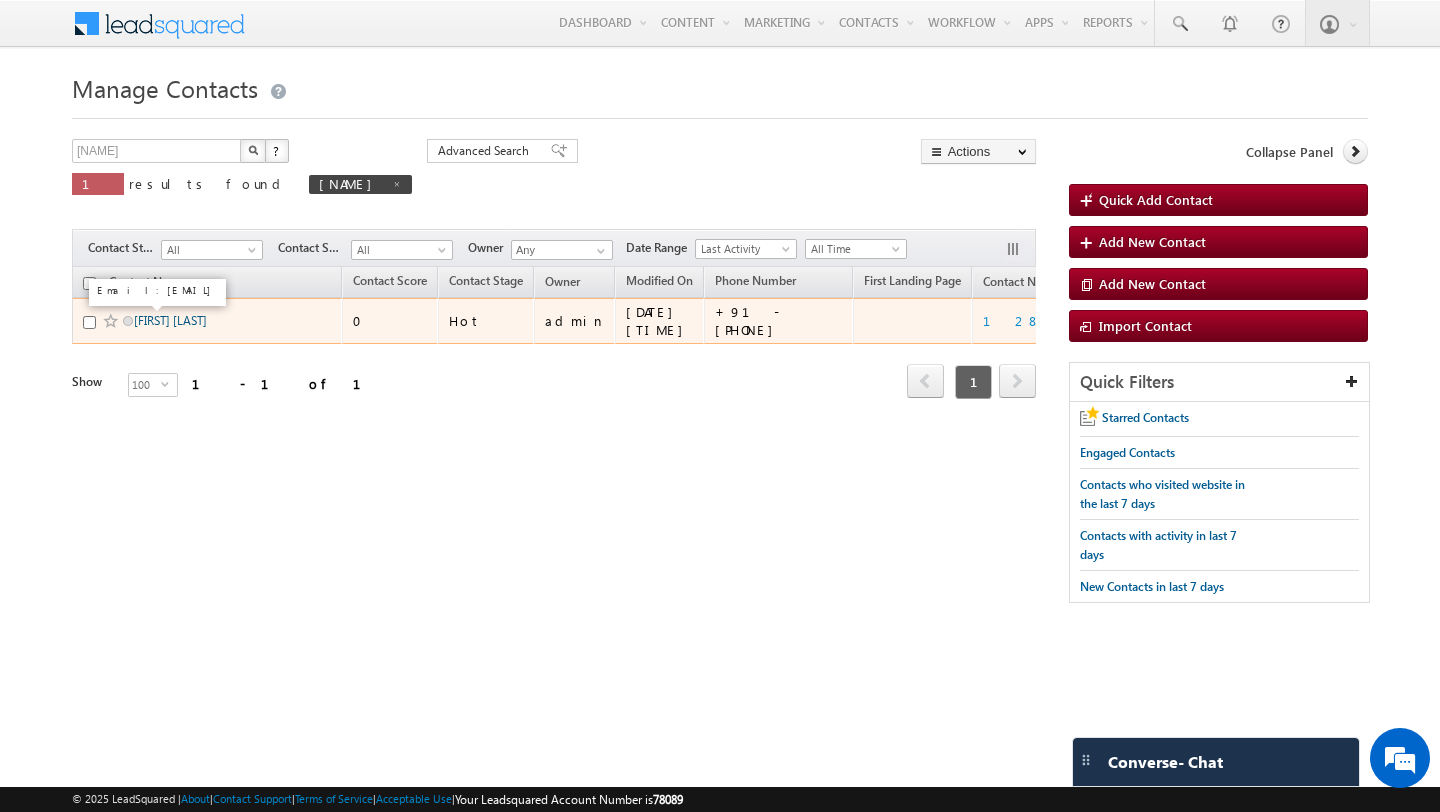 click on "Swapnil Bagad" at bounding box center (170, 320) 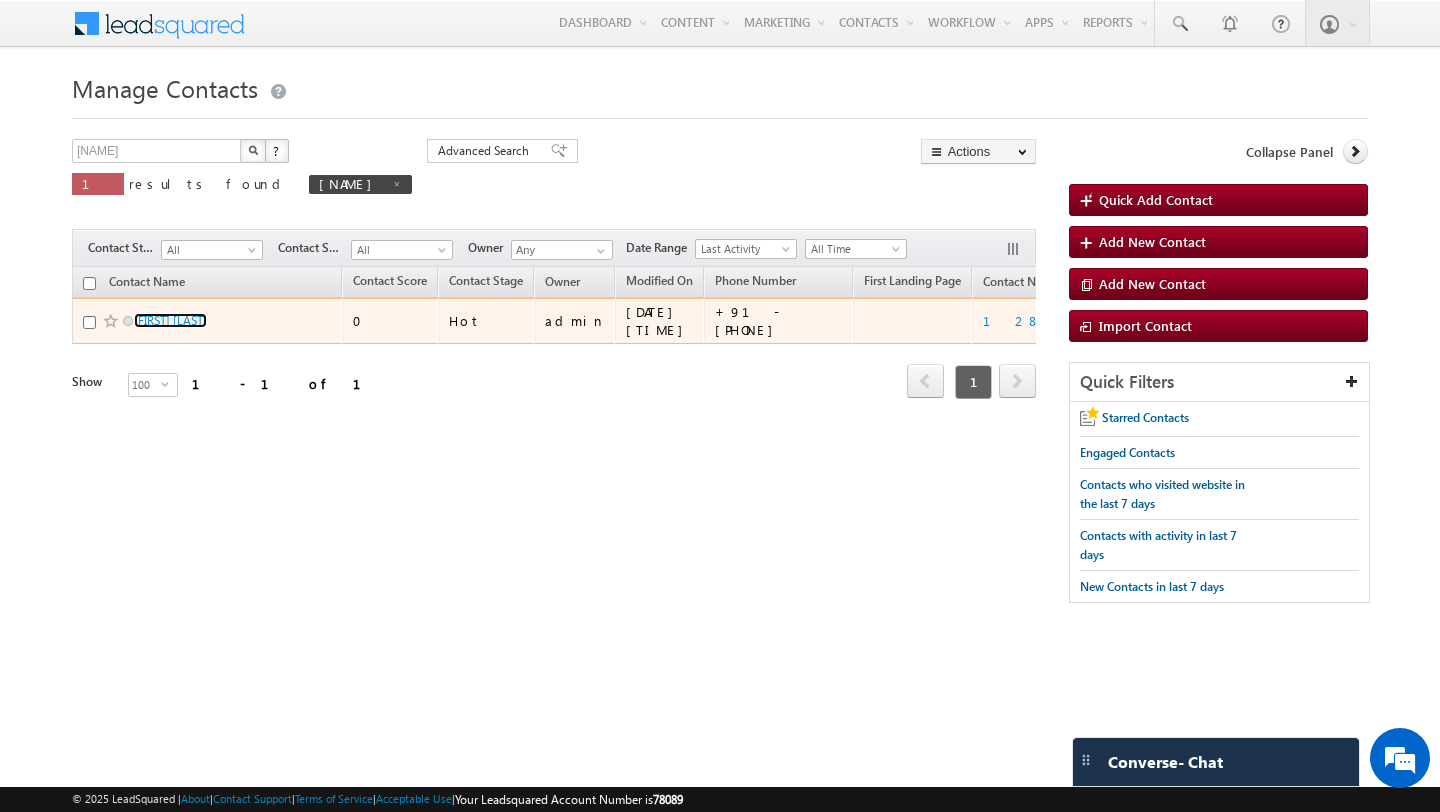 scroll, scrollTop: 0, scrollLeft: 0, axis: both 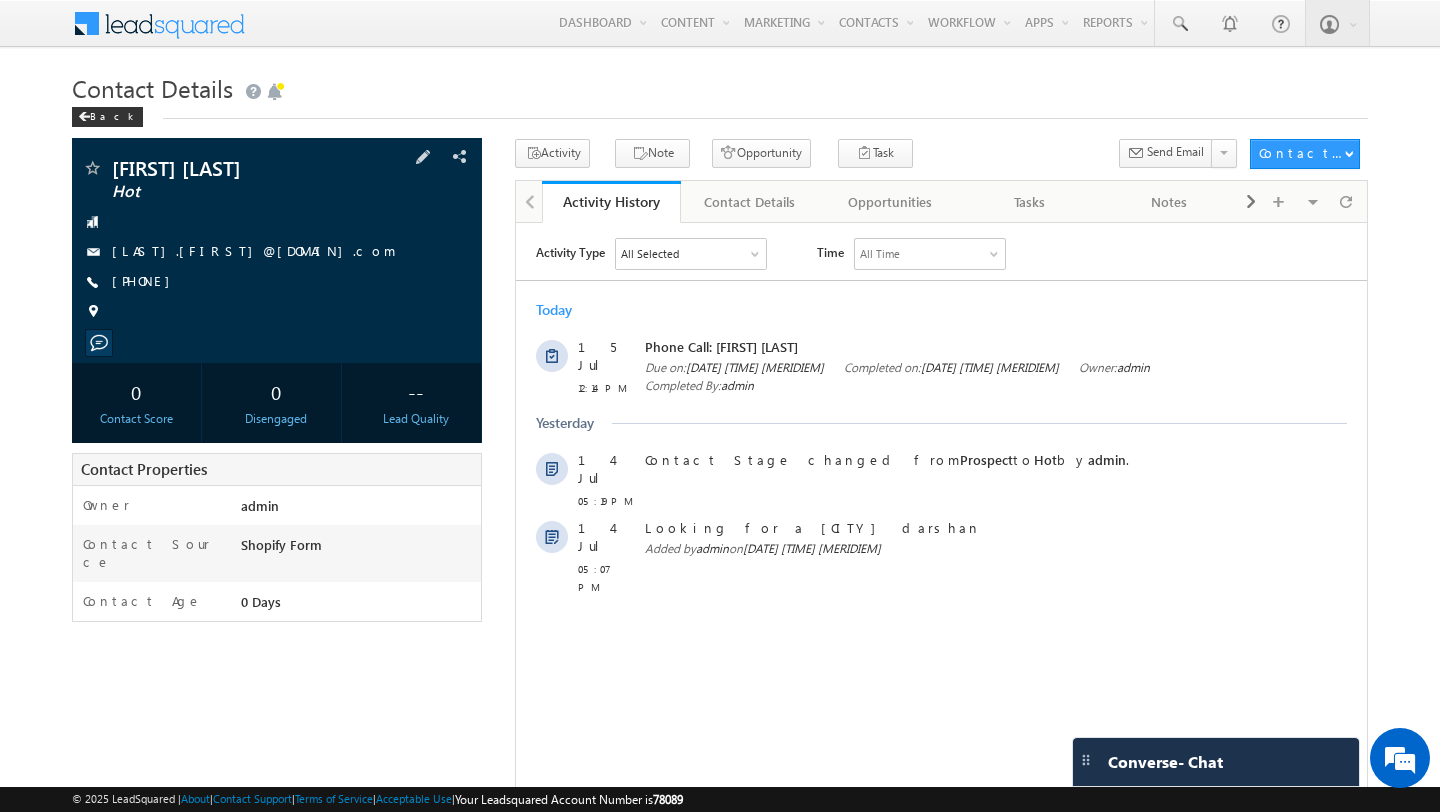 click on "Hot" at bounding box center (238, 192) 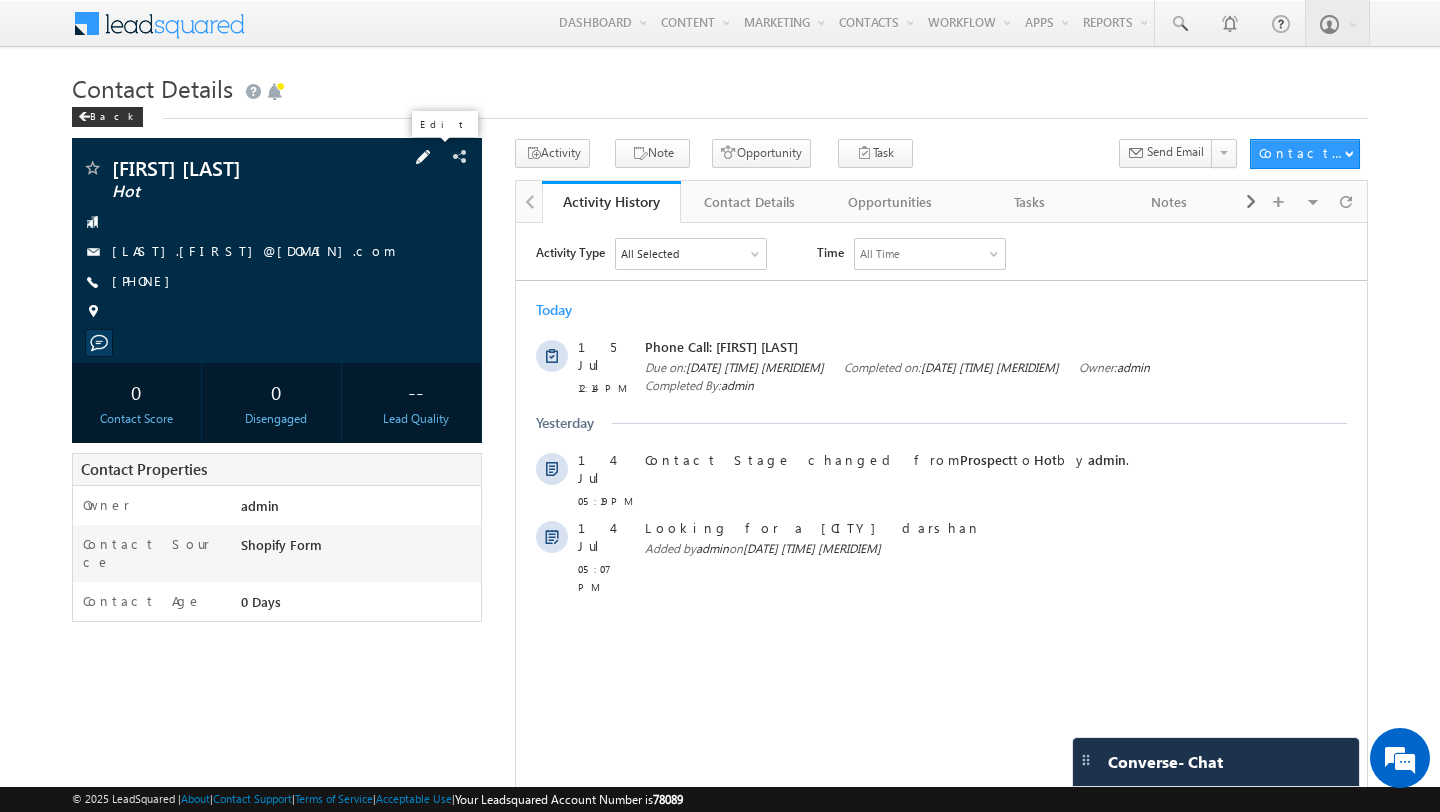 click at bounding box center (423, 157) 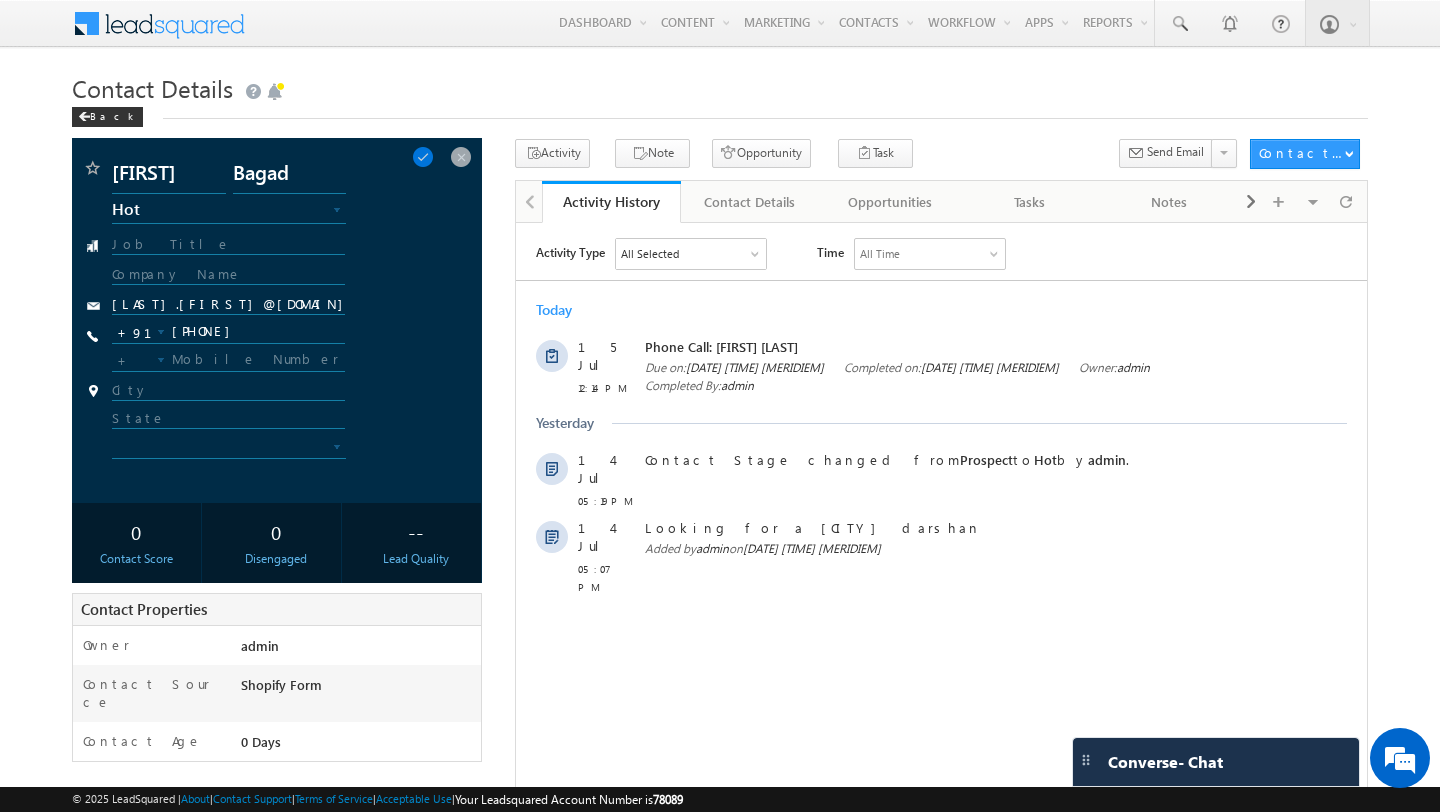 click on "Hot" at bounding box center [211, 209] 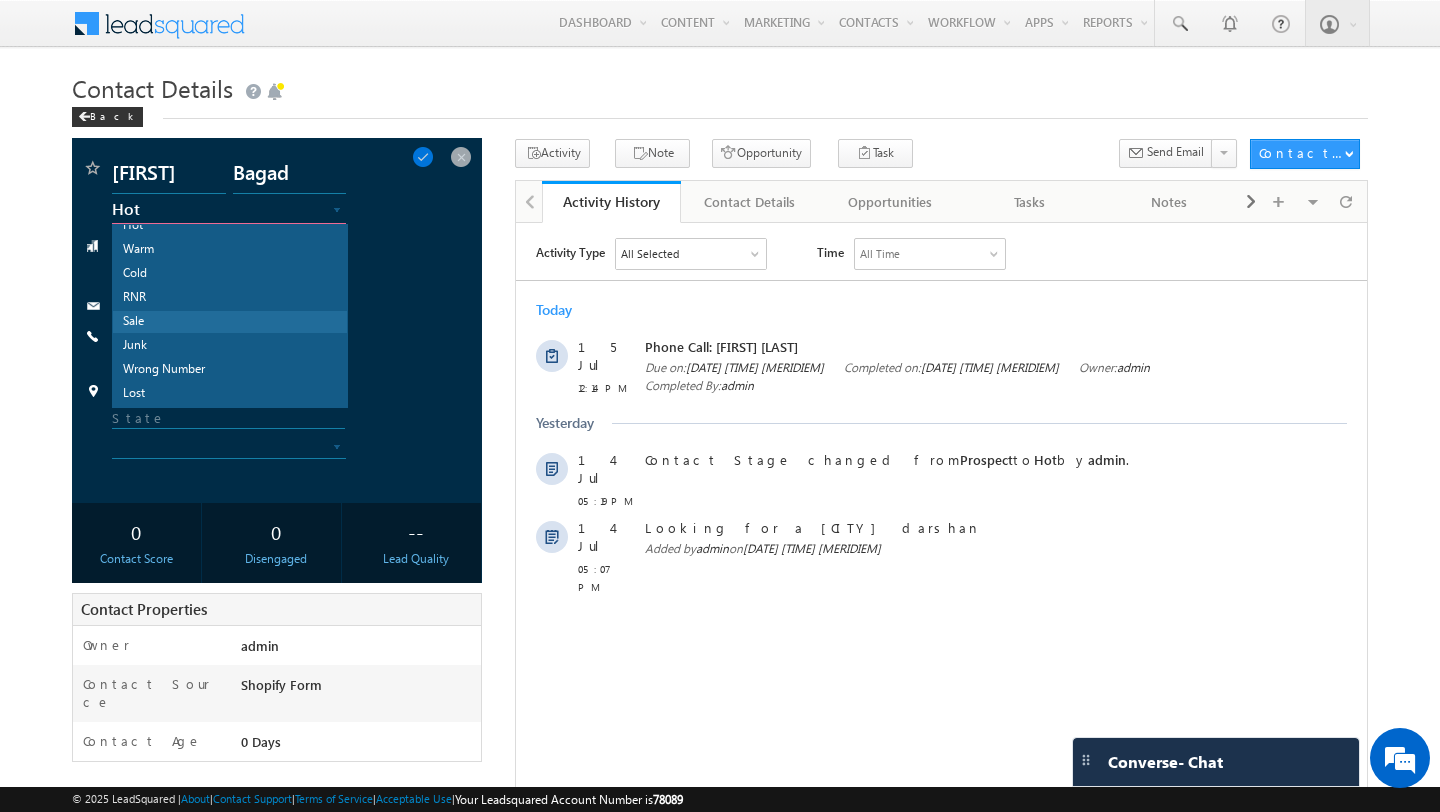 scroll, scrollTop: 0, scrollLeft: 0, axis: both 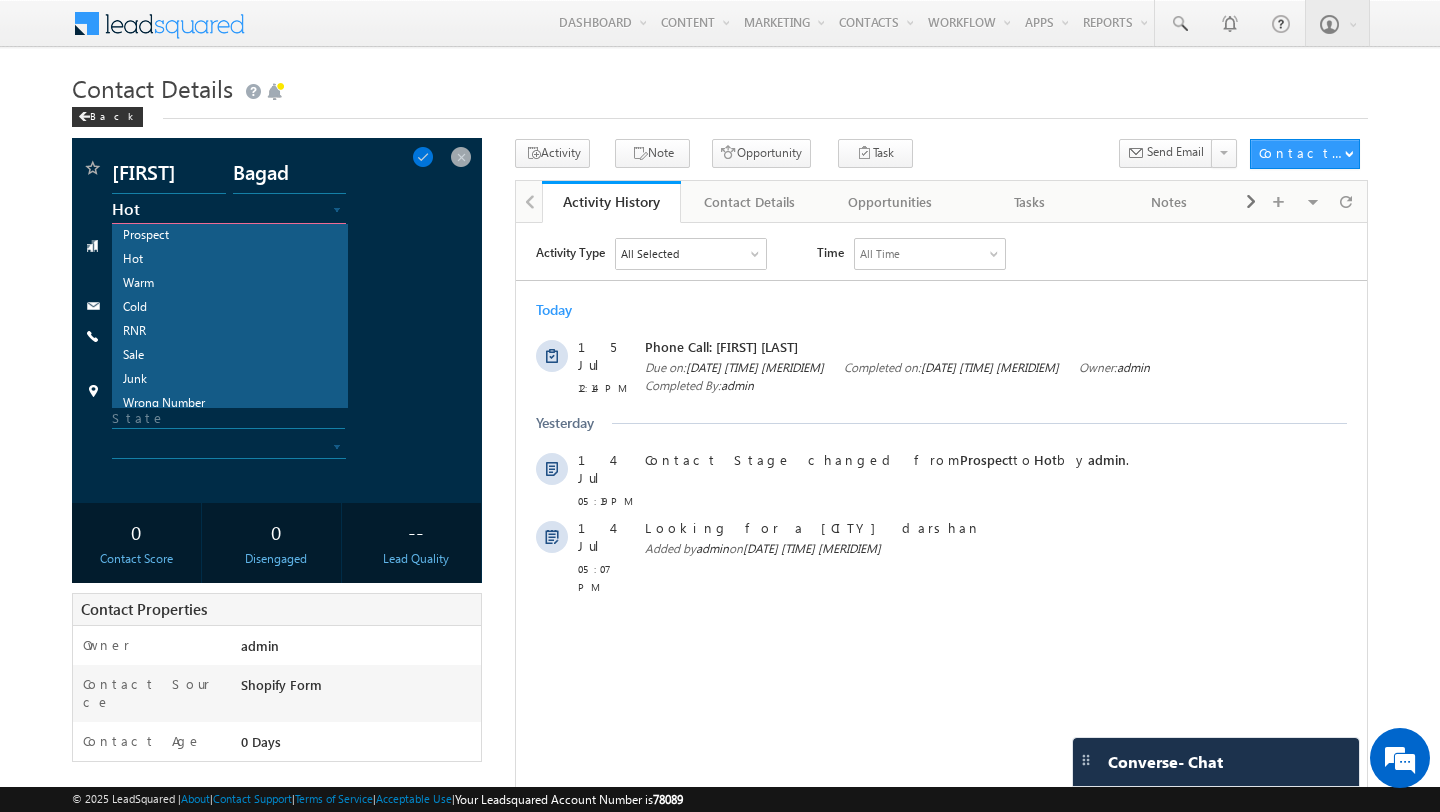 click on "Menu
admin
sriya tra@a ppsfo rbhar at.co m
princ" at bounding box center (720, 516) 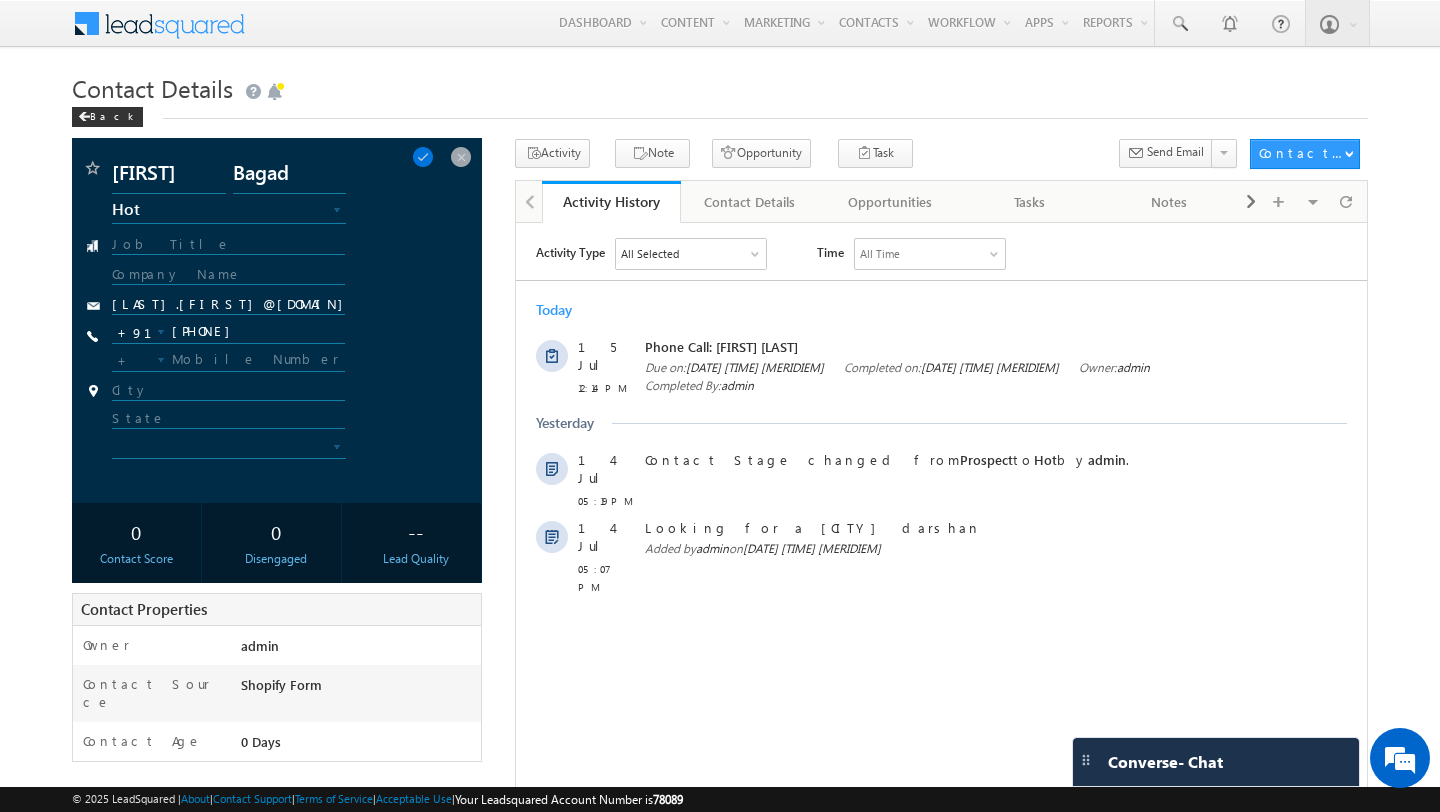 scroll, scrollTop: 0, scrollLeft: 0, axis: both 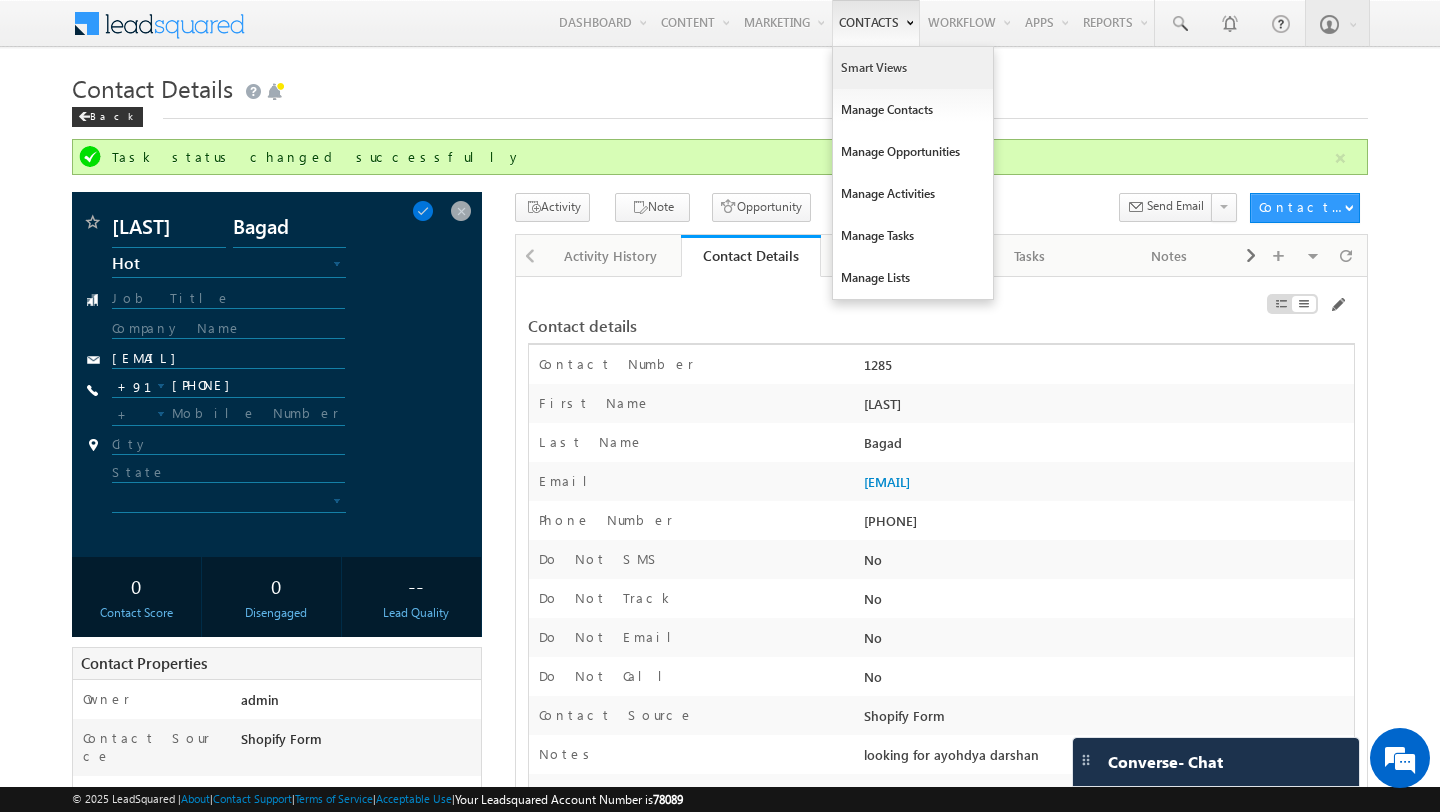 click on "Smart Views" at bounding box center (913, 68) 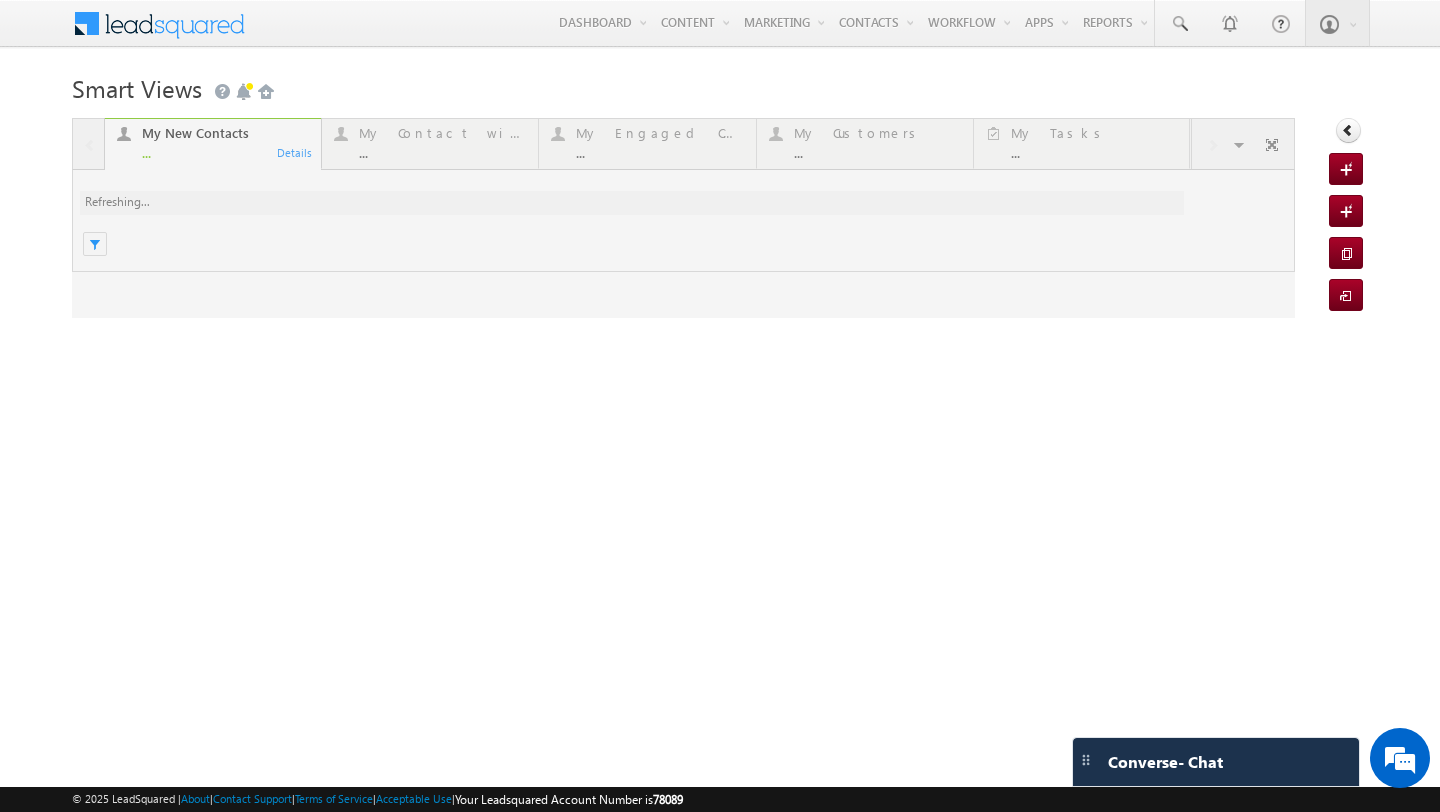 scroll, scrollTop: 0, scrollLeft: 0, axis: both 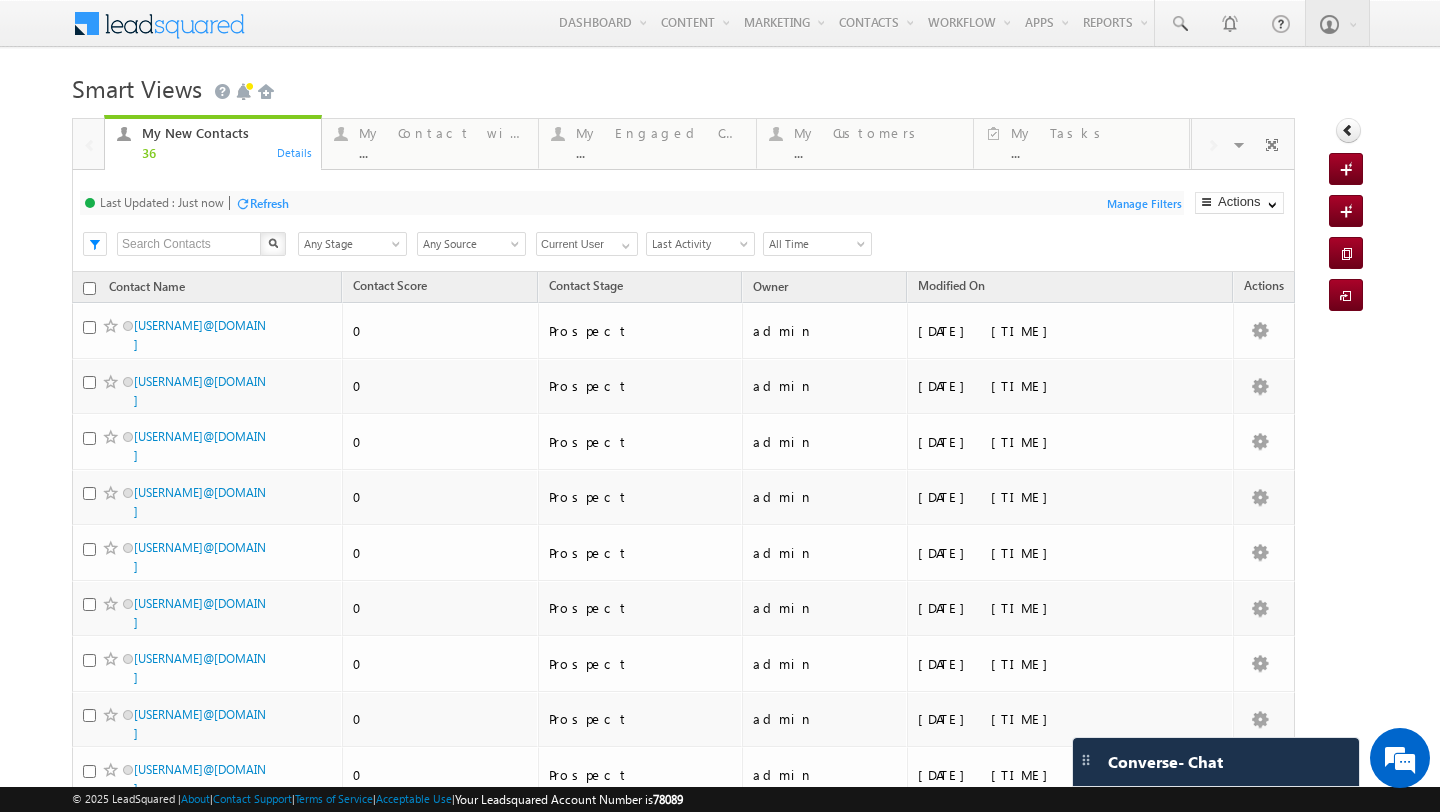 click on "..." at bounding box center [1094, 152] 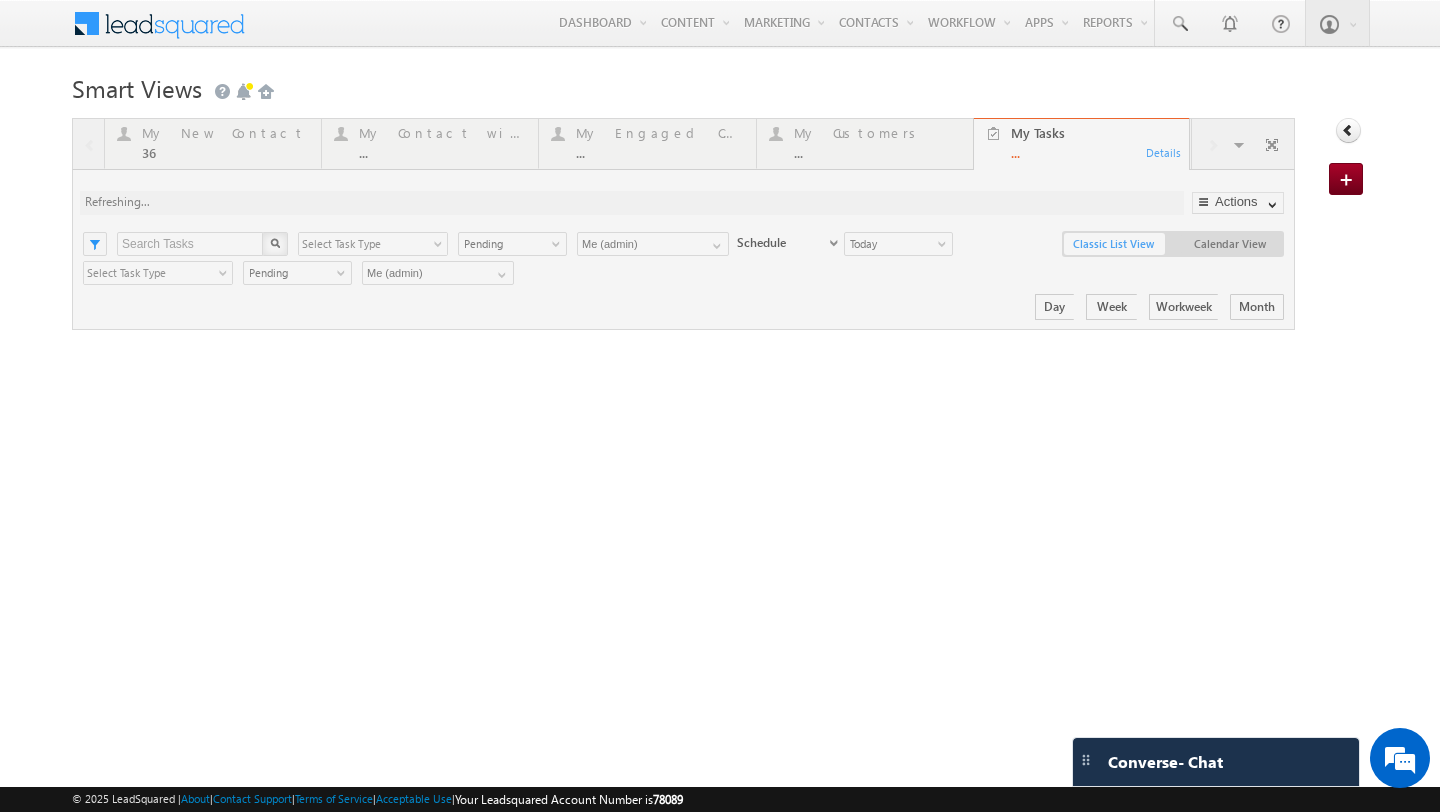 scroll, scrollTop: 0, scrollLeft: 0, axis: both 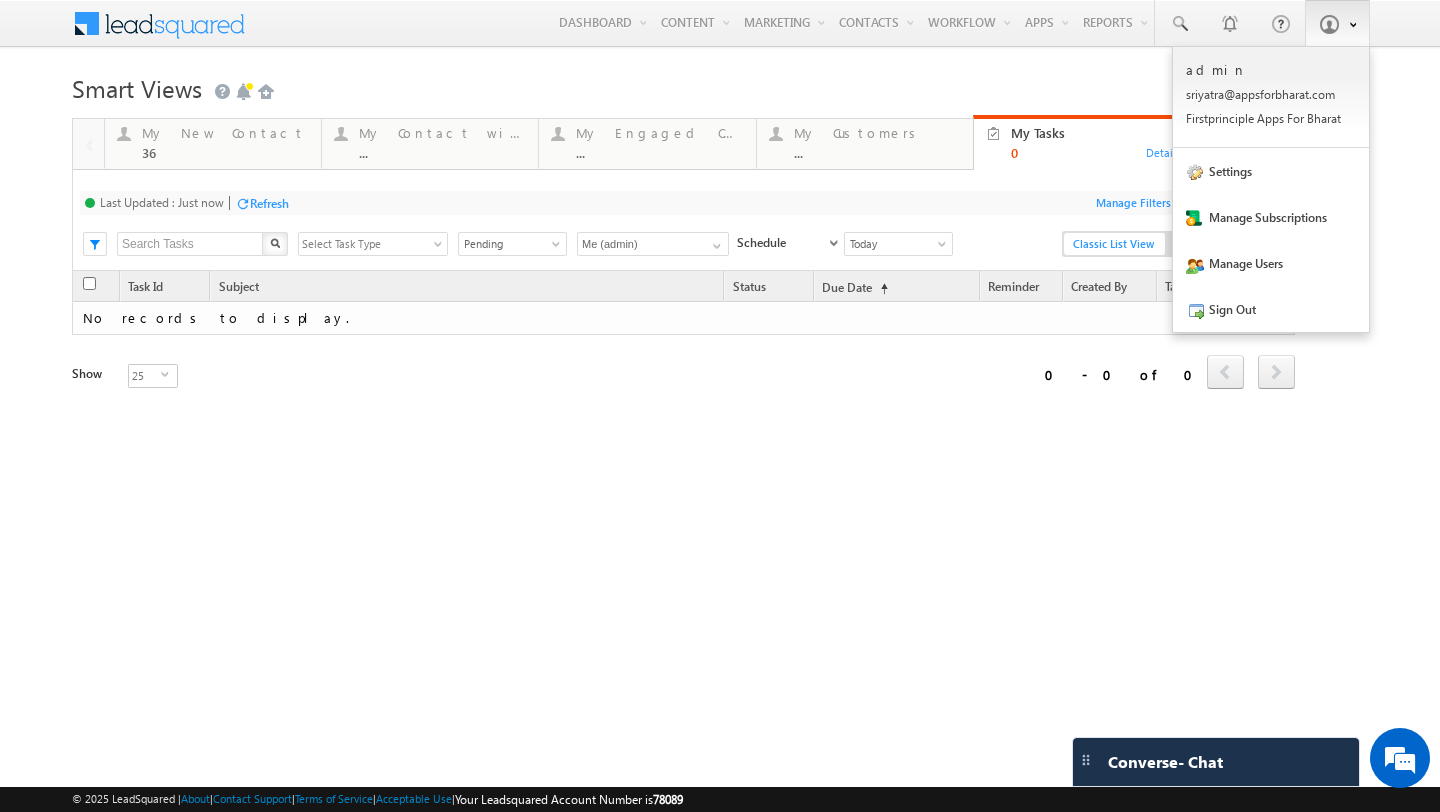 click at bounding box center [1329, 24] 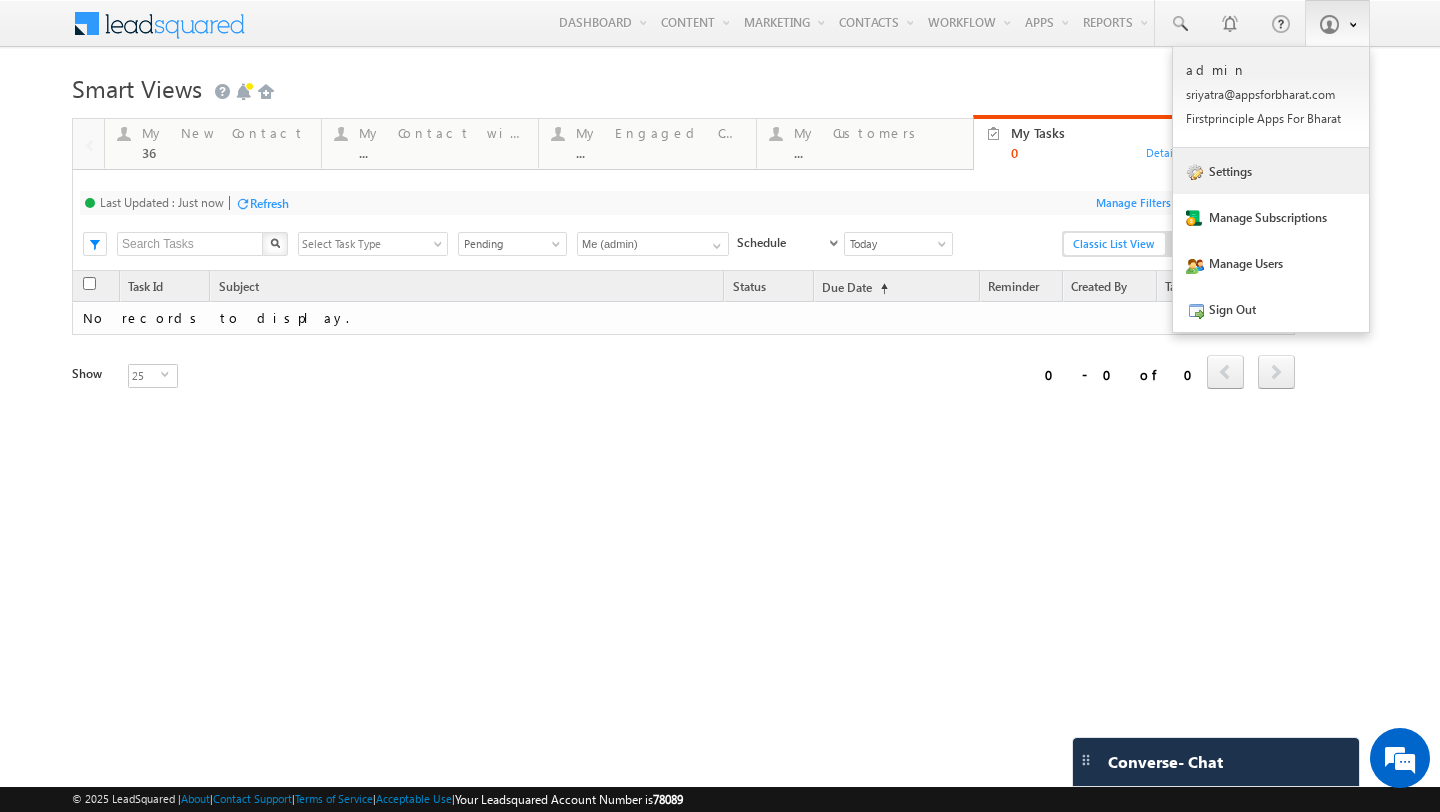 click on "Settings" at bounding box center (1271, 171) 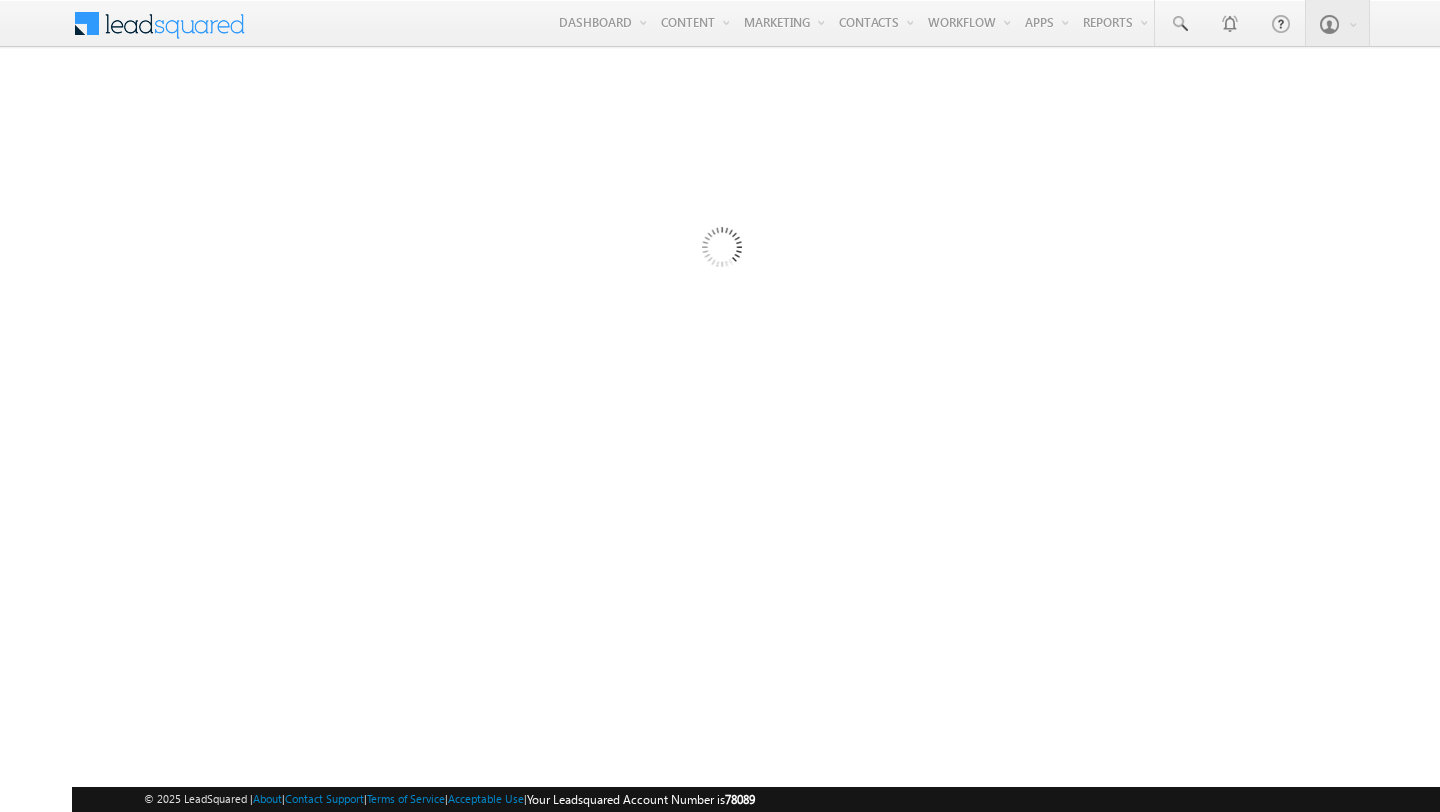 scroll, scrollTop: 0, scrollLeft: 0, axis: both 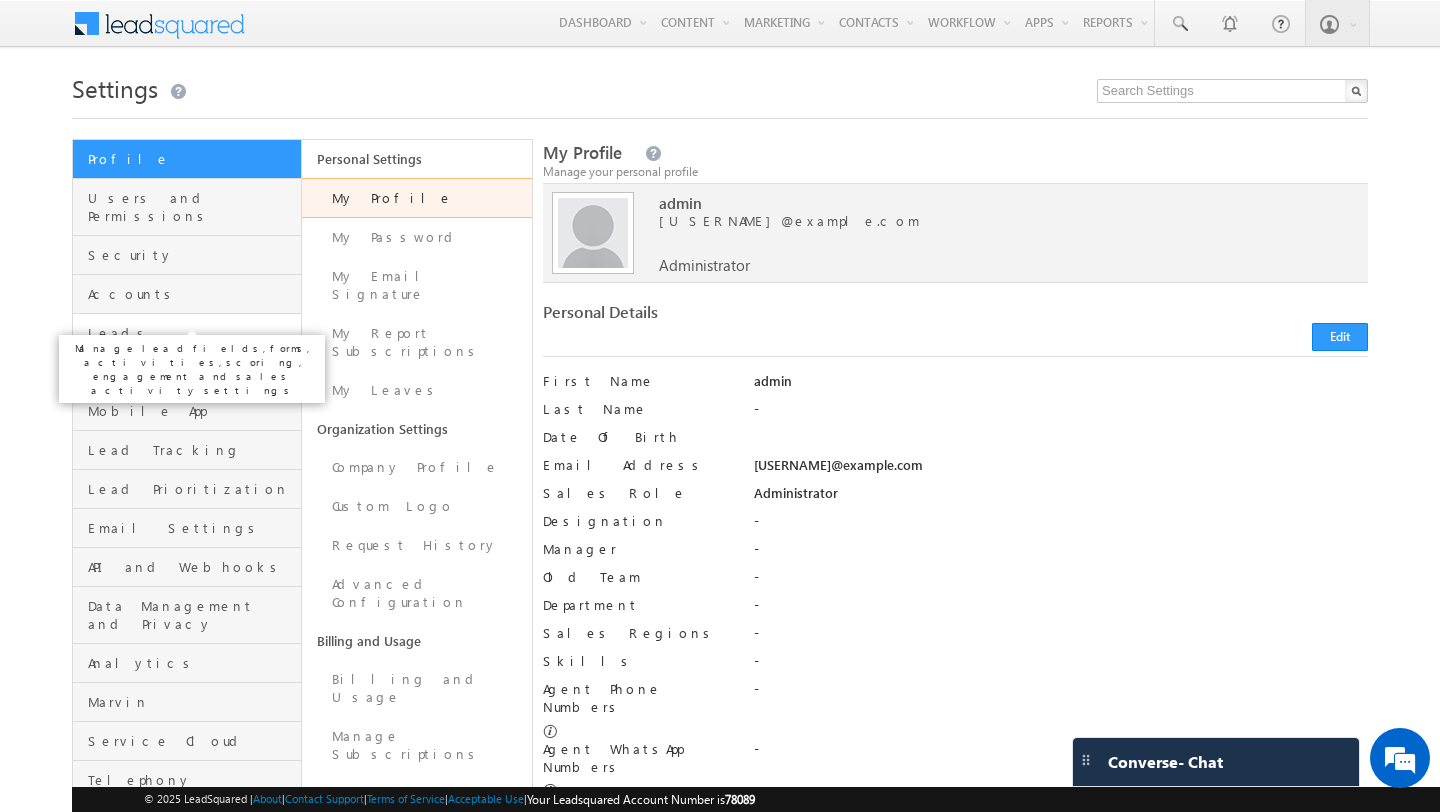 click on "Leads" at bounding box center [192, 333] 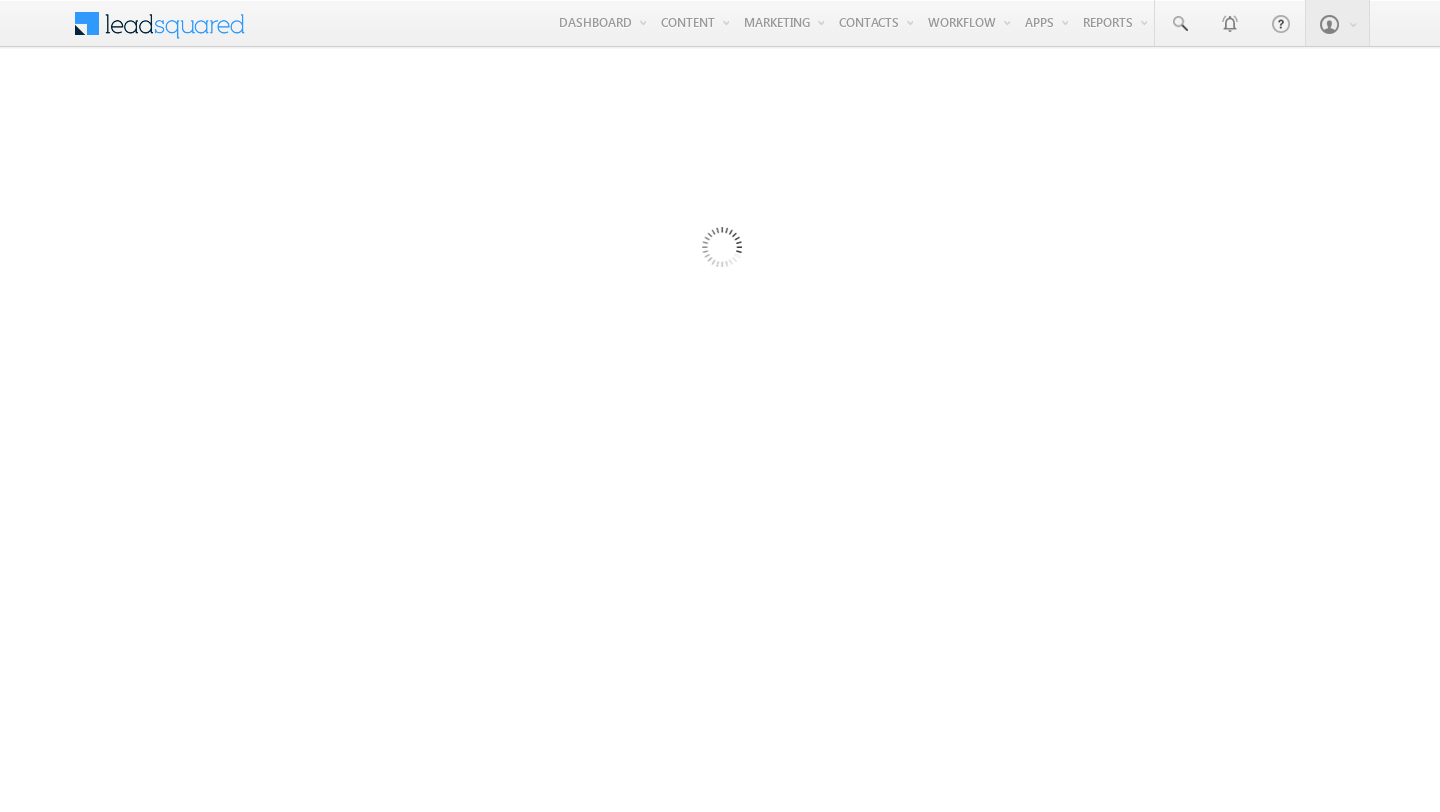 scroll, scrollTop: 0, scrollLeft: 0, axis: both 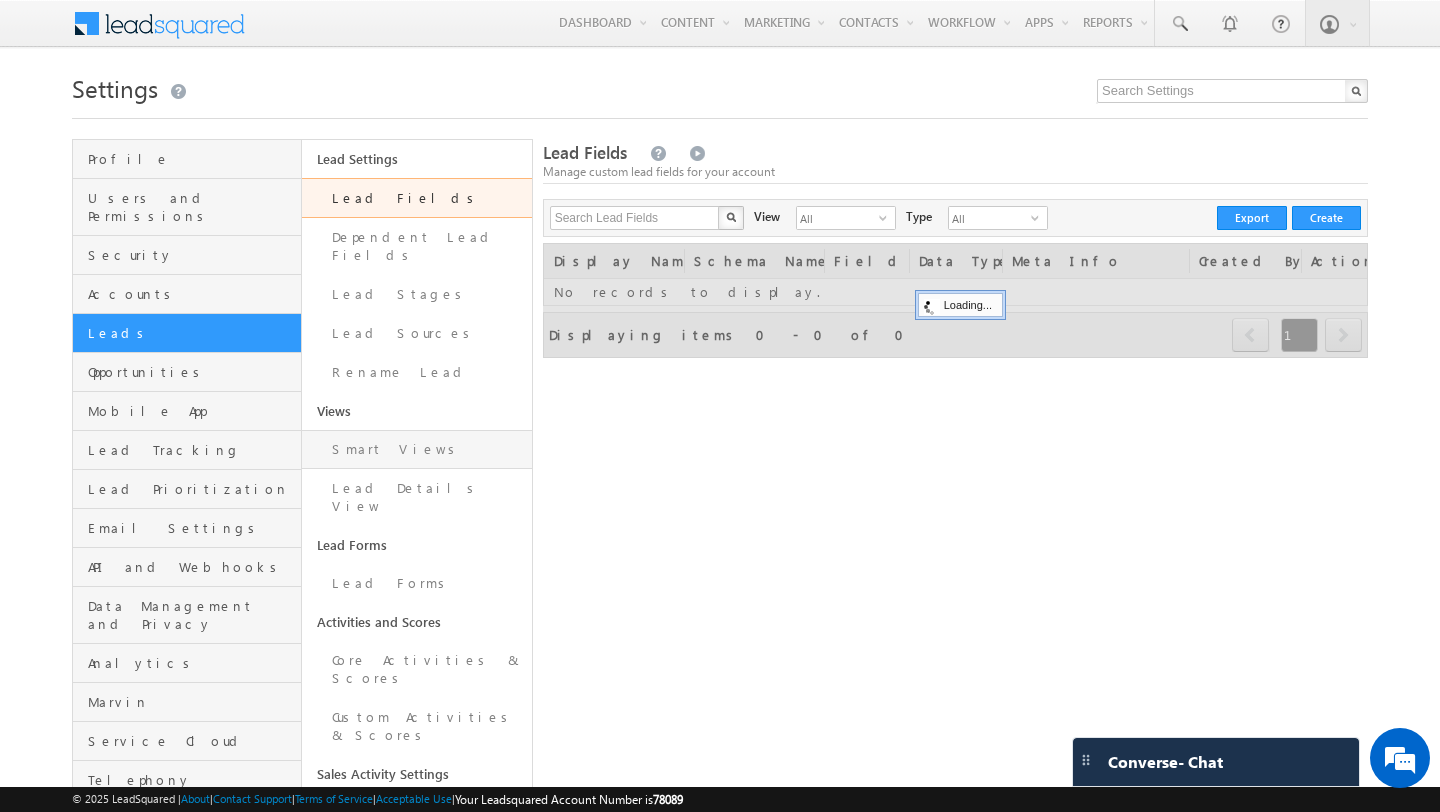 click on "Smart Views" at bounding box center (416, 449) 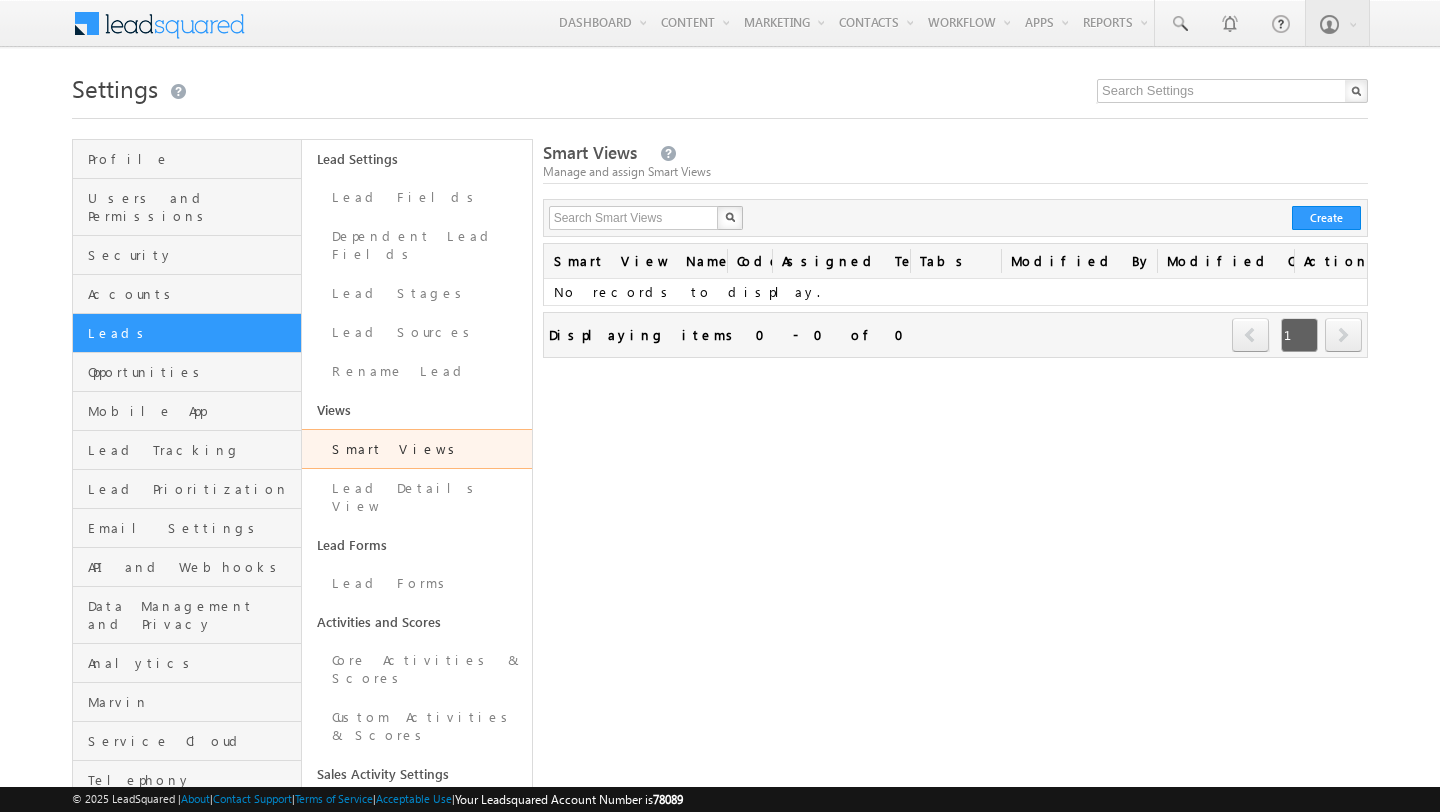 scroll, scrollTop: 0, scrollLeft: 0, axis: both 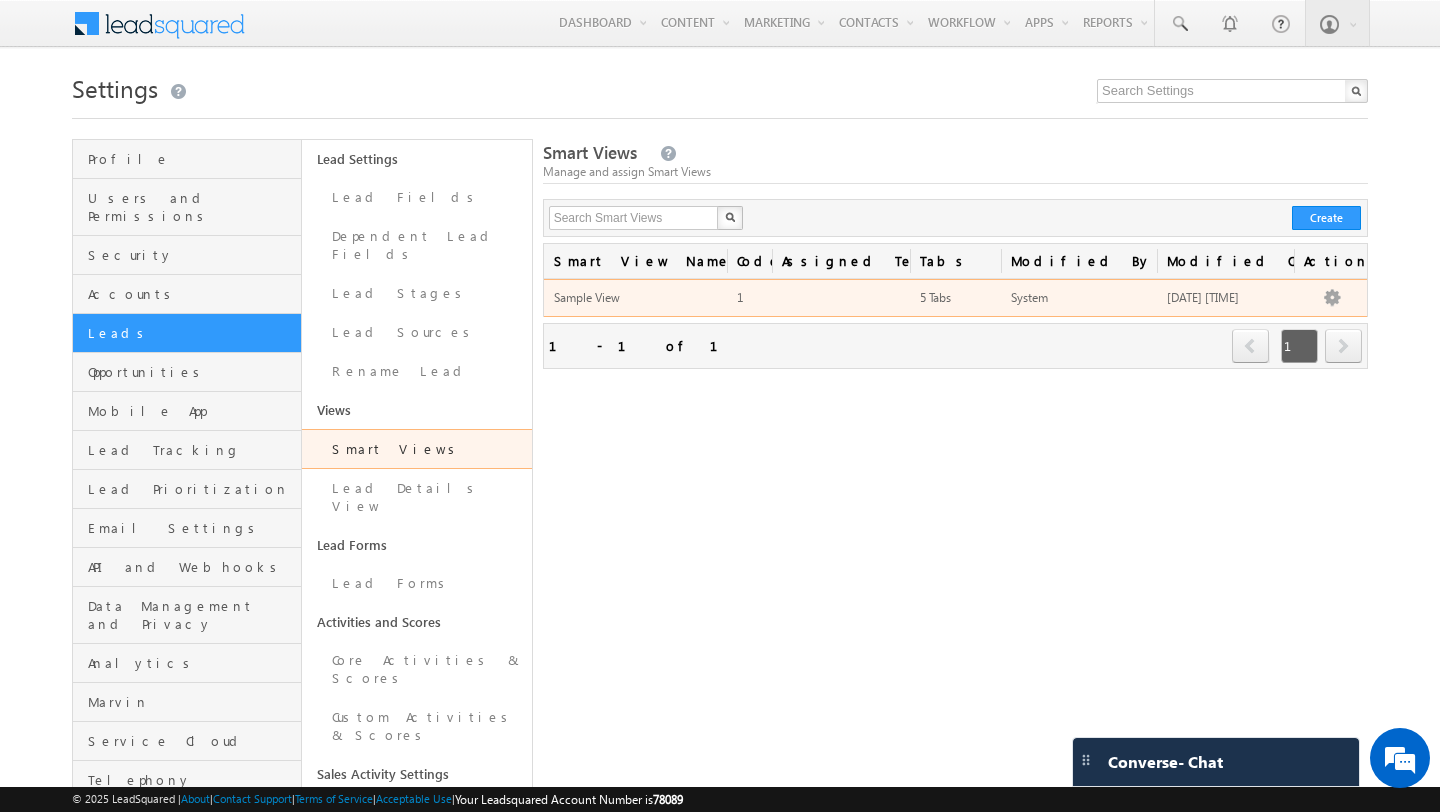 click on "Sample View" at bounding box center [614, 298] 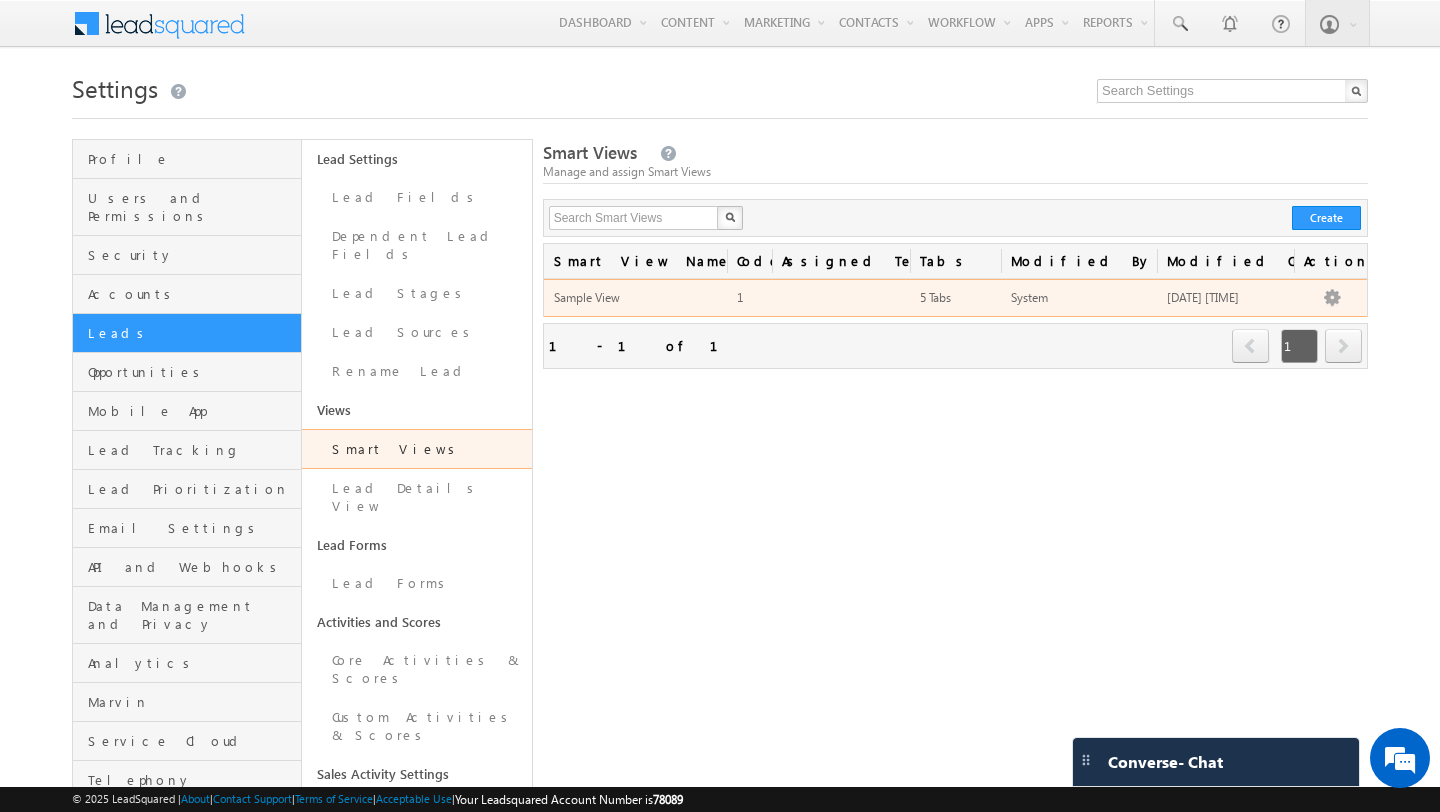 click on "5 Tabs" at bounding box center [935, 297] 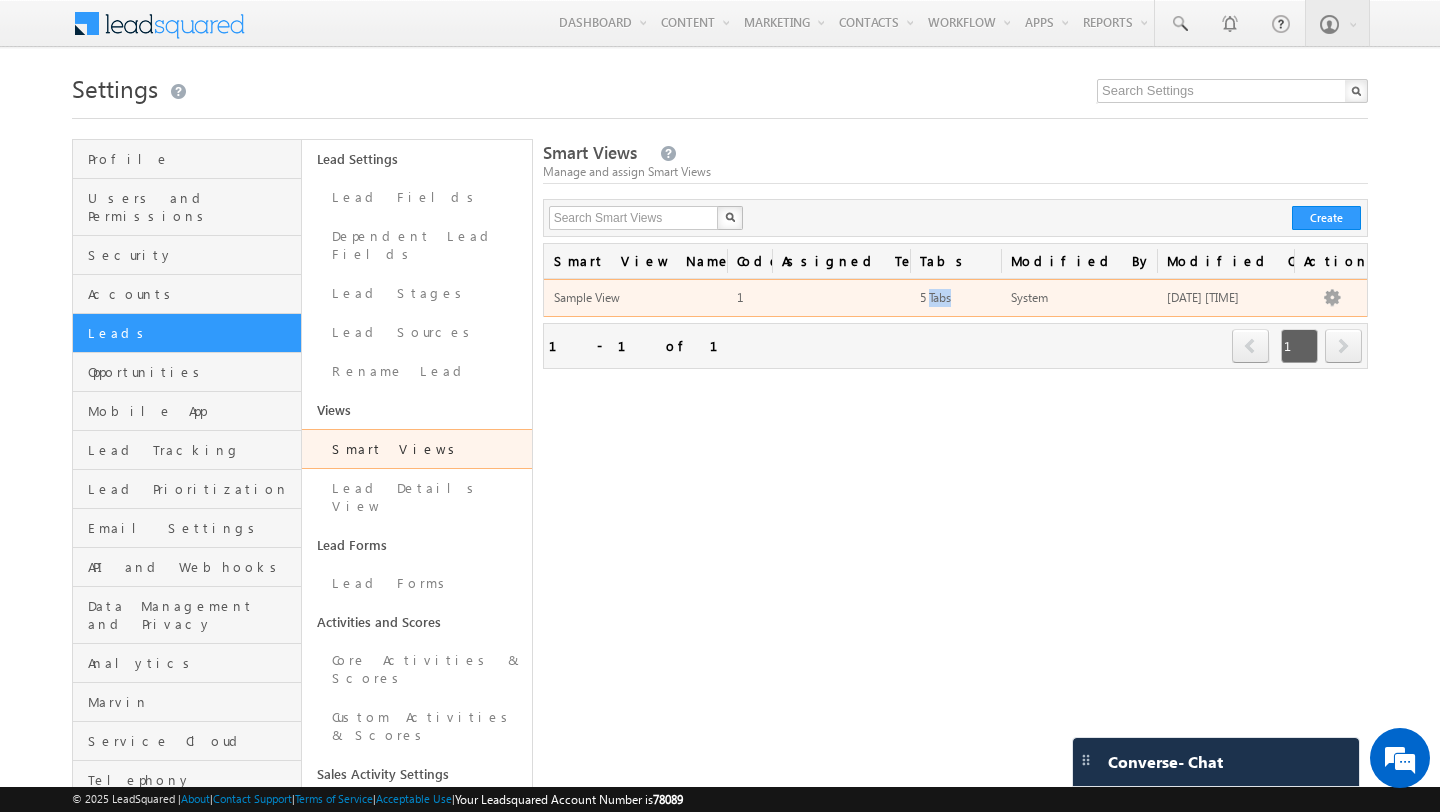 click on "5 Tabs" at bounding box center (935, 297) 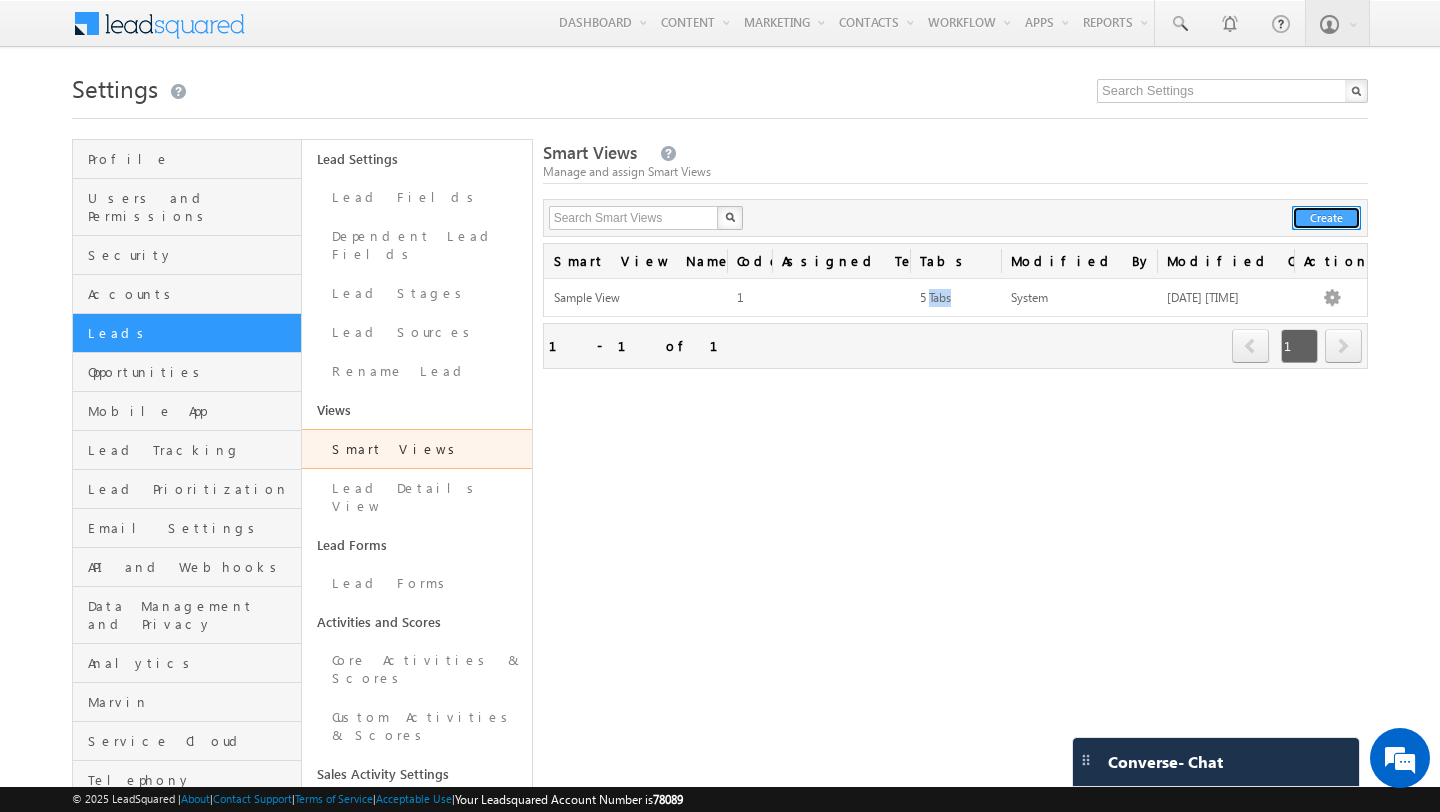 click on "Create" at bounding box center [1326, 218] 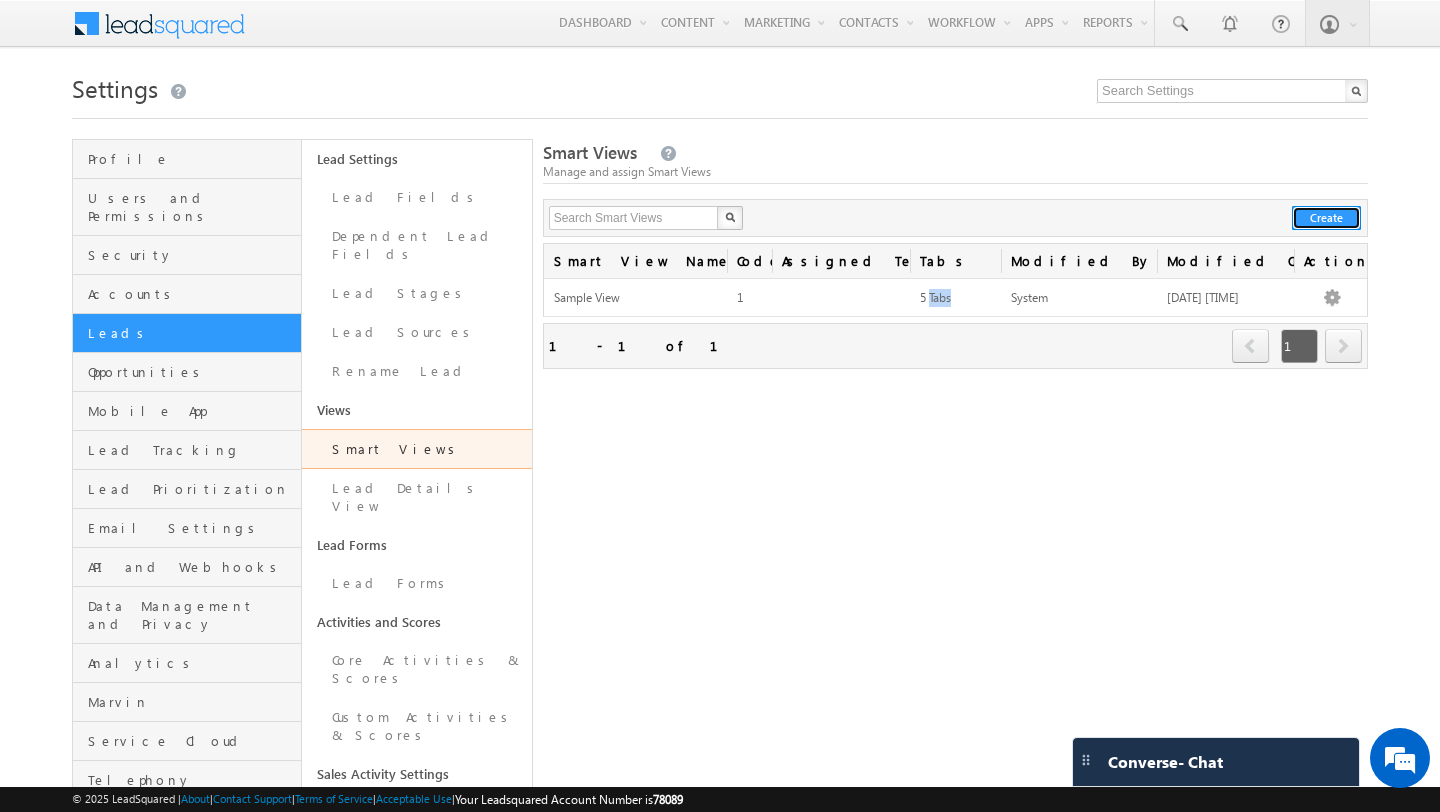 scroll, scrollTop: 0, scrollLeft: 0, axis: both 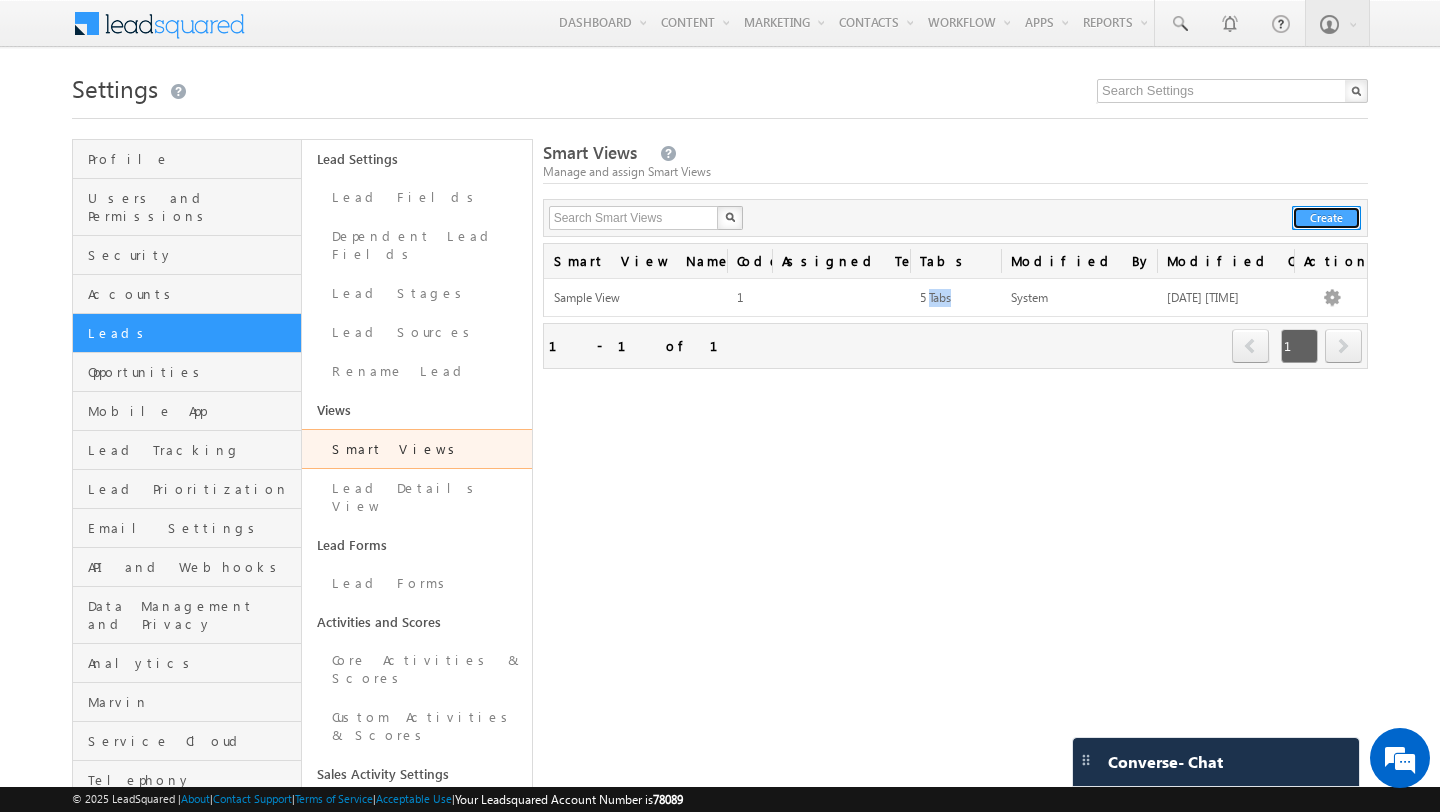 click on "Create" at bounding box center (1326, 218) 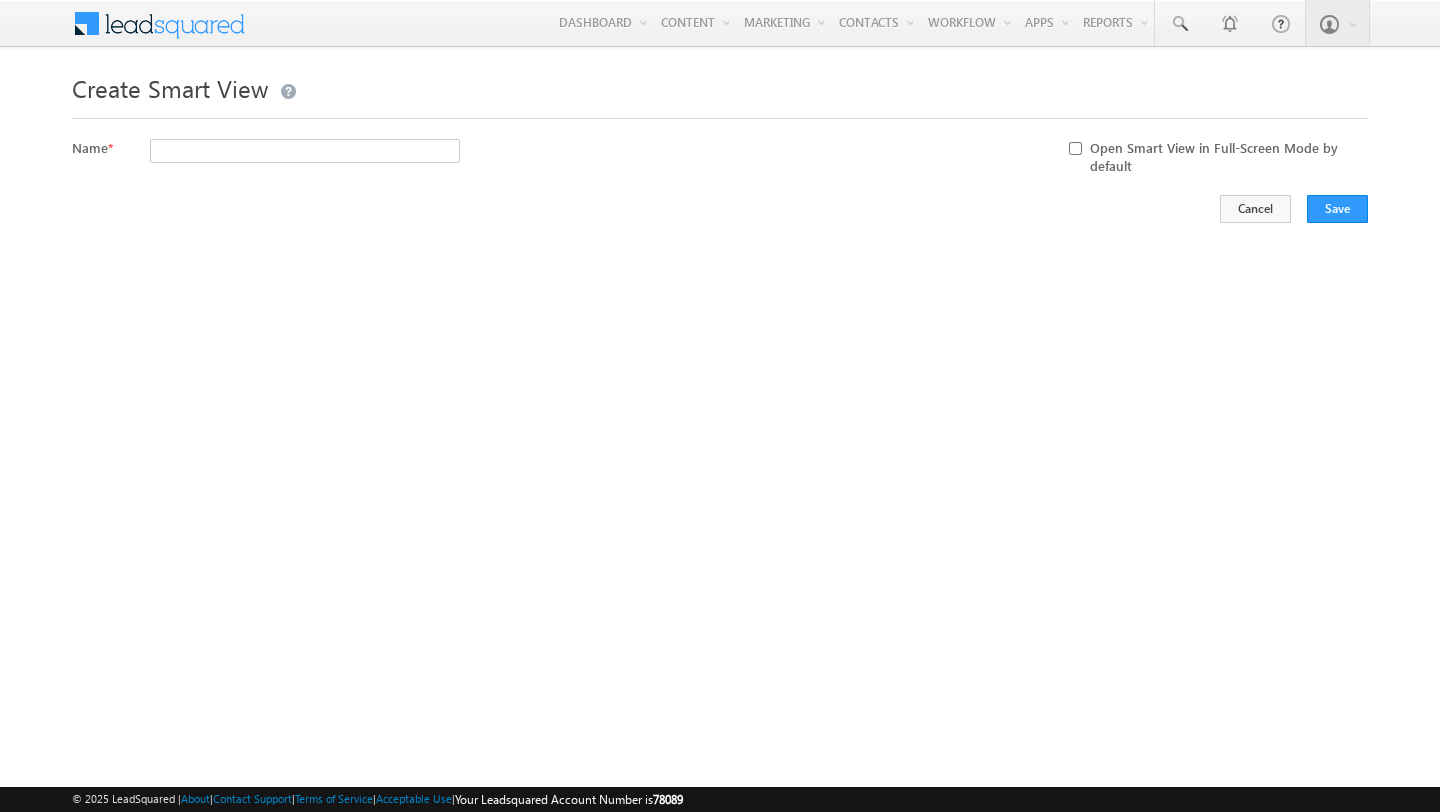 scroll, scrollTop: 0, scrollLeft: 0, axis: both 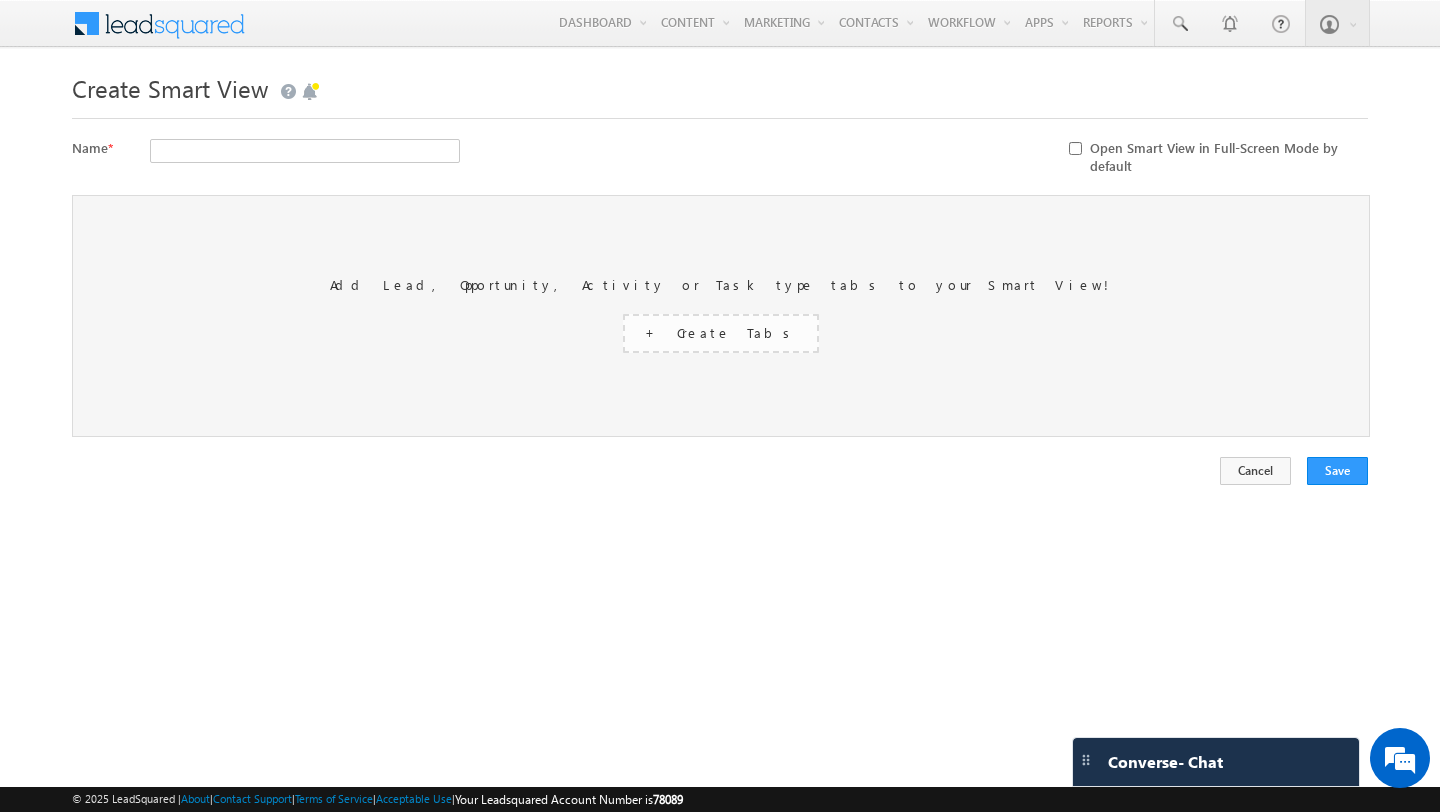 click on "+ Create Tabs" at bounding box center (721, 333) 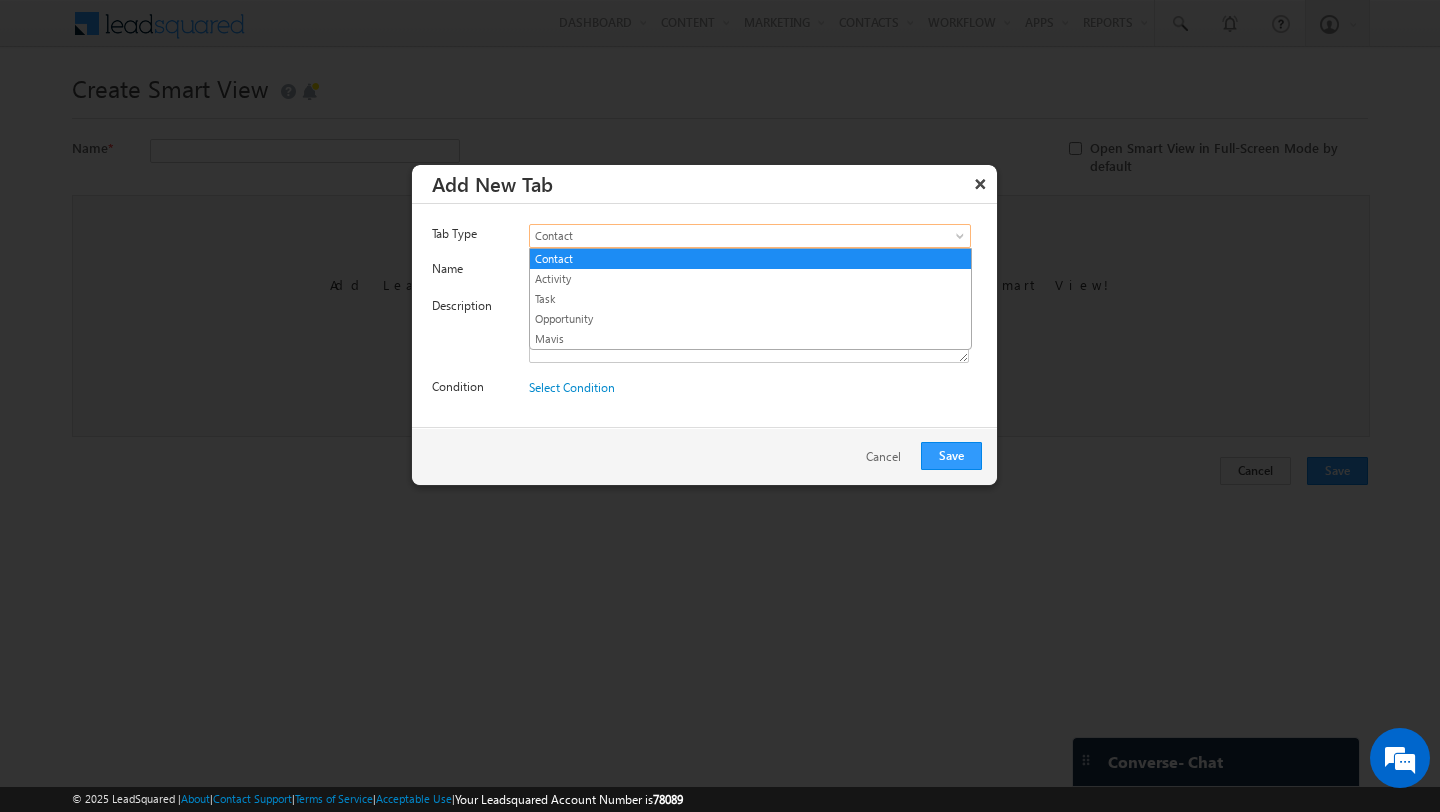 click on "Contact" at bounding box center (722, 236) 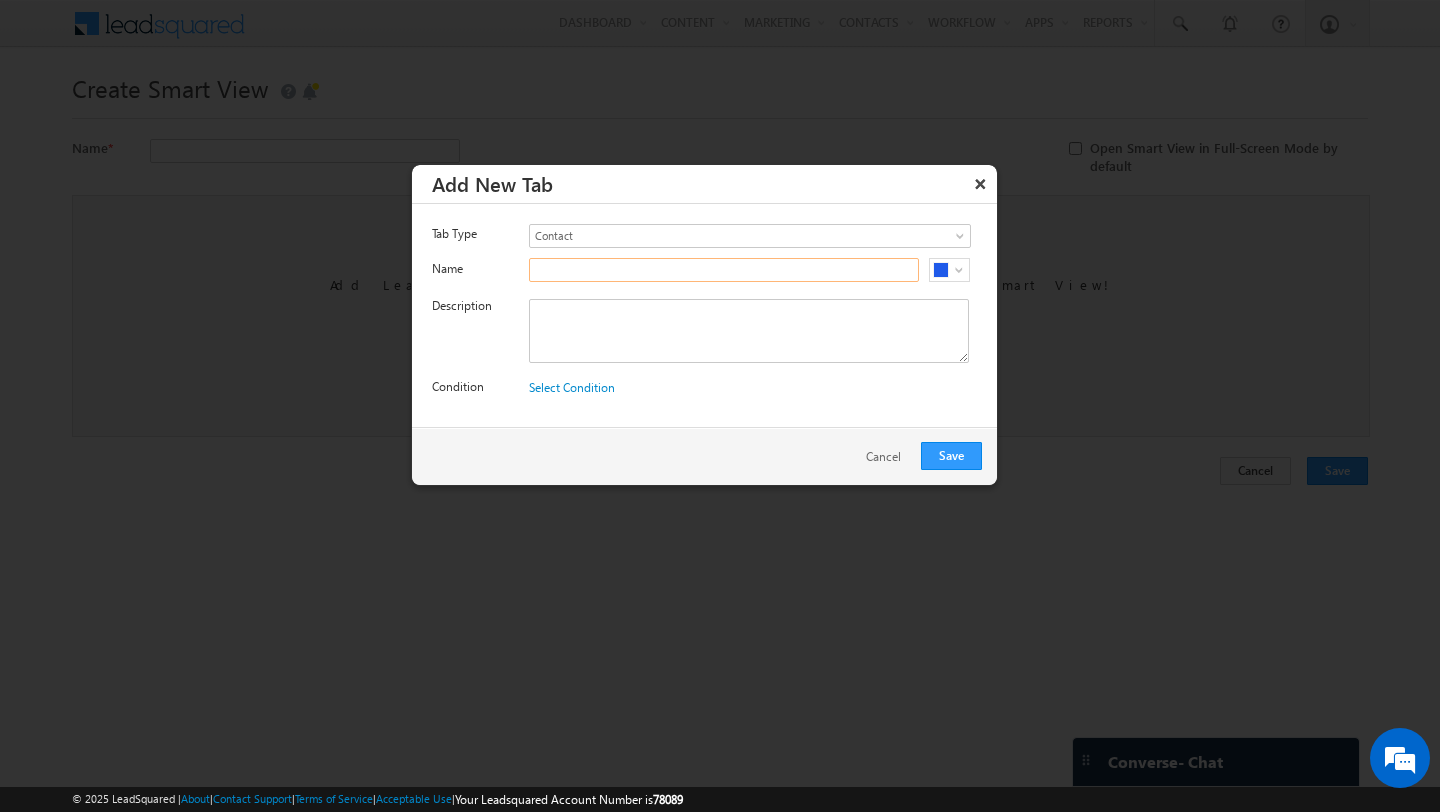 click at bounding box center [724, 270] 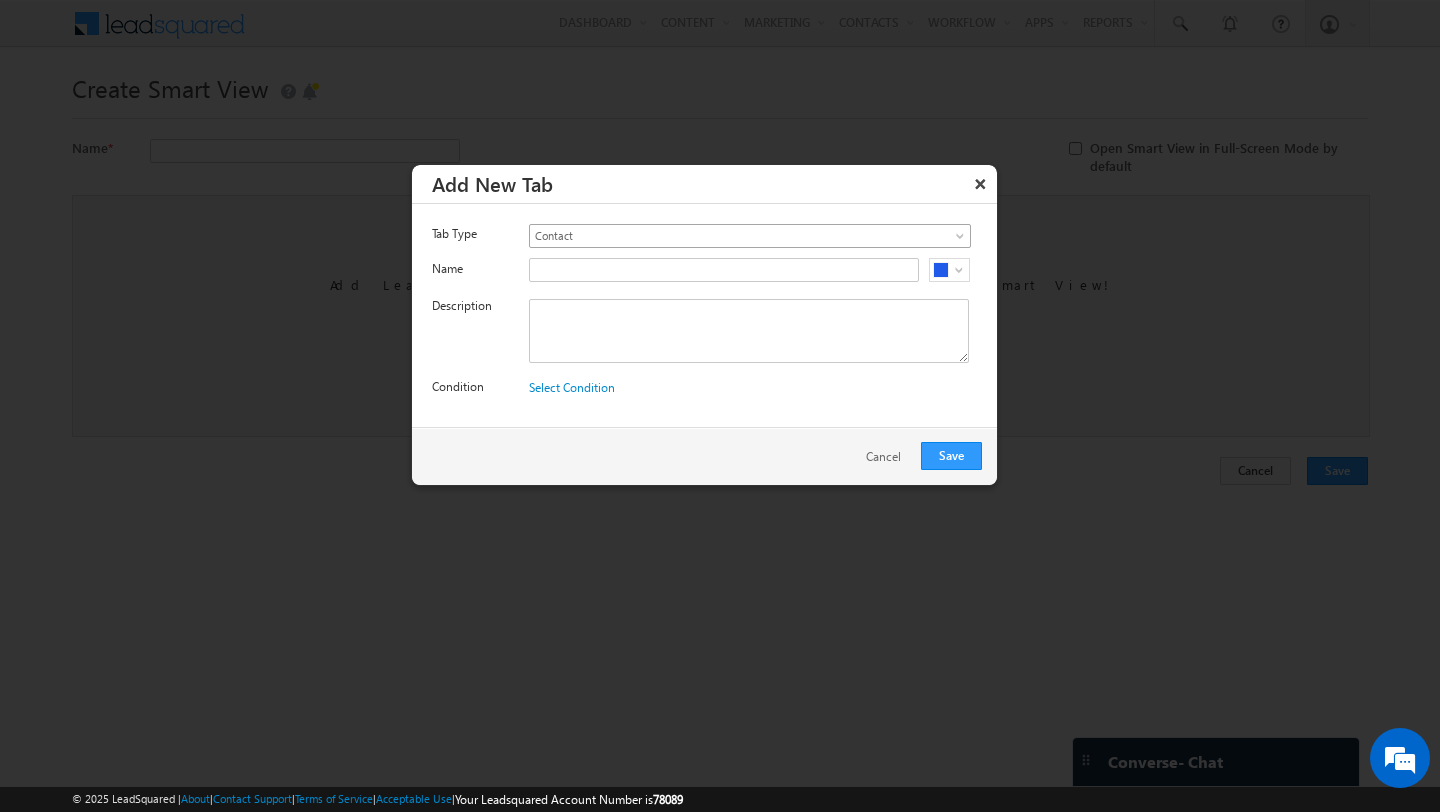 click on "Contact" at bounding box center (722, 236) 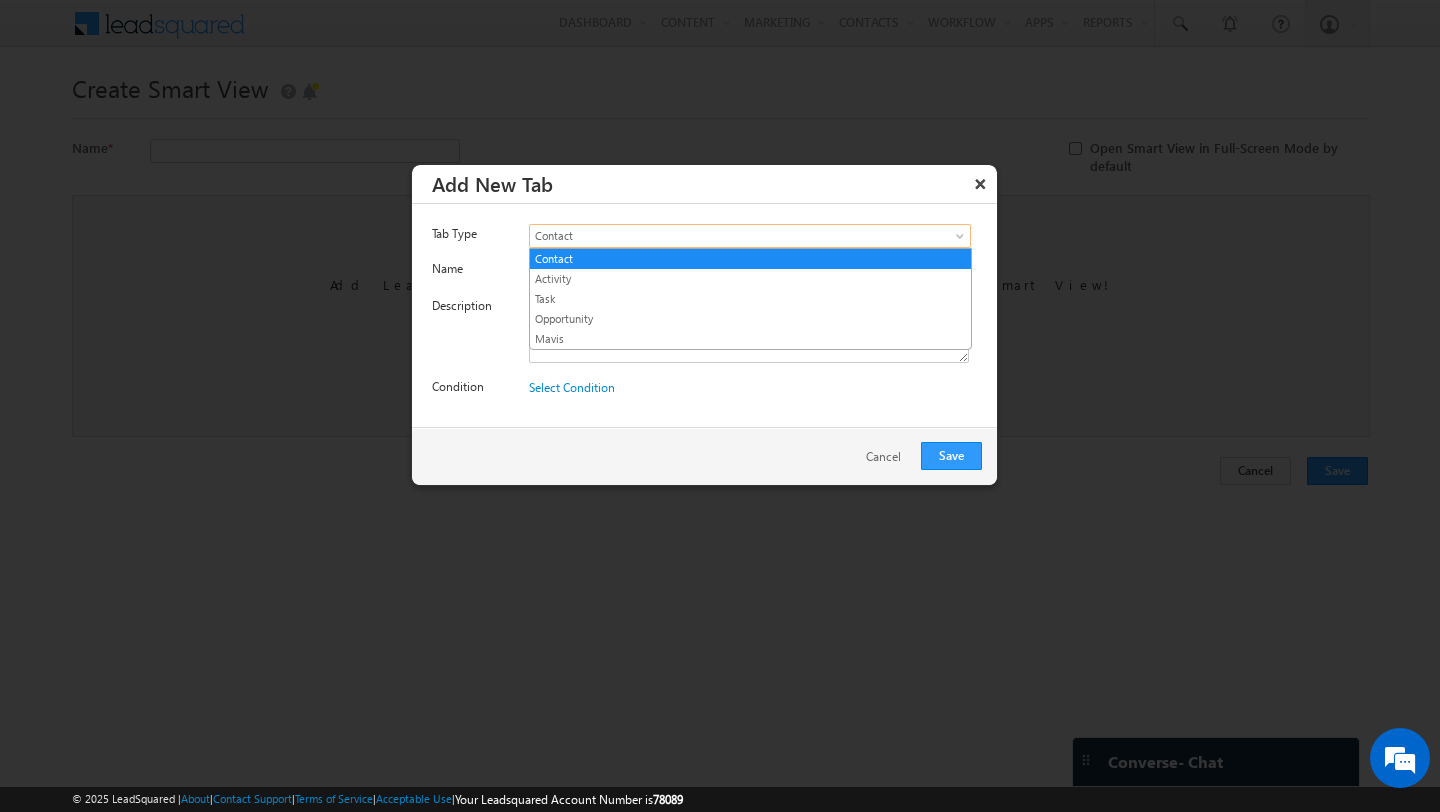 click on "Description" at bounding box center (714, 334) 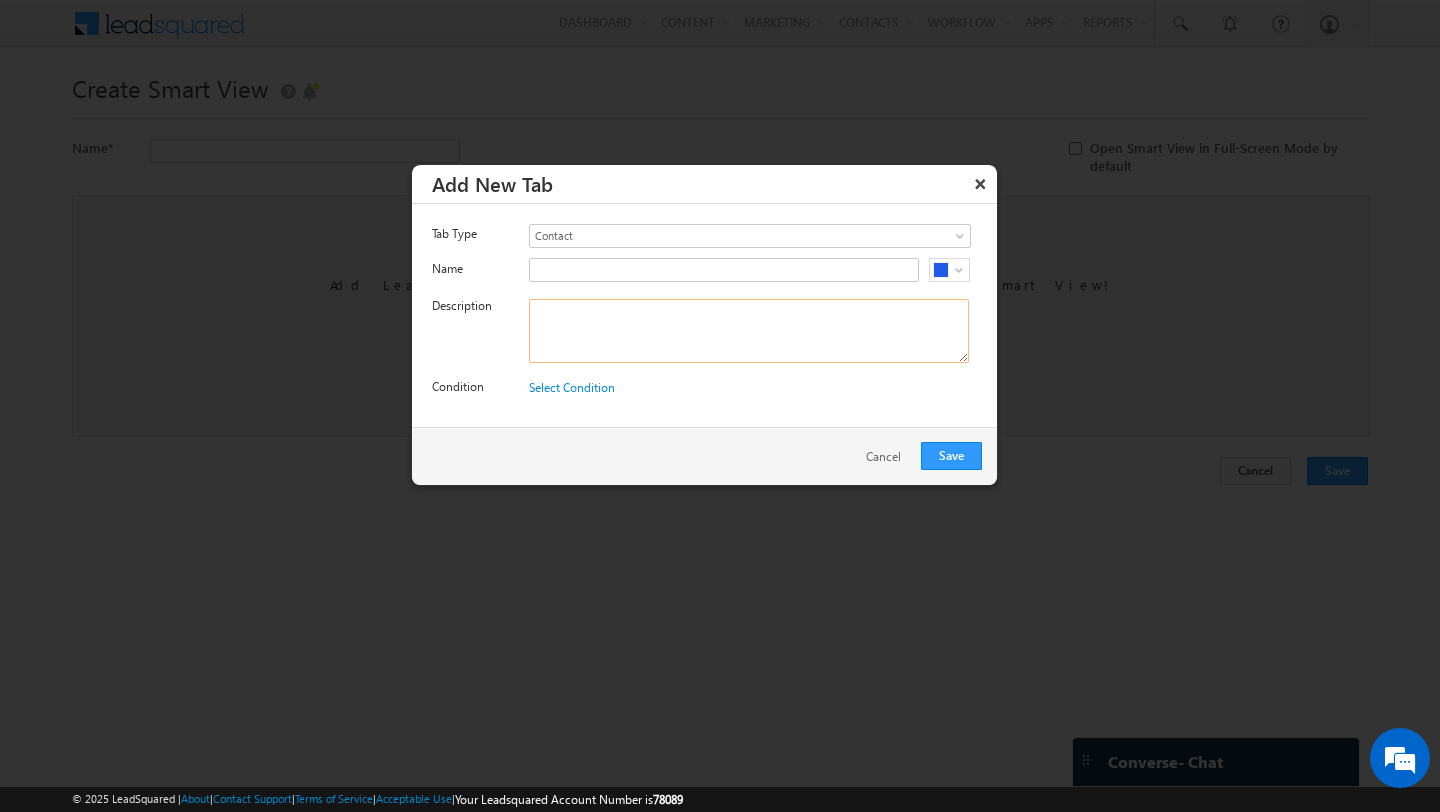 click at bounding box center [749, 331] 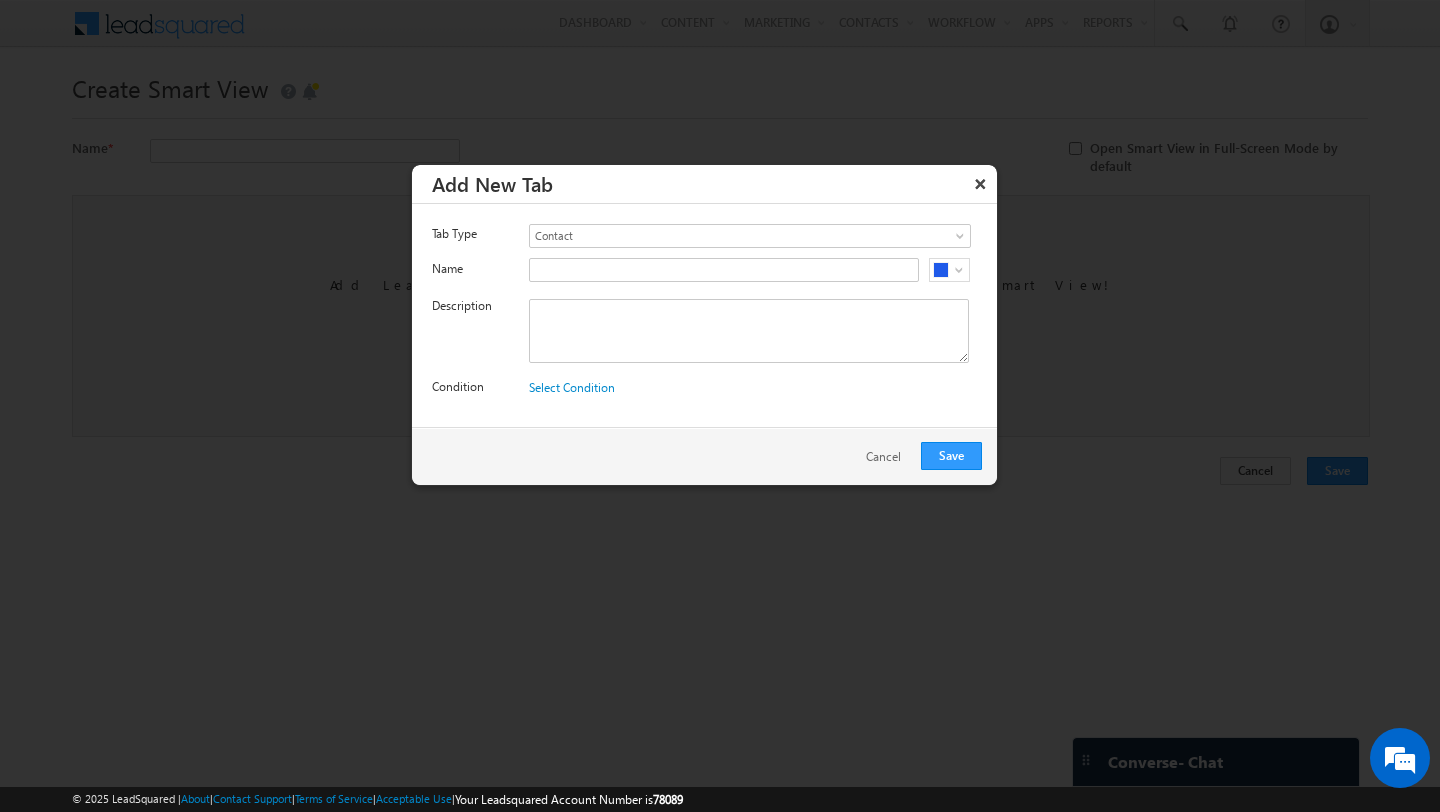 click on "Tab Type
Contact
Activity
Task
Opportunity
Mavis
Contact
Name
#1F5AE9
Description
Task Type
Meeting" at bounding box center (704, 315) 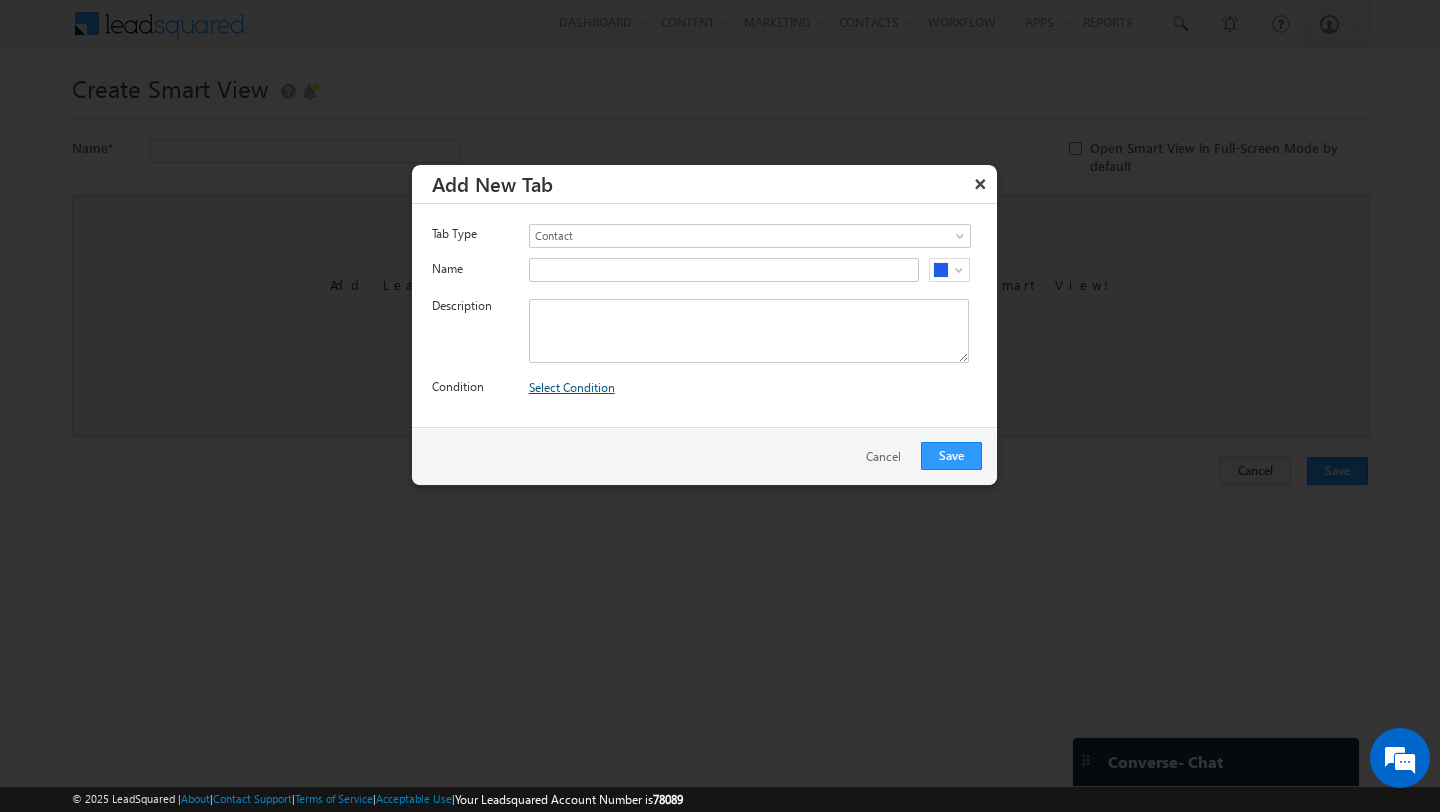 click on "Select Condition" at bounding box center [572, 387] 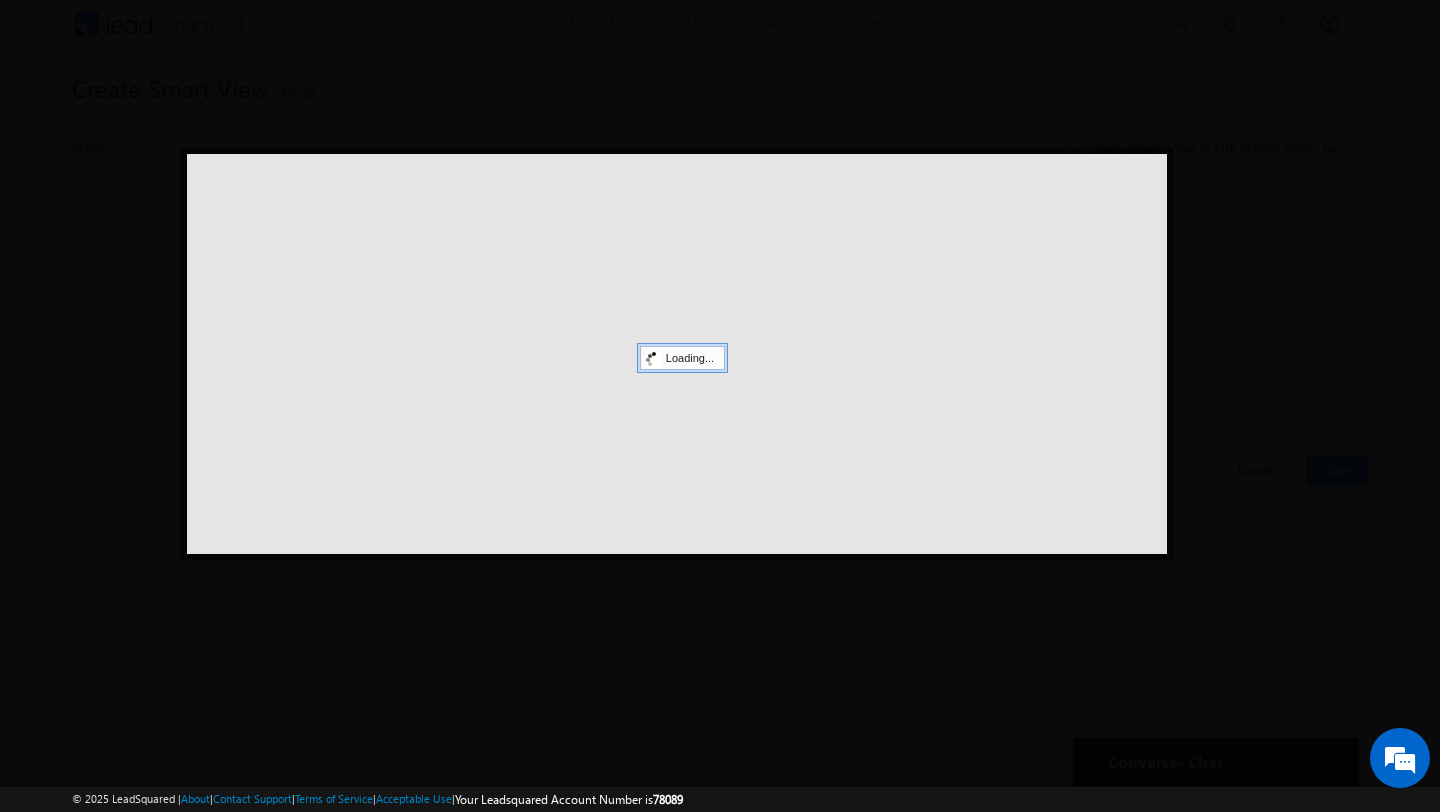 click at bounding box center (720, 406) 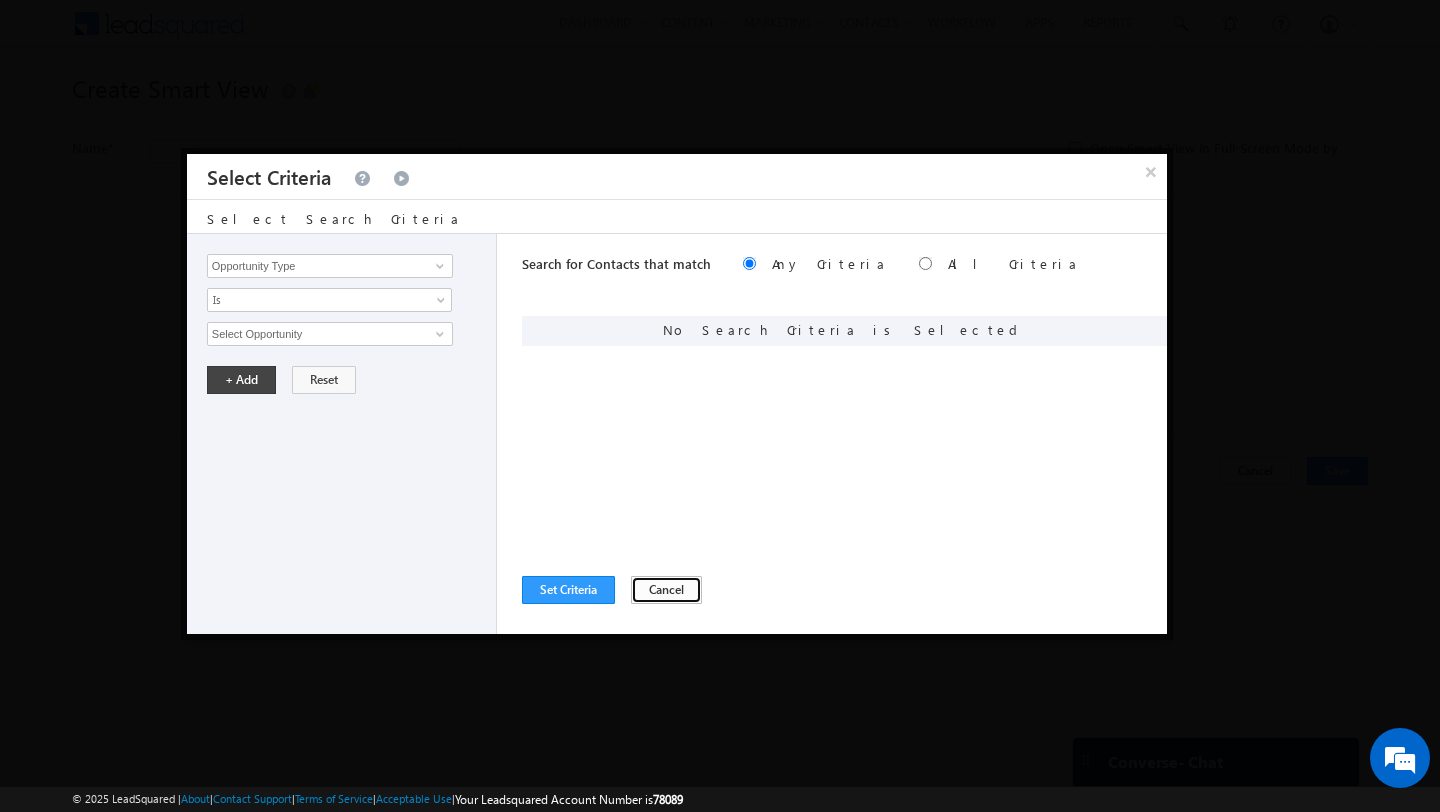 click on "Cancel" at bounding box center (666, 590) 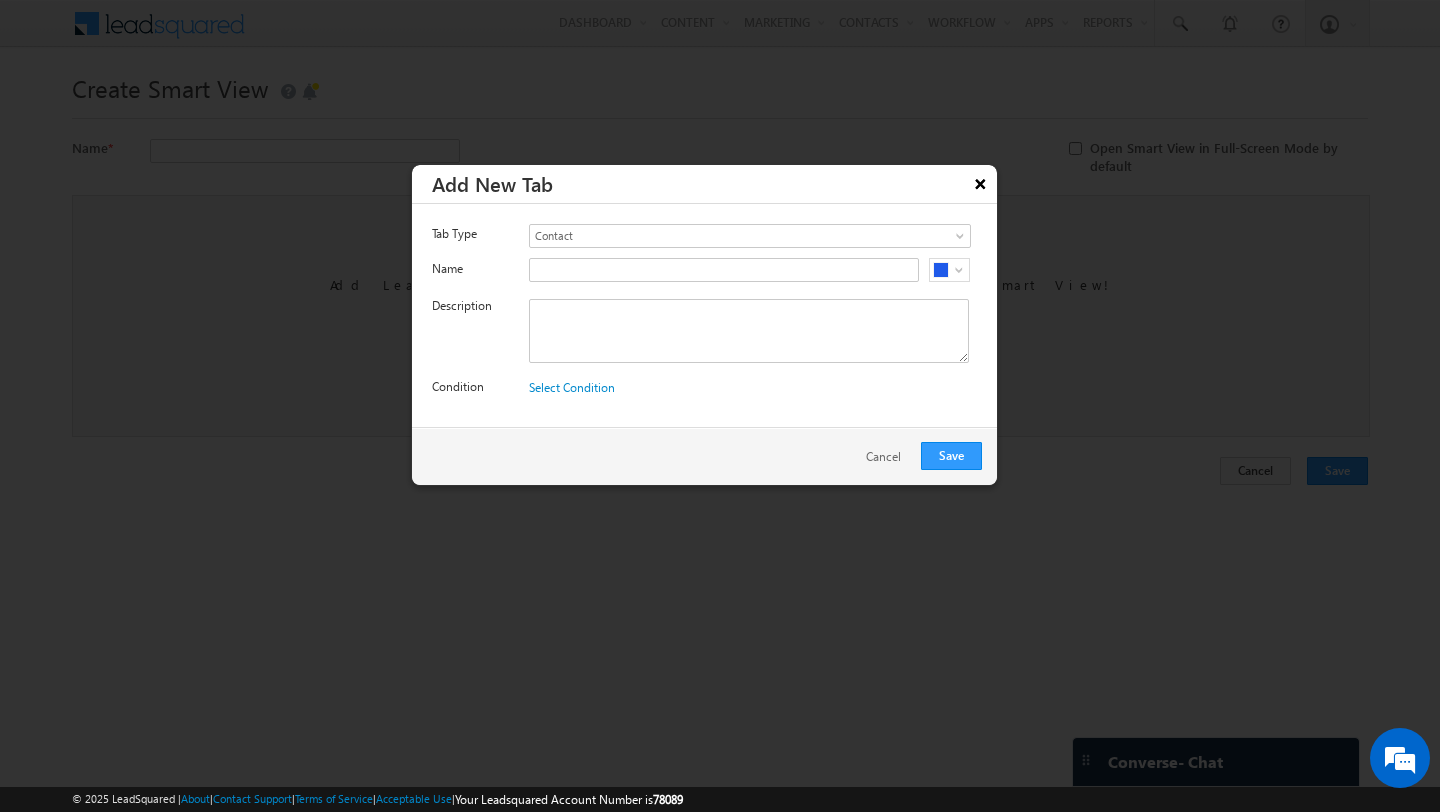 click on "×" at bounding box center [981, 183] 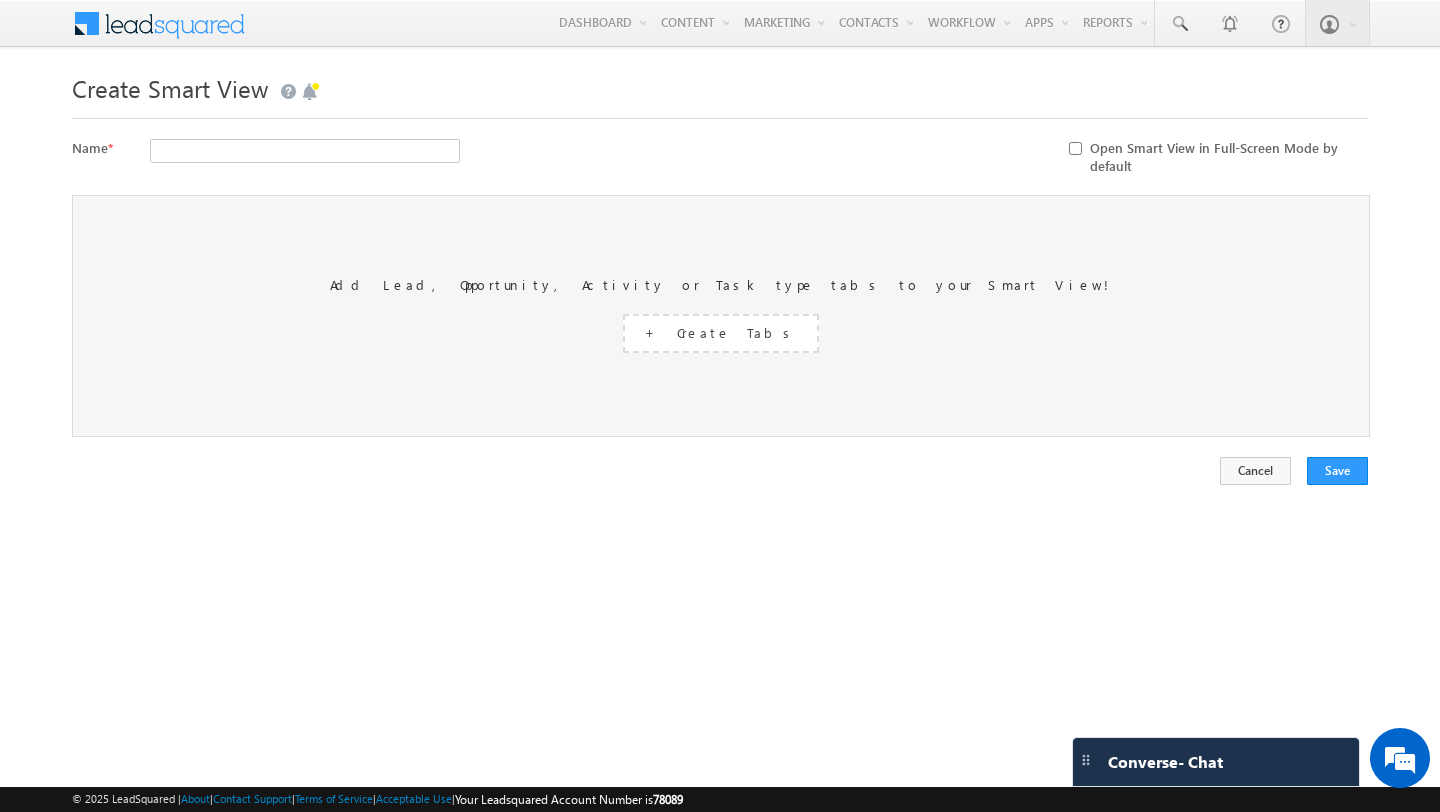 click on "Open Smart View in Full-Screen Mode by default" at bounding box center [1075, 148] 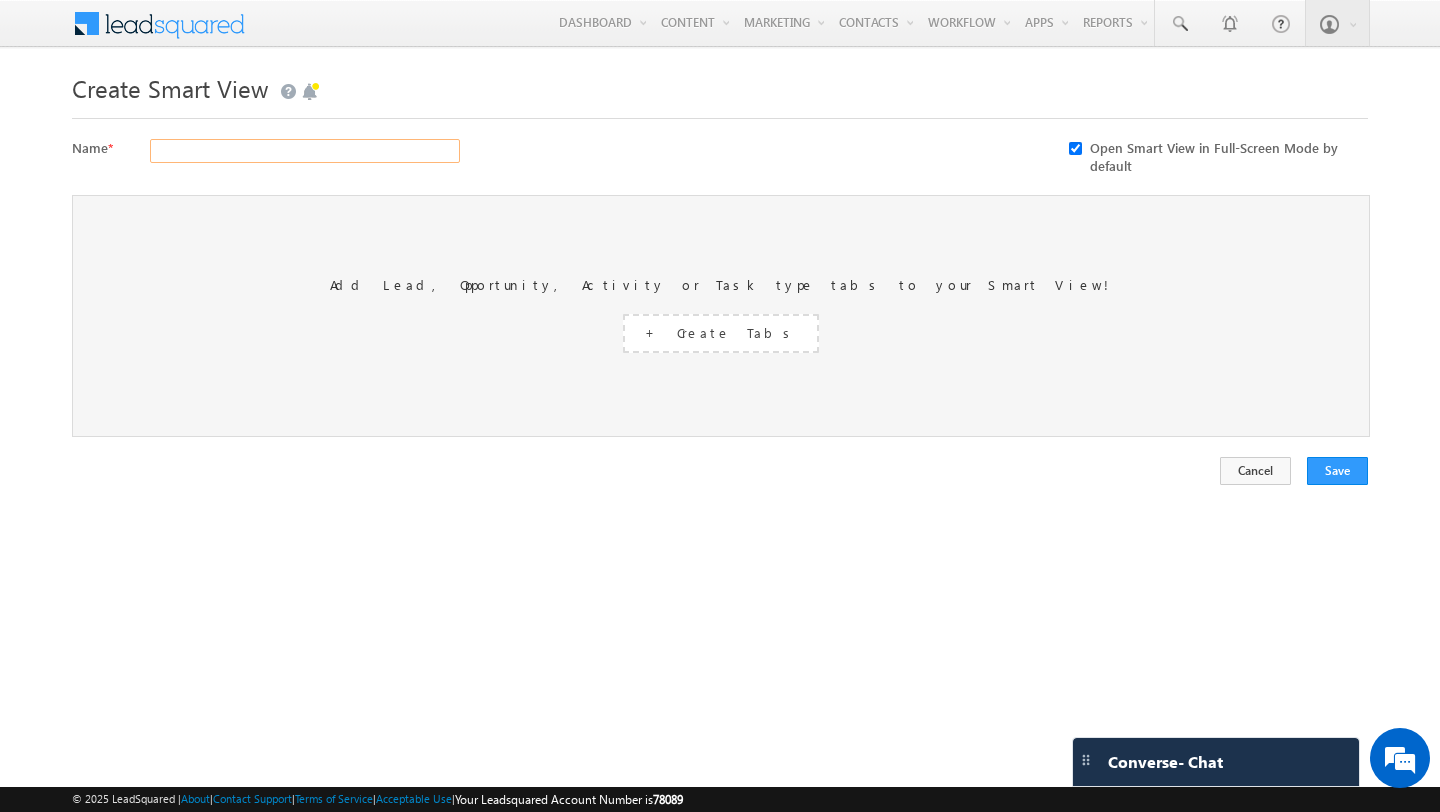 click at bounding box center (305, 151) 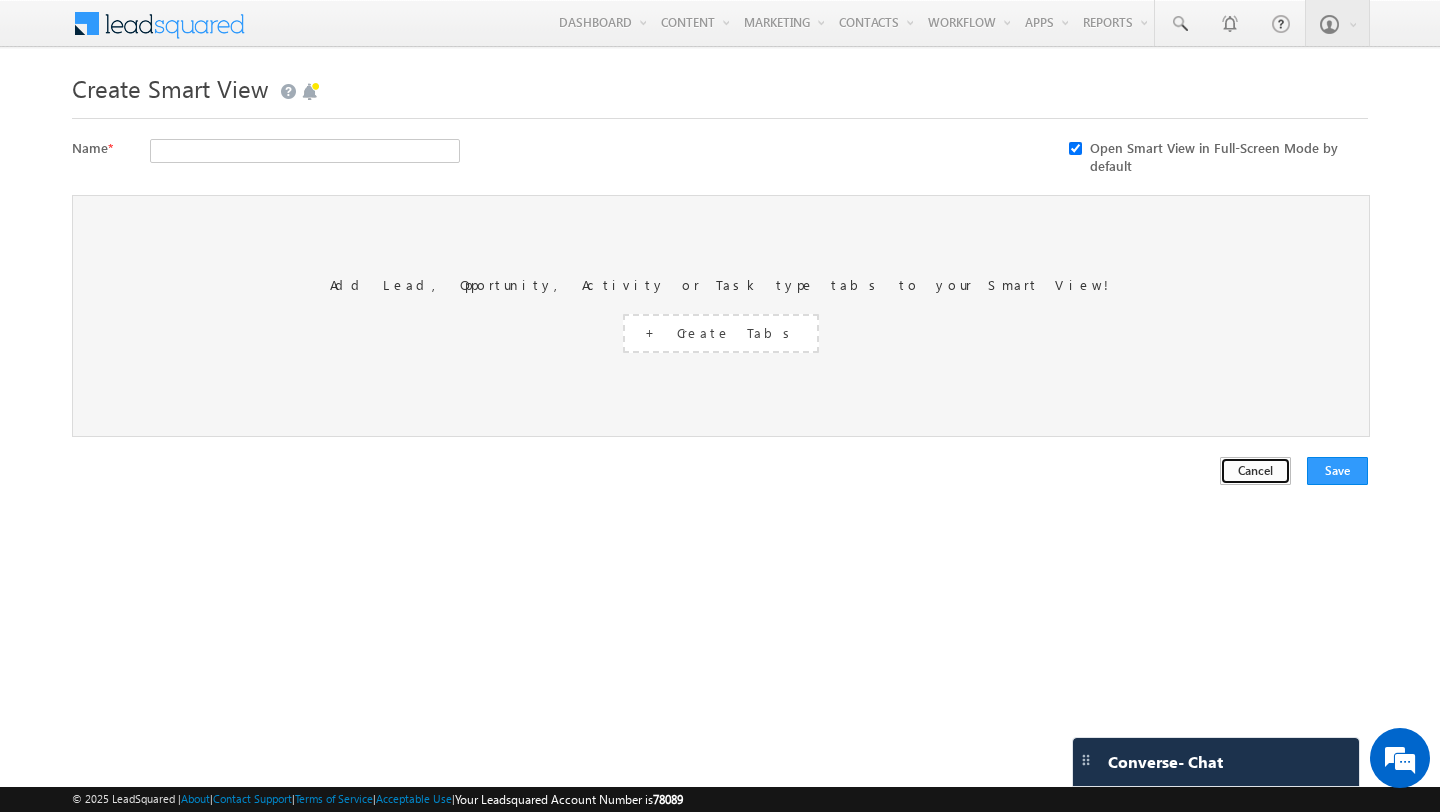 click on "Cancel" at bounding box center (1255, 471) 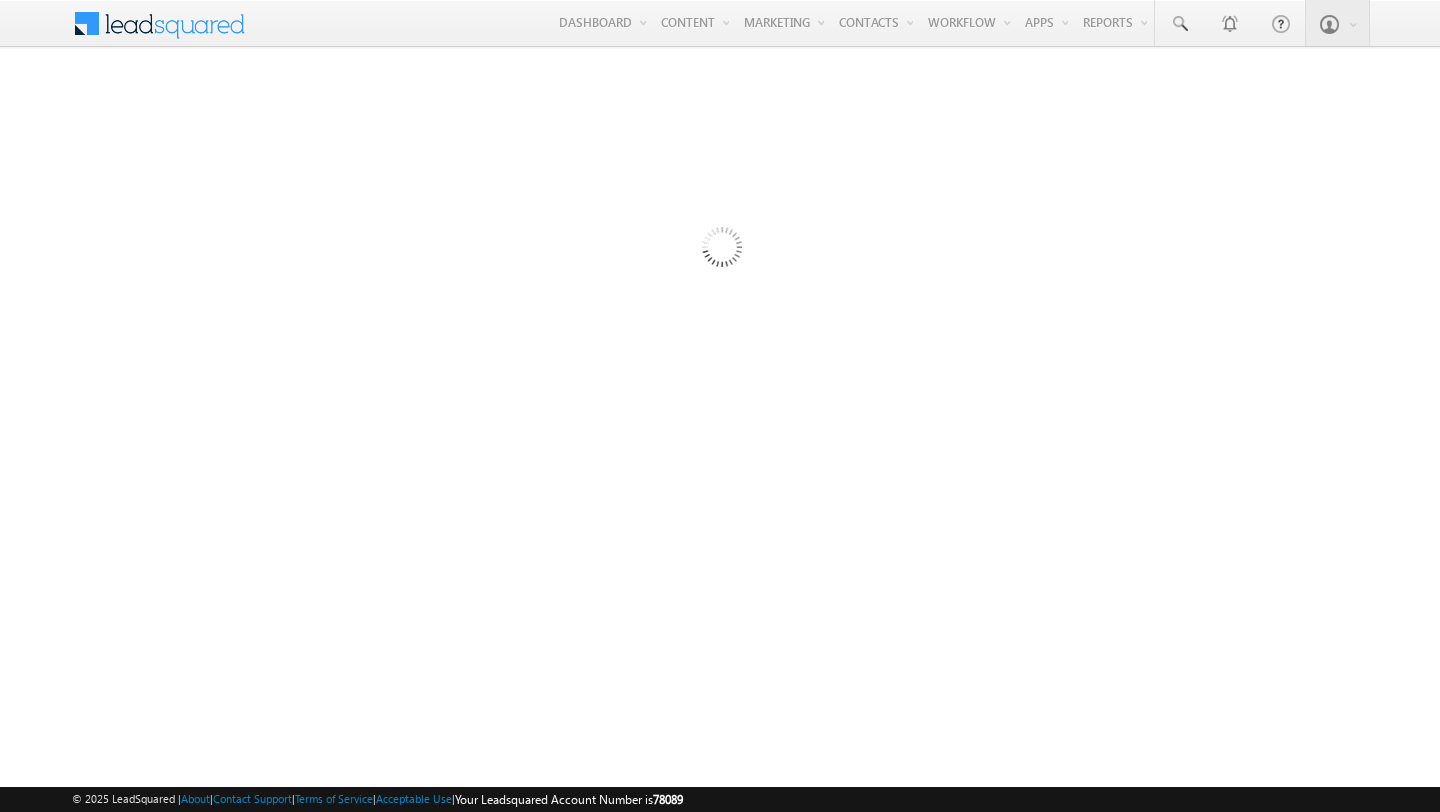 scroll, scrollTop: 0, scrollLeft: 0, axis: both 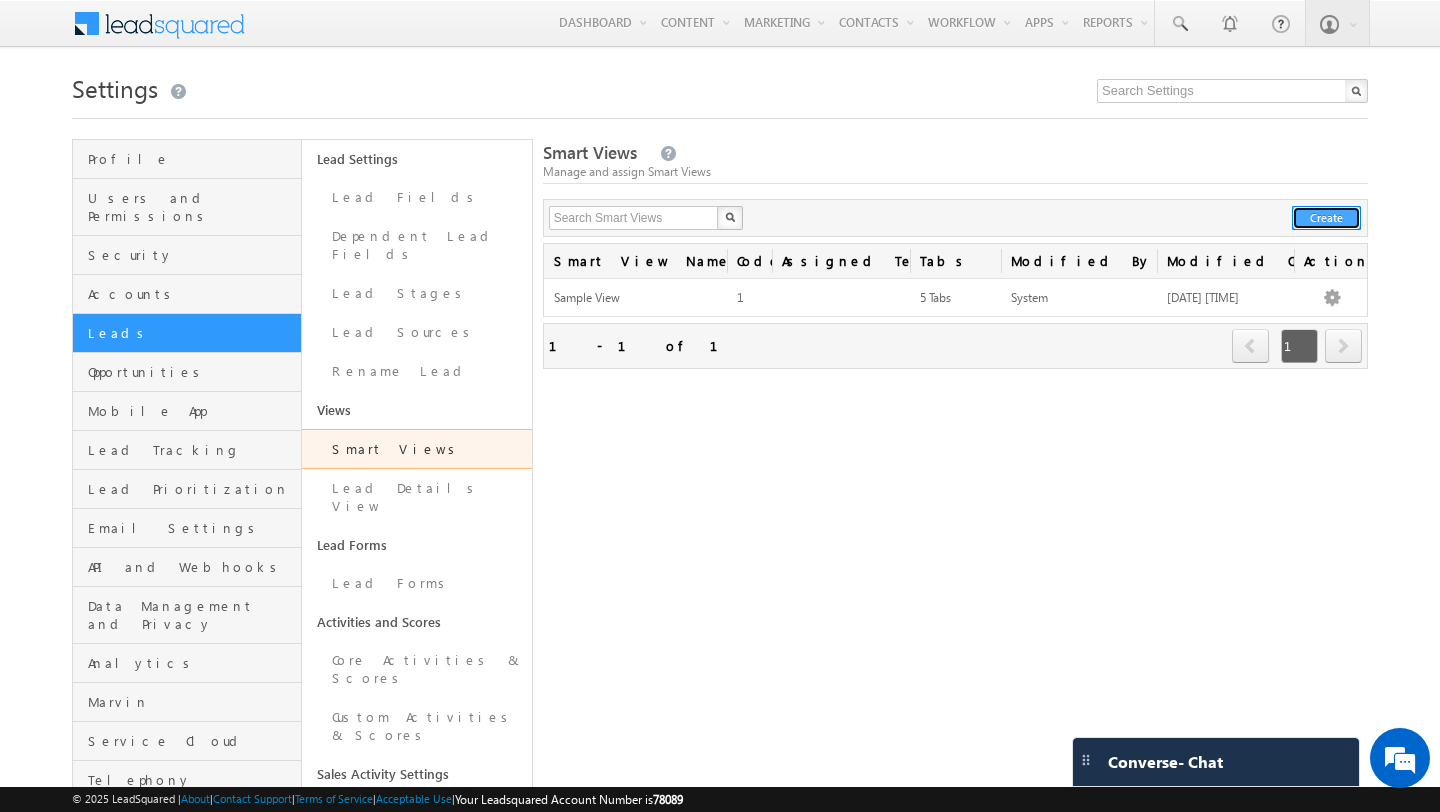 click on "Create" at bounding box center (1326, 218) 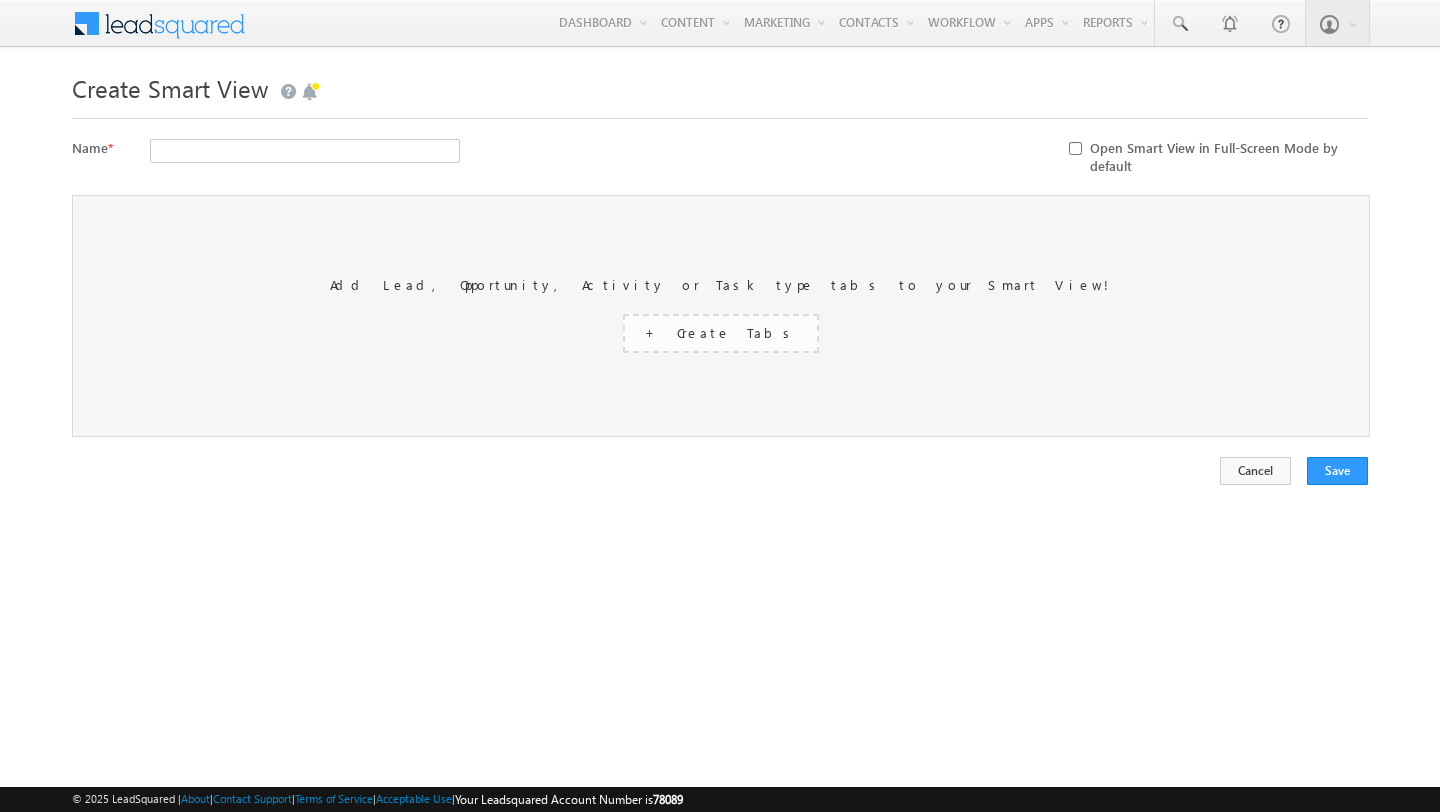 scroll, scrollTop: 0, scrollLeft: 0, axis: both 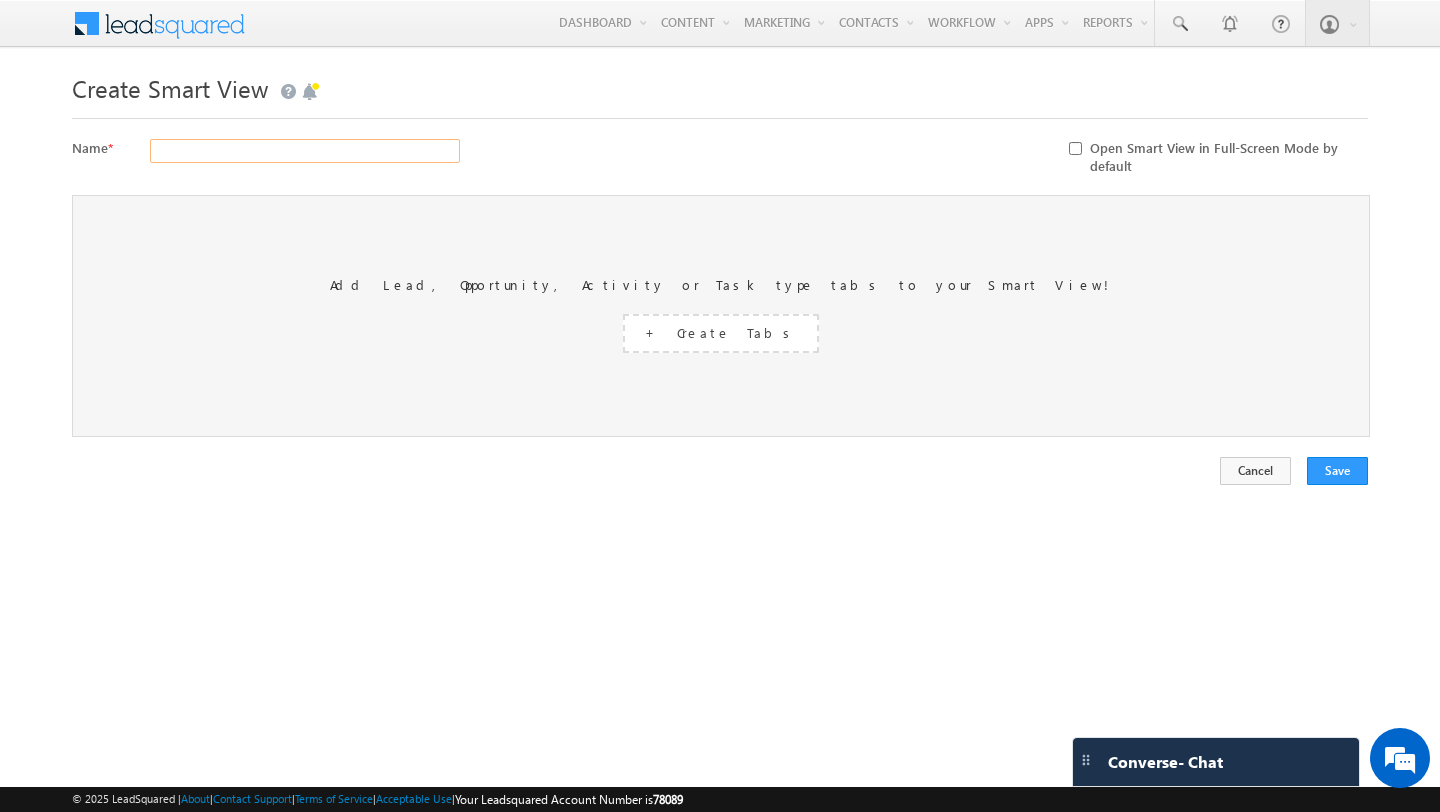 click at bounding box center (305, 151) 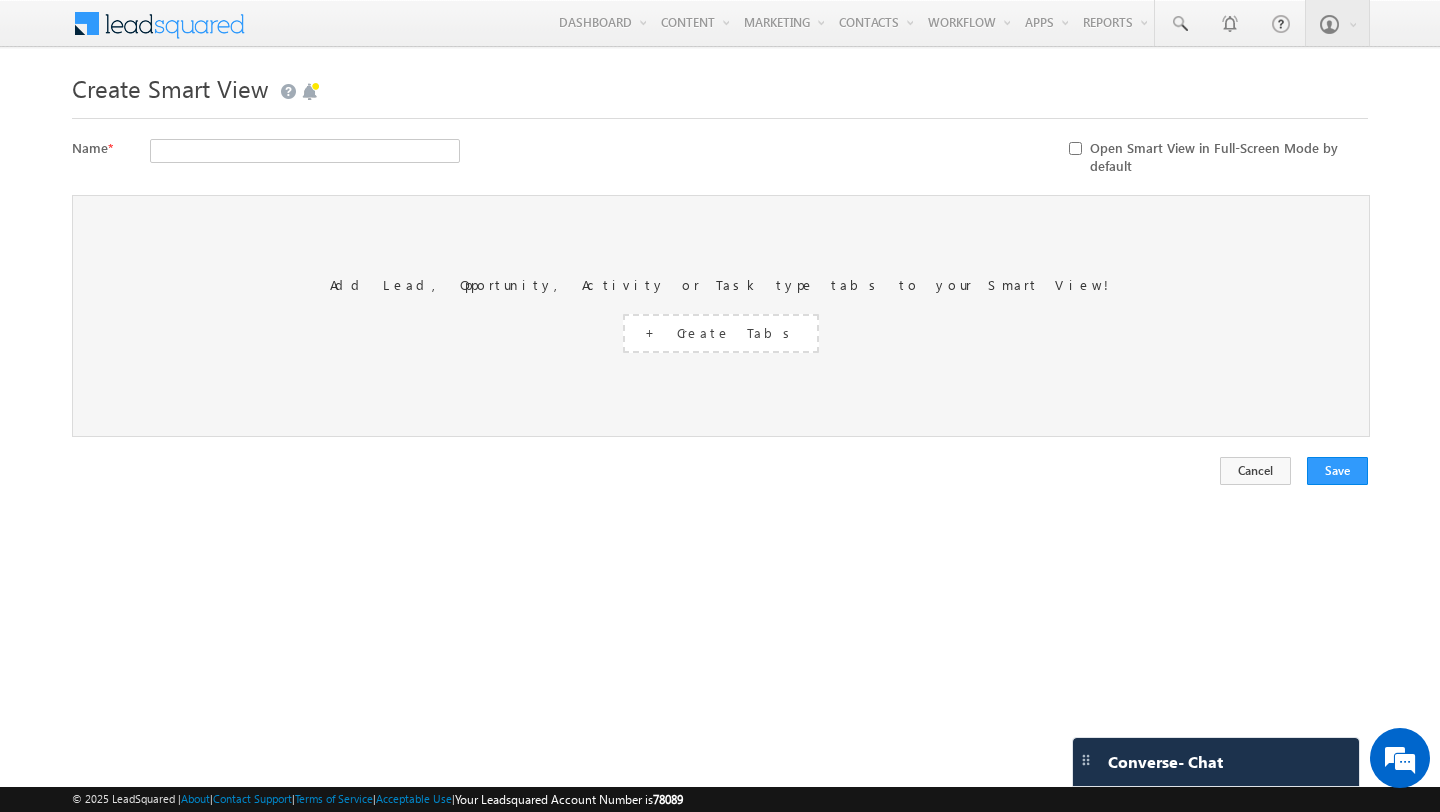 click on "Open Smart View in Full-Screen Mode by default" at bounding box center [1075, 148] 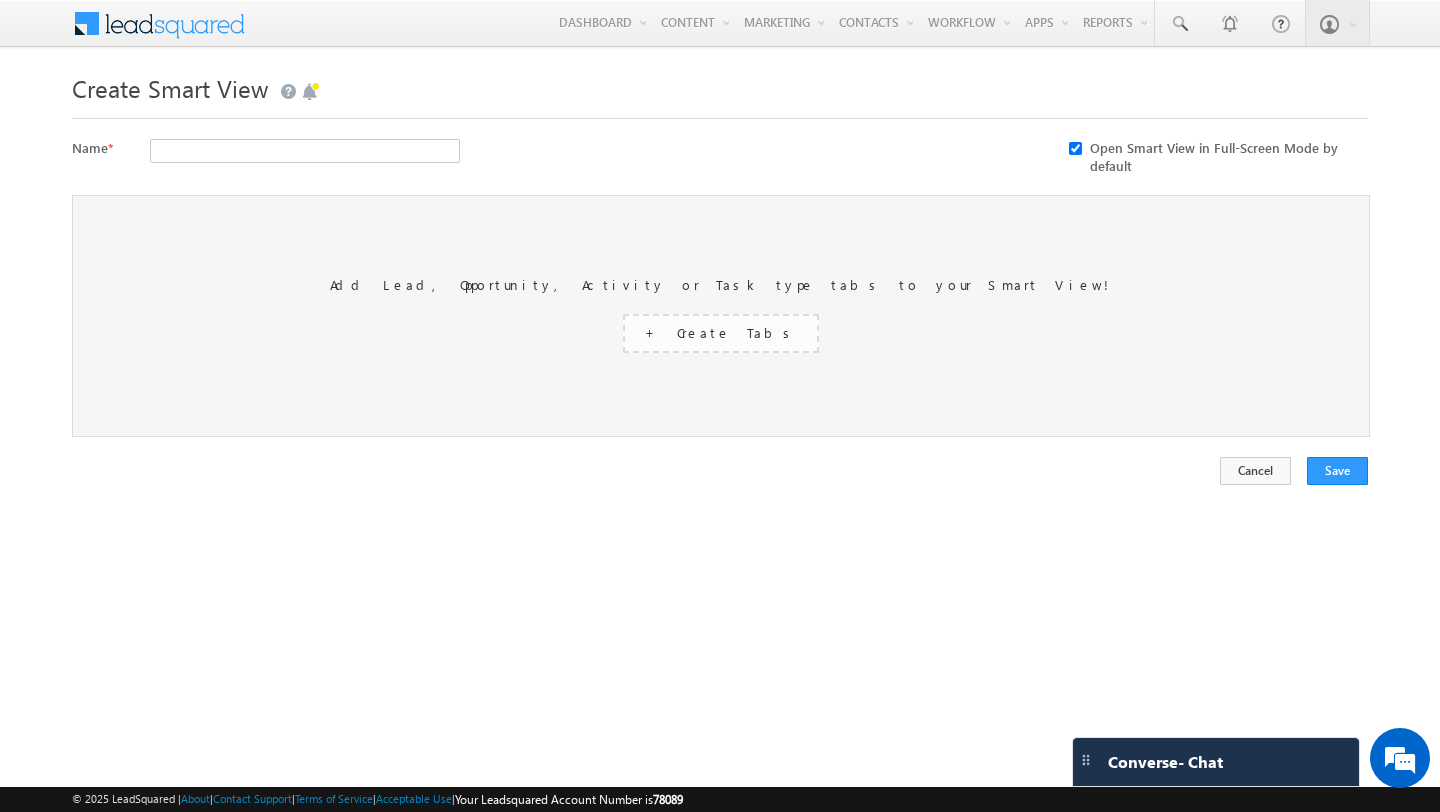 click on "+ Create Tabs" at bounding box center (721, 332) 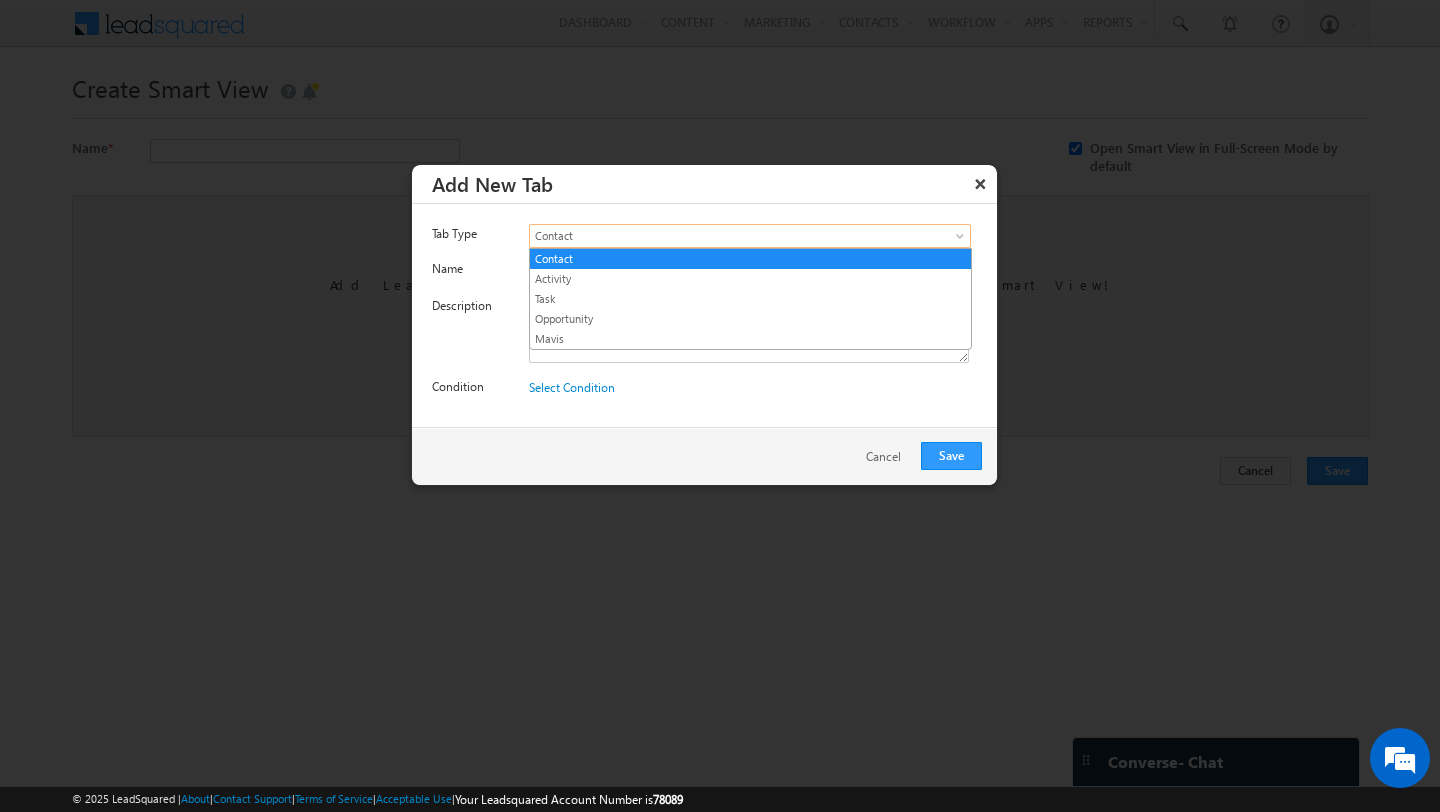 click on "Contact" at bounding box center (722, 236) 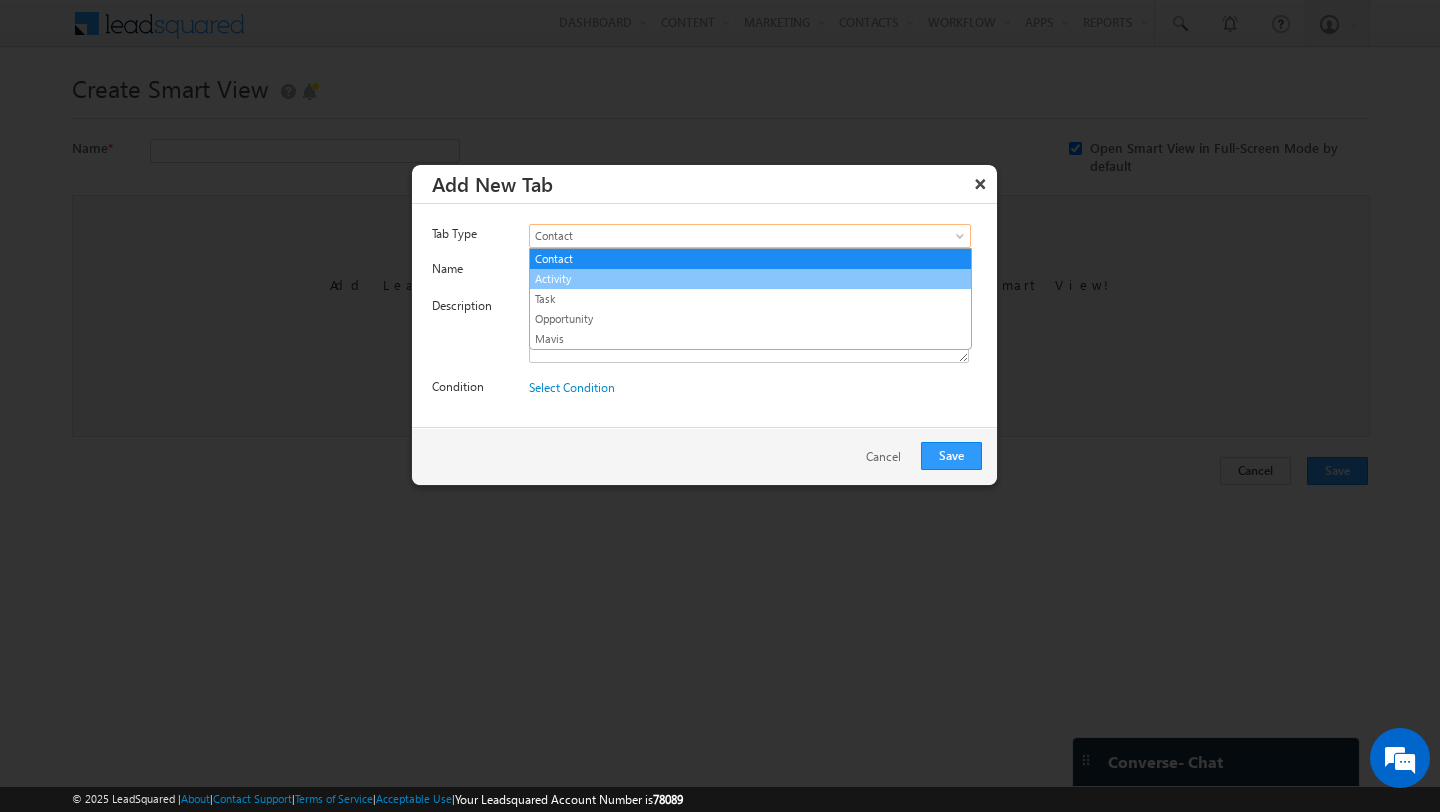 click on "Activity" at bounding box center [750, 279] 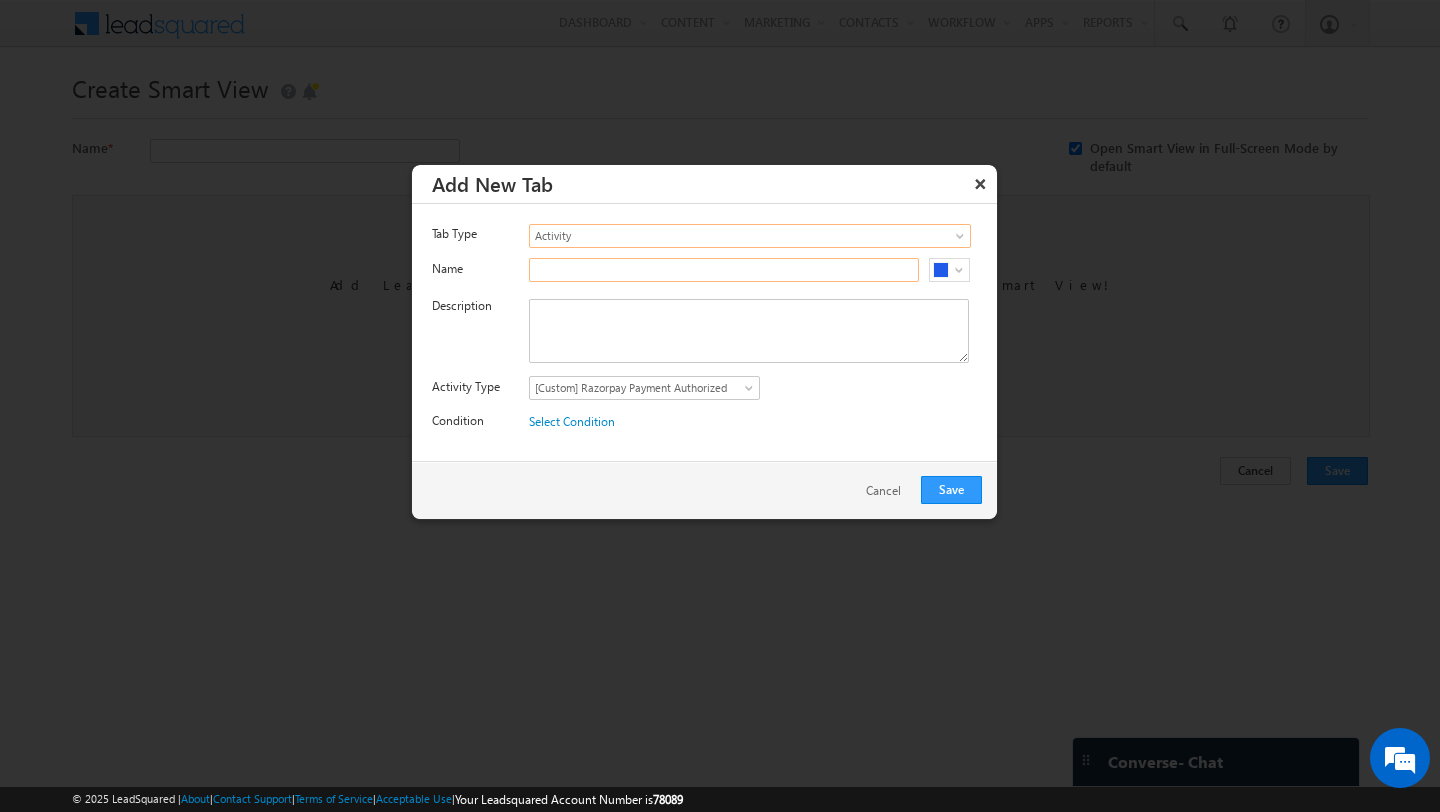 click at bounding box center (724, 270) 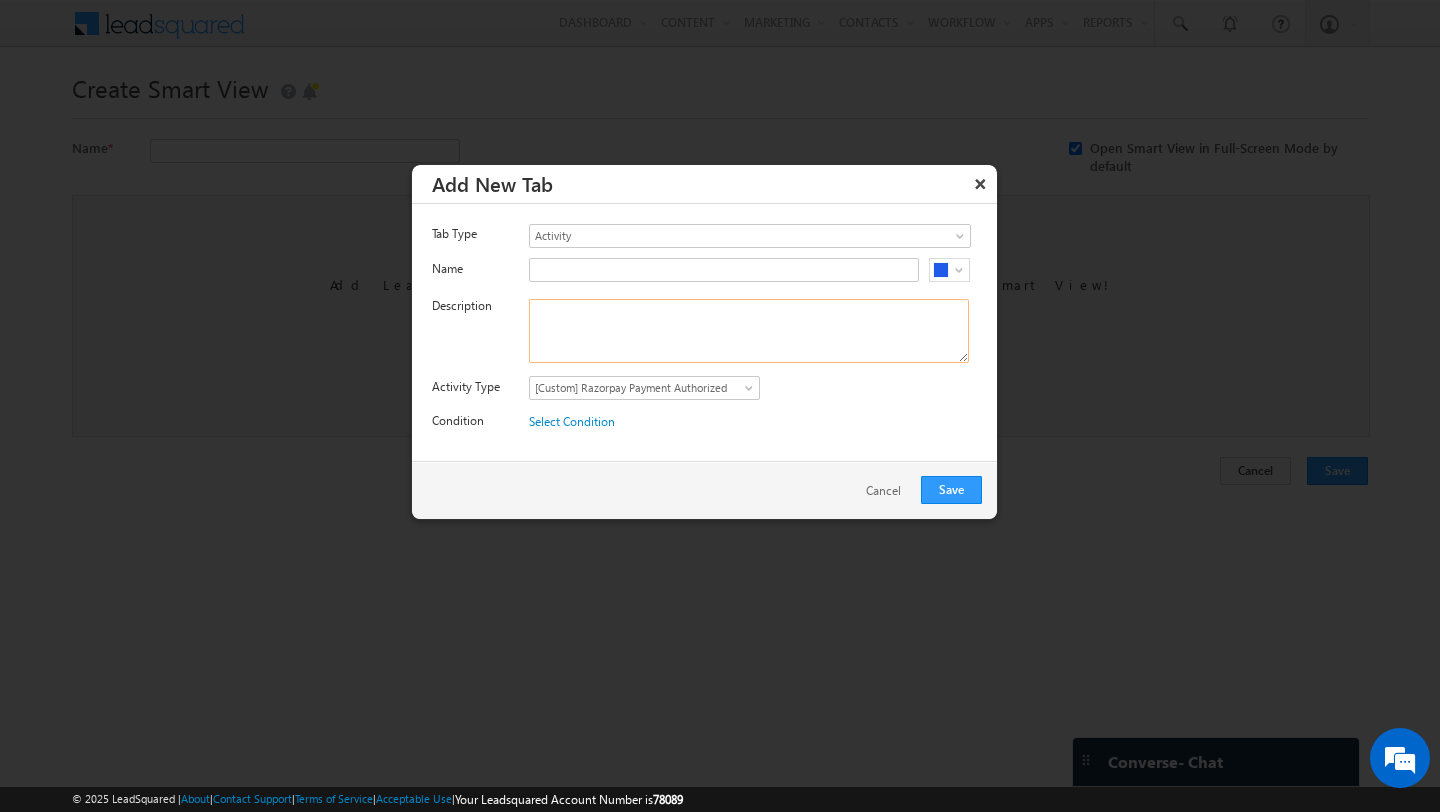 click at bounding box center [749, 331] 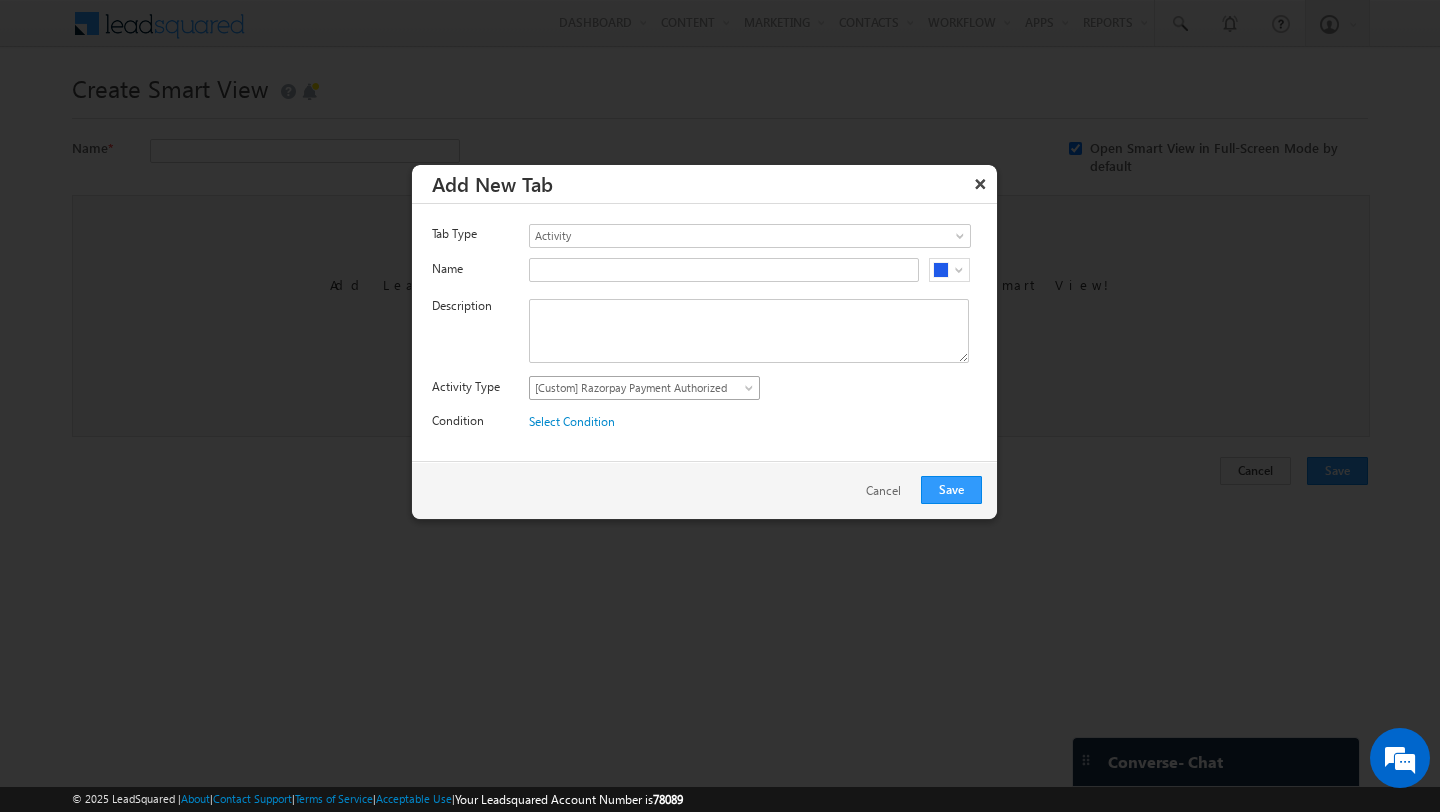 click on "[Custom] Razorpay Payment Authorized" at bounding box center [632, 388] 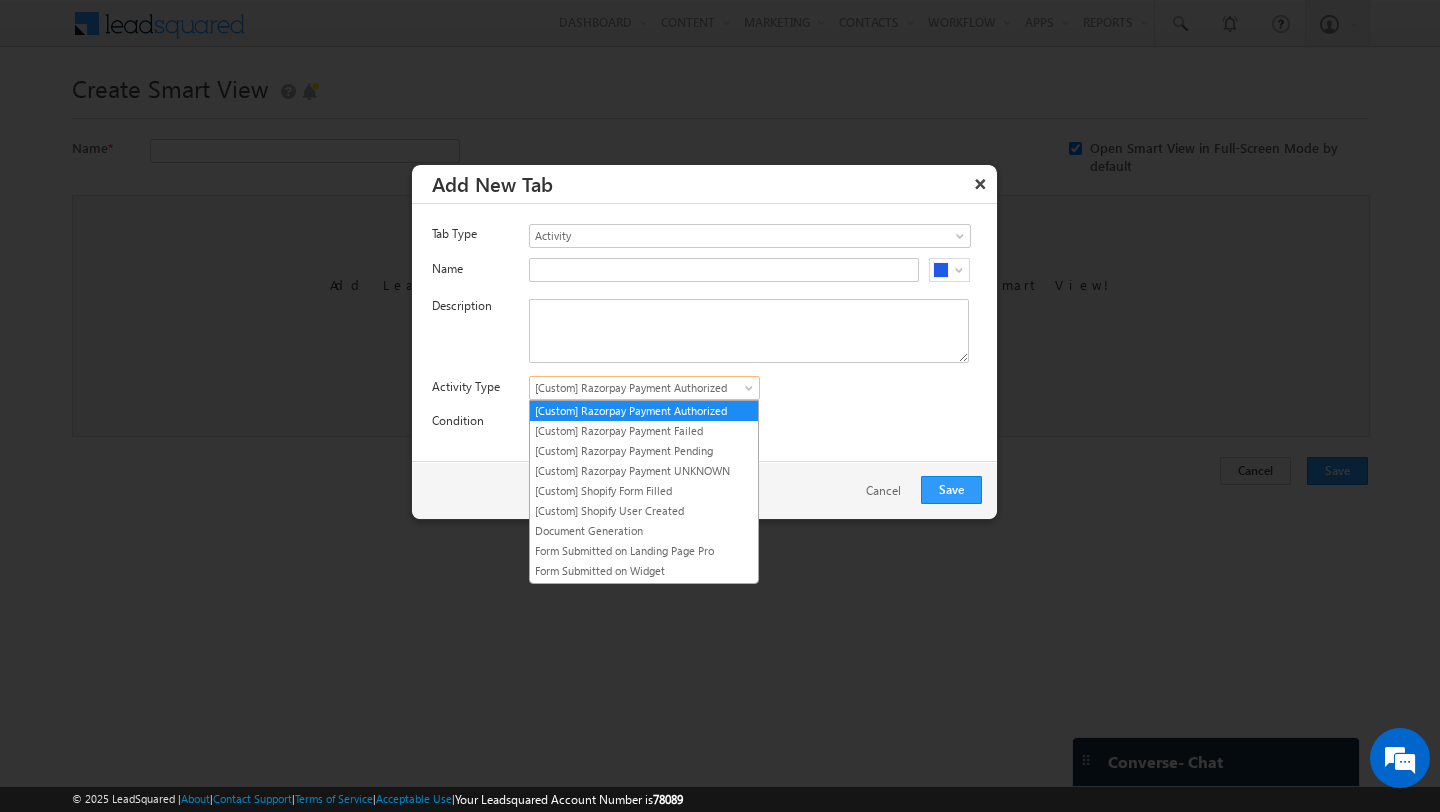 scroll, scrollTop: 0, scrollLeft: 0, axis: both 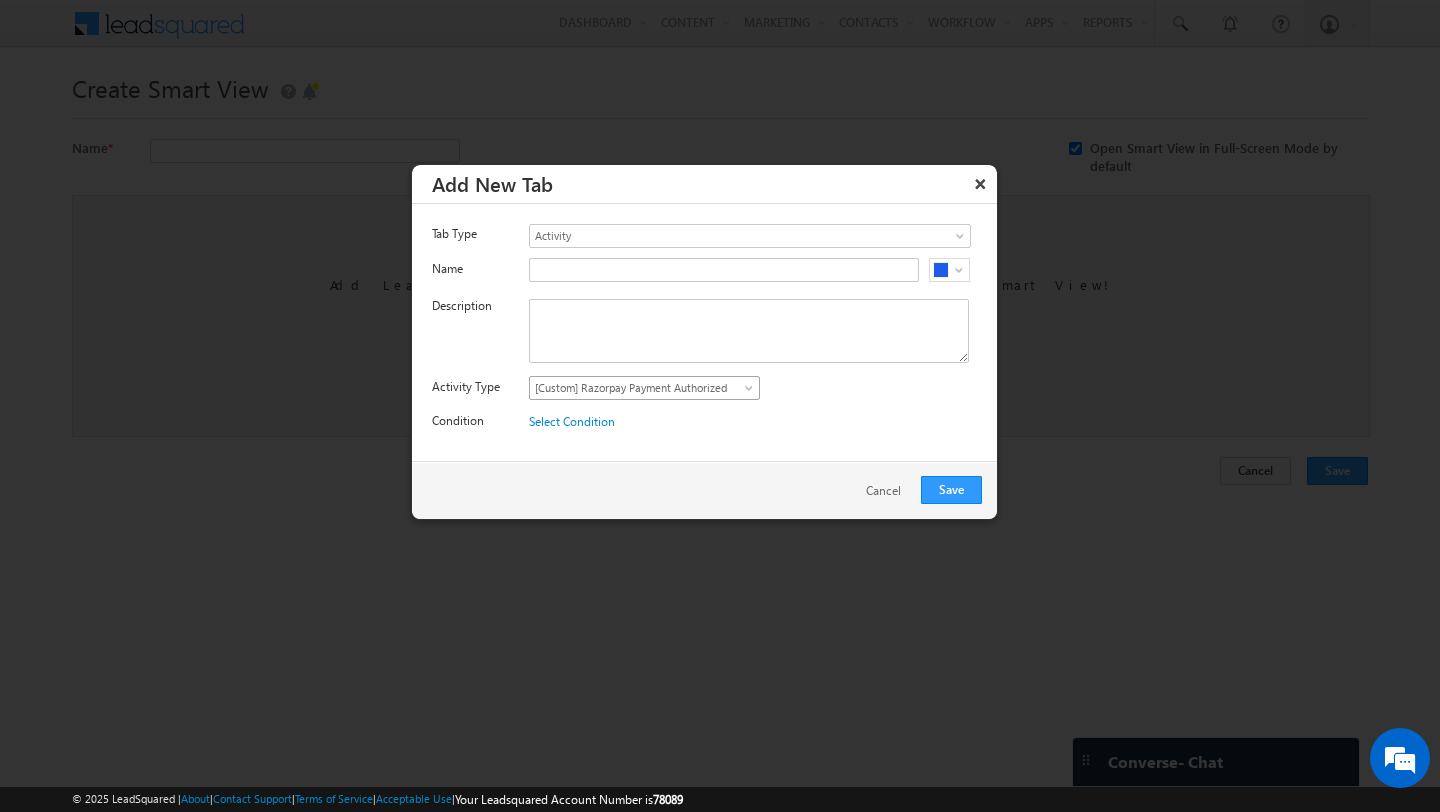 click on "[Custom] Razorpay Payment Authorized" at bounding box center [644, 388] 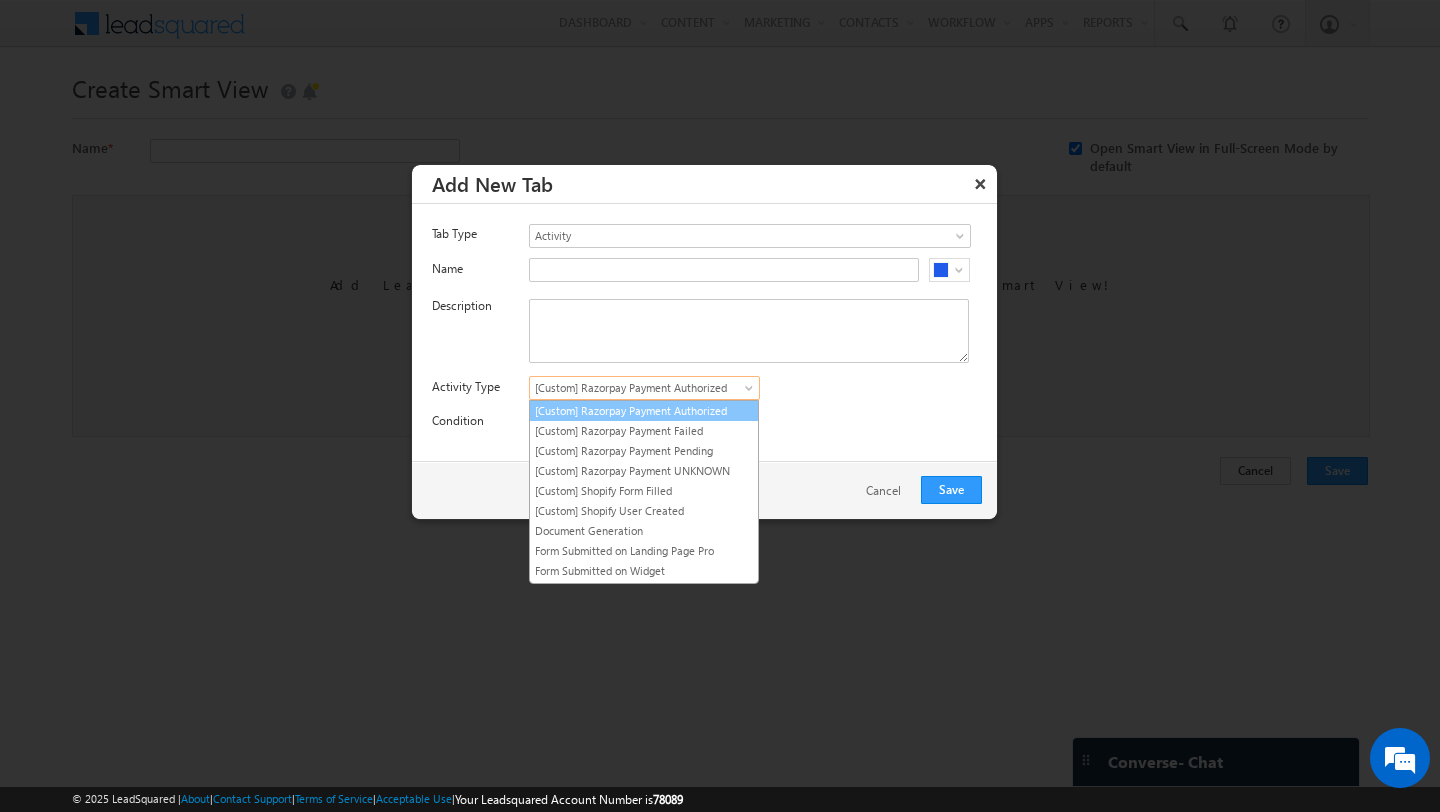 click on "[Custom] Razorpay Payment Authorized" at bounding box center [644, 411] 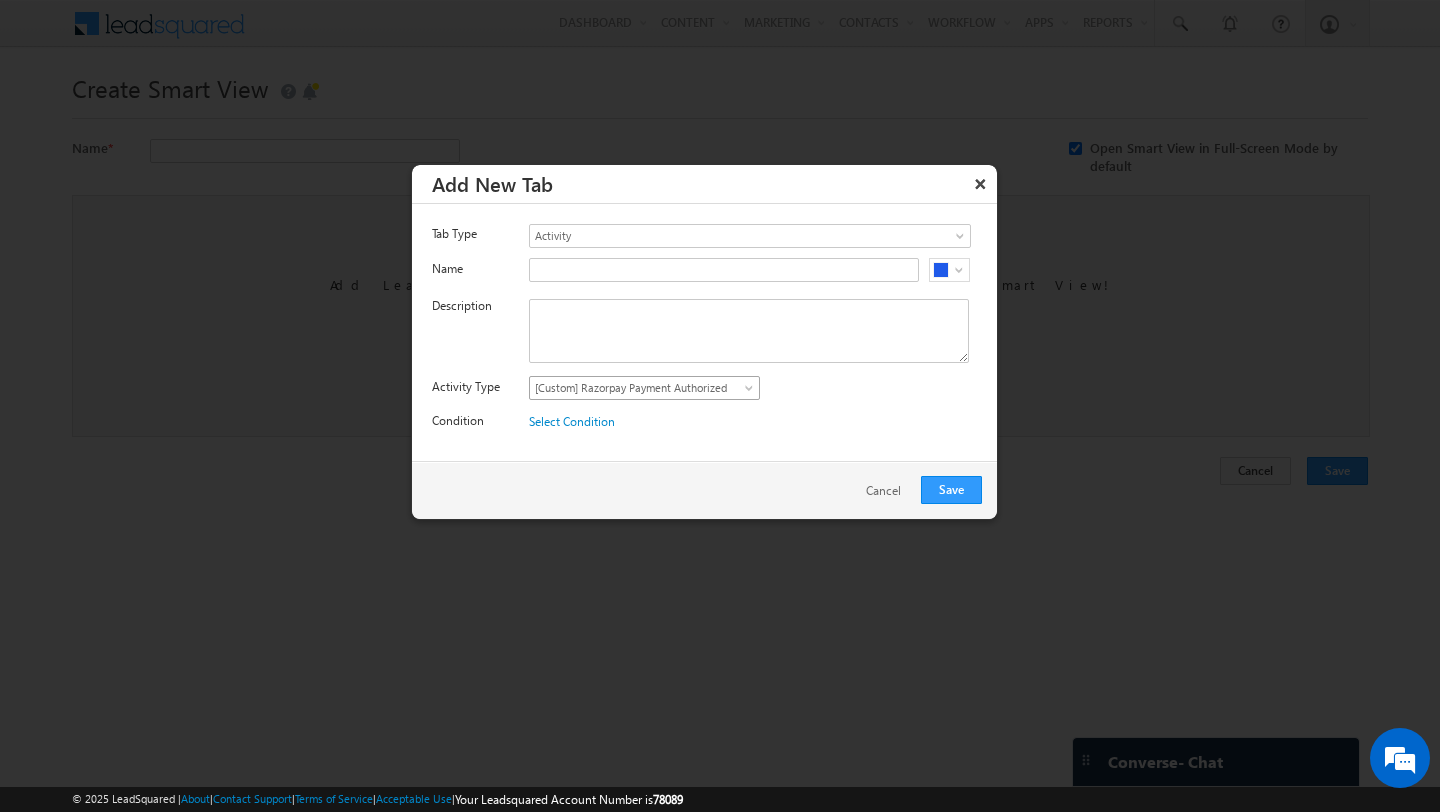 click on "[Custom] Razorpay Payment Authorized" at bounding box center [632, 388] 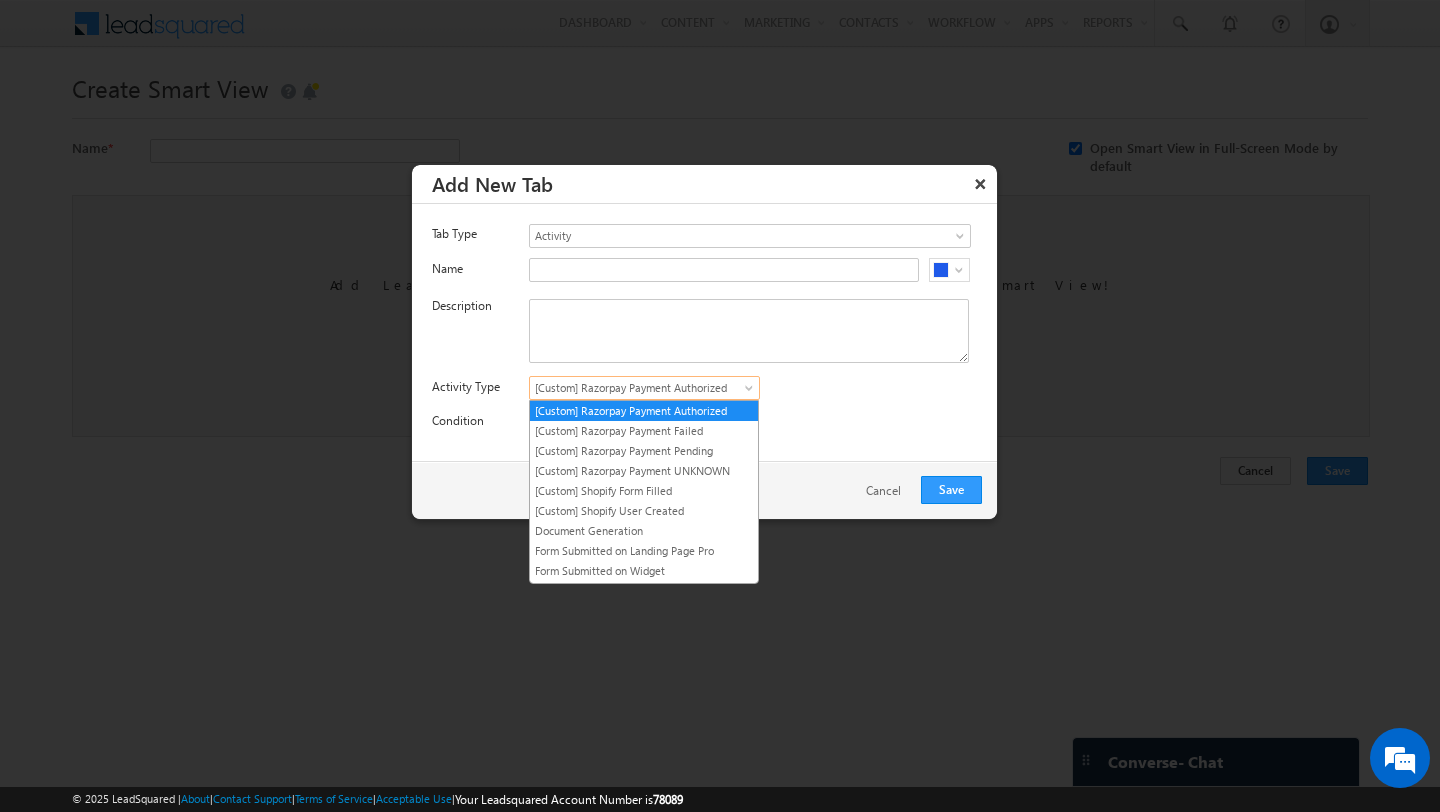 click on "[Custom] Razorpay Payment Authorized" at bounding box center (632, 388) 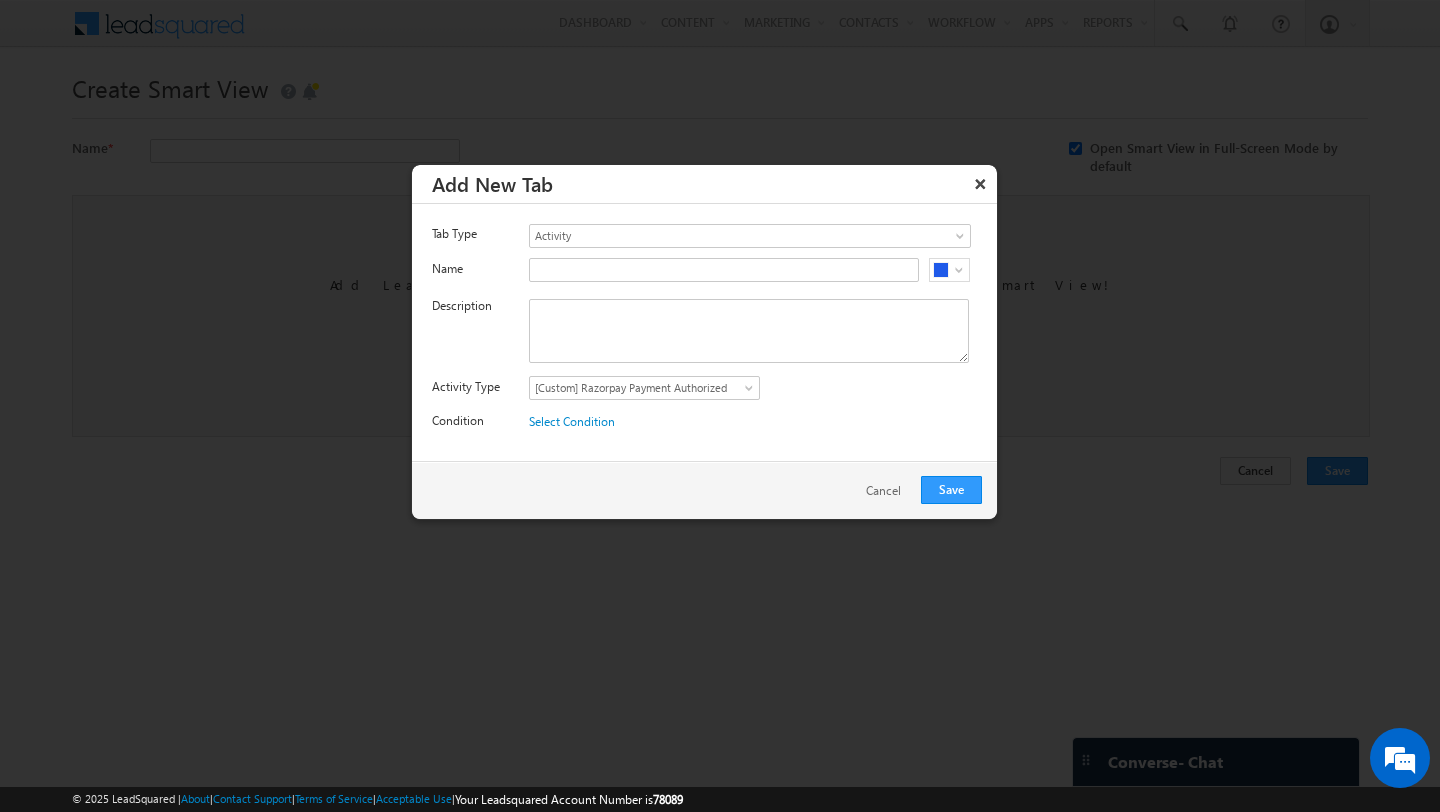 click on "Activity Type
[Custom] Razorpay Payment Authorized
[Custom] Razorpay Payment Failed
[Custom] Razorpay Payment Pending
[Custom] Razorpay Payment UNKNOWN
[Custom] Shopify Form Filled
[Custom] Shopify User Created
Document Generation
Form Submitted on Landing Page Pro
Form Submitted on Widget
Inbound Phone Call Activity
Opportunity Shared through Agent Popup
Outbound Phone Call Activity
Payment
Razorpay
Sales Activity
Sales Activity - Cancelled
Shopify abandoned cart
Visit Activity on Landing Page
WhatsApp Message
[Custom] Razorpay Payment Authorized" at bounding box center (714, 392) 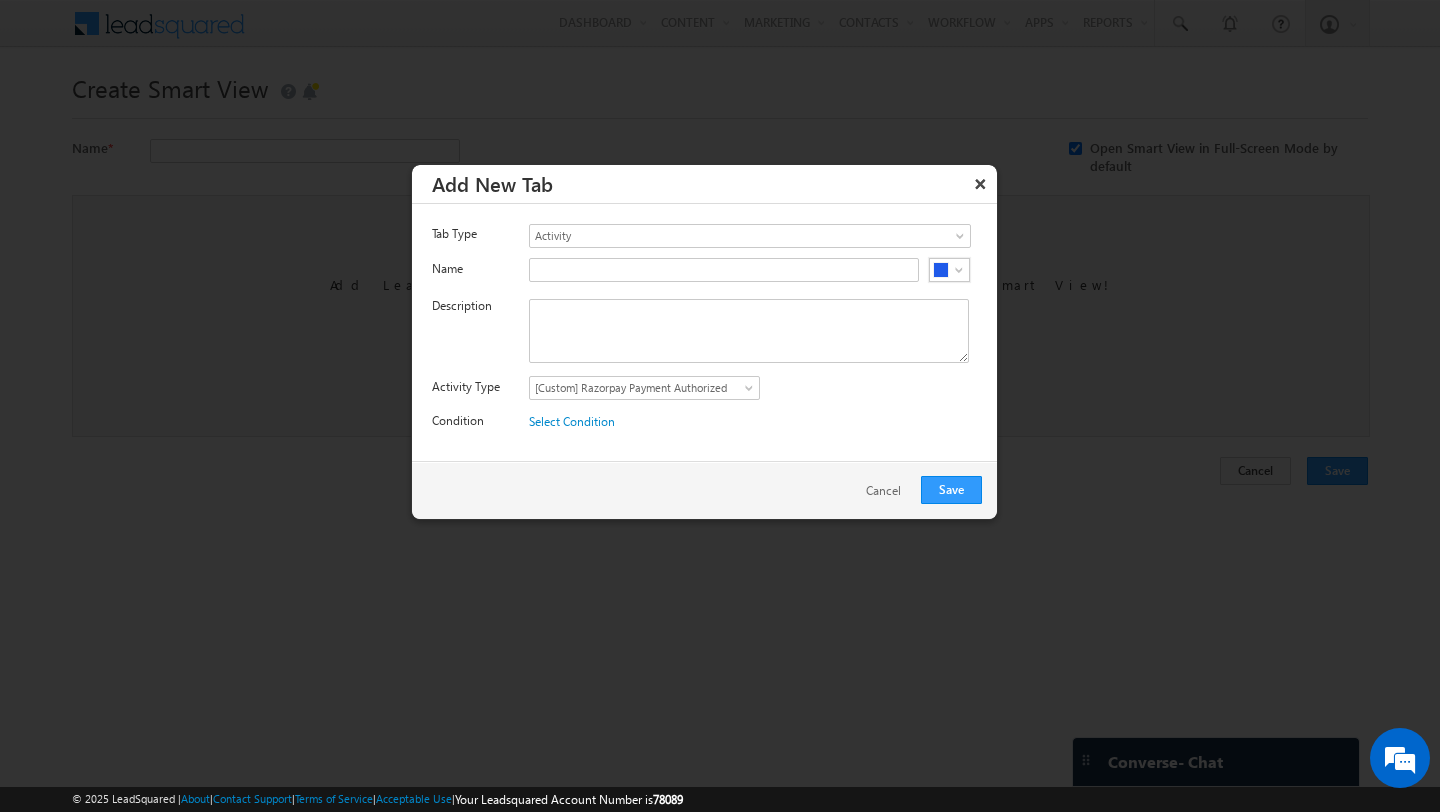 click on "#1F5AE9" at bounding box center (949, 270) 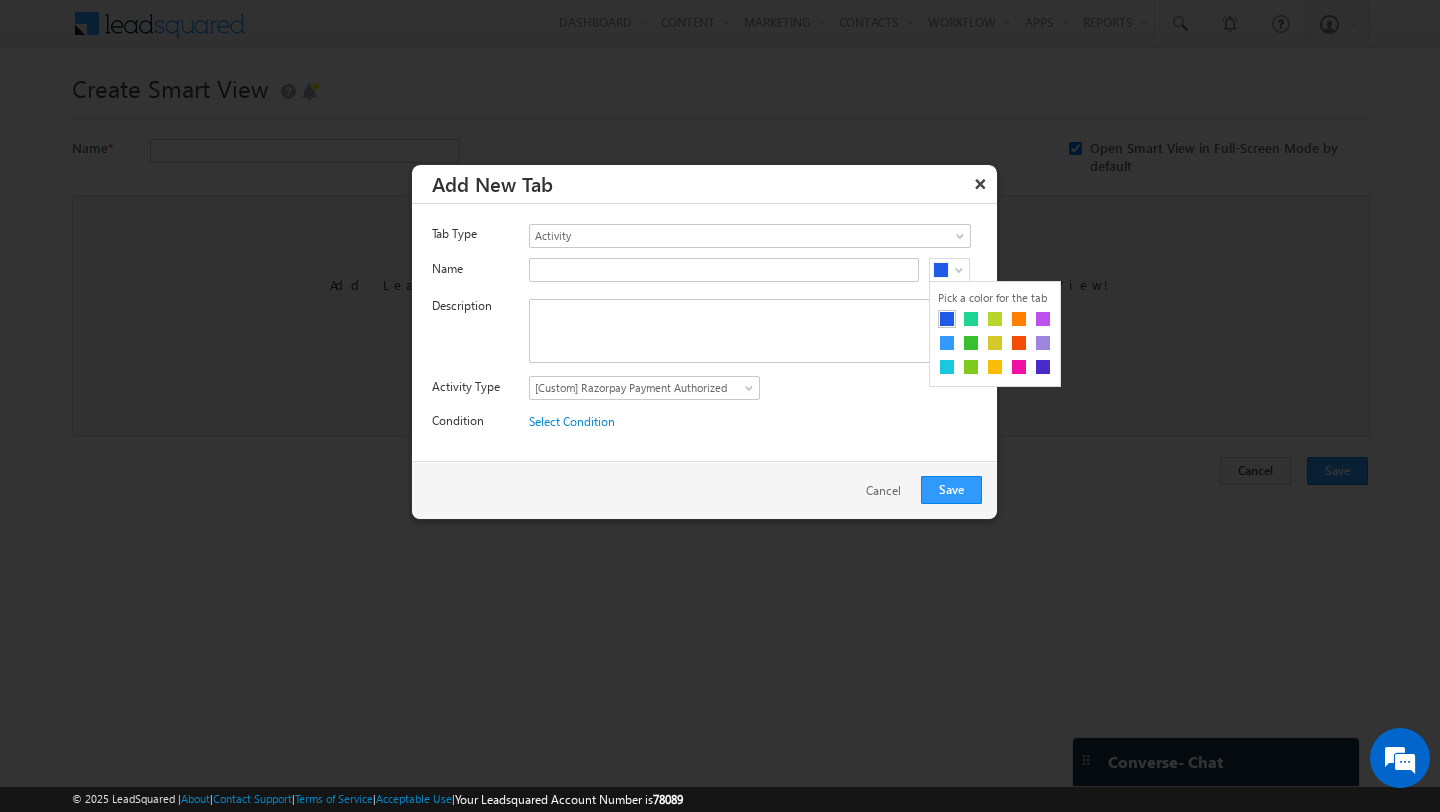click at bounding box center [763, 334] 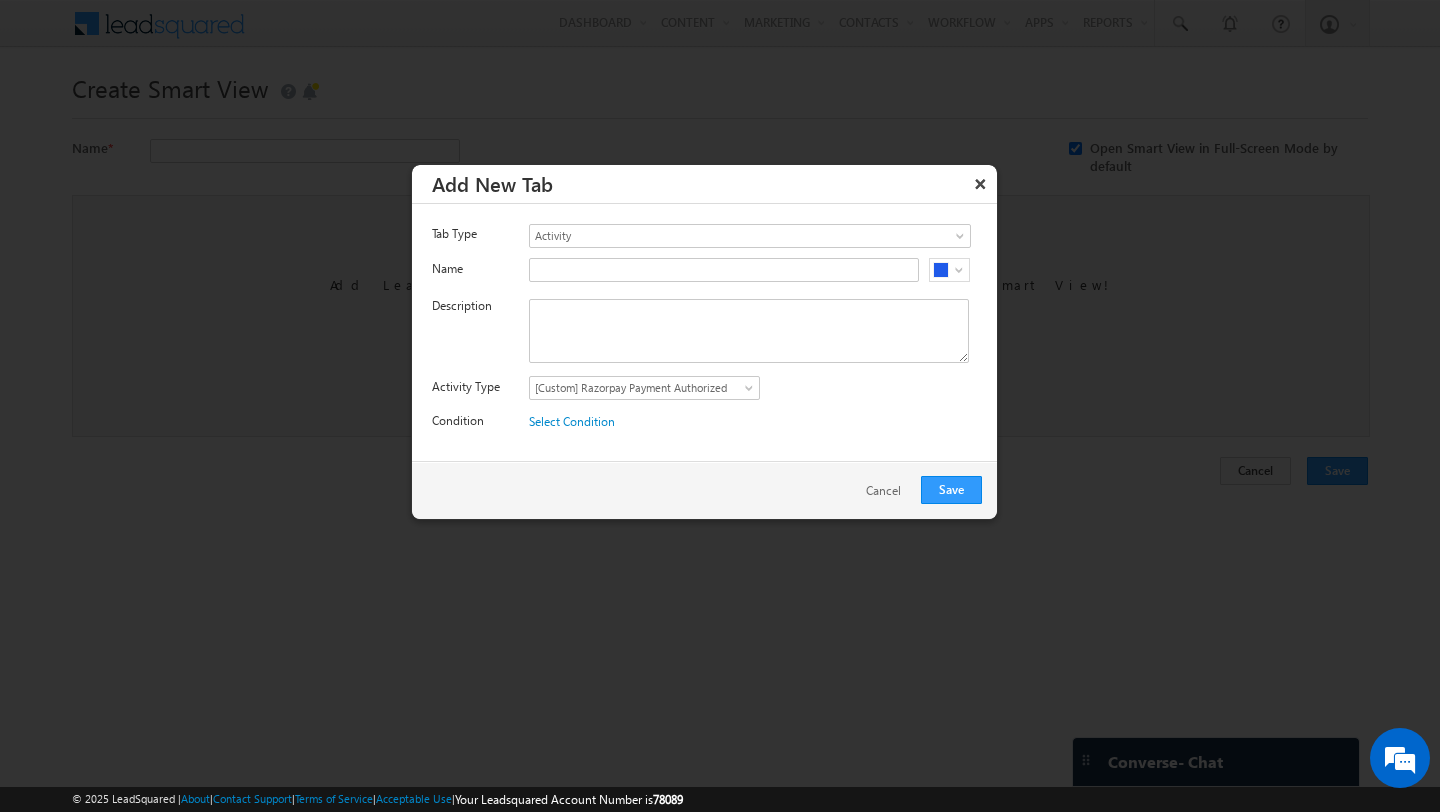 click on "Contact
Activity
Task
Opportunity
Mavis
Activity" at bounding box center [763, 238] 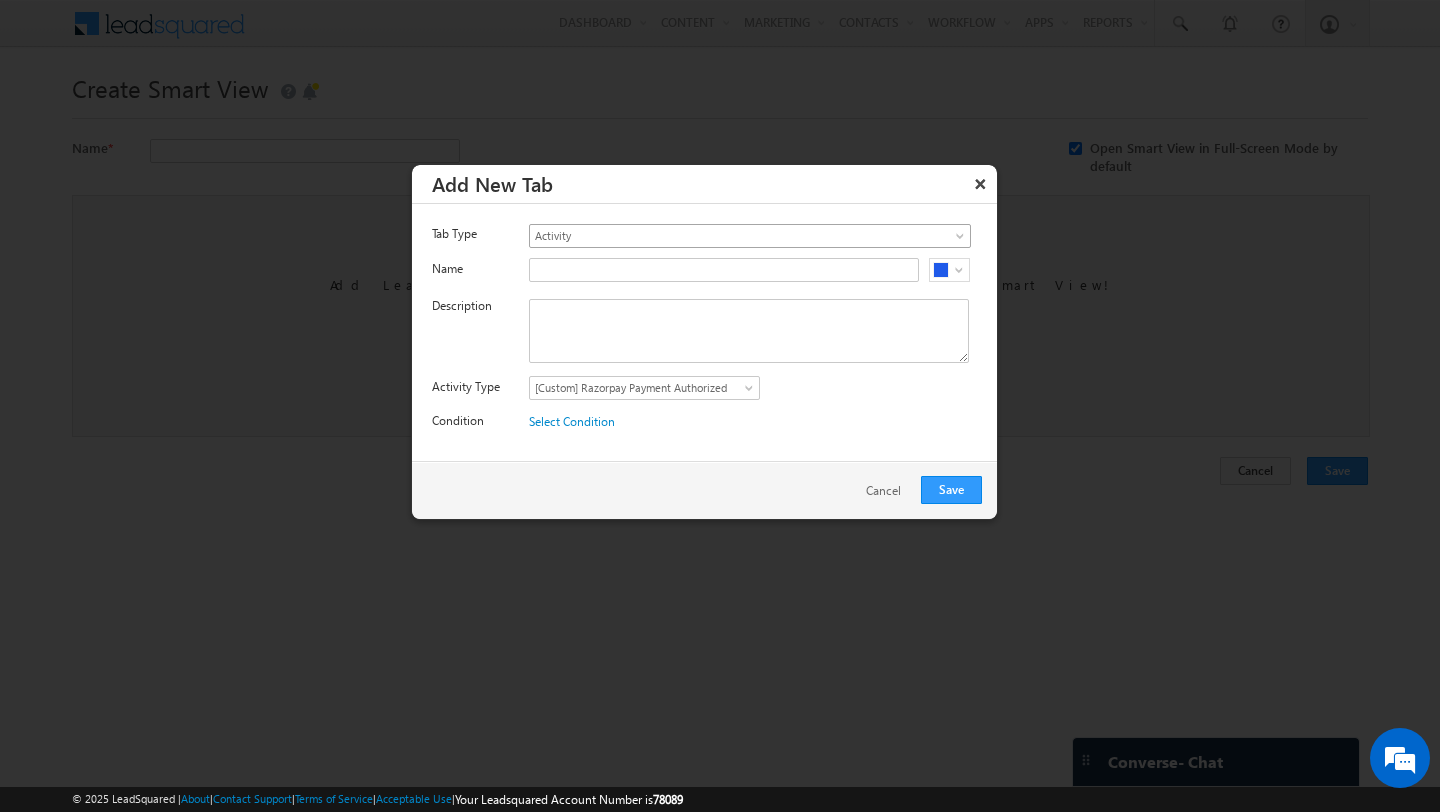 click on "Activity" at bounding box center (722, 236) 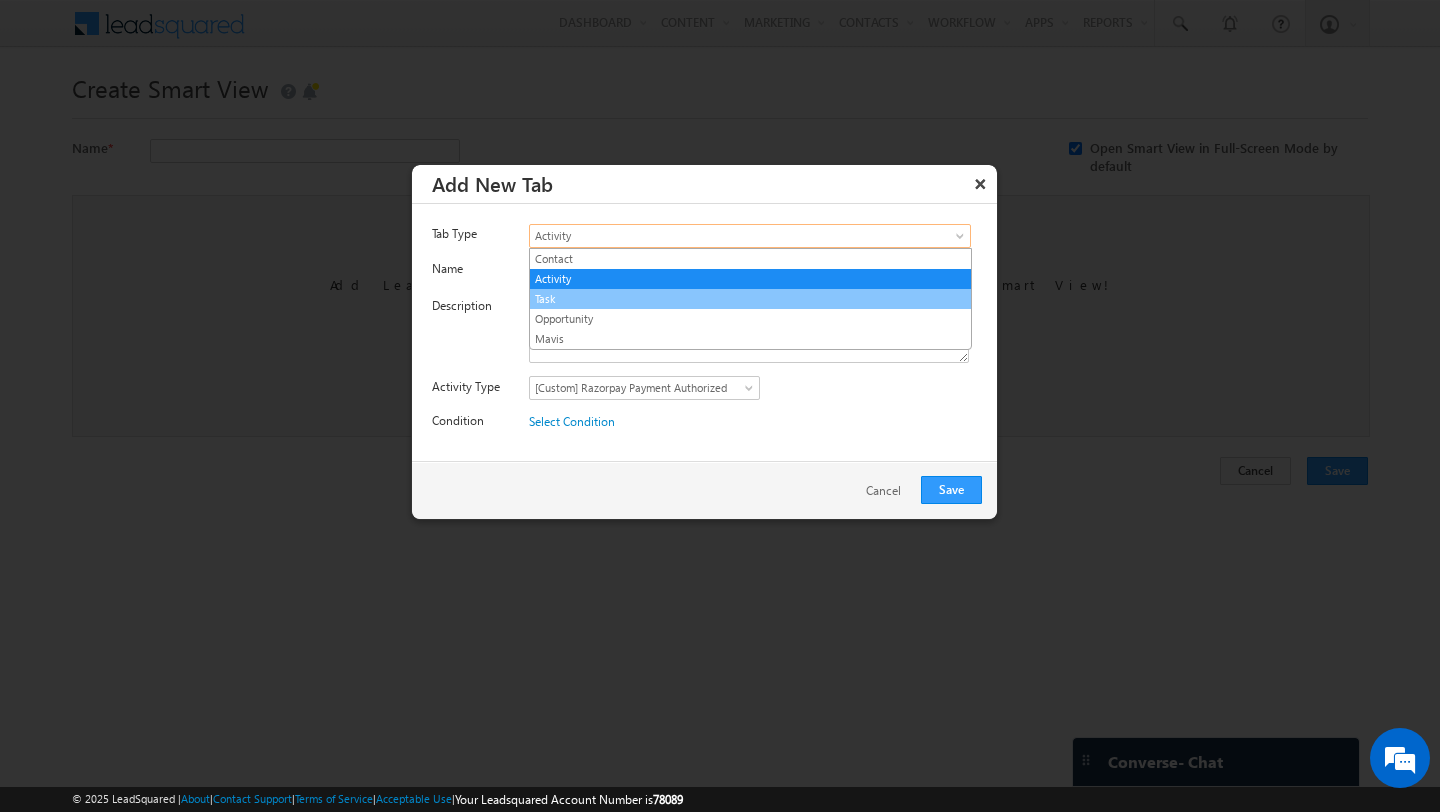 click on "Task" at bounding box center (750, 299) 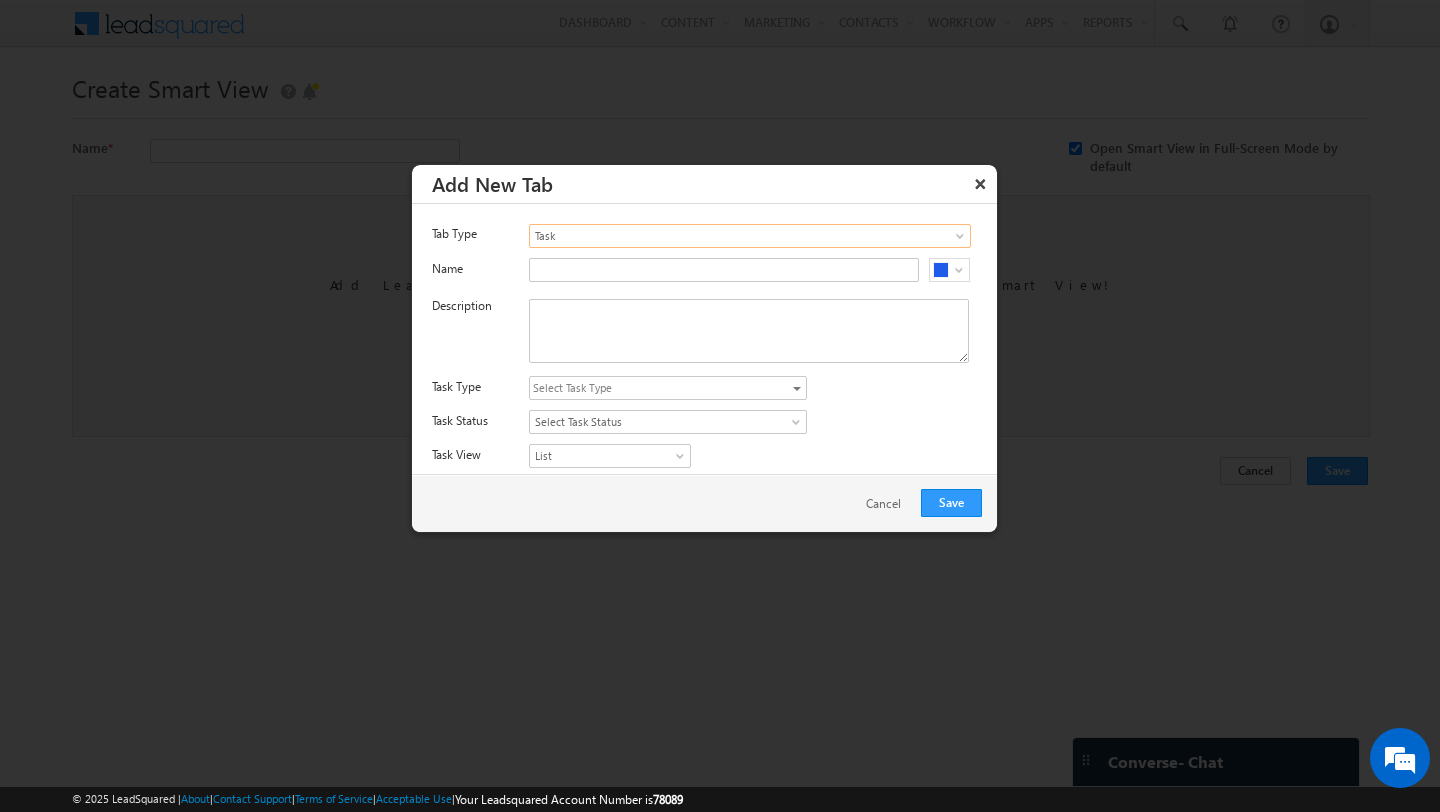 click on "Select Task Type" at bounding box center (660, 388) 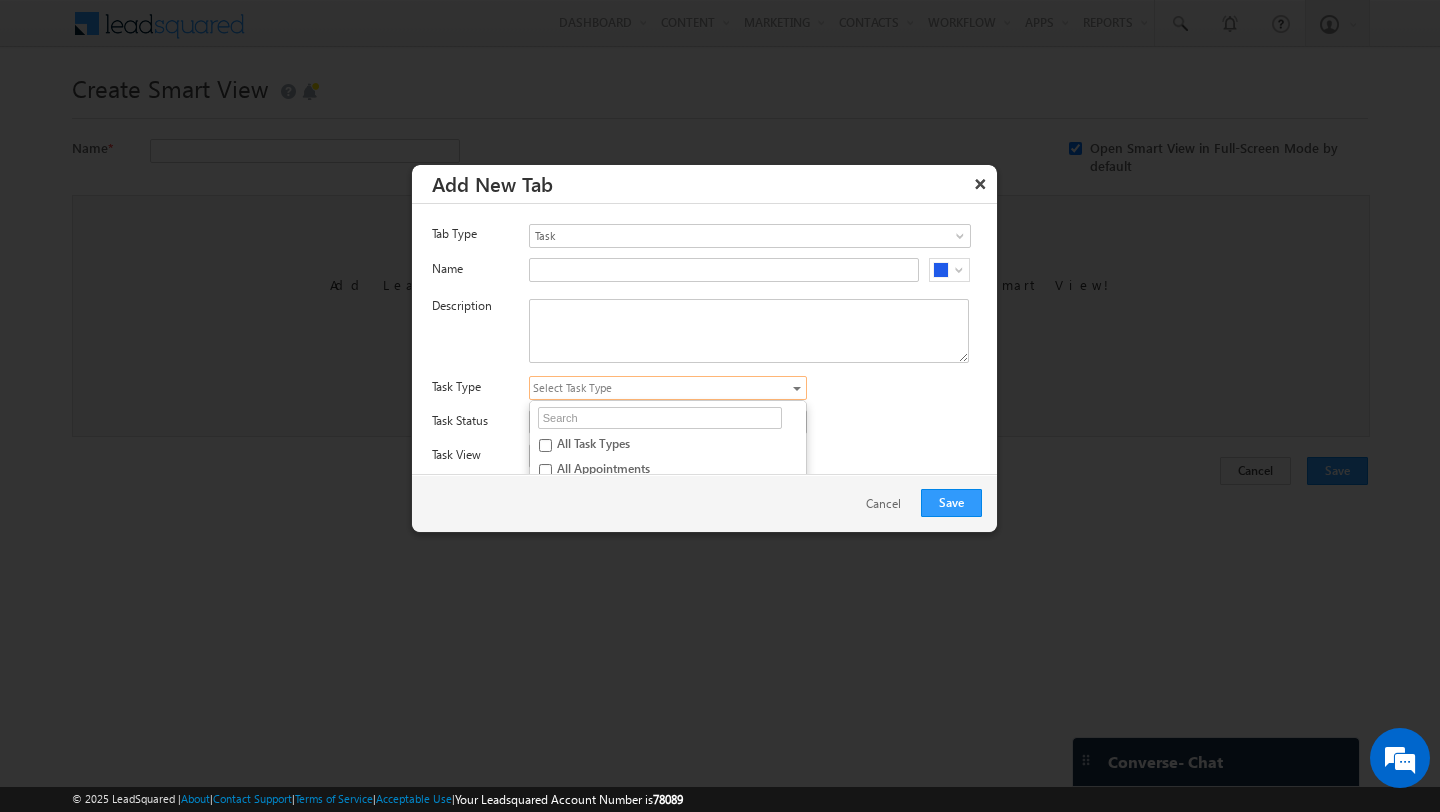 scroll, scrollTop: 28, scrollLeft: 0, axis: vertical 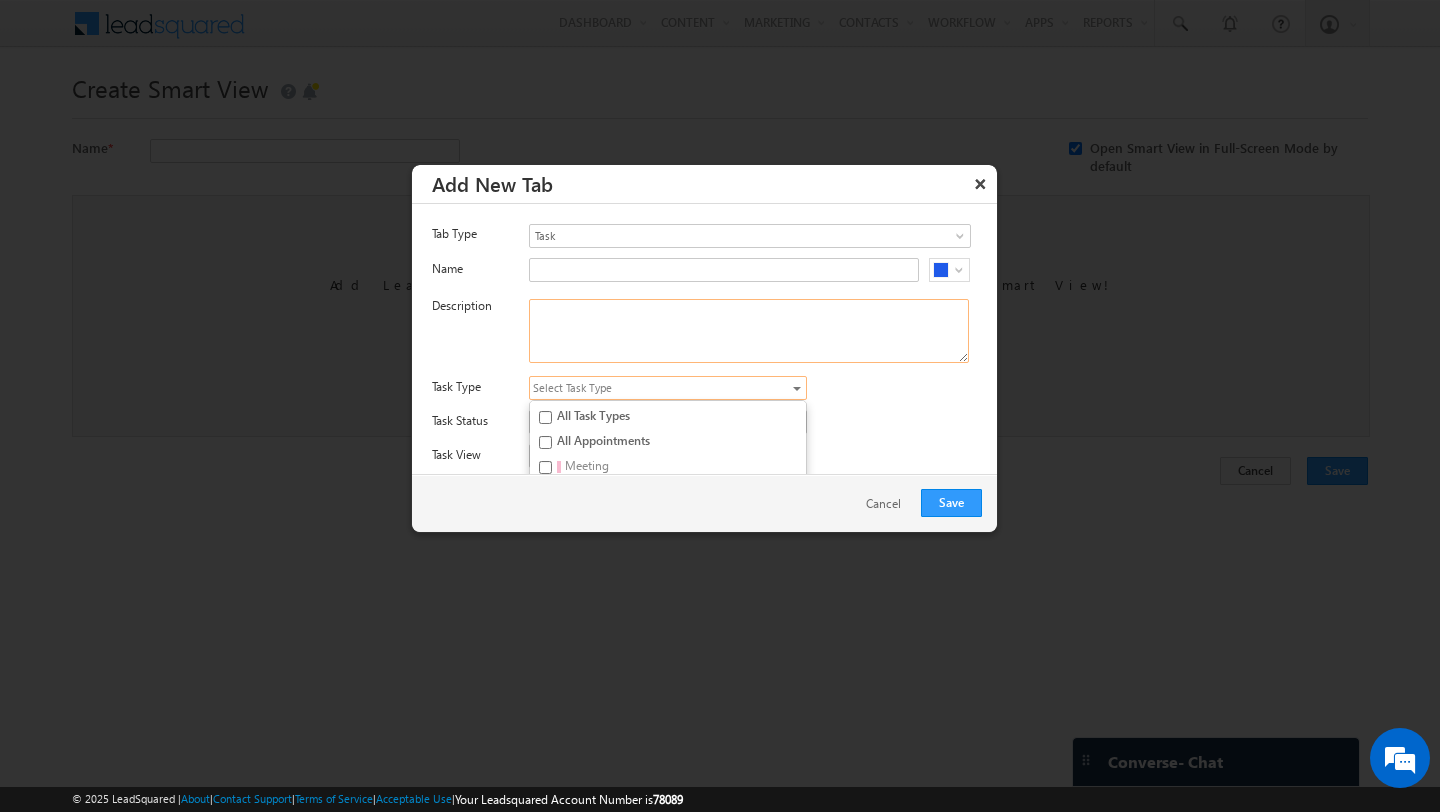 click at bounding box center [749, 331] 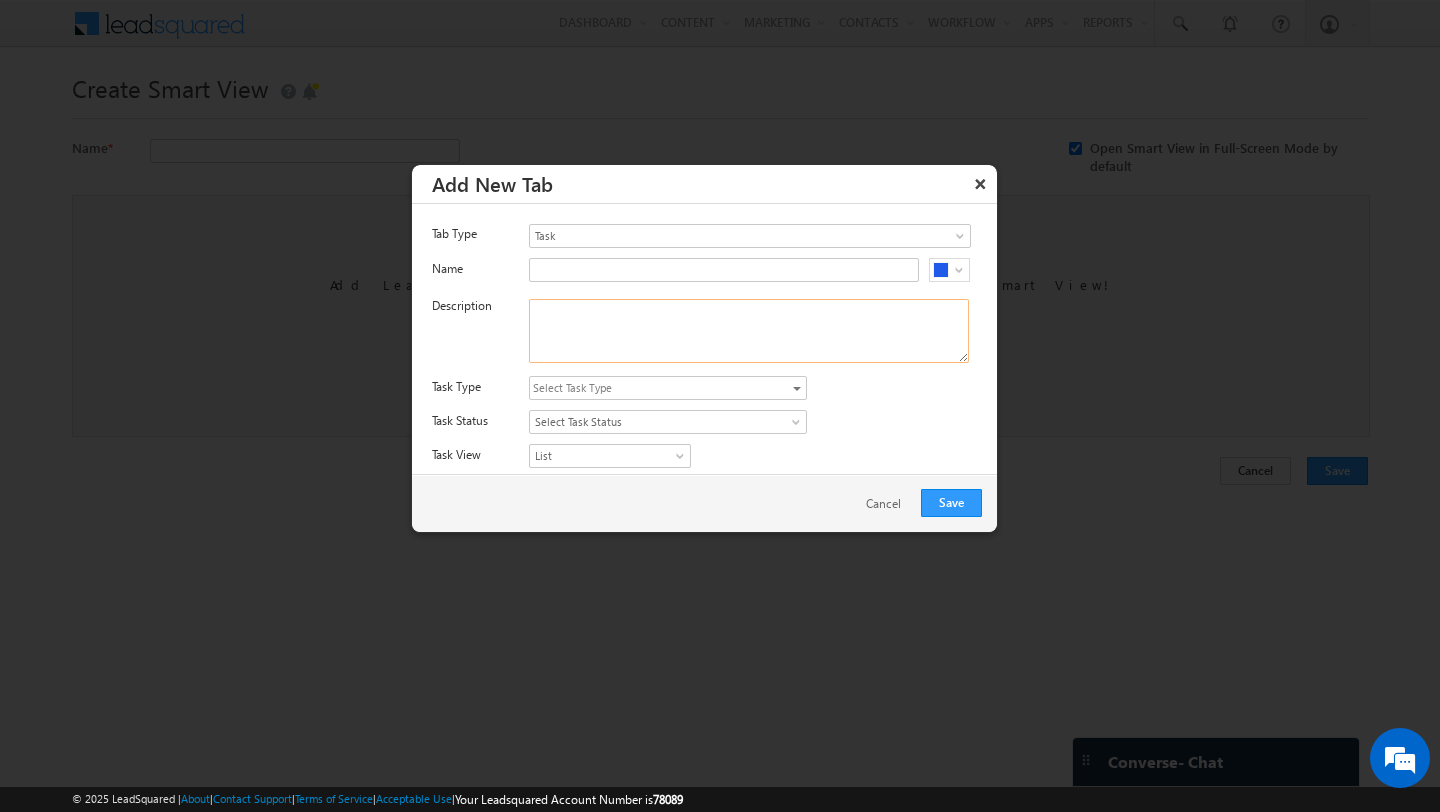 scroll, scrollTop: 55, scrollLeft: 0, axis: vertical 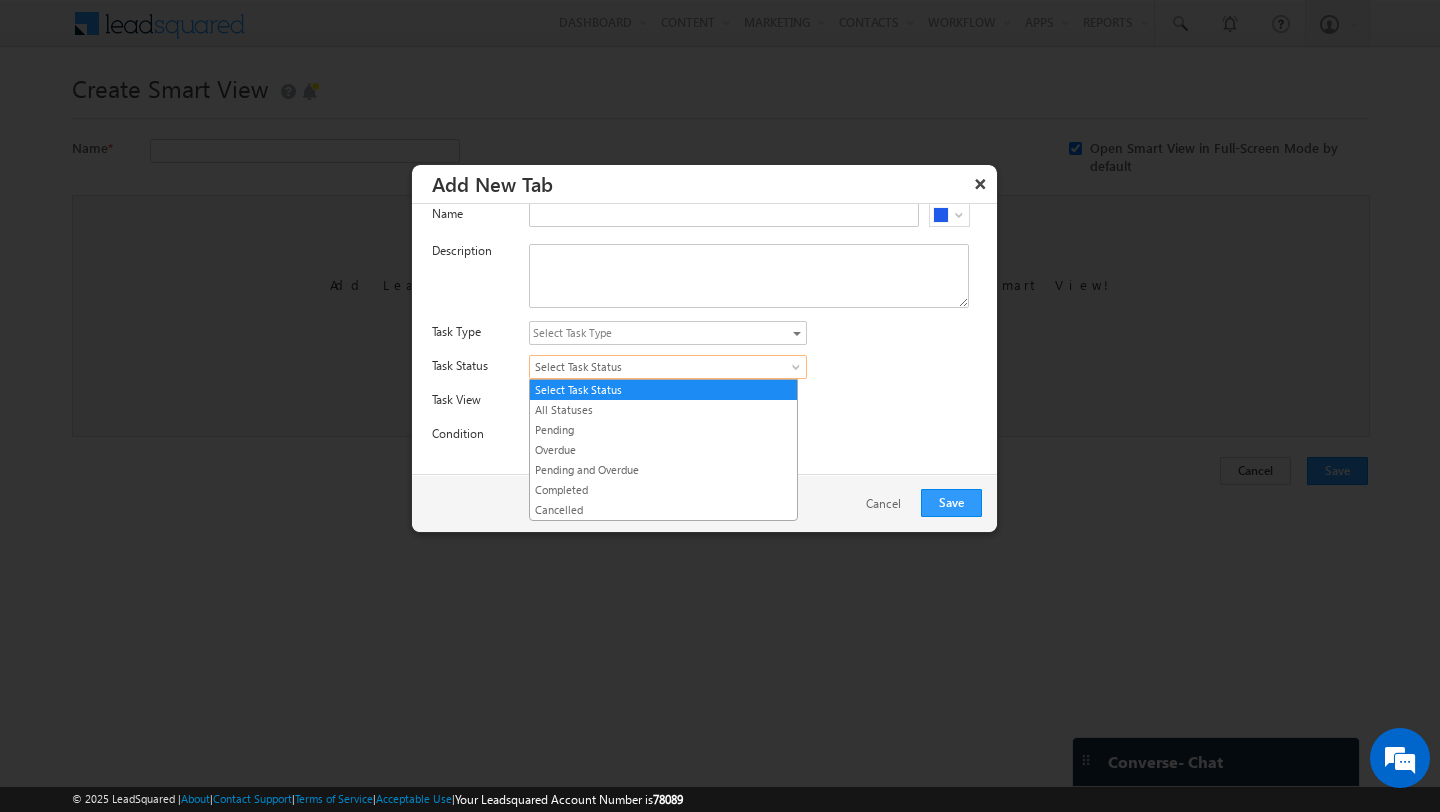 click on "Select Task Status" at bounding box center (668, 367) 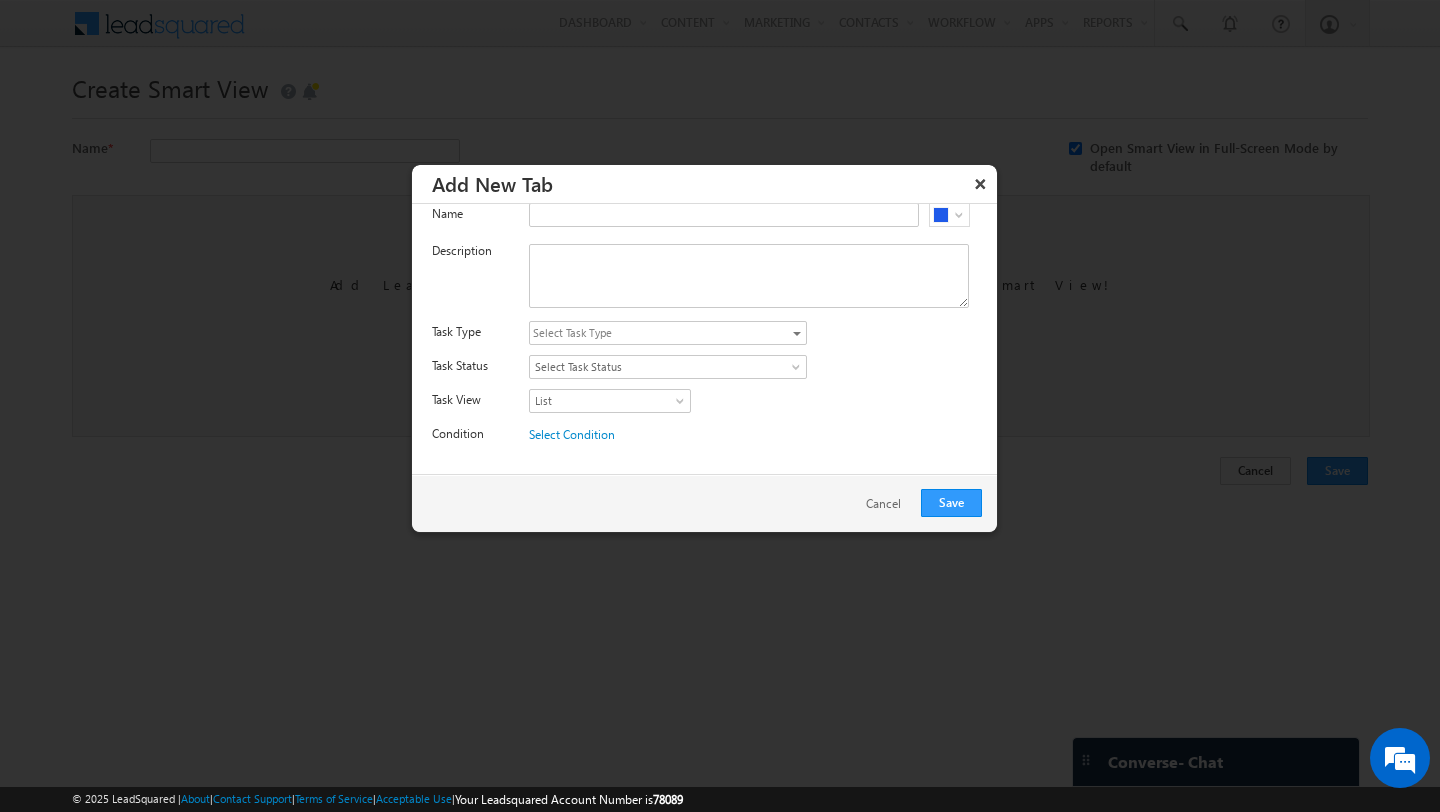 click on "List
Day
Week
Workweek
Month
List" at bounding box center (763, 403) 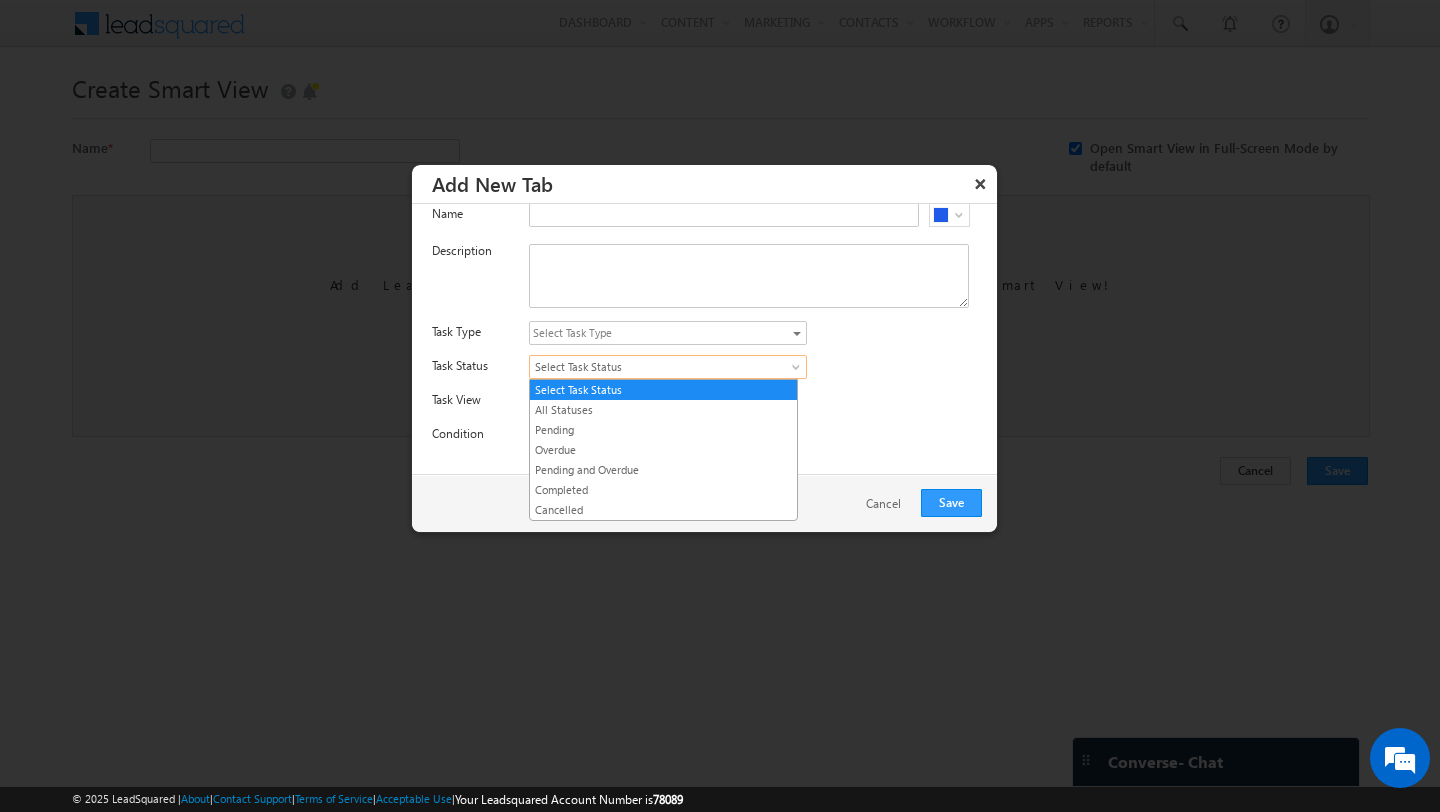 click on "Select Task Status" at bounding box center [652, 367] 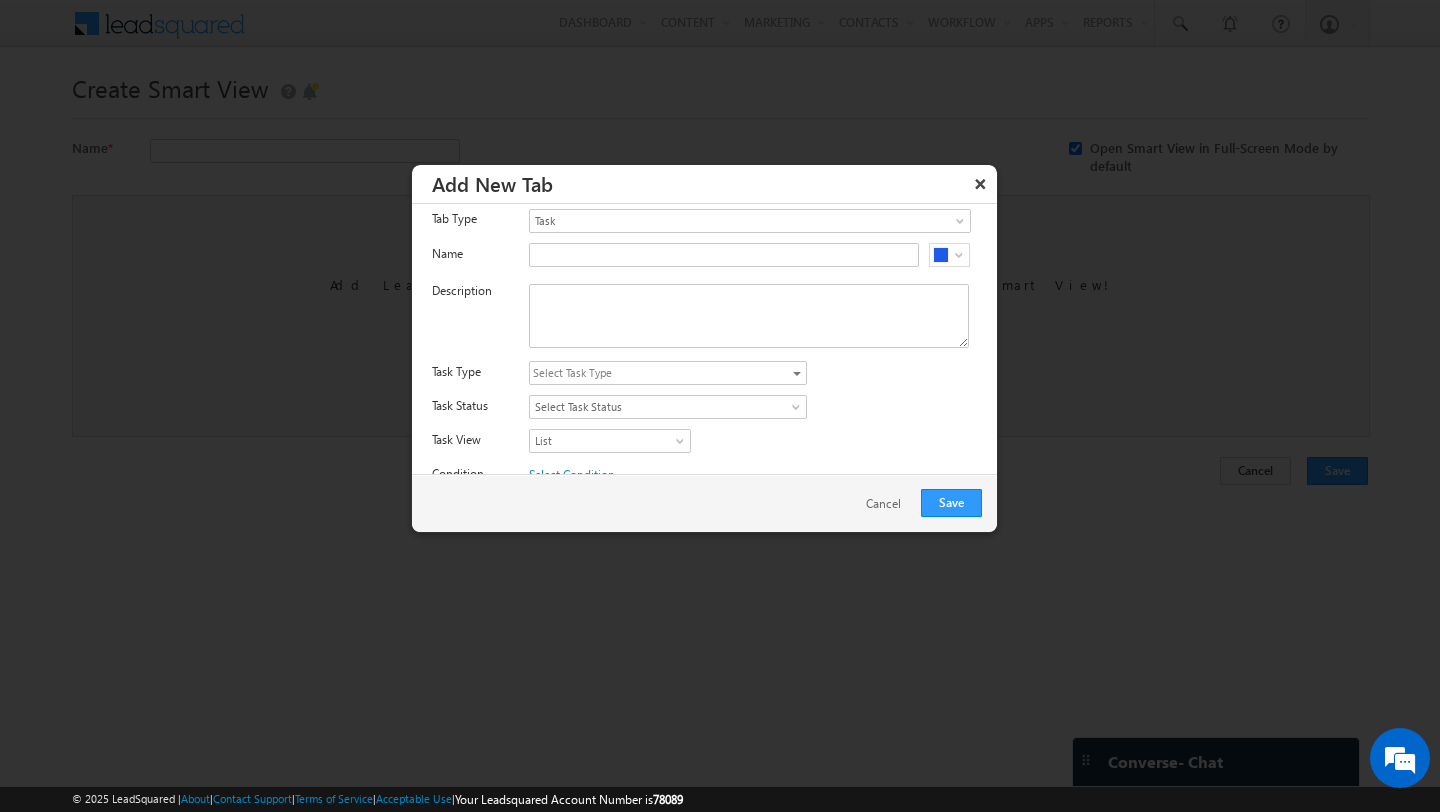 scroll, scrollTop: 0, scrollLeft: 0, axis: both 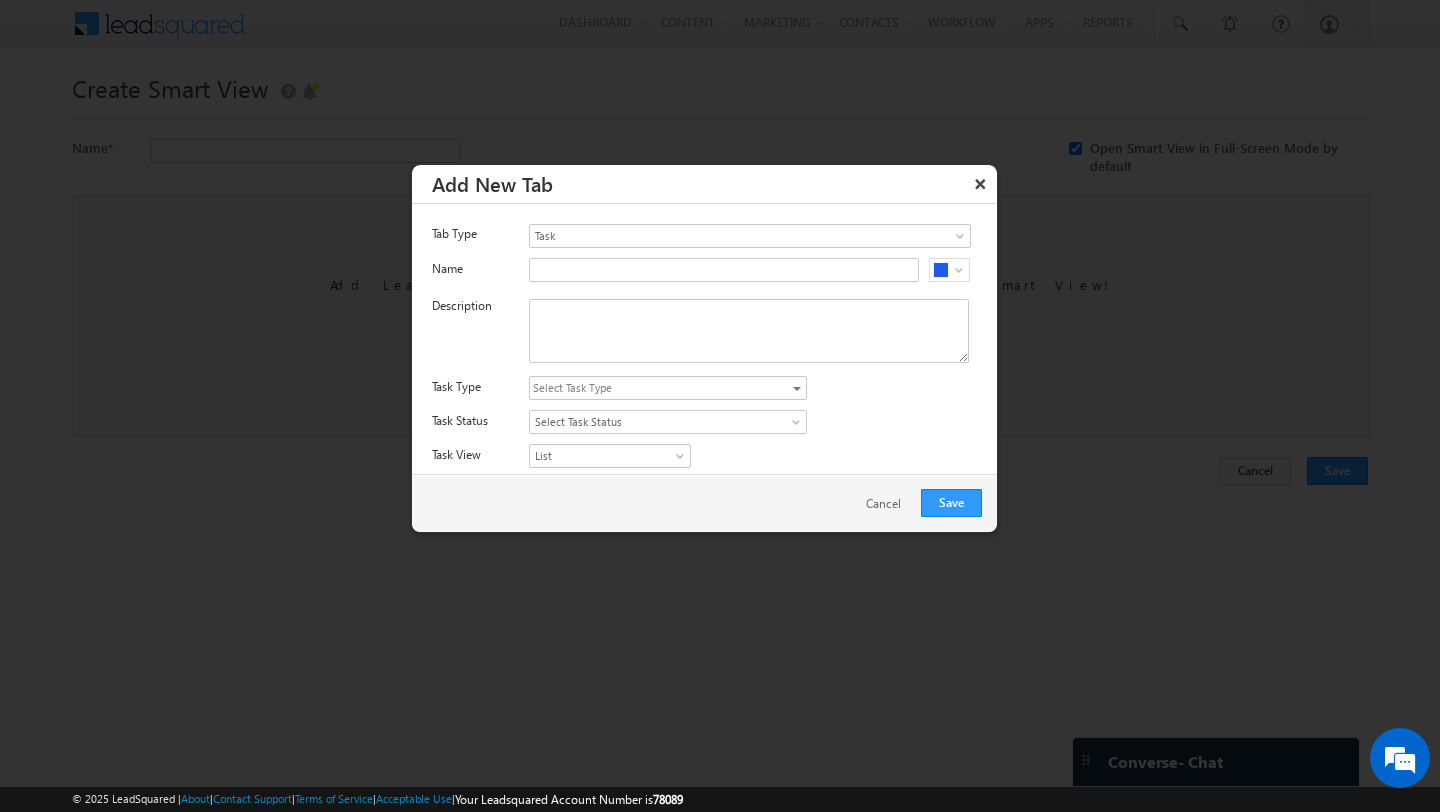 click on "Contact
Activity
Task
Opportunity
Mavis
Task" at bounding box center [763, 238] 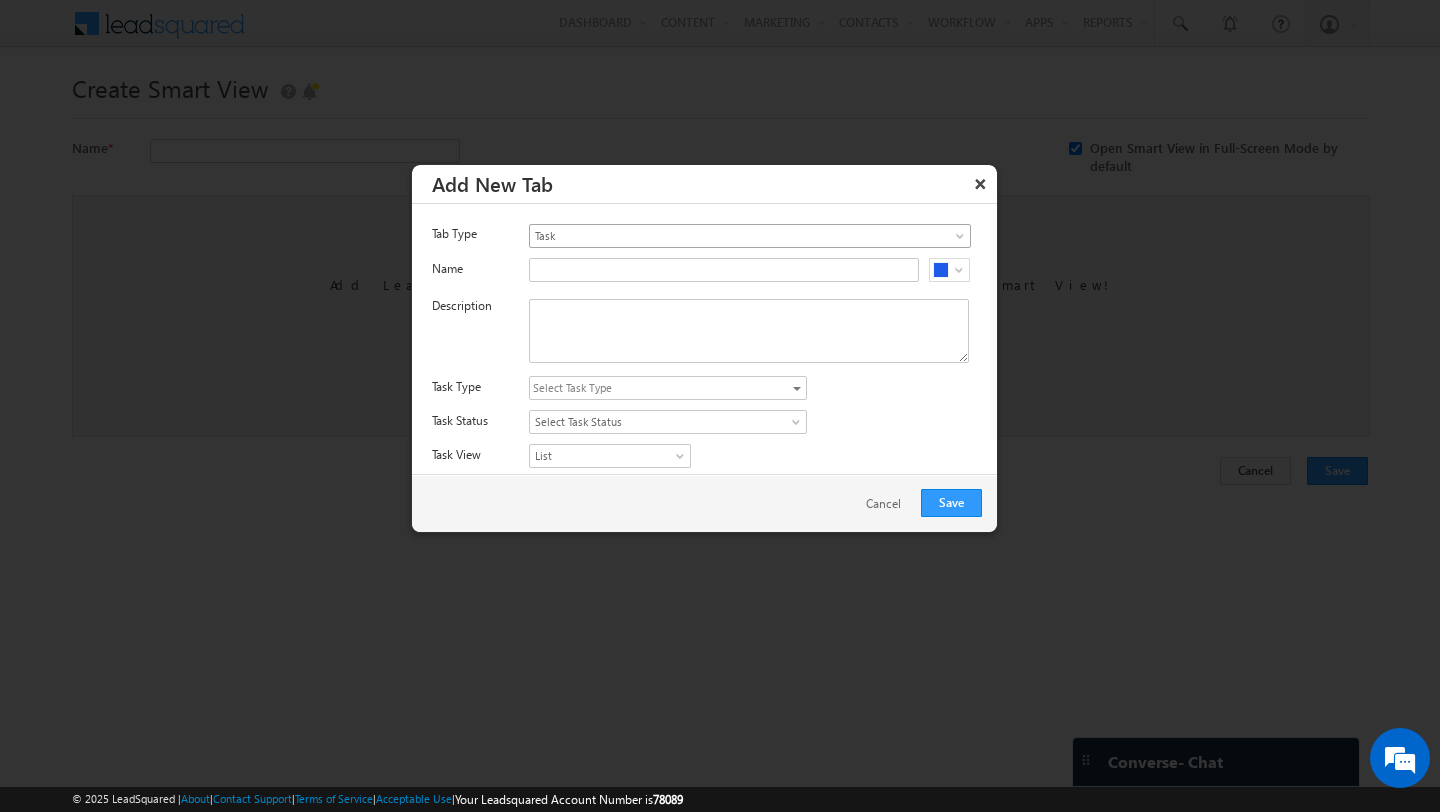 click on "Task" at bounding box center [722, 236] 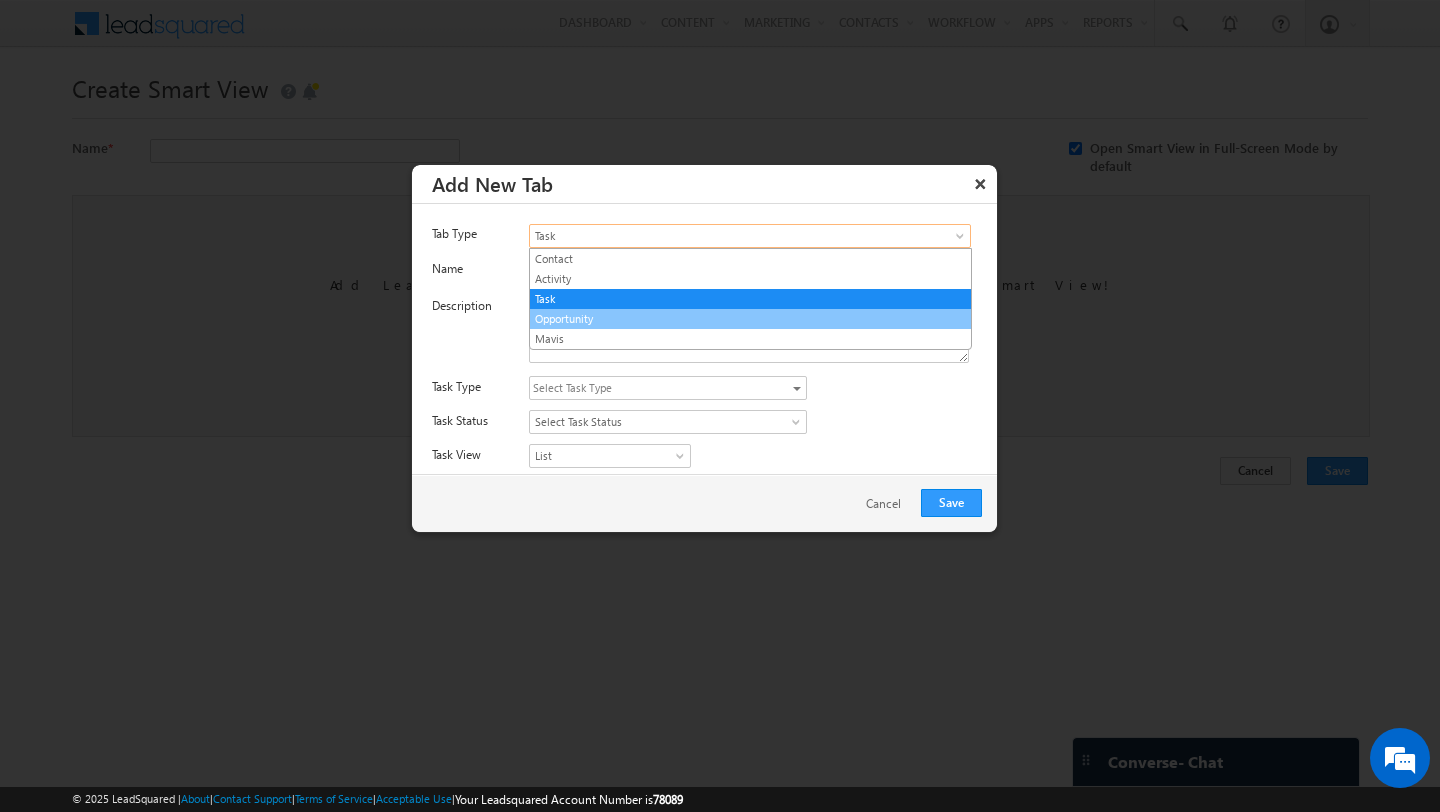 click on "Opportunity" at bounding box center [750, 319] 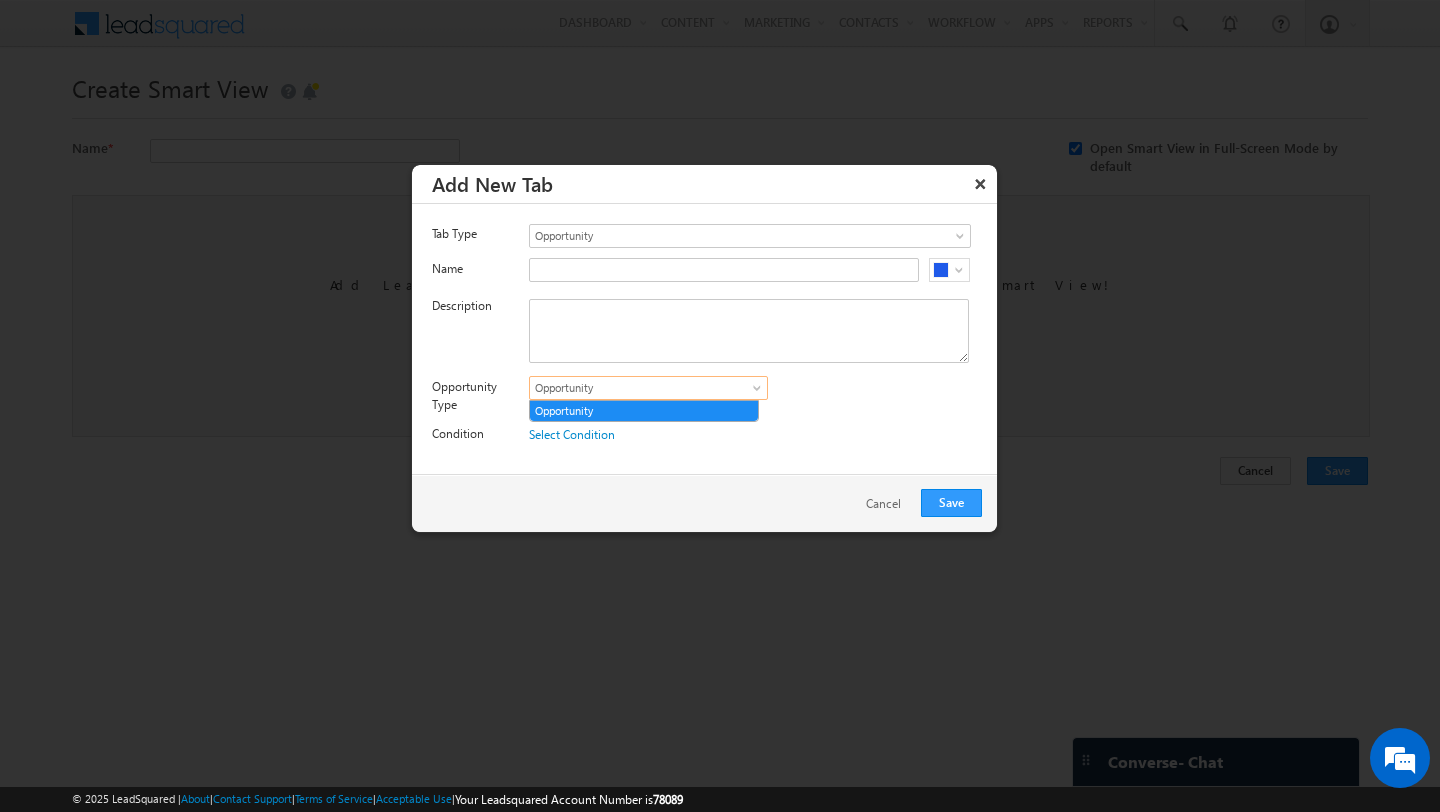 click on "Opportunity" at bounding box center [635, 388] 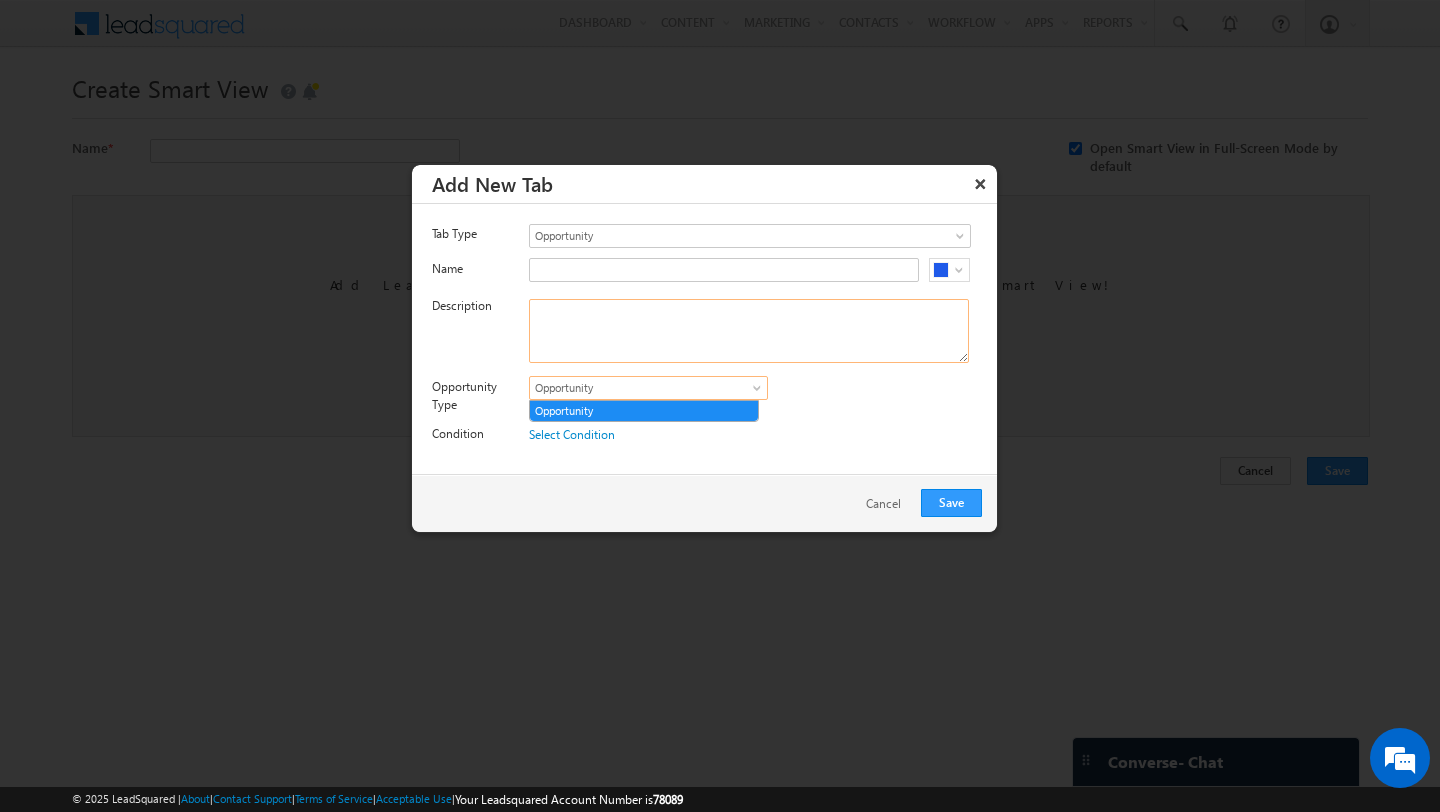 click at bounding box center (749, 331) 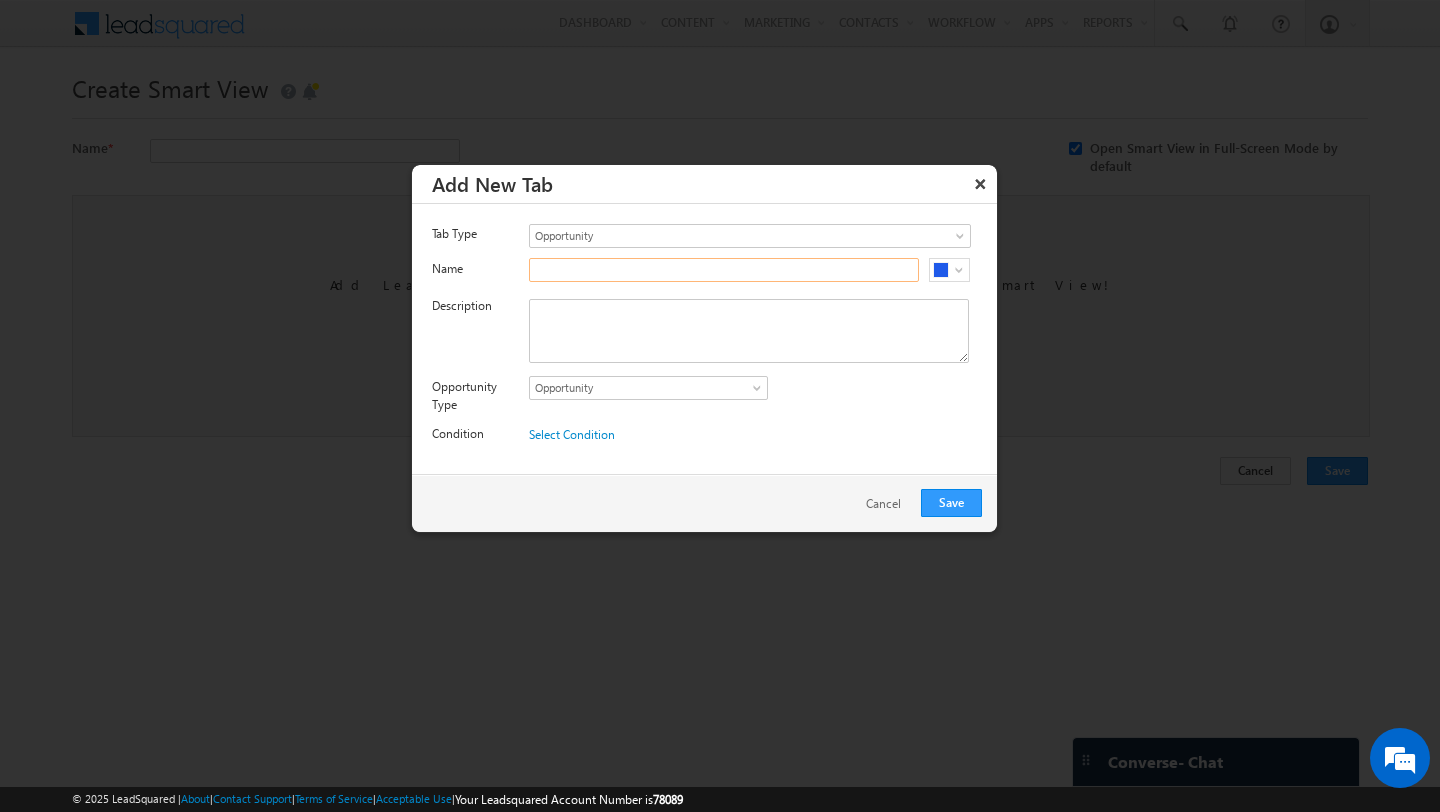click at bounding box center [724, 270] 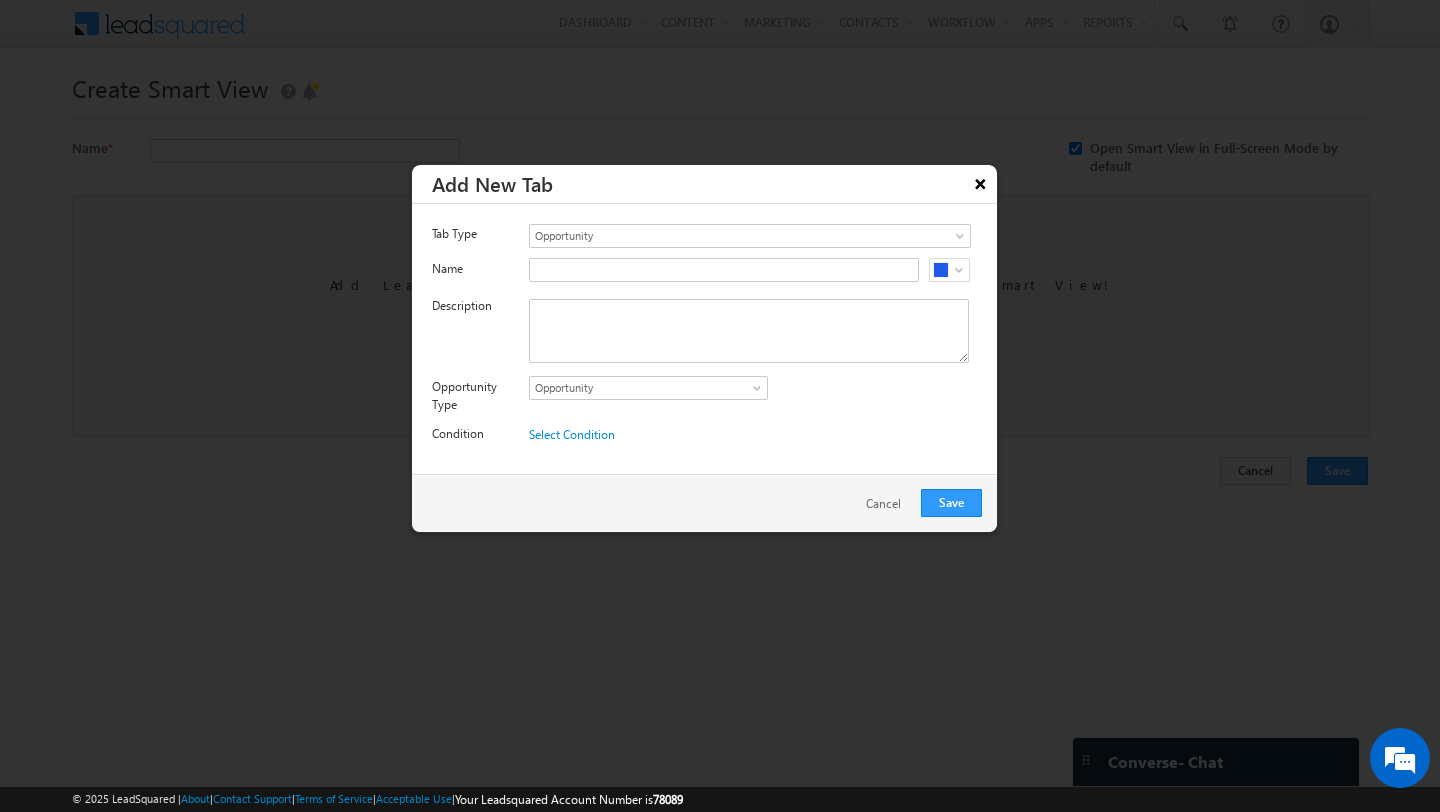 click on "×" at bounding box center (981, 183) 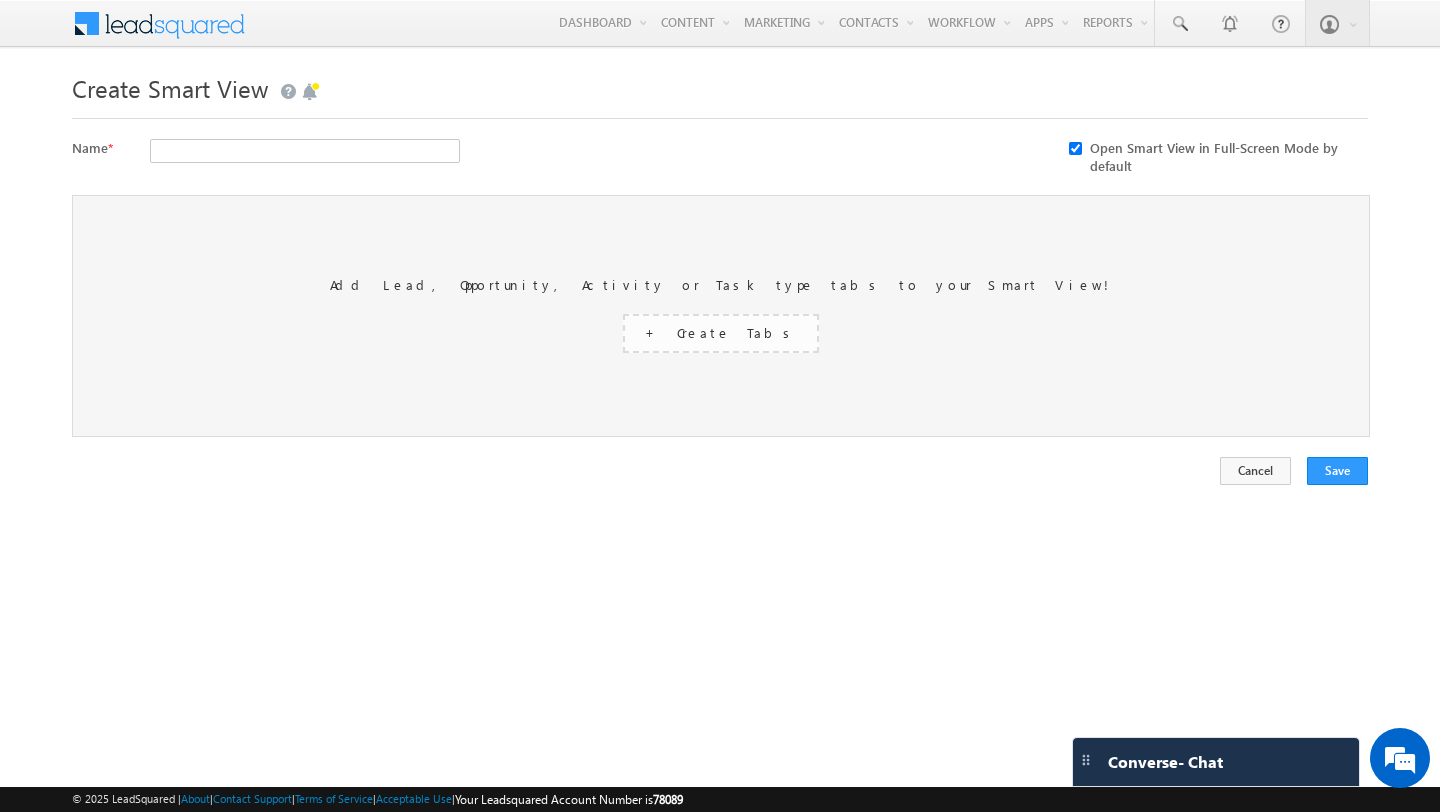 click on "+ Create Tabs" at bounding box center (721, 332) 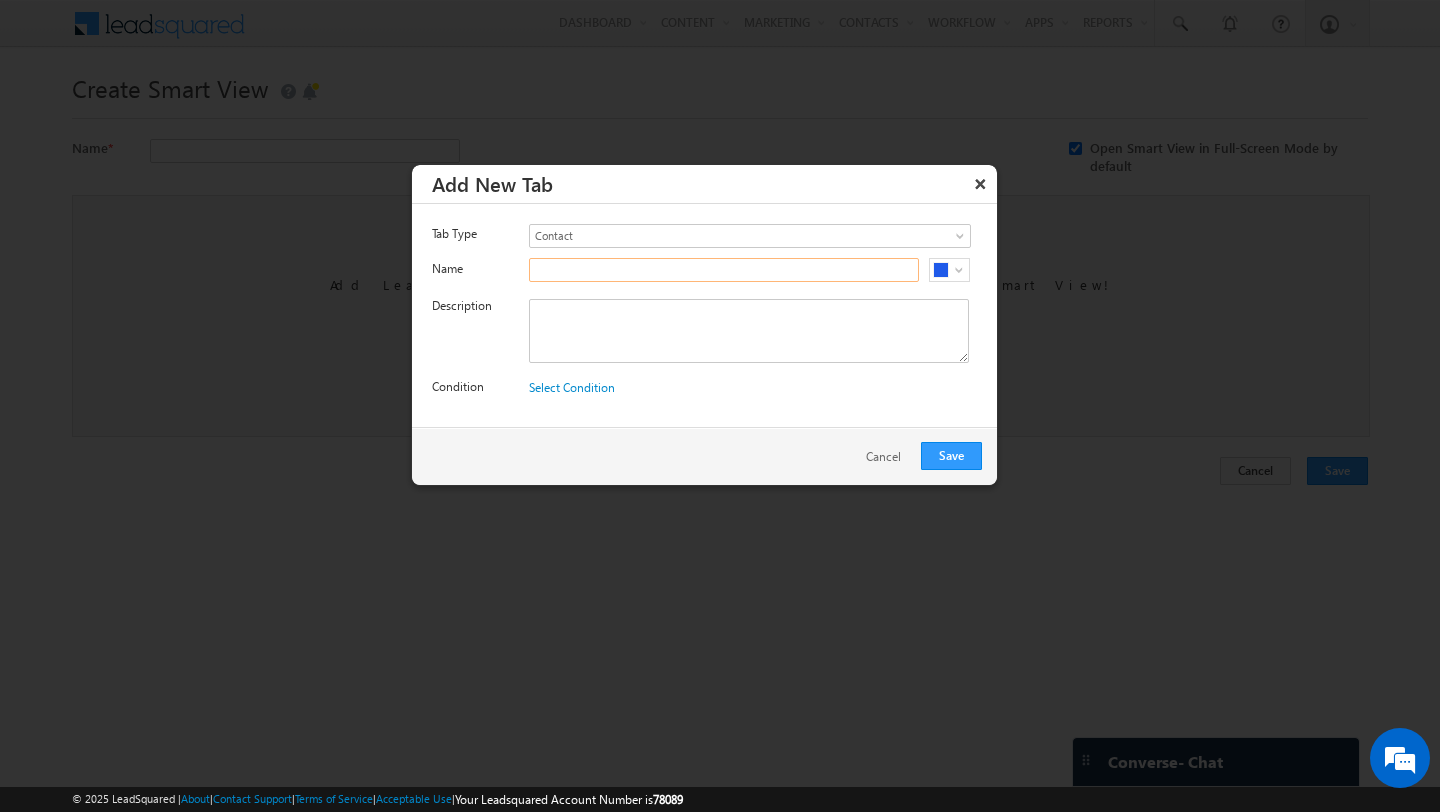 click at bounding box center [724, 270] 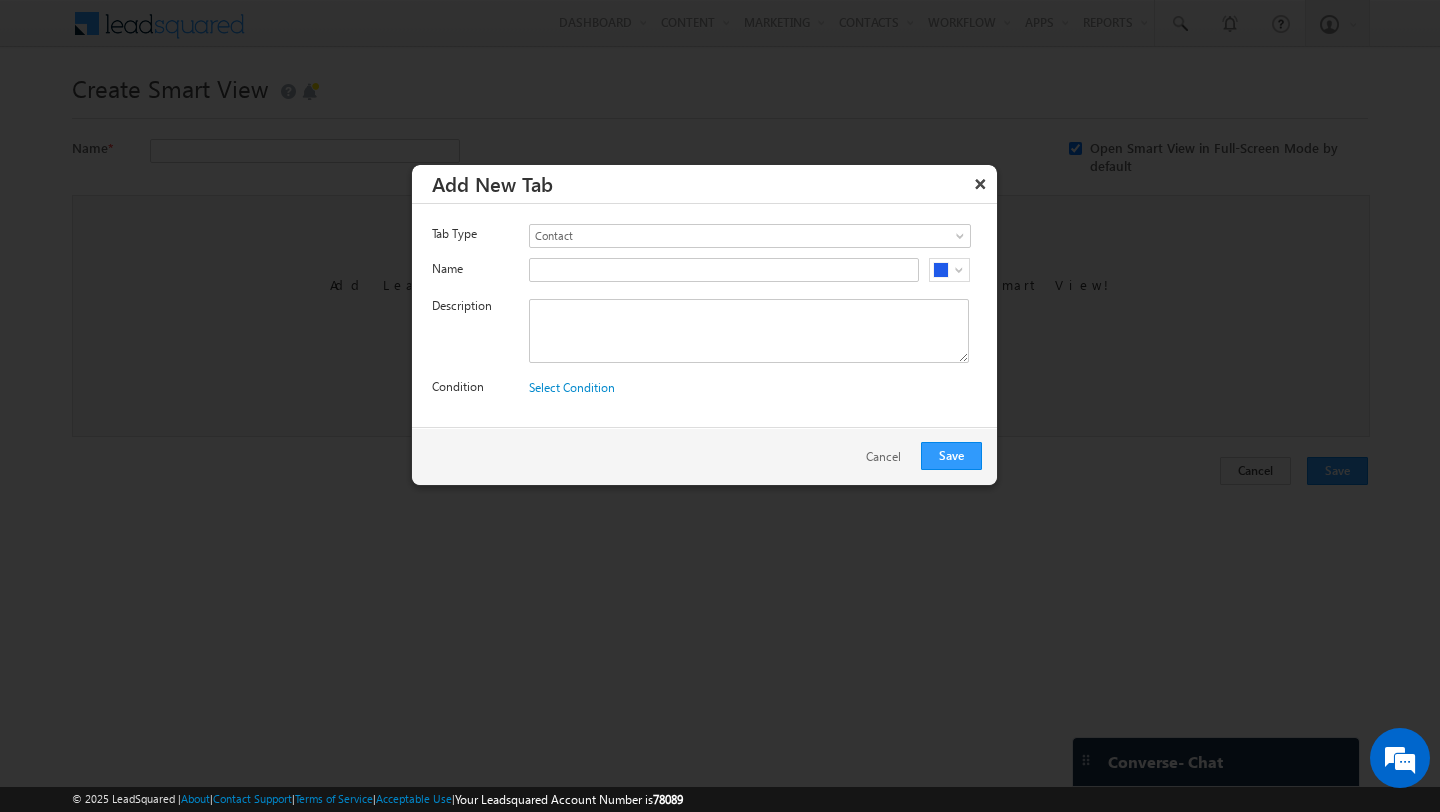click at bounding box center (720, 406) 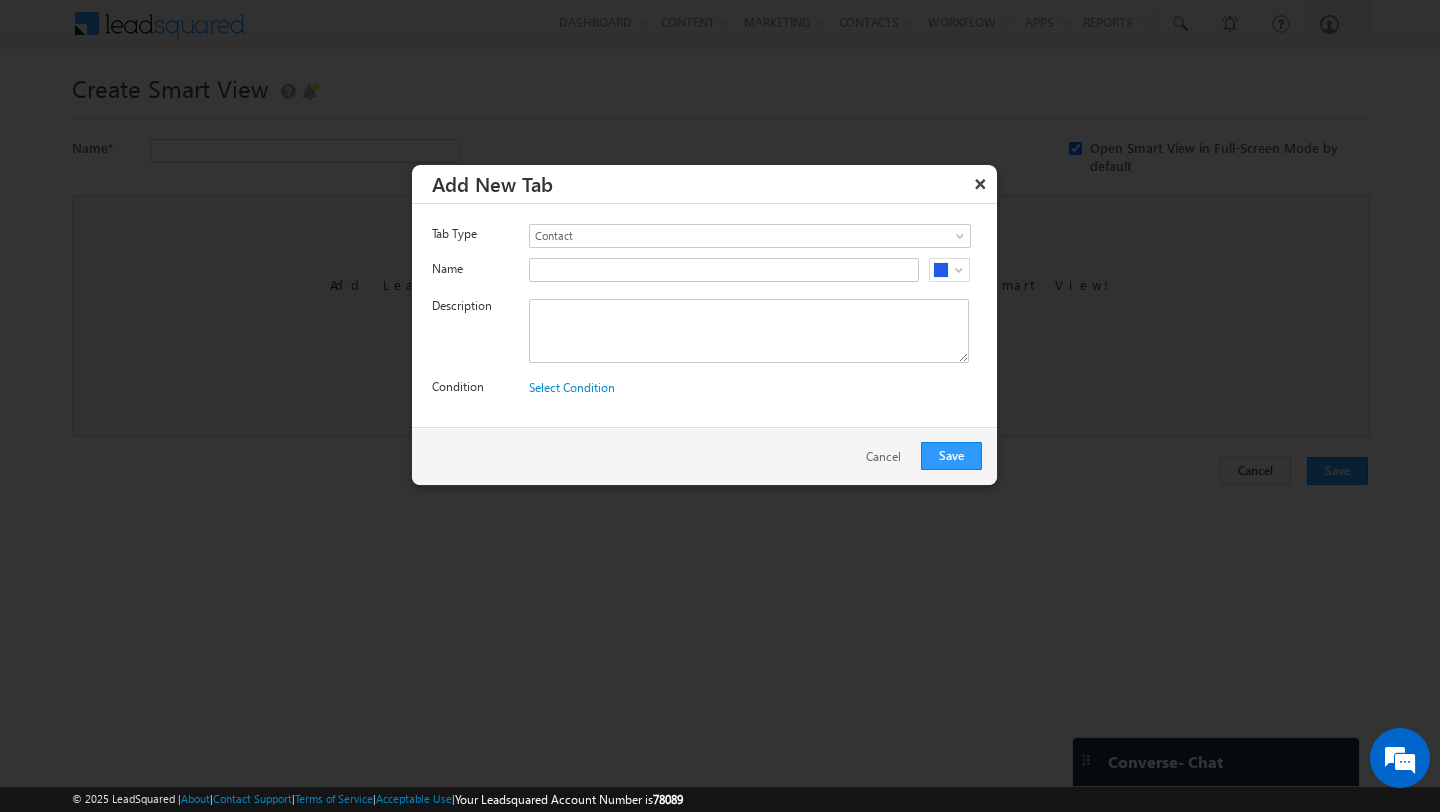 click on "×" at bounding box center (981, 183) 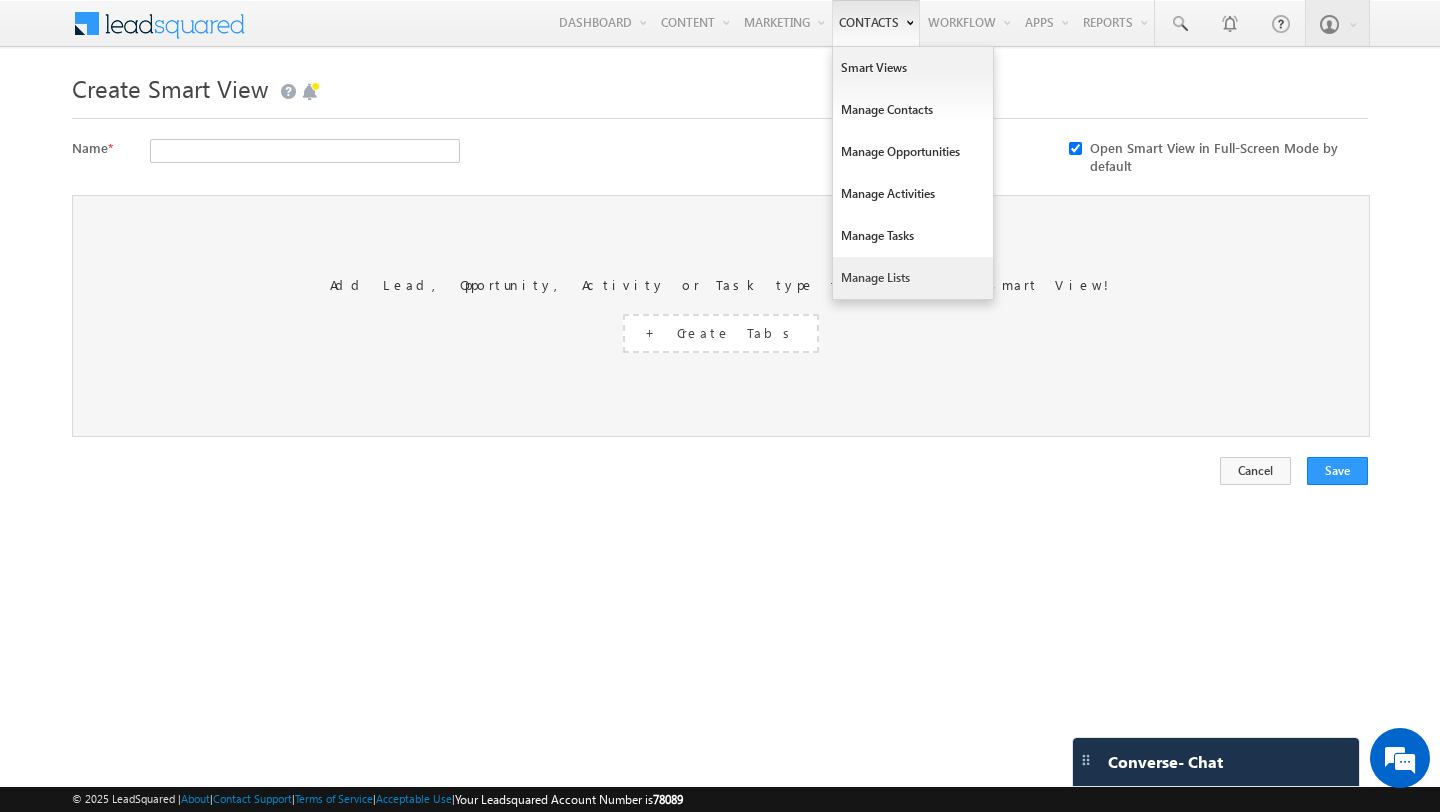 click on "Manage Lists" at bounding box center [913, 278] 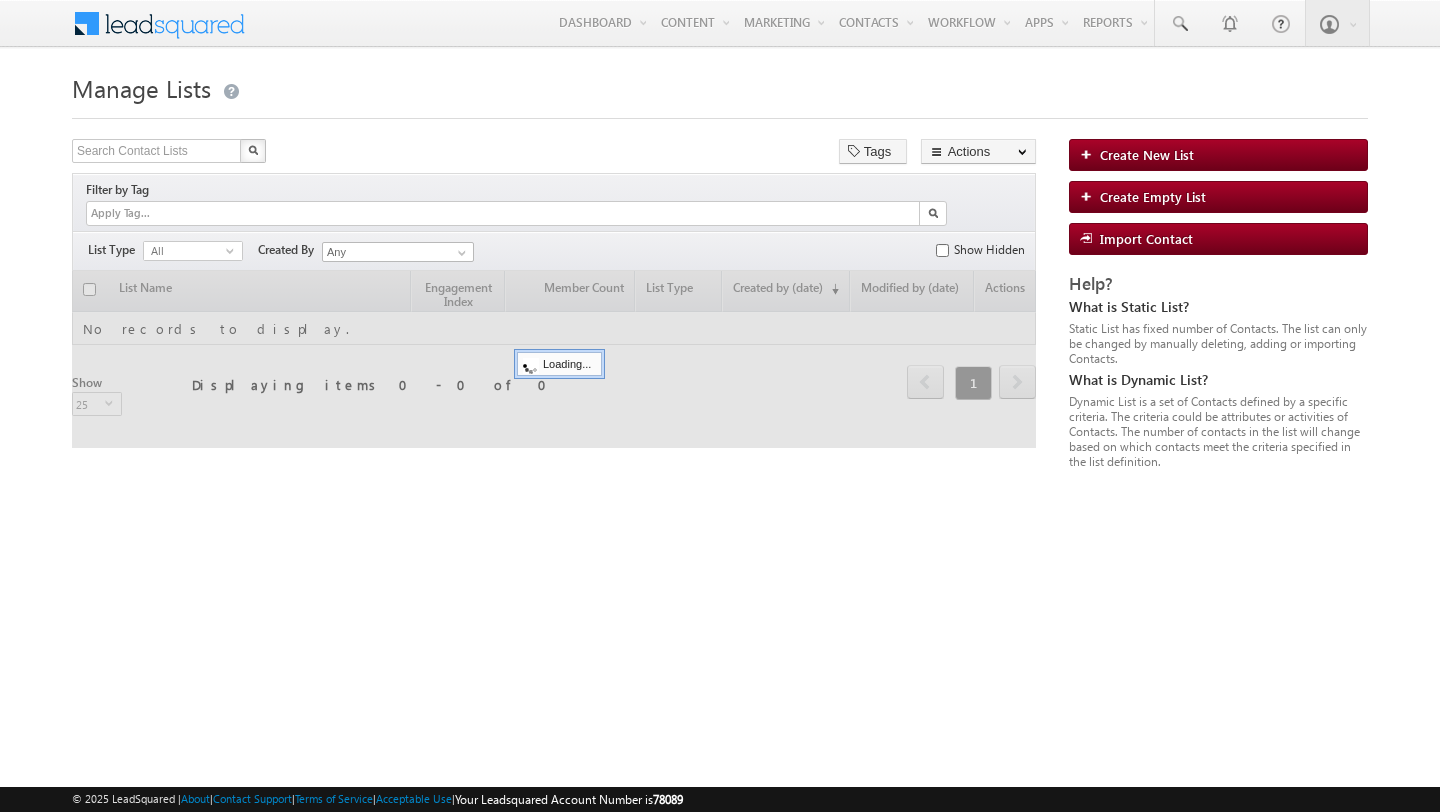 scroll, scrollTop: 0, scrollLeft: 0, axis: both 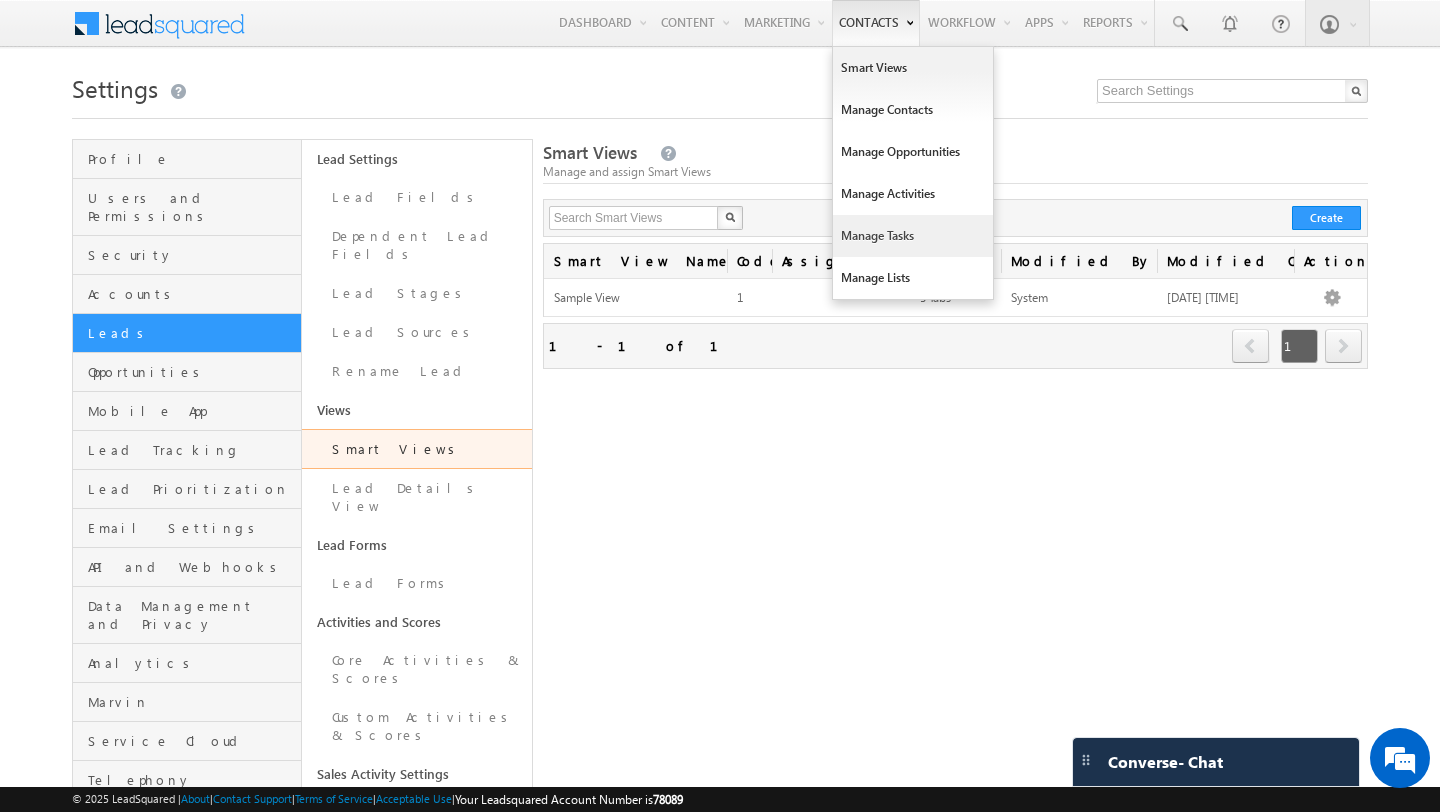 click on "Manage Tasks" at bounding box center (913, 236) 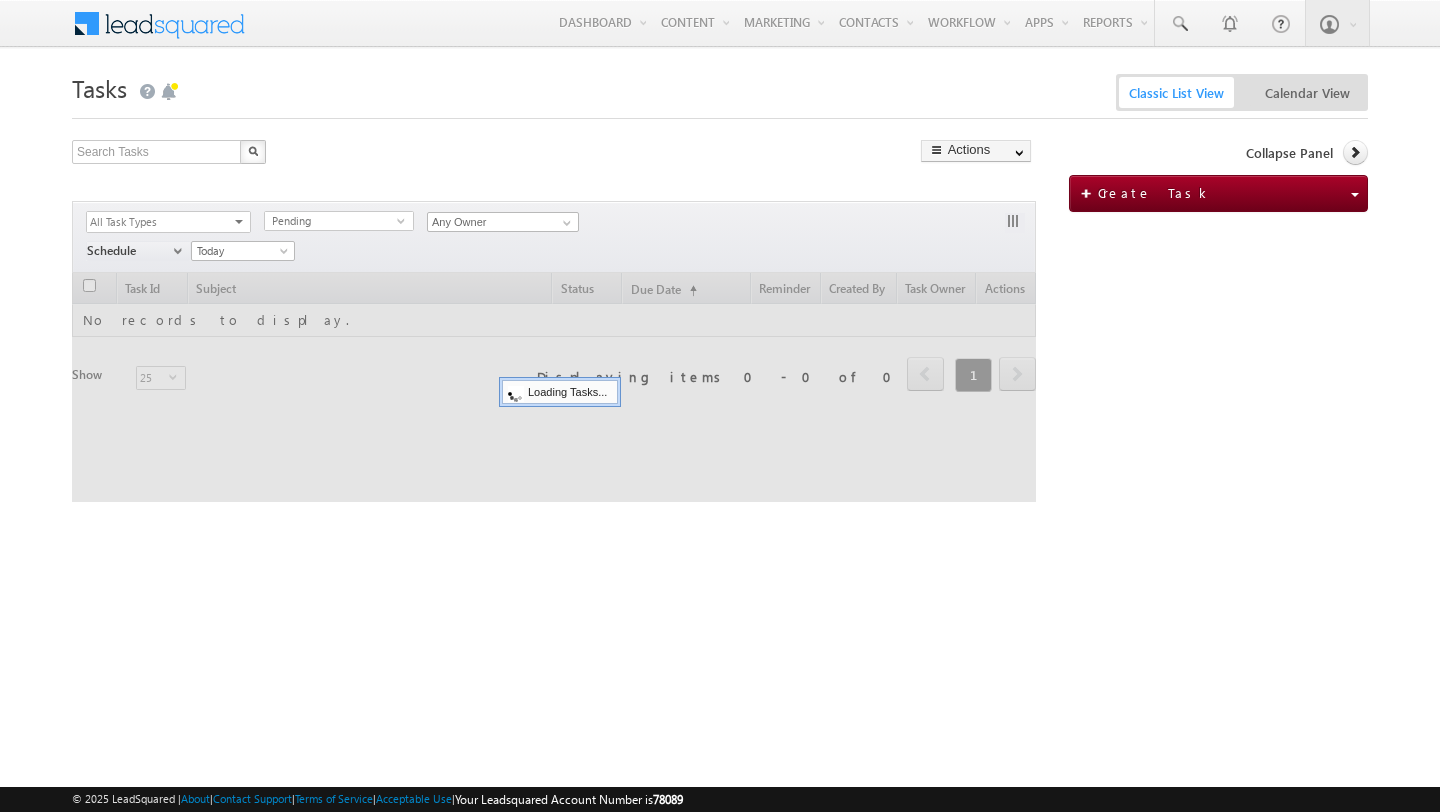 scroll, scrollTop: 0, scrollLeft: 0, axis: both 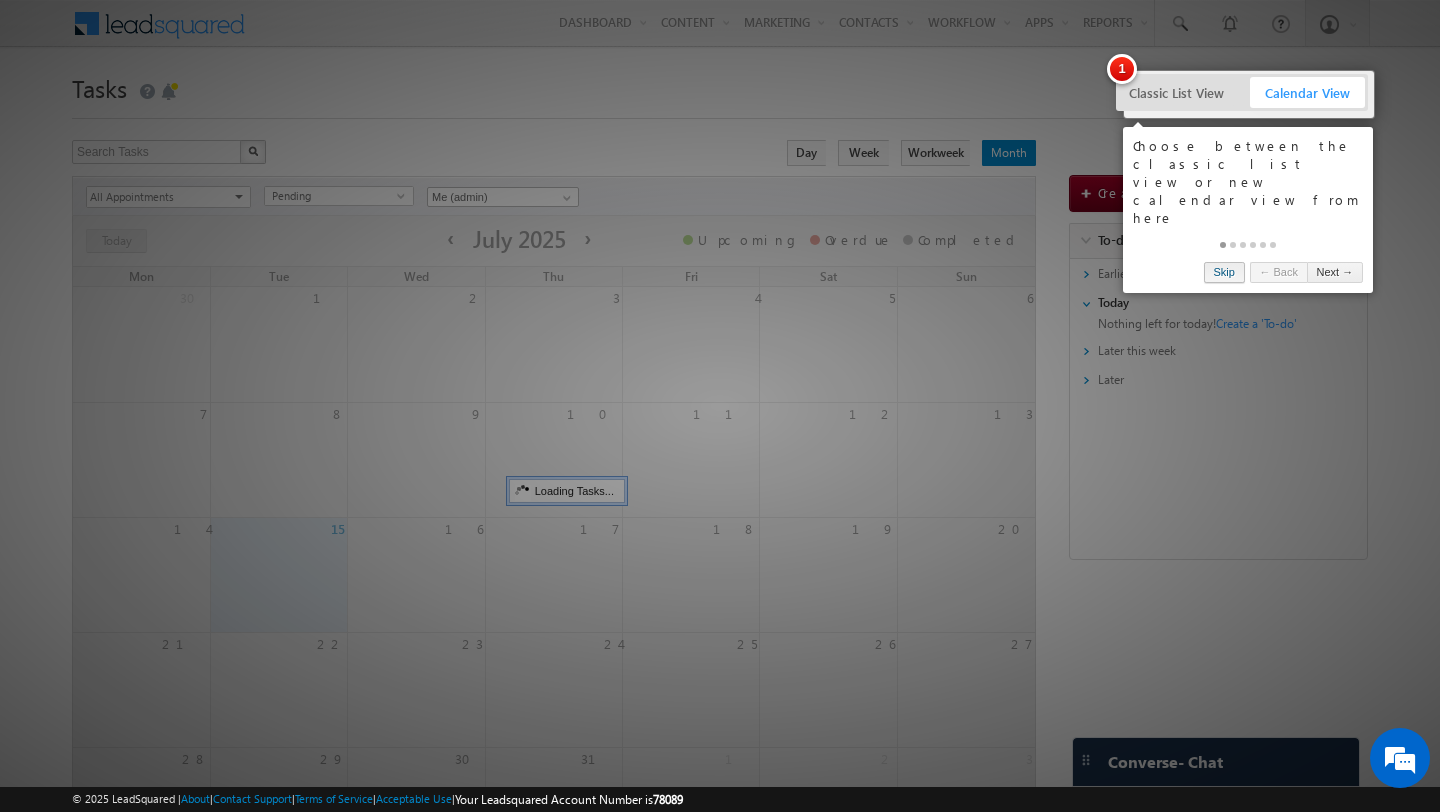 click on "Skip" at bounding box center [1224, 272] 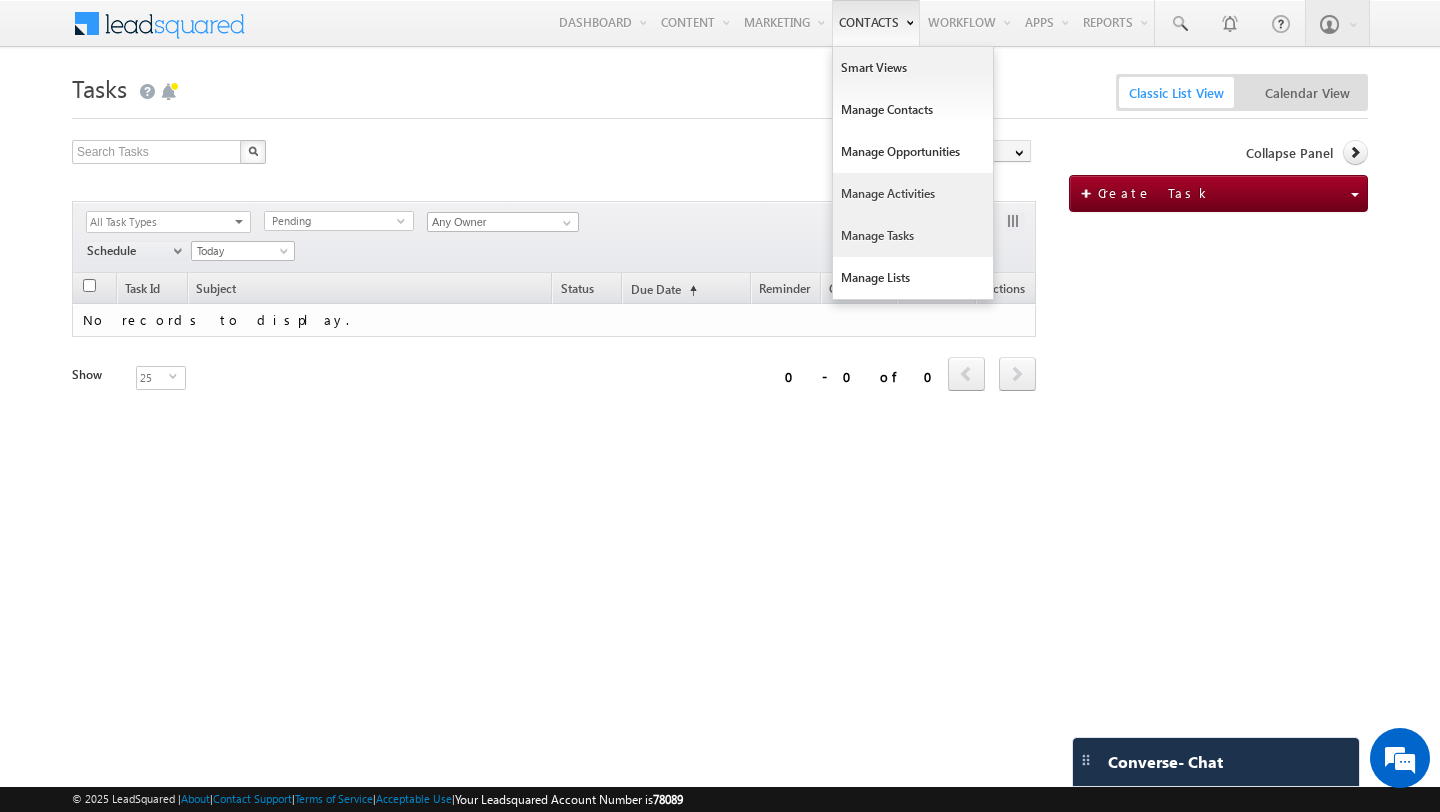 click on "Manage Activities" at bounding box center (913, 194) 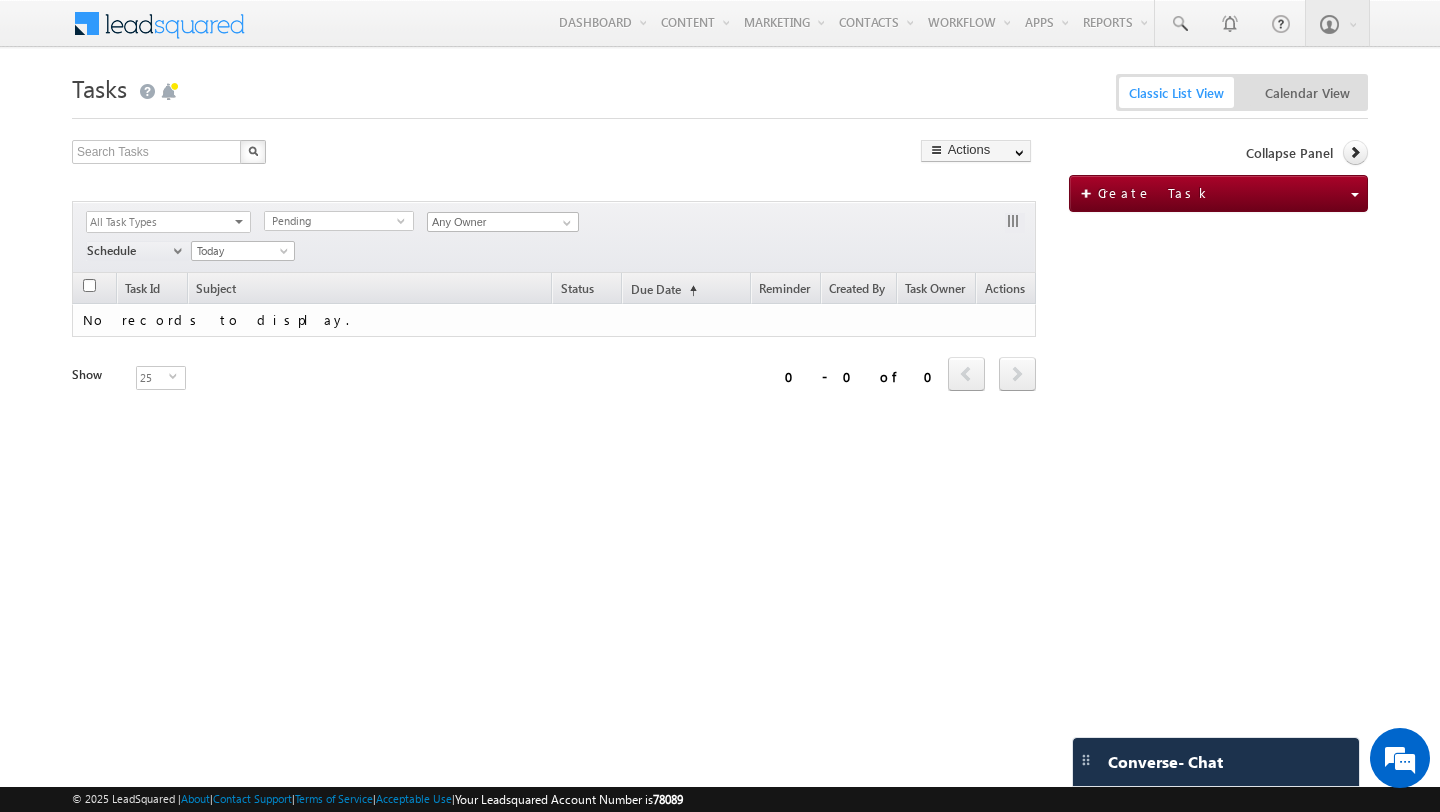 scroll, scrollTop: 0, scrollLeft: 0, axis: both 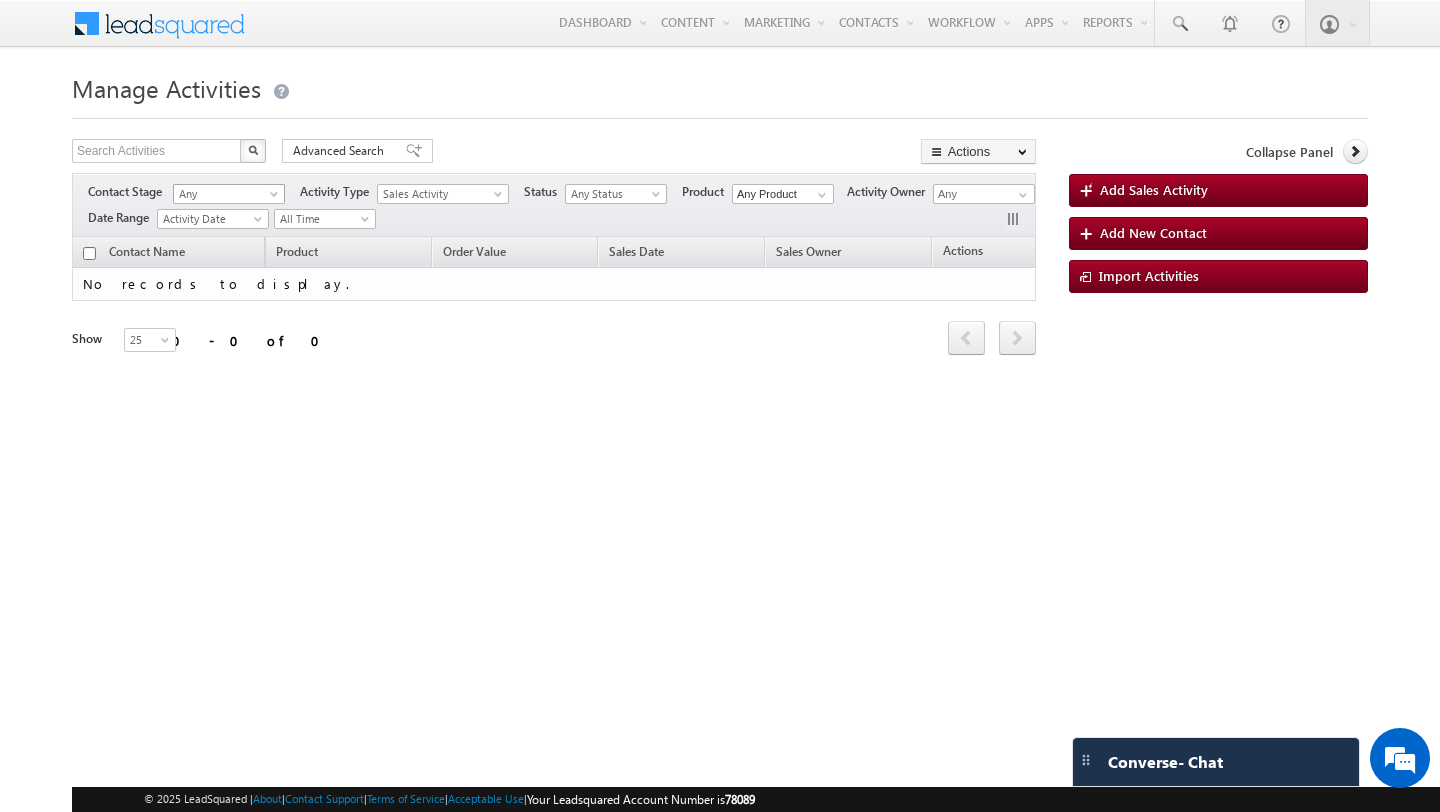 click on "Any" at bounding box center (226, 194) 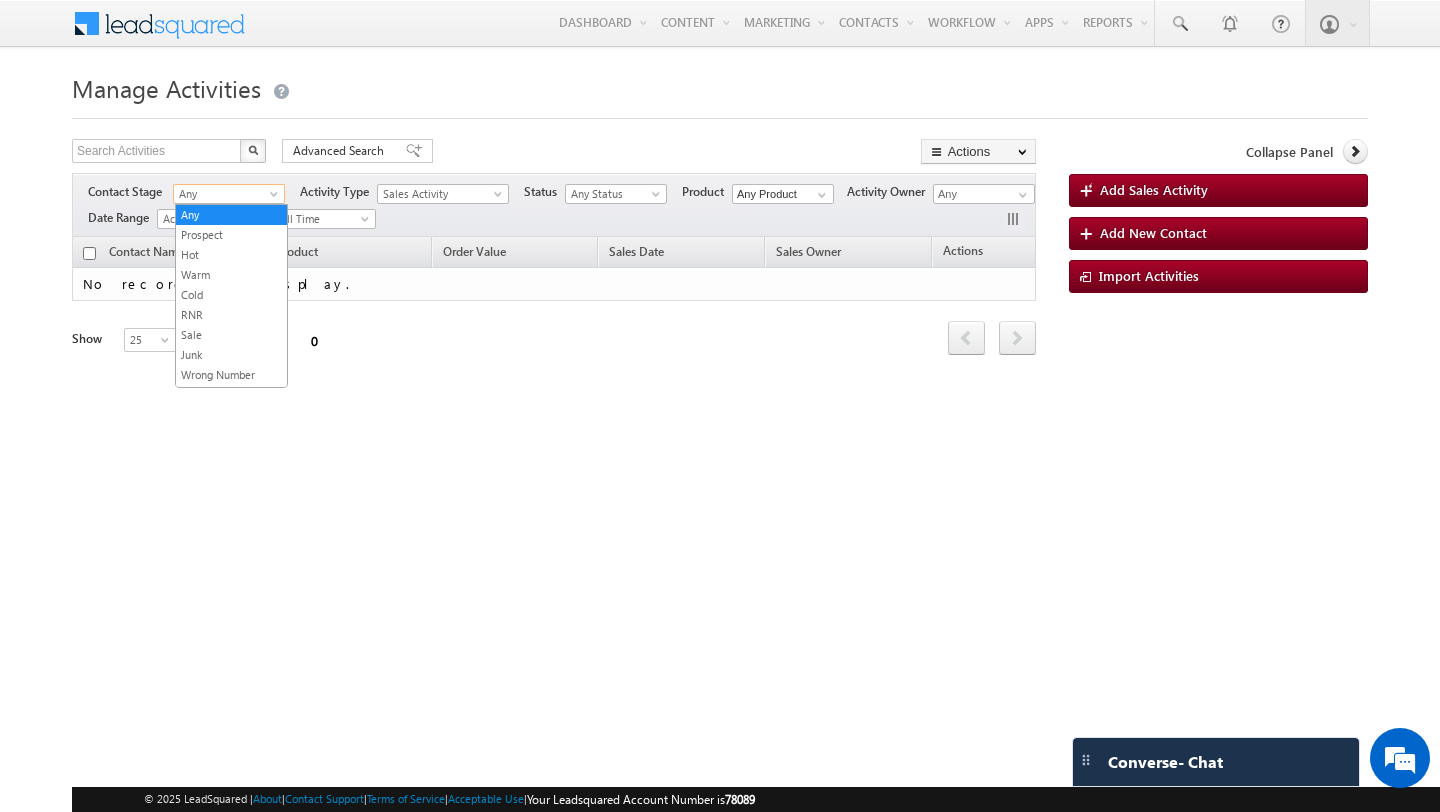 click on "Refresh first prev next last 0 - 0 of 0" at bounding box center (554, 329) 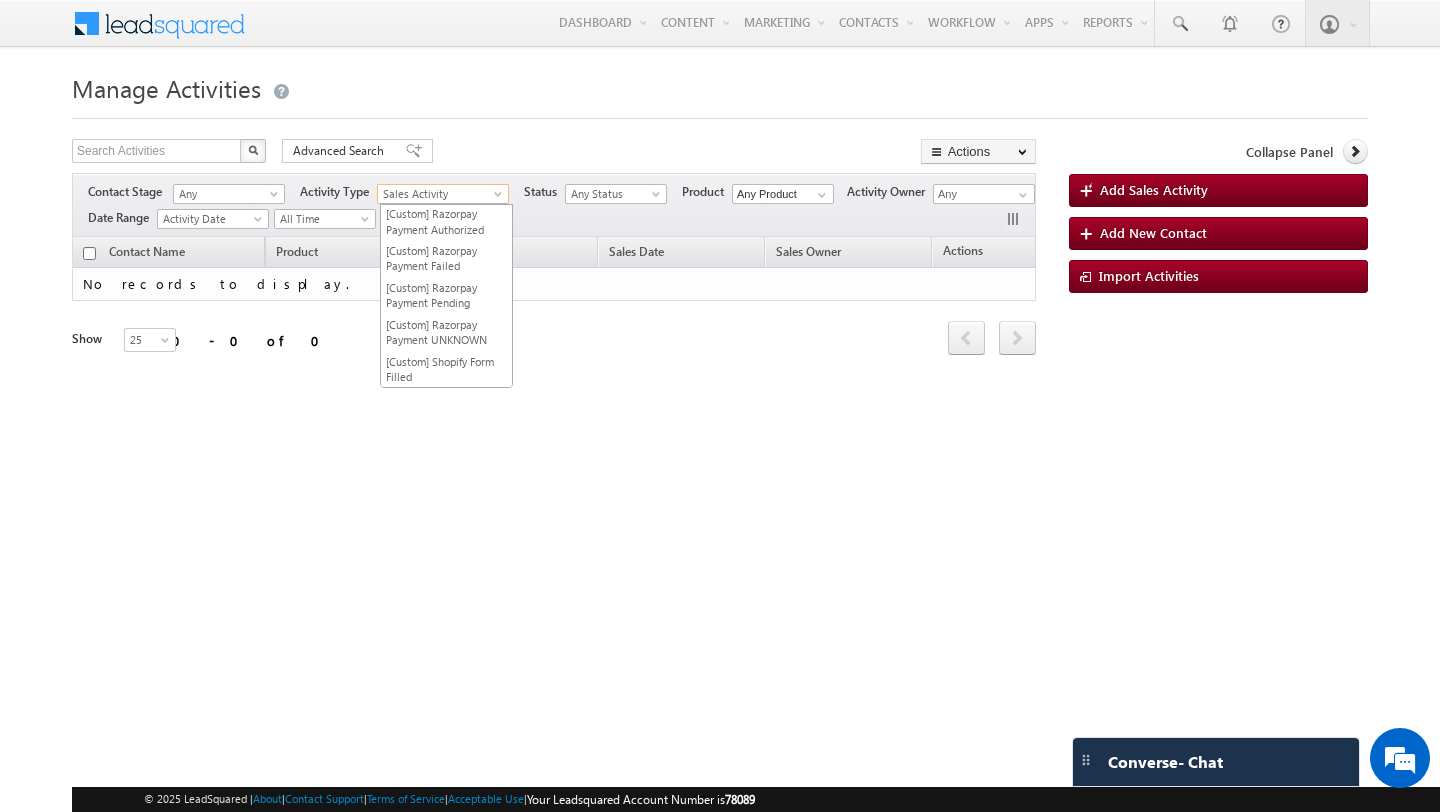 click on "Sales Activity" at bounding box center [438, 194] 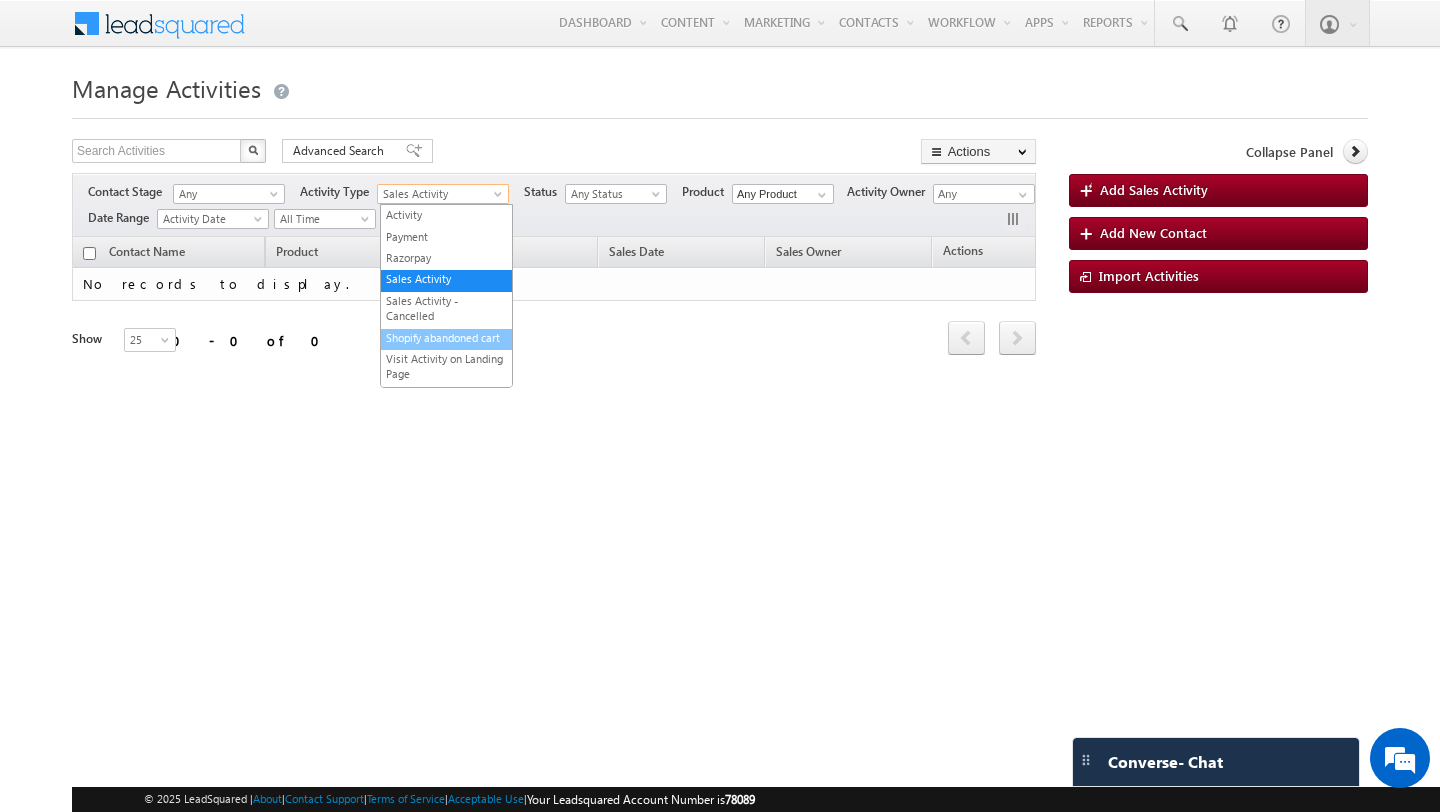 scroll, scrollTop: 403, scrollLeft: 0, axis: vertical 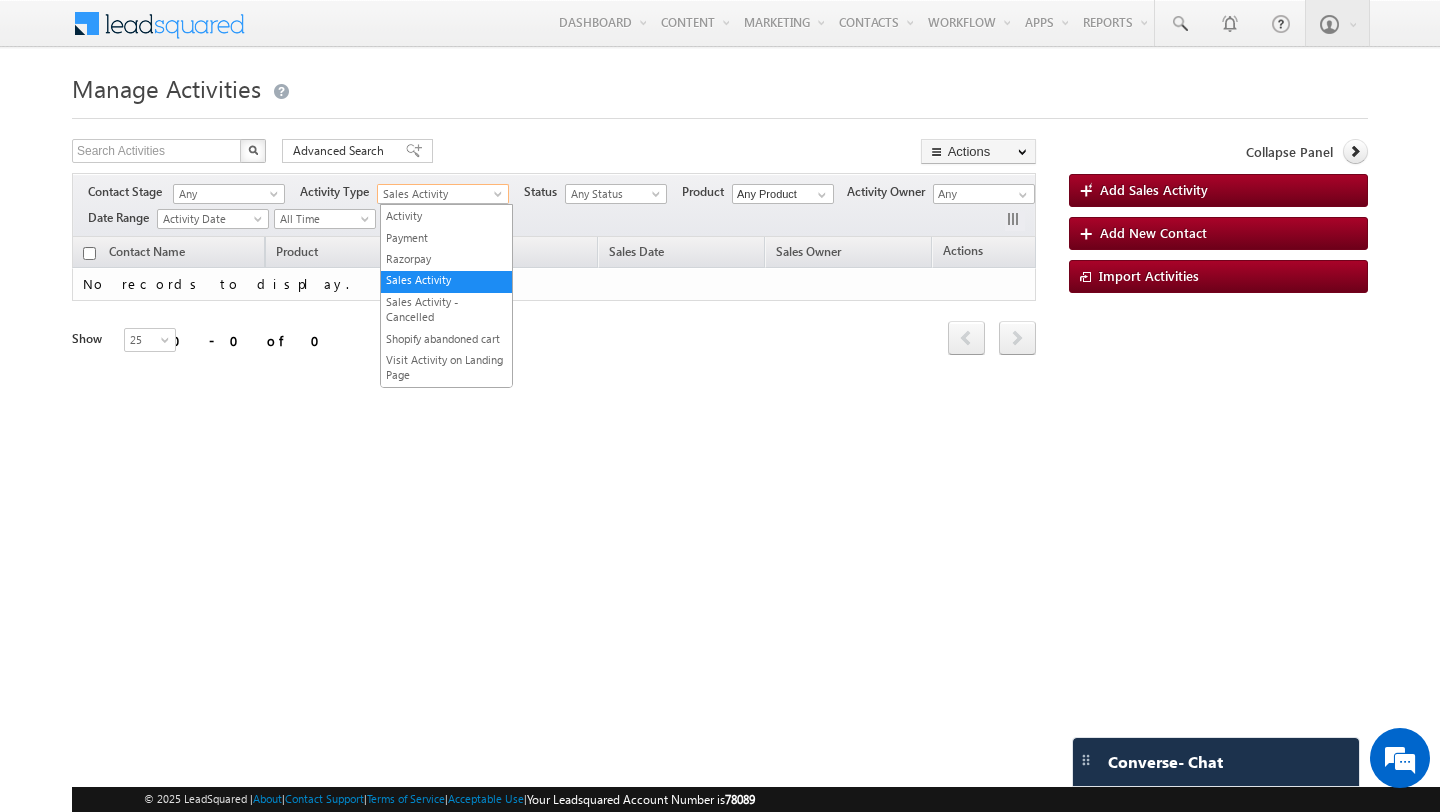 click on "Refresh first prev next last 0 - 0 of 0" at bounding box center (554, 329) 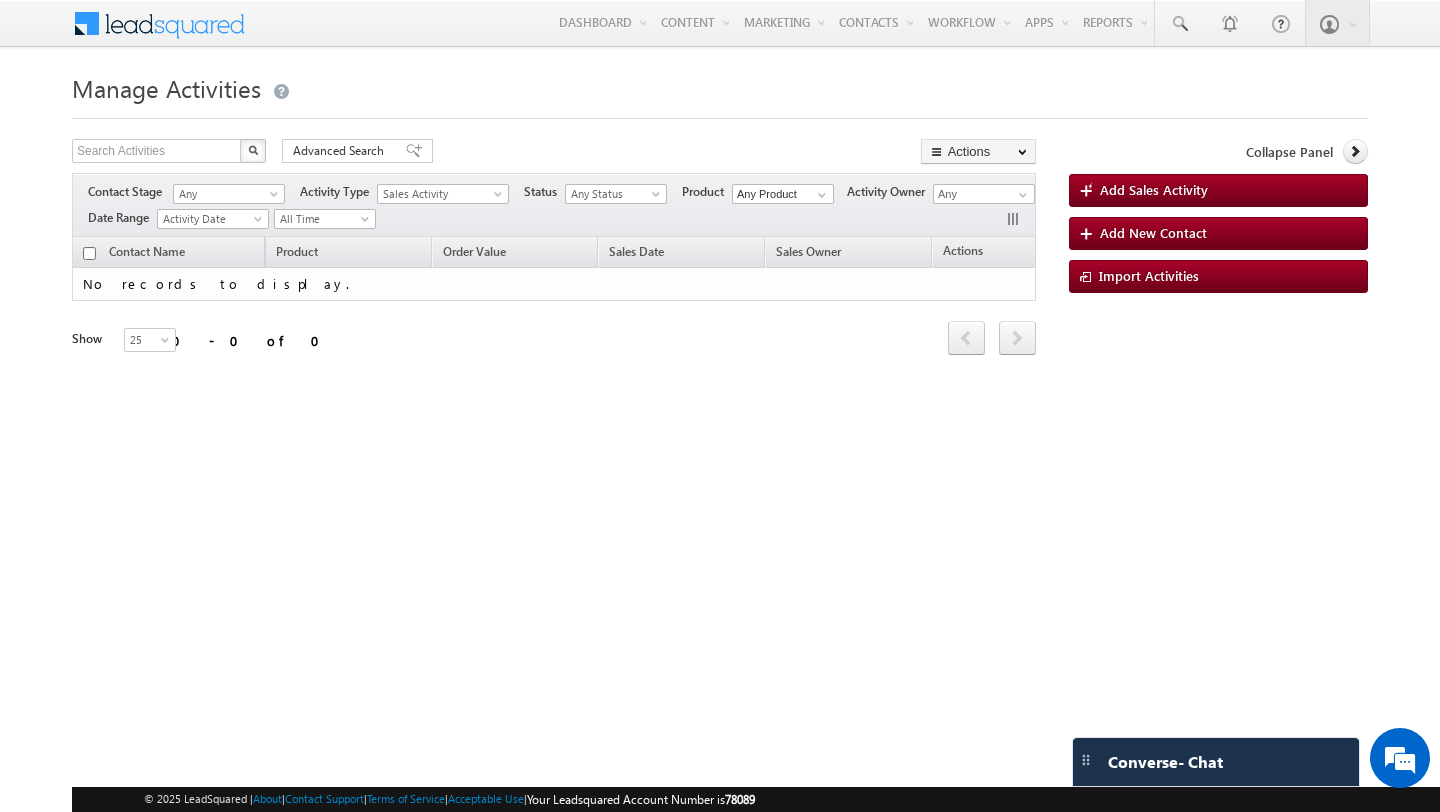 click on "Any Status" at bounding box center [616, 191] 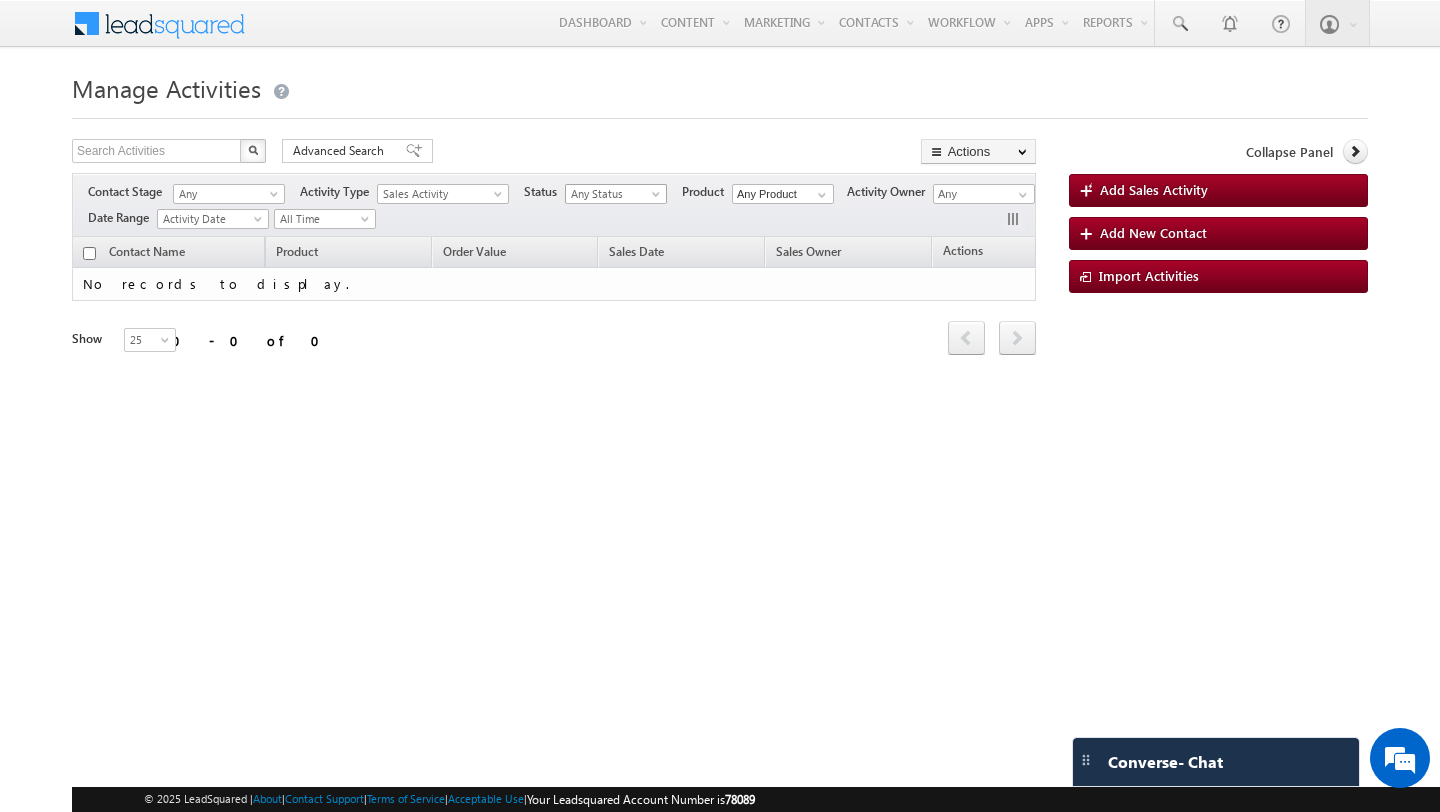 click on "Any Status" at bounding box center [613, 194] 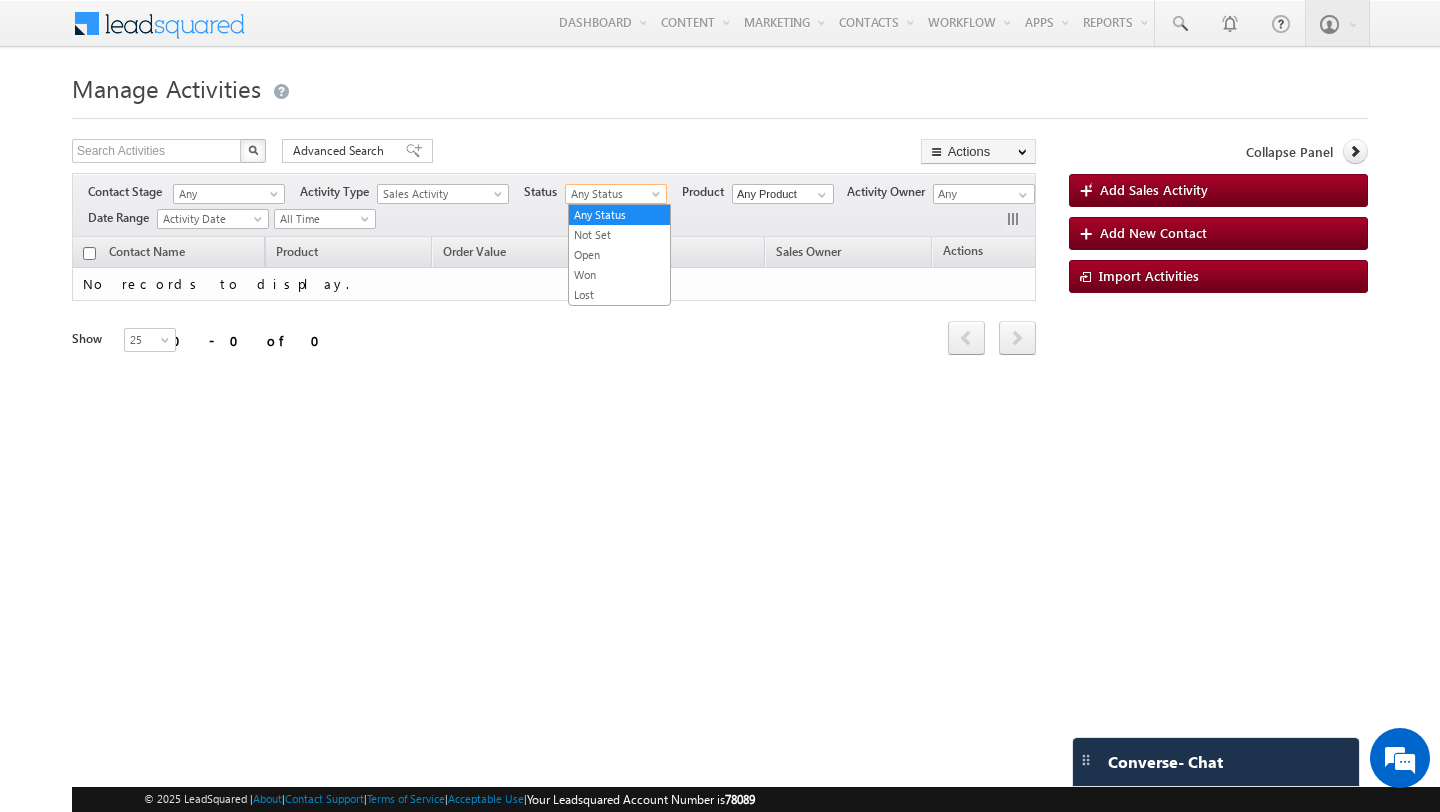 scroll, scrollTop: 0, scrollLeft: 0, axis: both 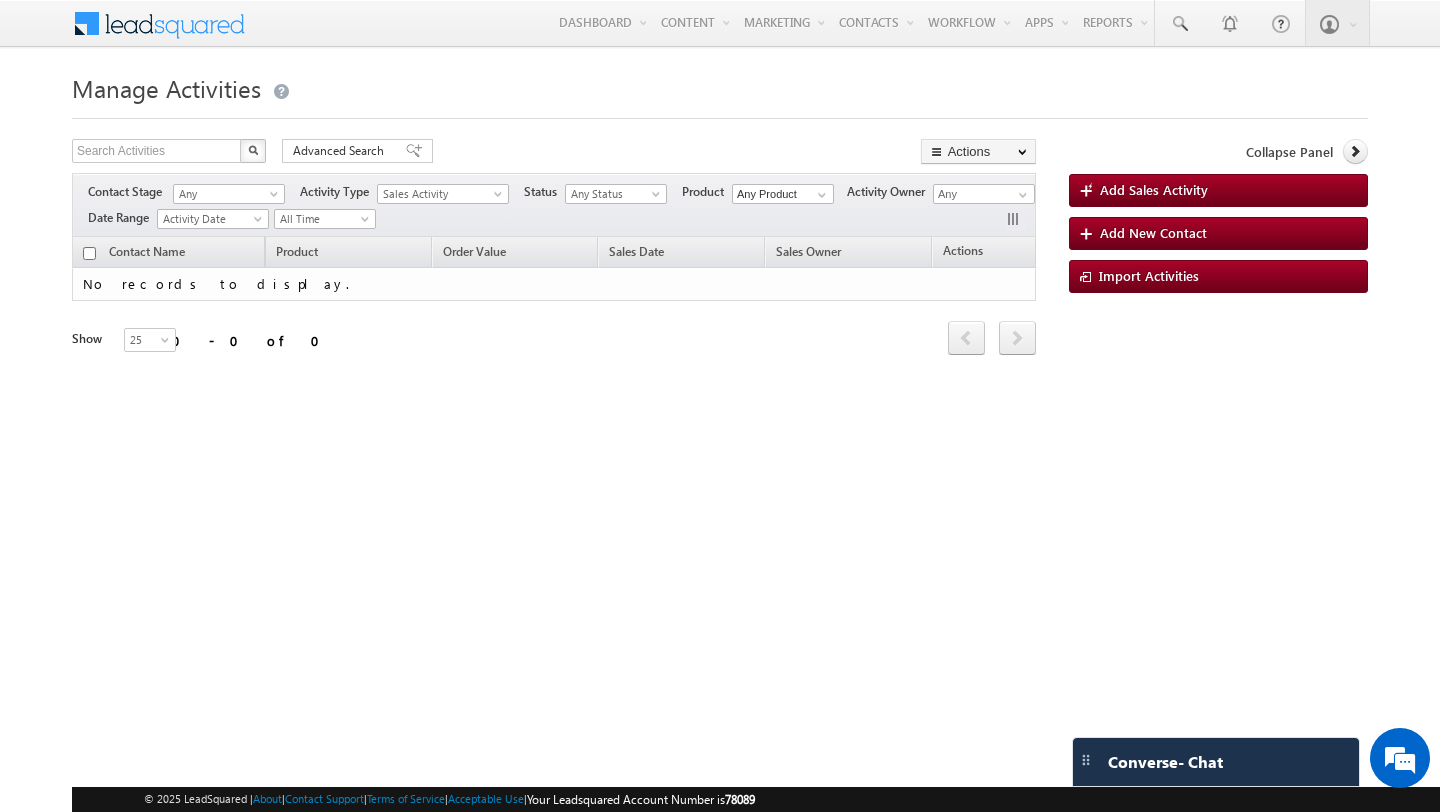 click on "Refresh first prev next last 0 - 0 of 0" at bounding box center [554, 329] 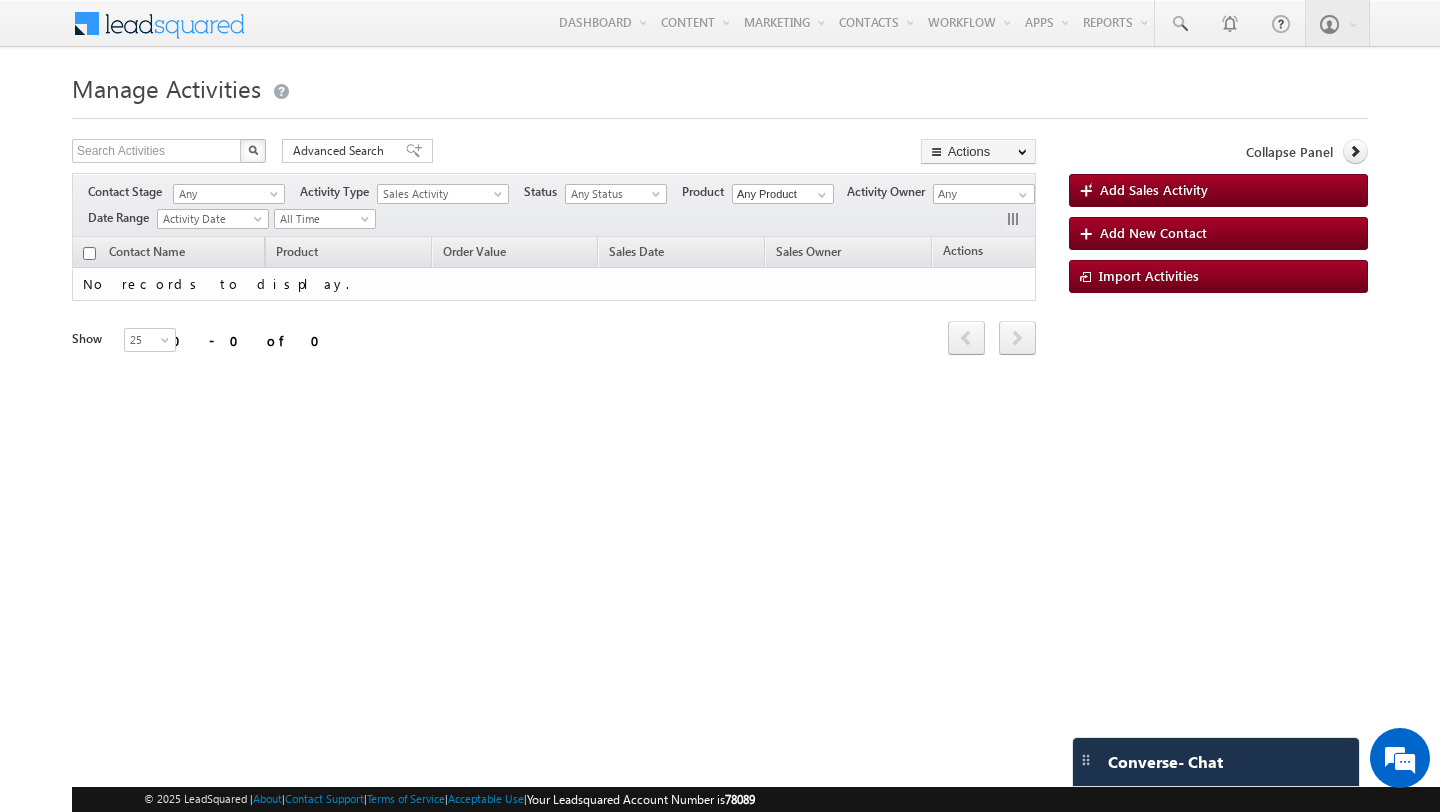 click on "Any Status" at bounding box center (613, 194) 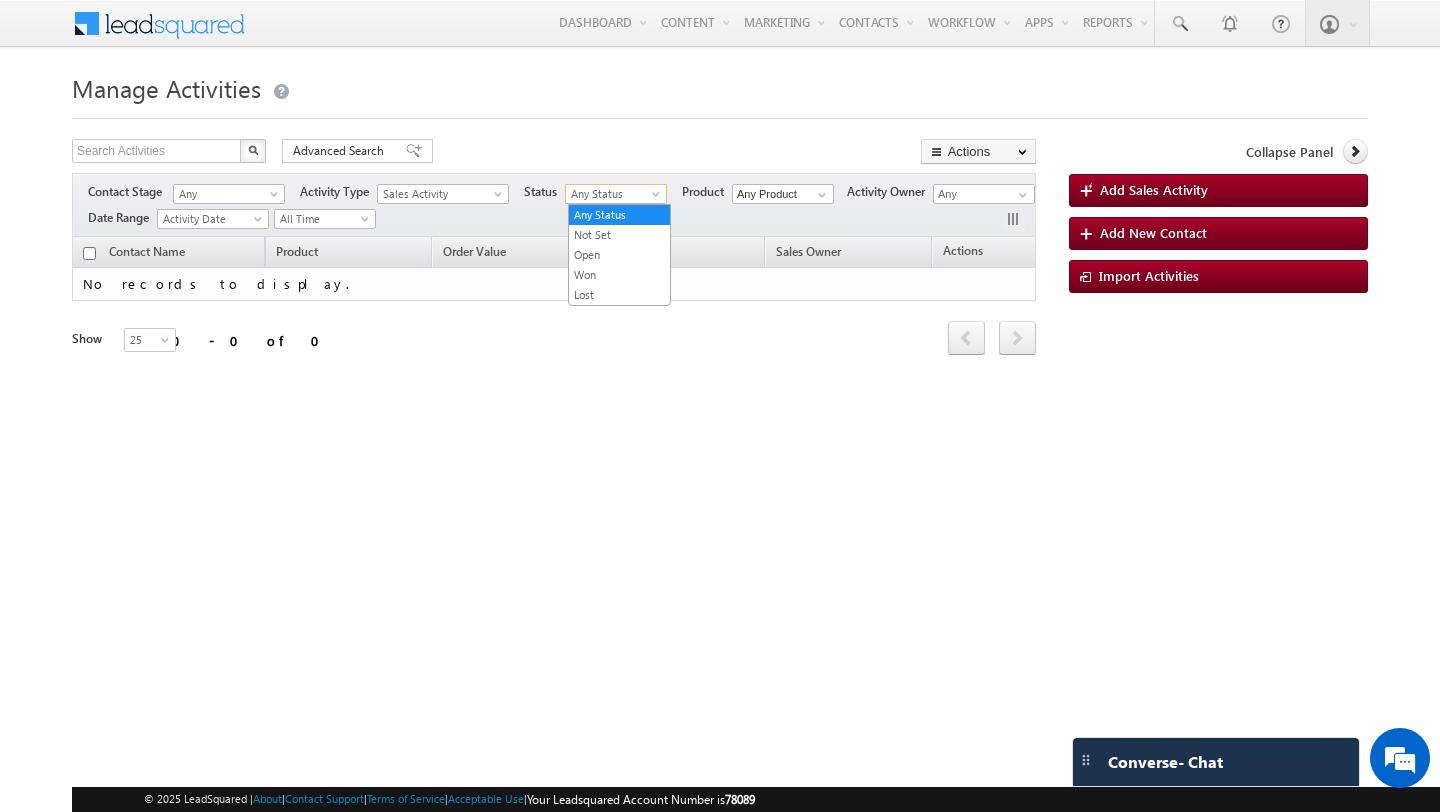 click on "Manage Activities
Search Activities X   0 results found
Advanced Search
Advanced search results
Actions Export Activities Reset all Filters
Actions Bulk Update Export Activities Reset all Filters
Contact Stage" at bounding box center (720, 317) 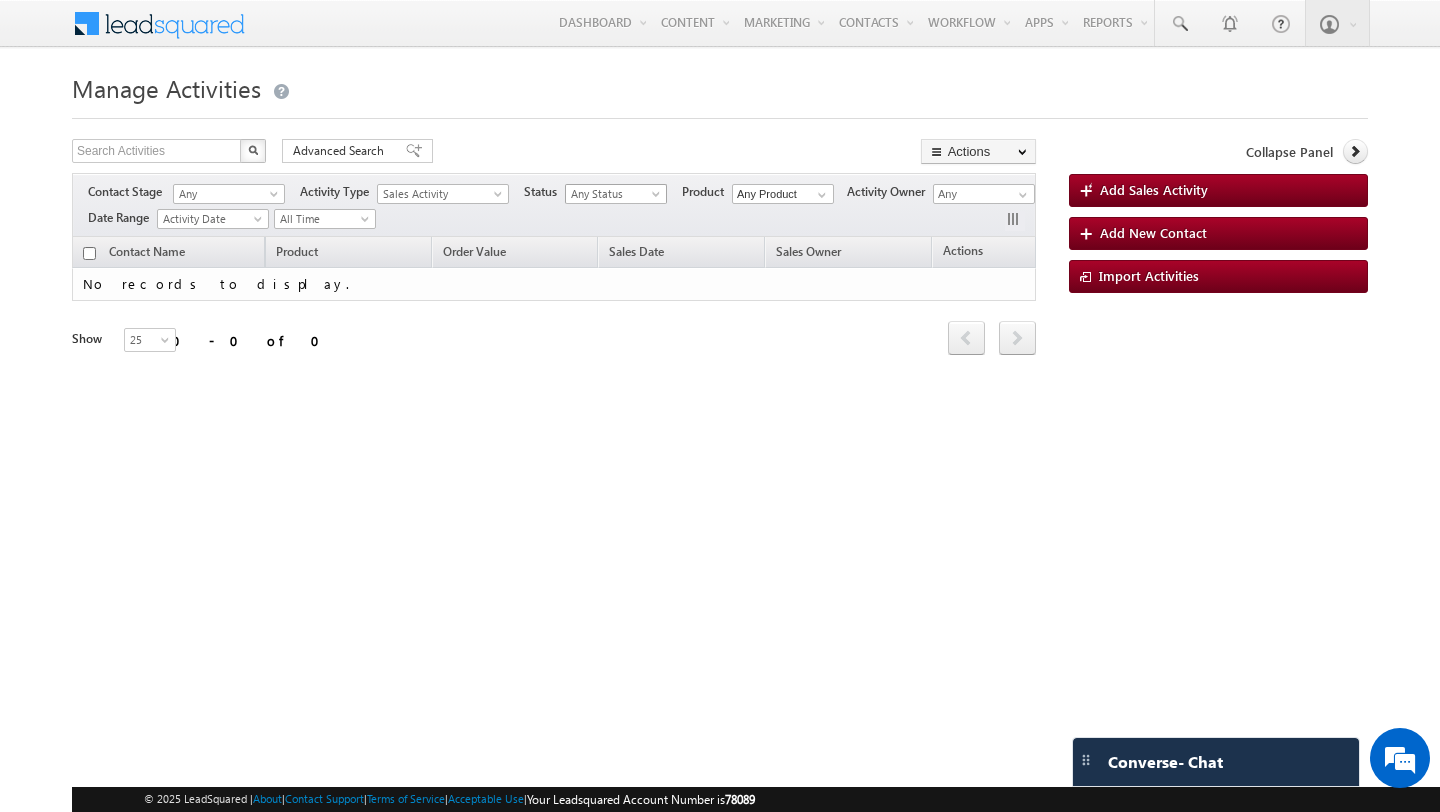 click on "Any Status" at bounding box center (613, 194) 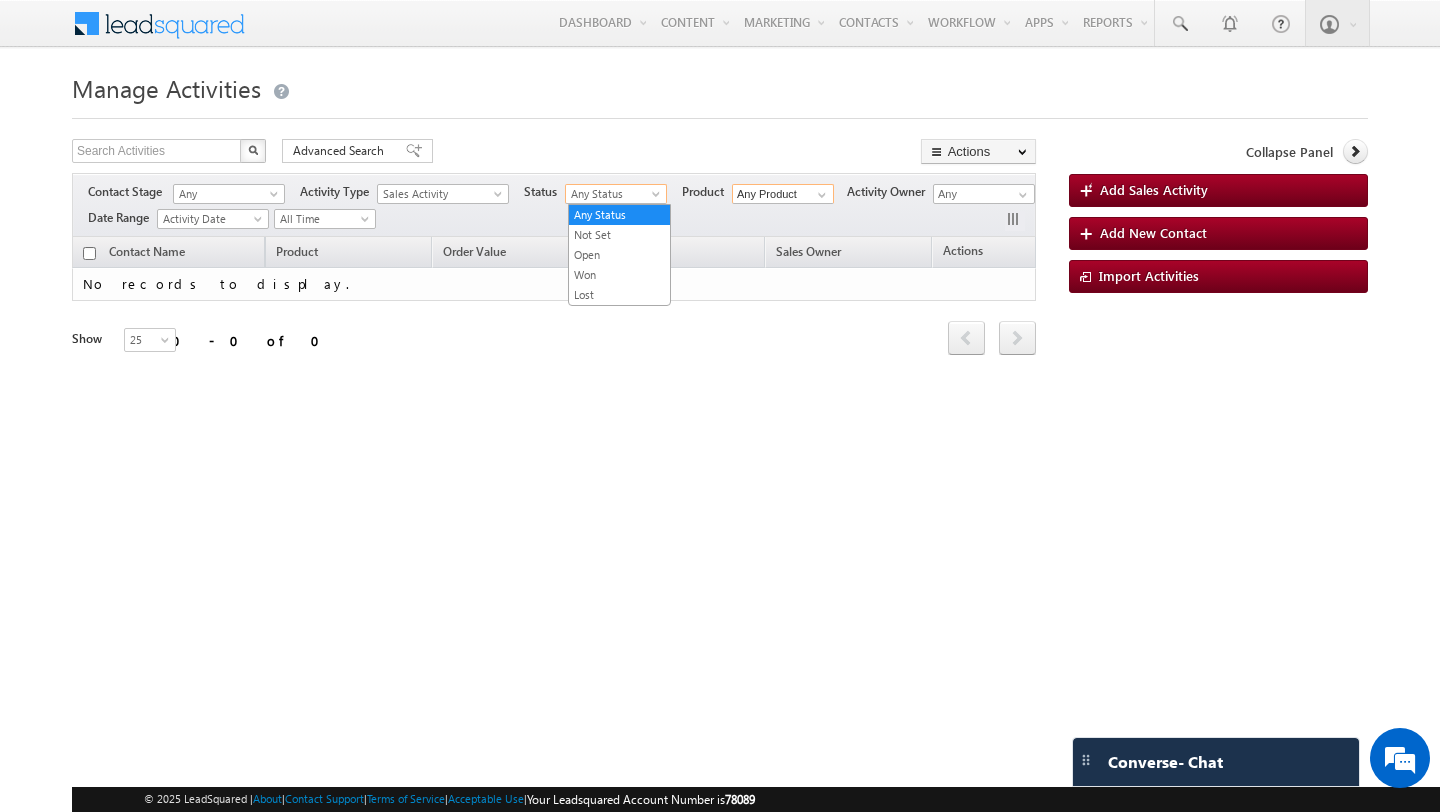 click on "Any Product" at bounding box center [783, 194] 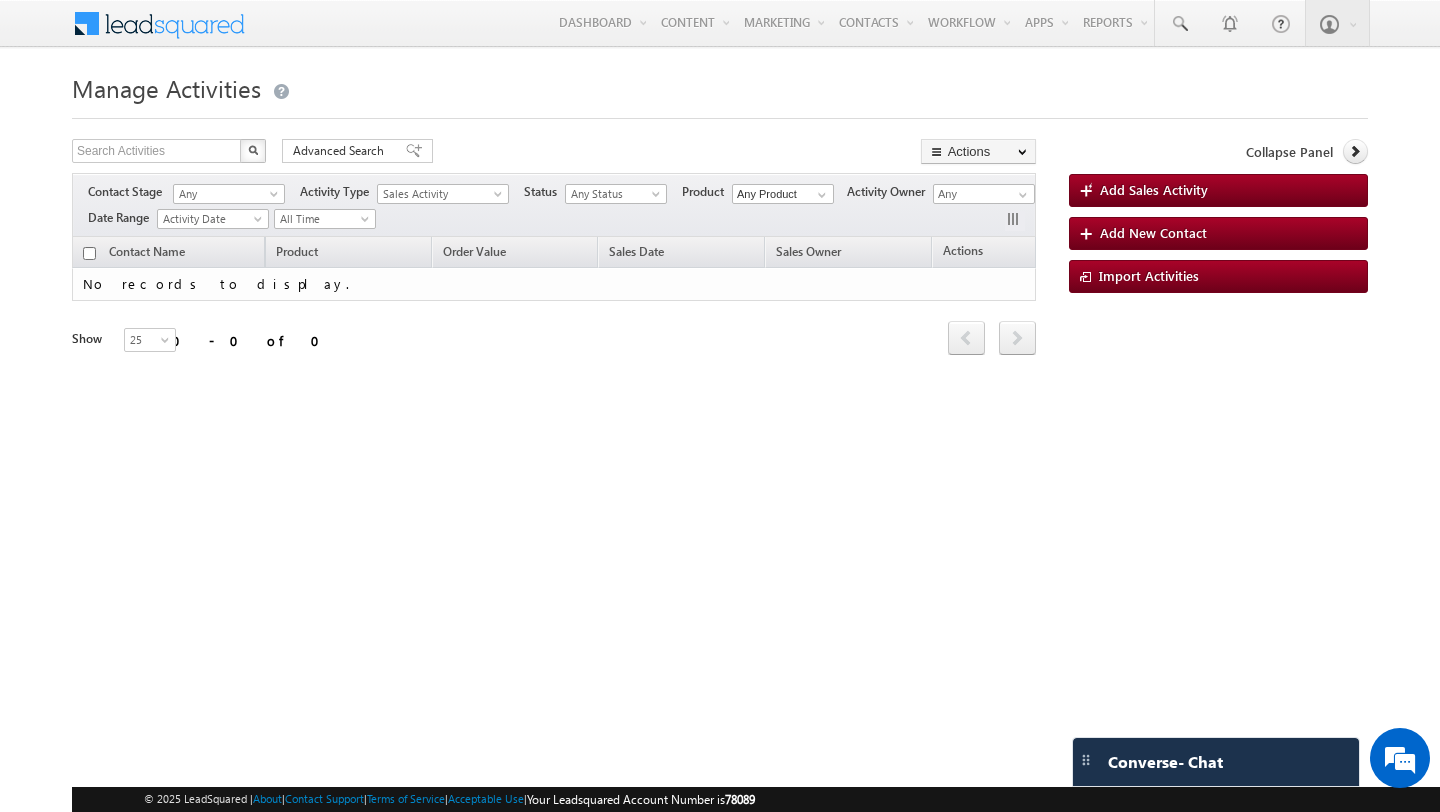 click on "Contact Name
Product       Order Value       Sales Date
Sales Owner
Actions
No records to display. Refresh first prev next last 0 - 0 of 0
Show
15
25
50
100
200
25" at bounding box center [554, 308] 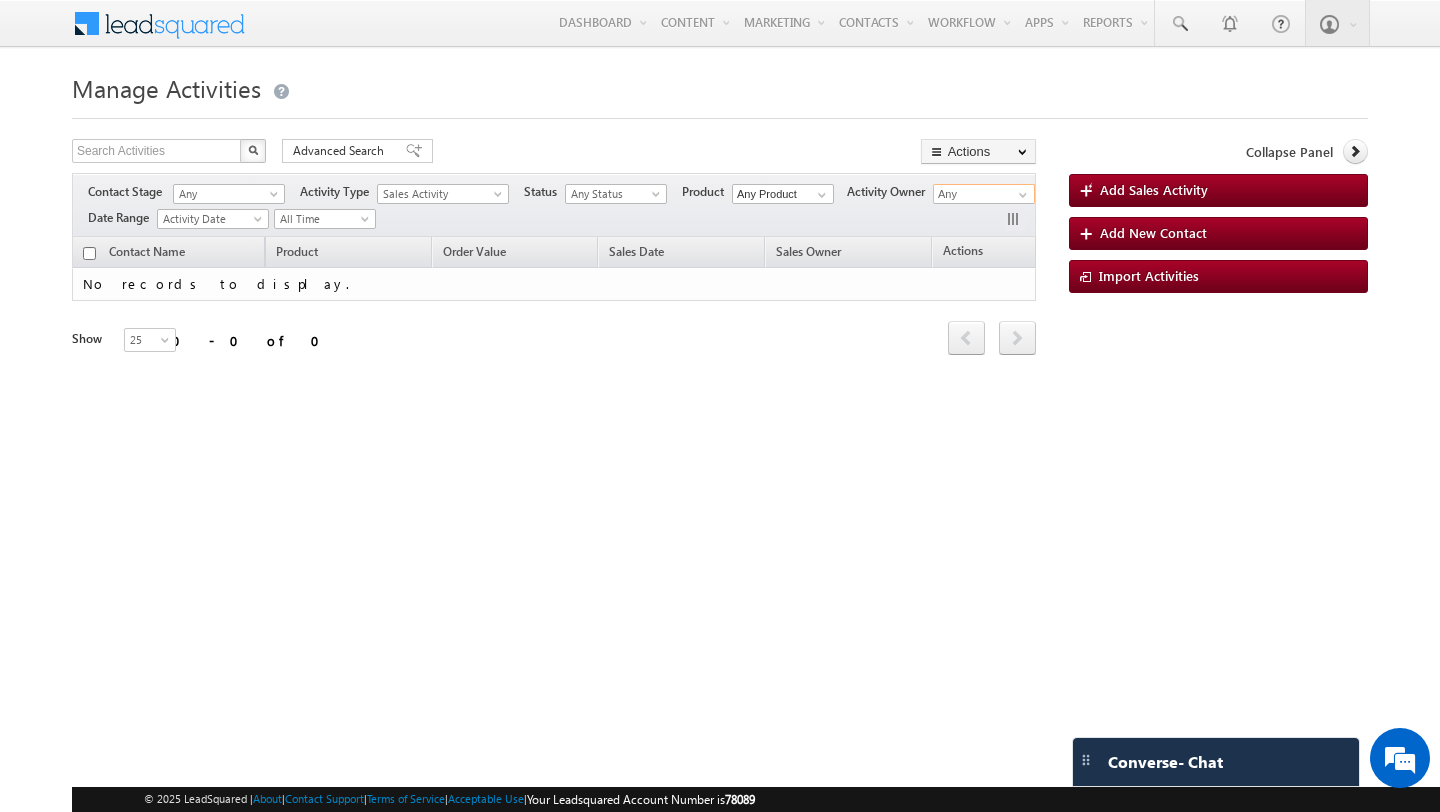 click on "Any" at bounding box center [984, 194] 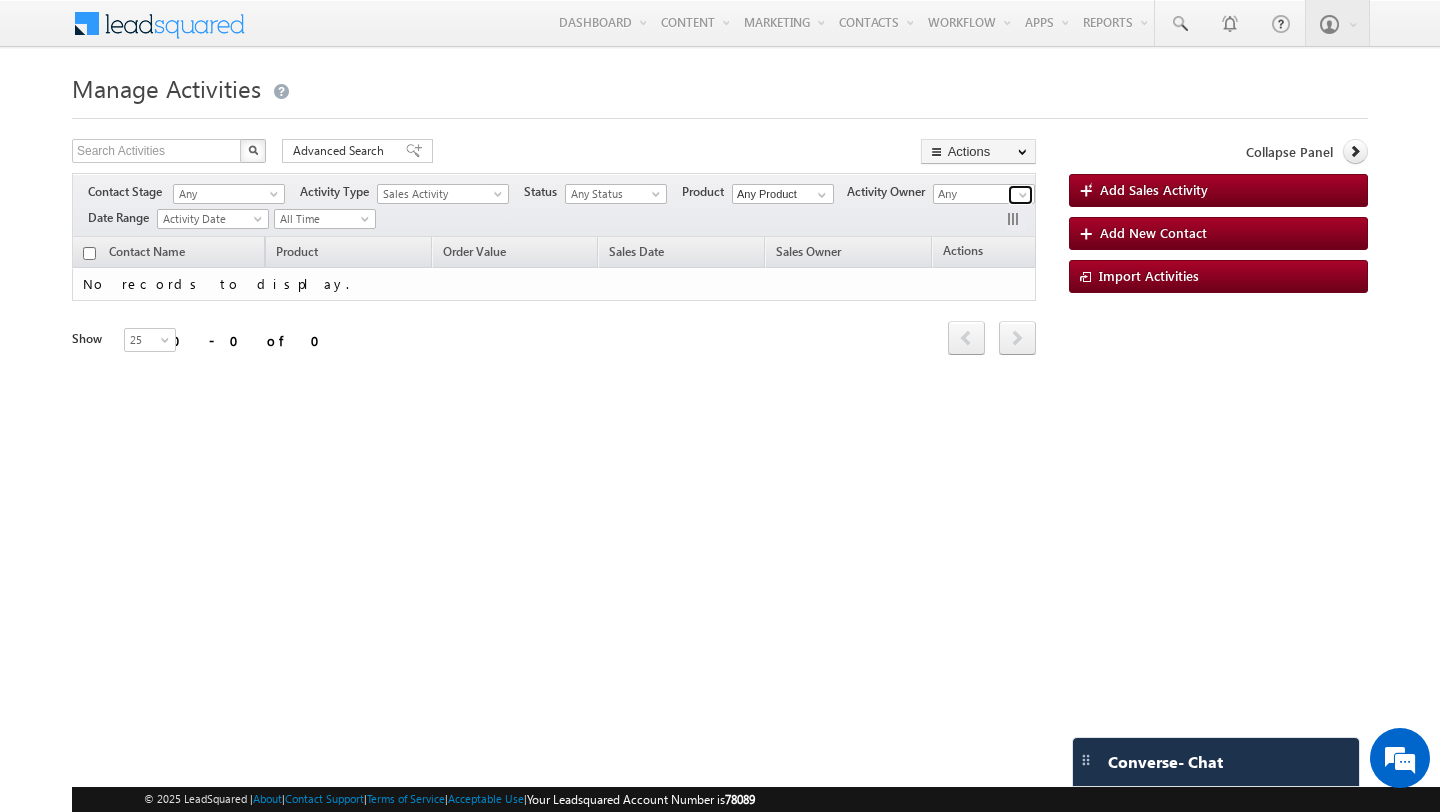 click at bounding box center [1023, 195] 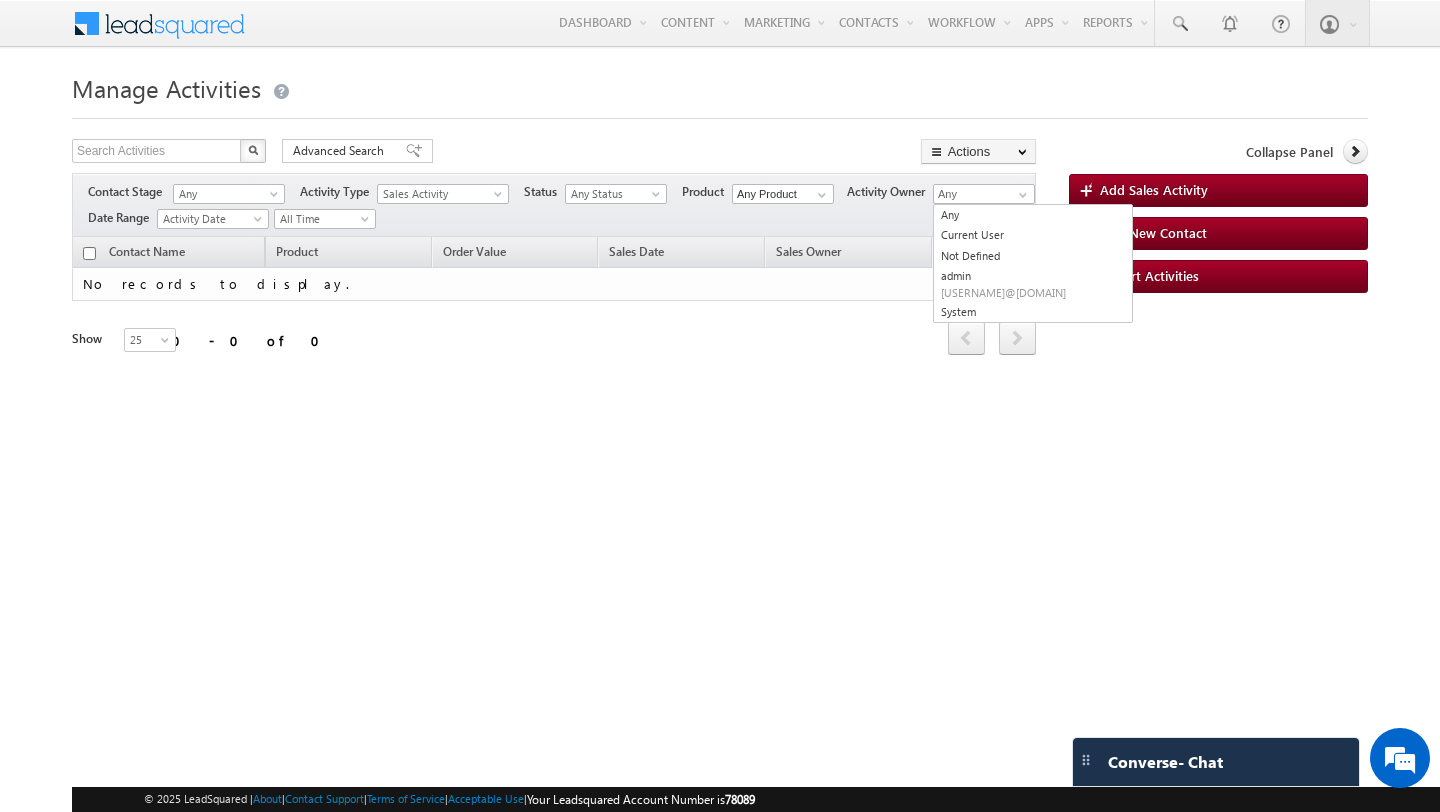 click on "Refresh first prev next last 0 - 0 of 0" at bounding box center [554, 329] 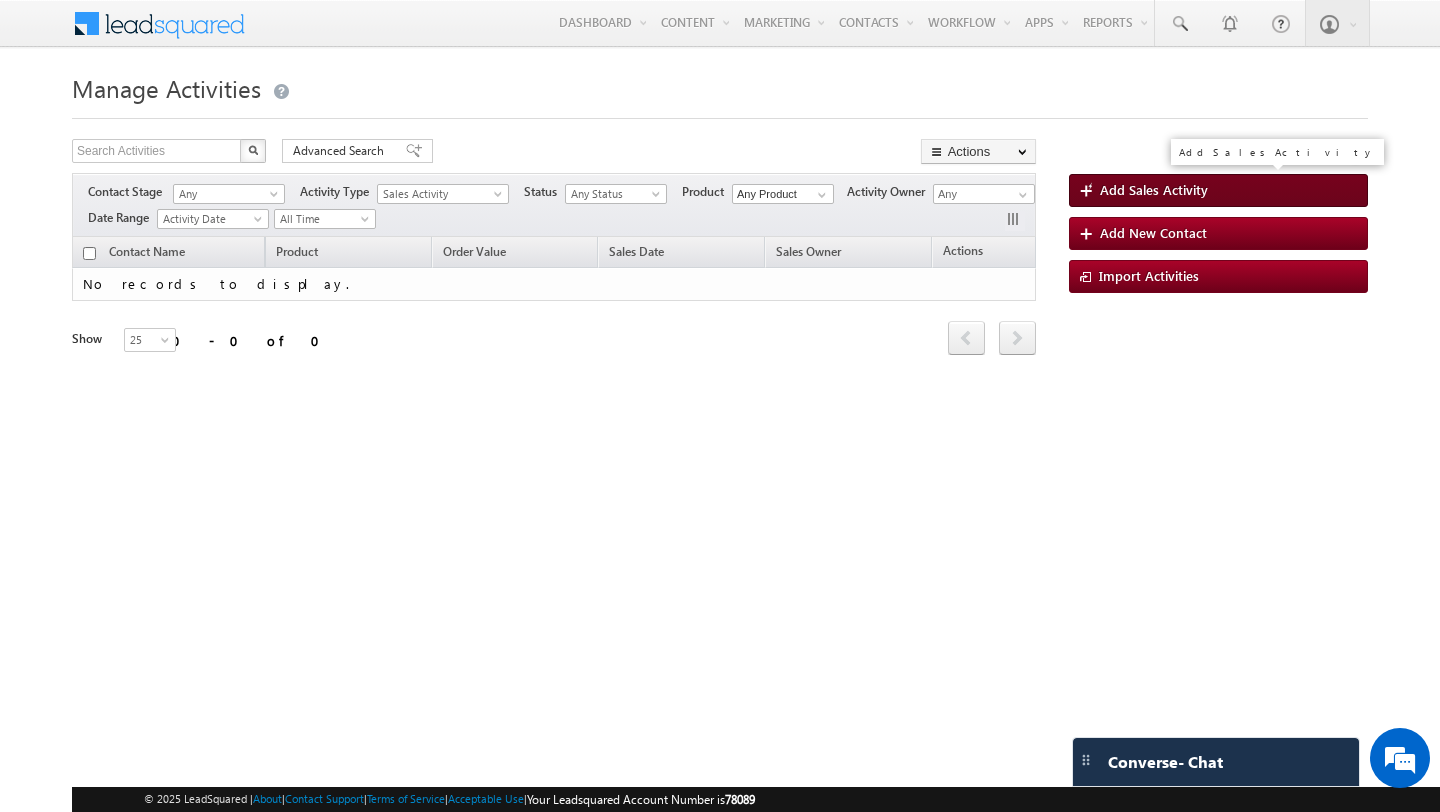 click on "Add Sales Activity" at bounding box center (1154, 189) 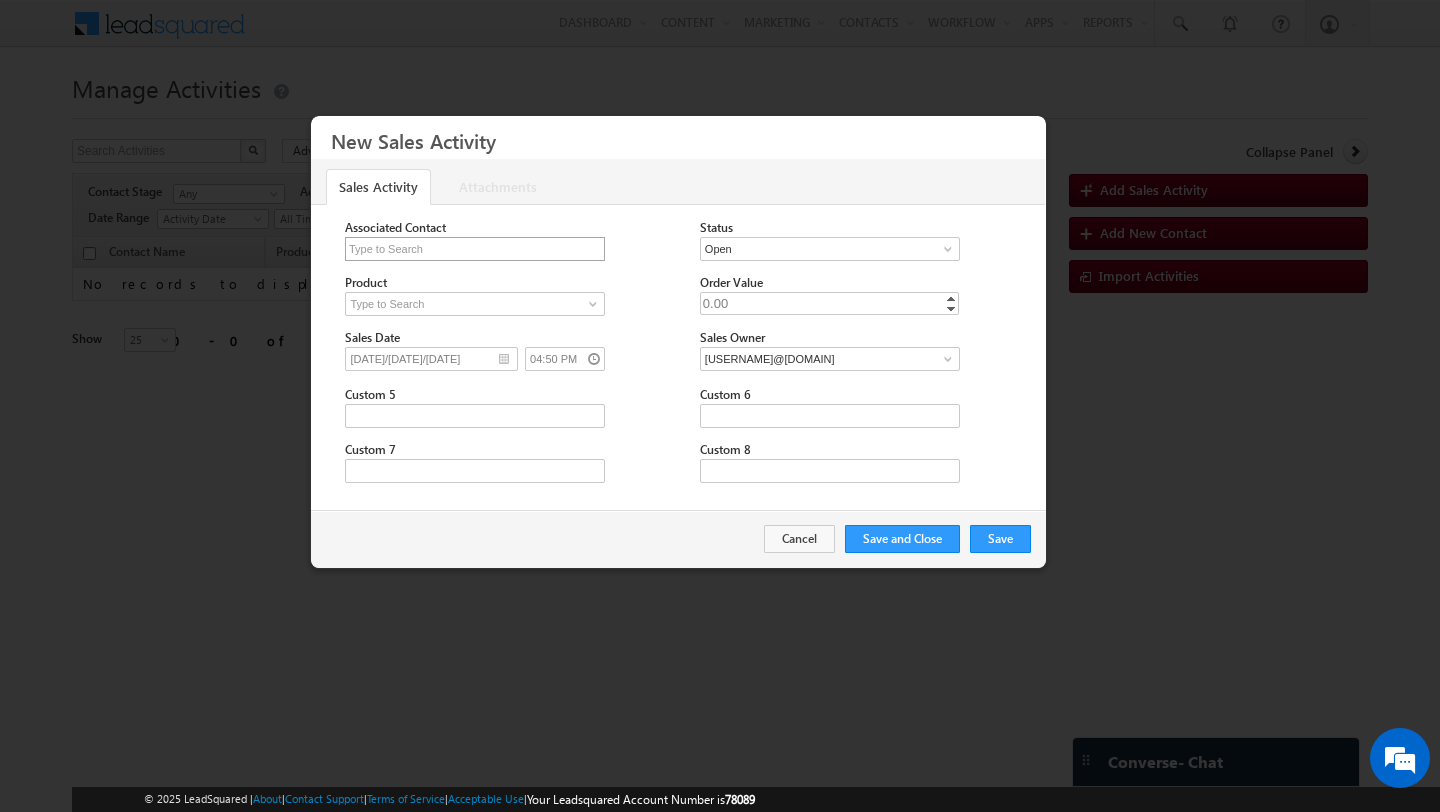click at bounding box center [475, 249] 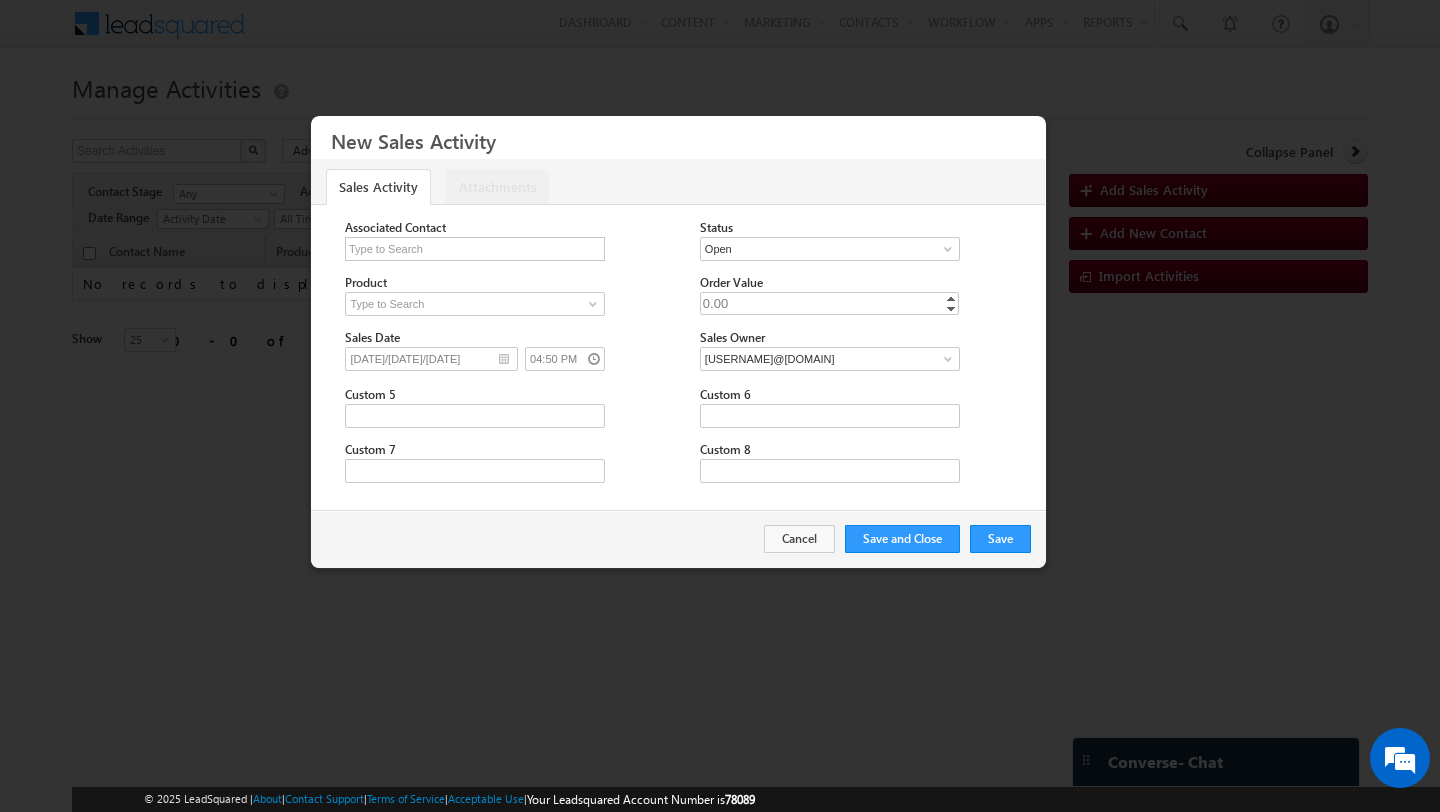 click on "Attachments" at bounding box center [497, 187] 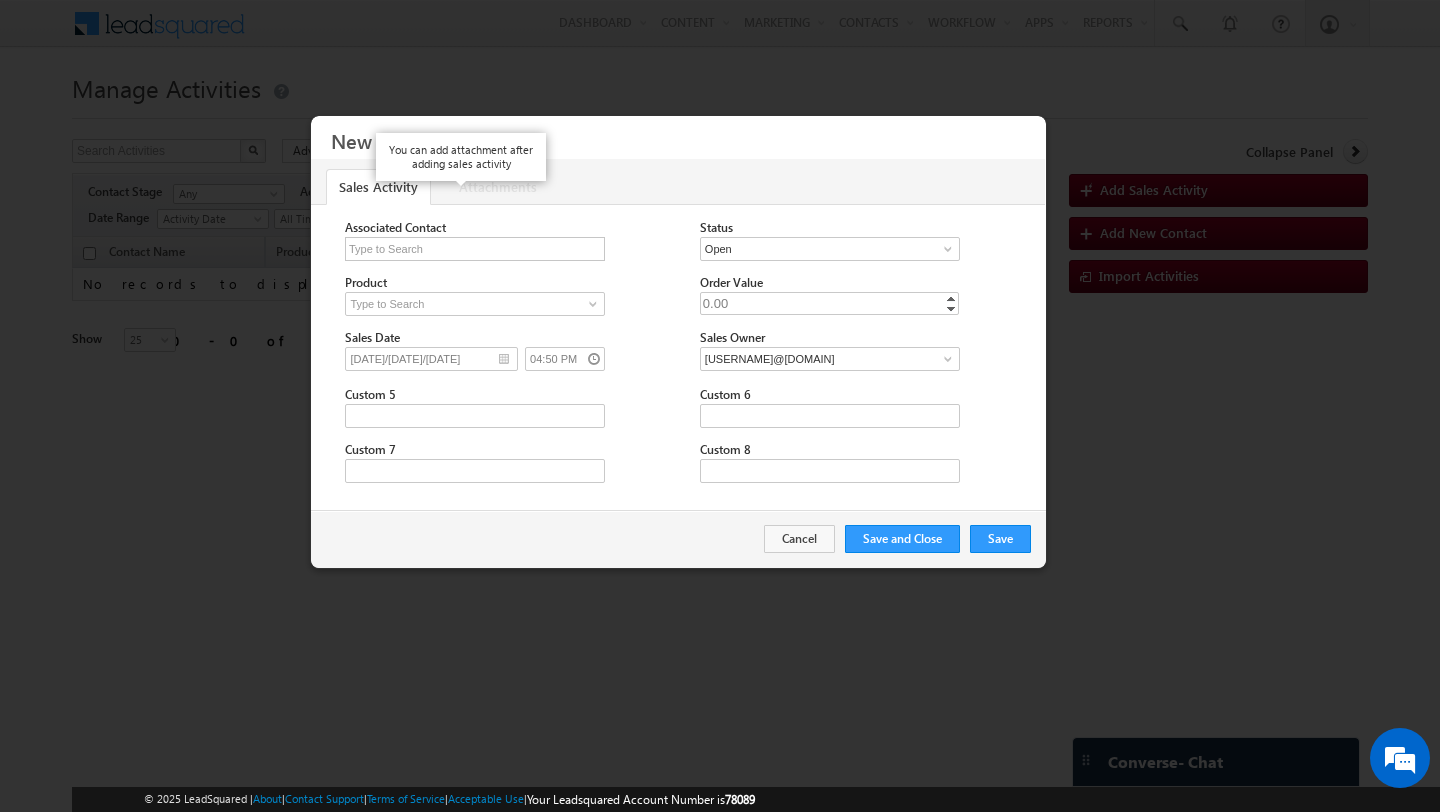 click on "Sales Activity" at bounding box center [378, 187] 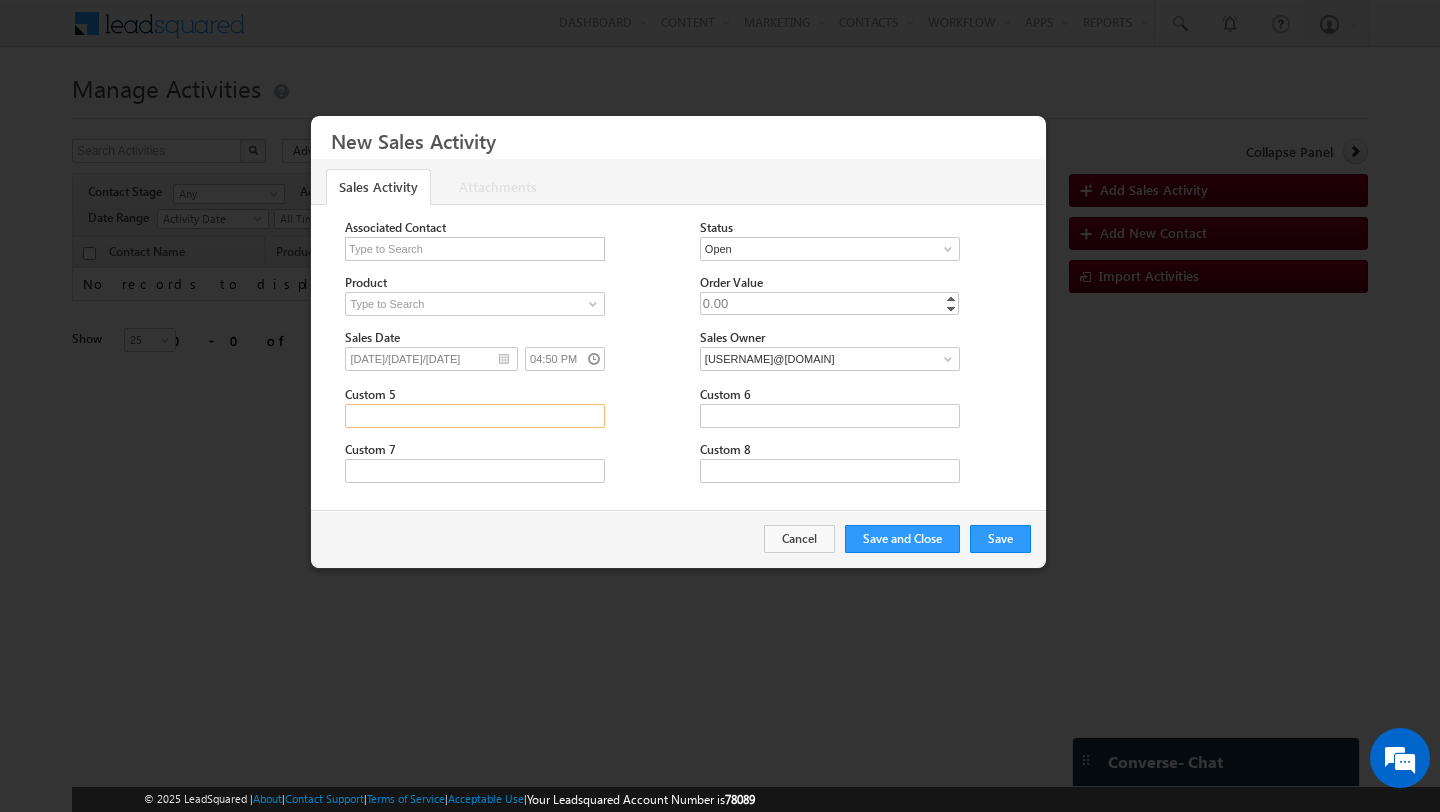 click on "Custom 5" at bounding box center [475, 416] 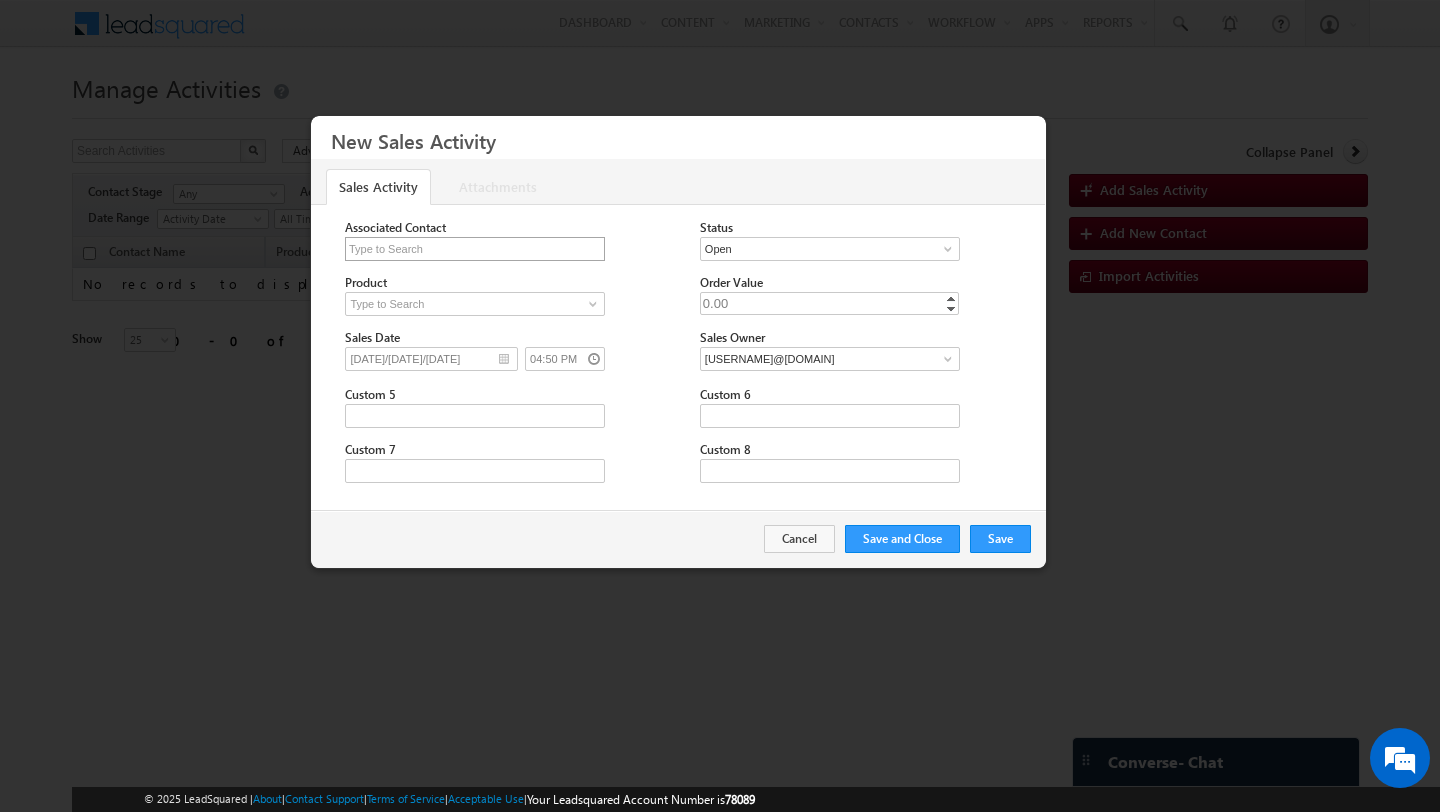 click at bounding box center (475, 249) 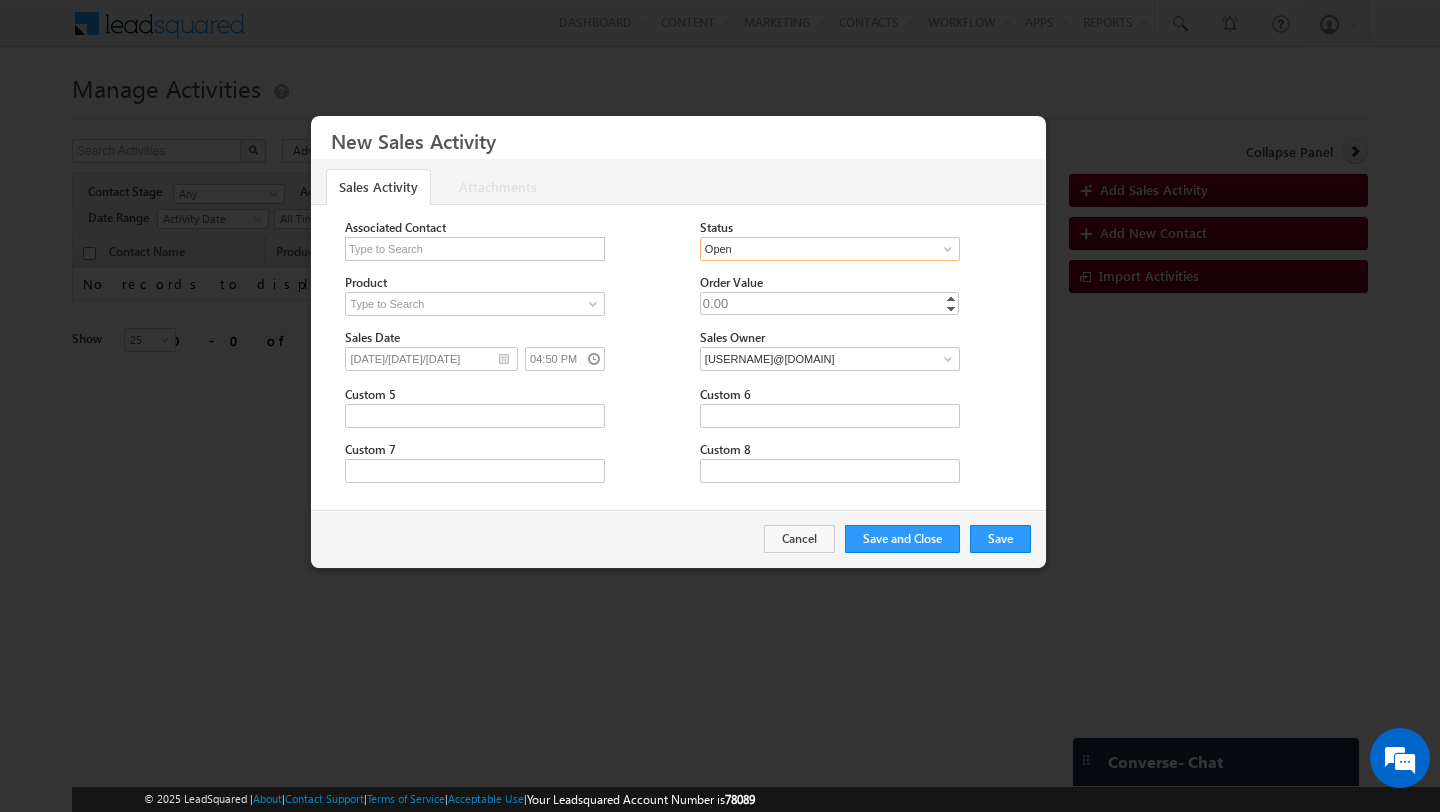 click on "Open" at bounding box center [830, 249] 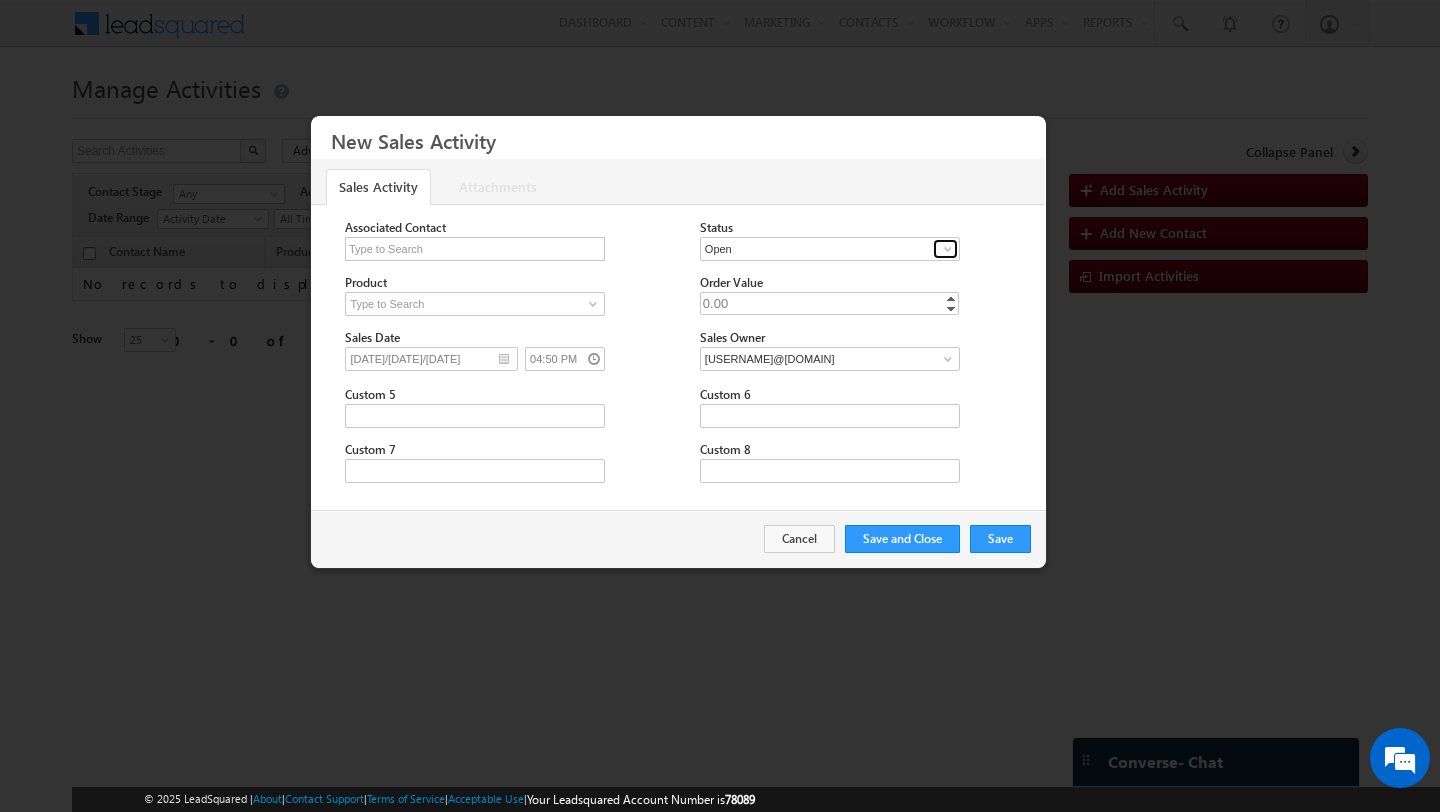 click at bounding box center [948, 249] 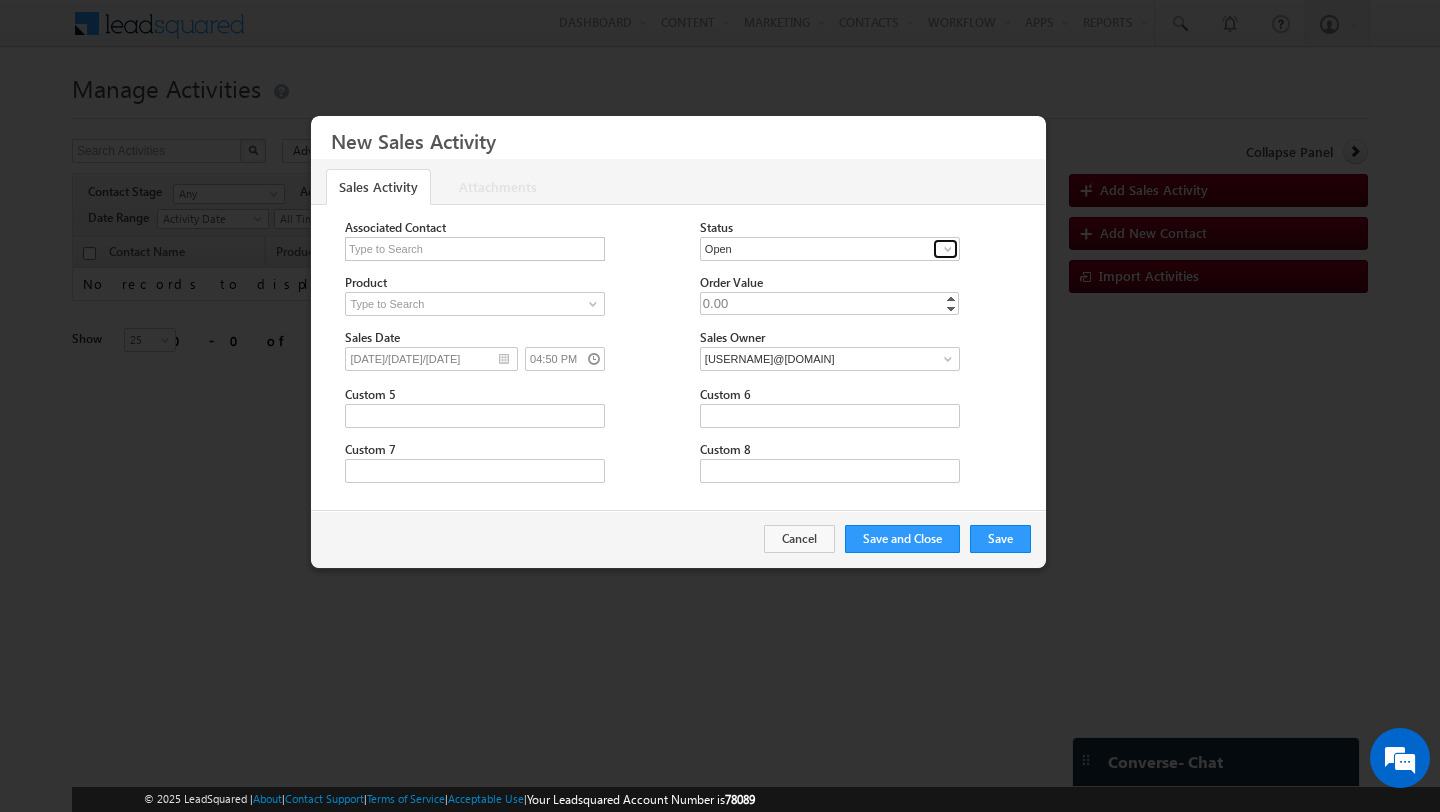 click at bounding box center (948, 249) 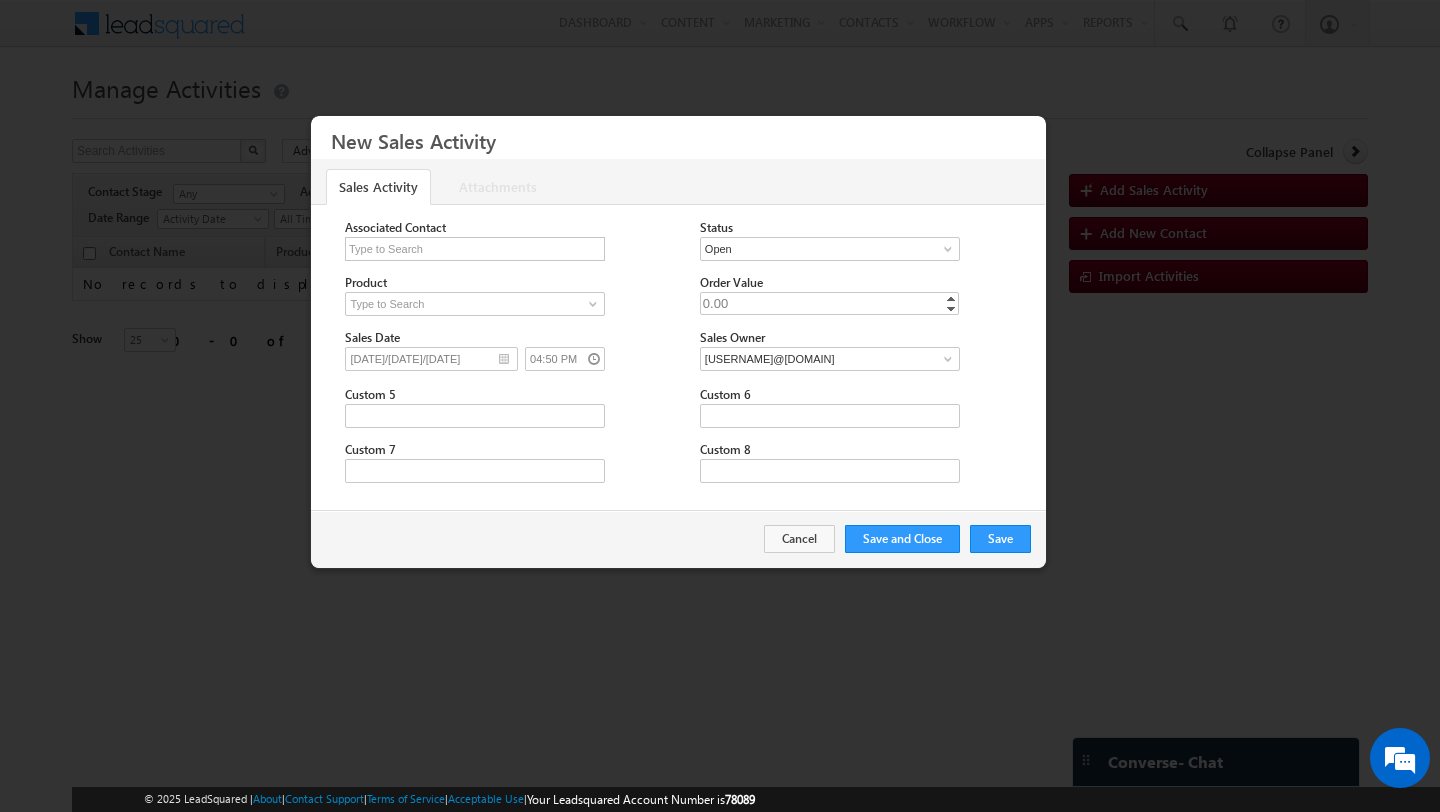 click on "Associated Contact
Status
Open
Won
Lost
Open Open Won Lost" at bounding box center [695, 351] 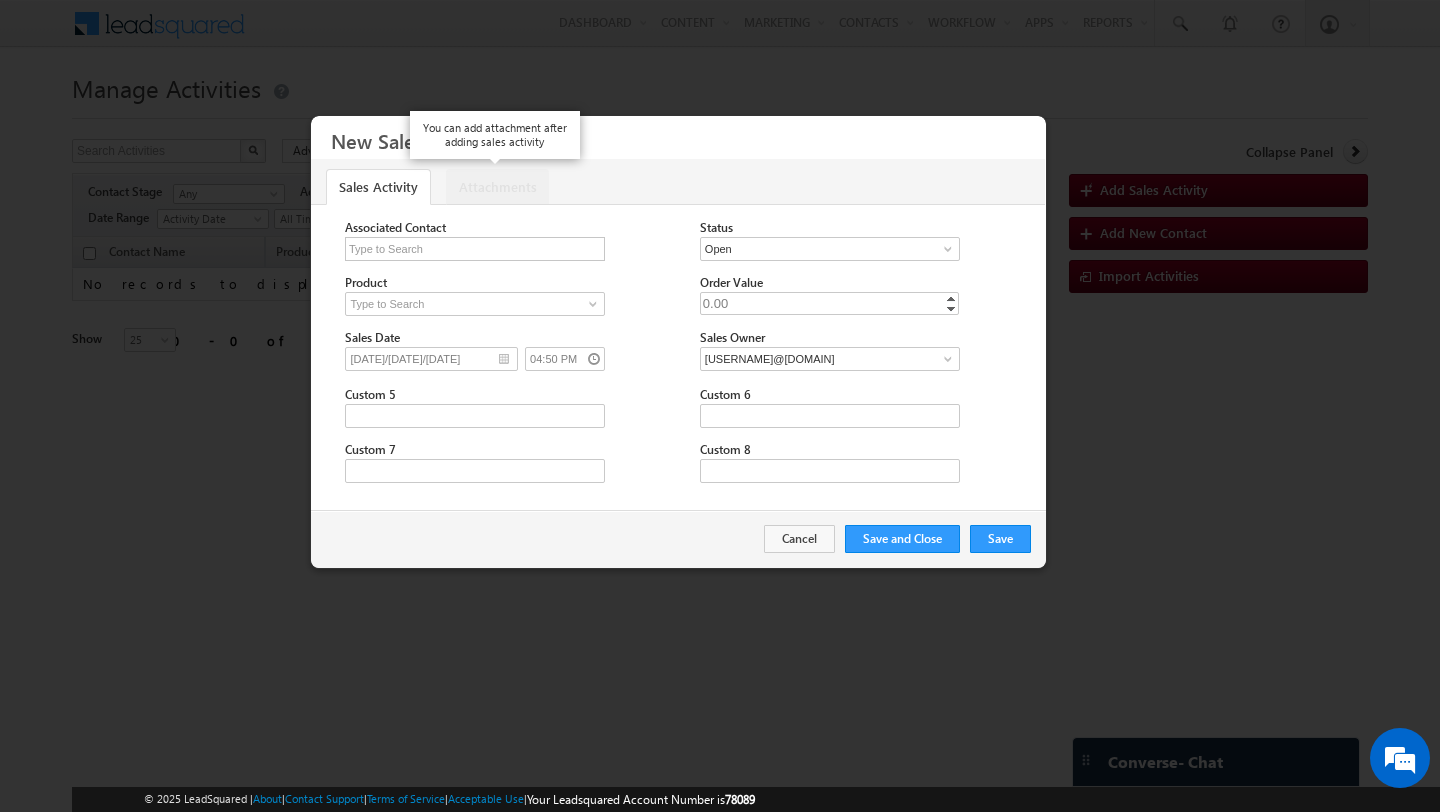 click on "Attachments" at bounding box center (497, 187) 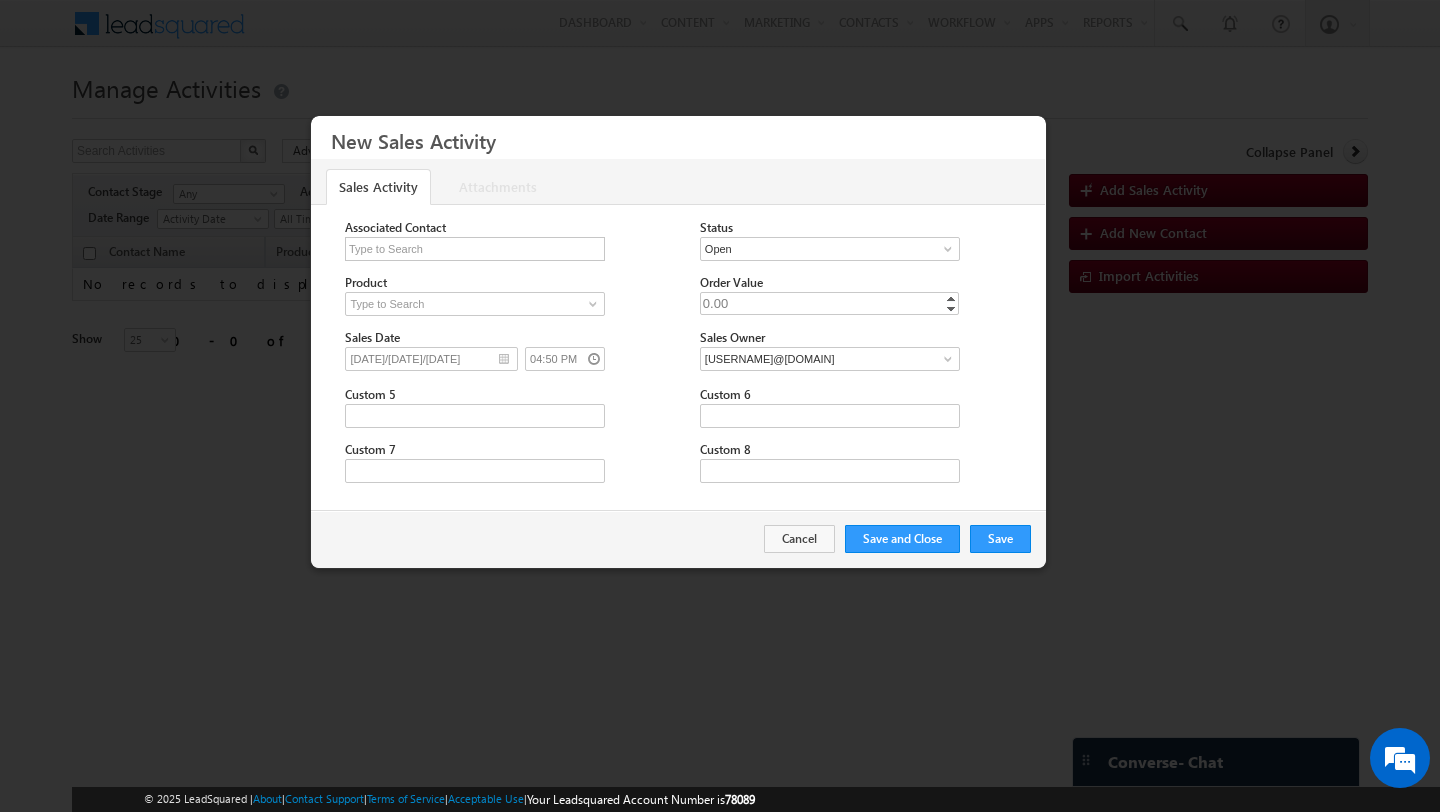 click on "Sales Activity" at bounding box center [378, 187] 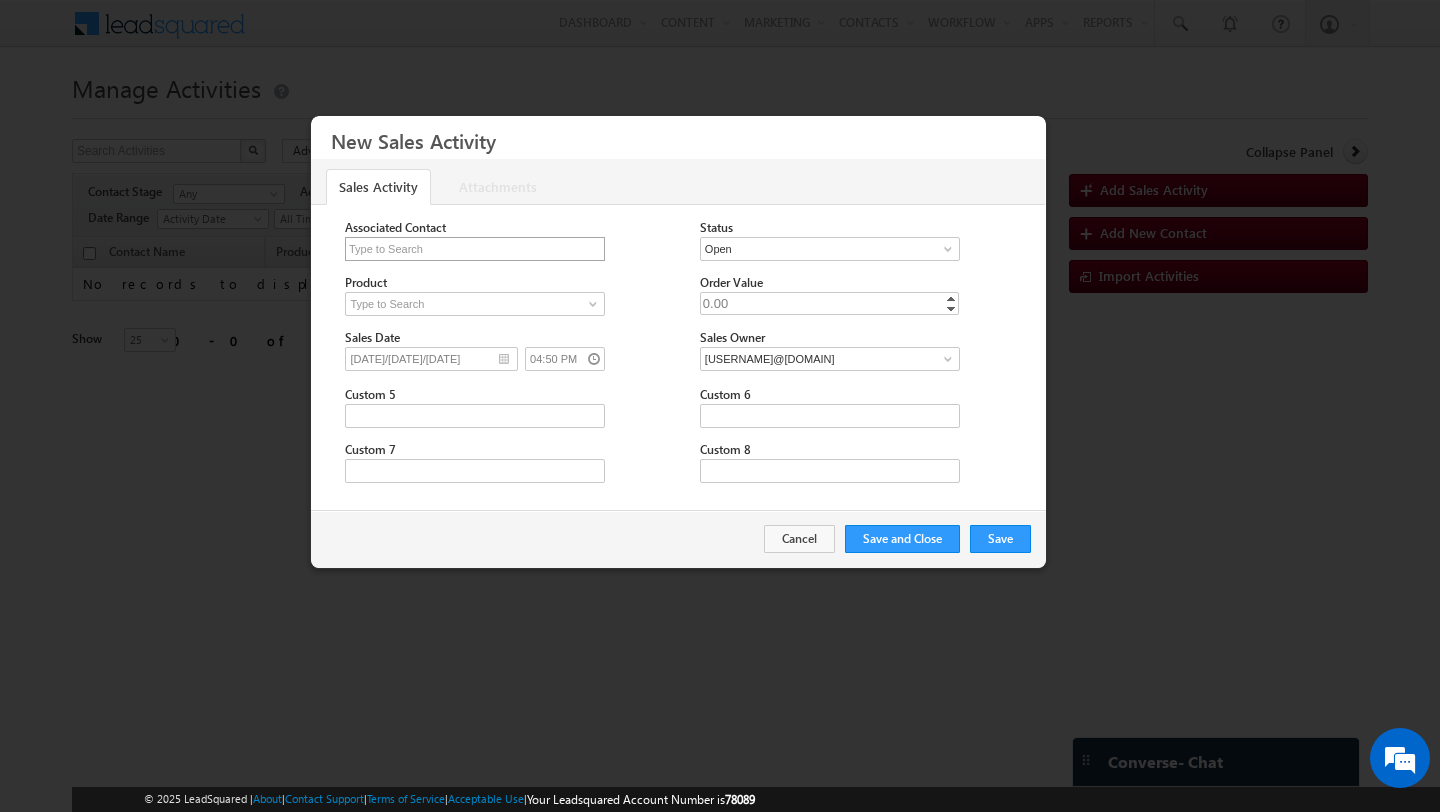 click at bounding box center [475, 249] 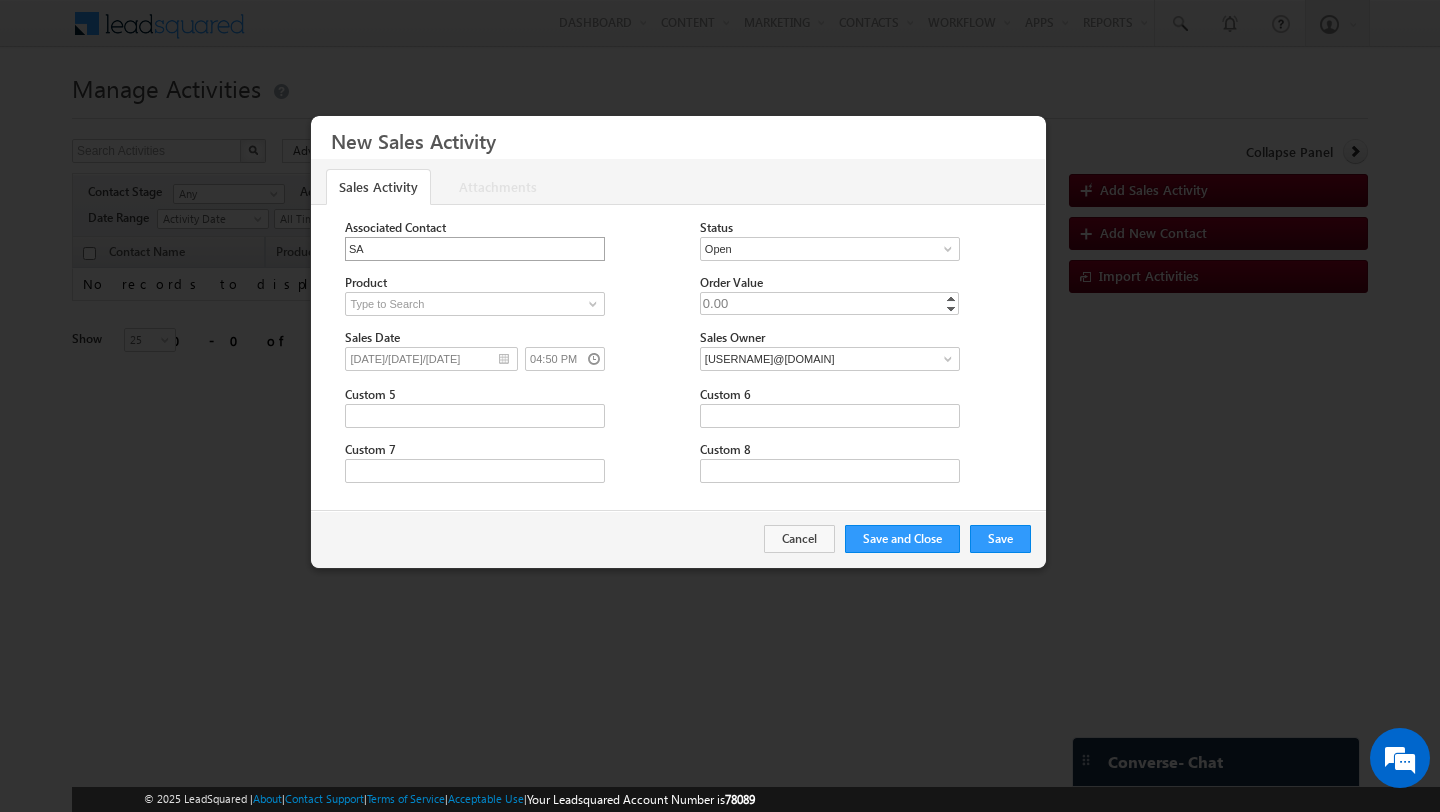 type on "S" 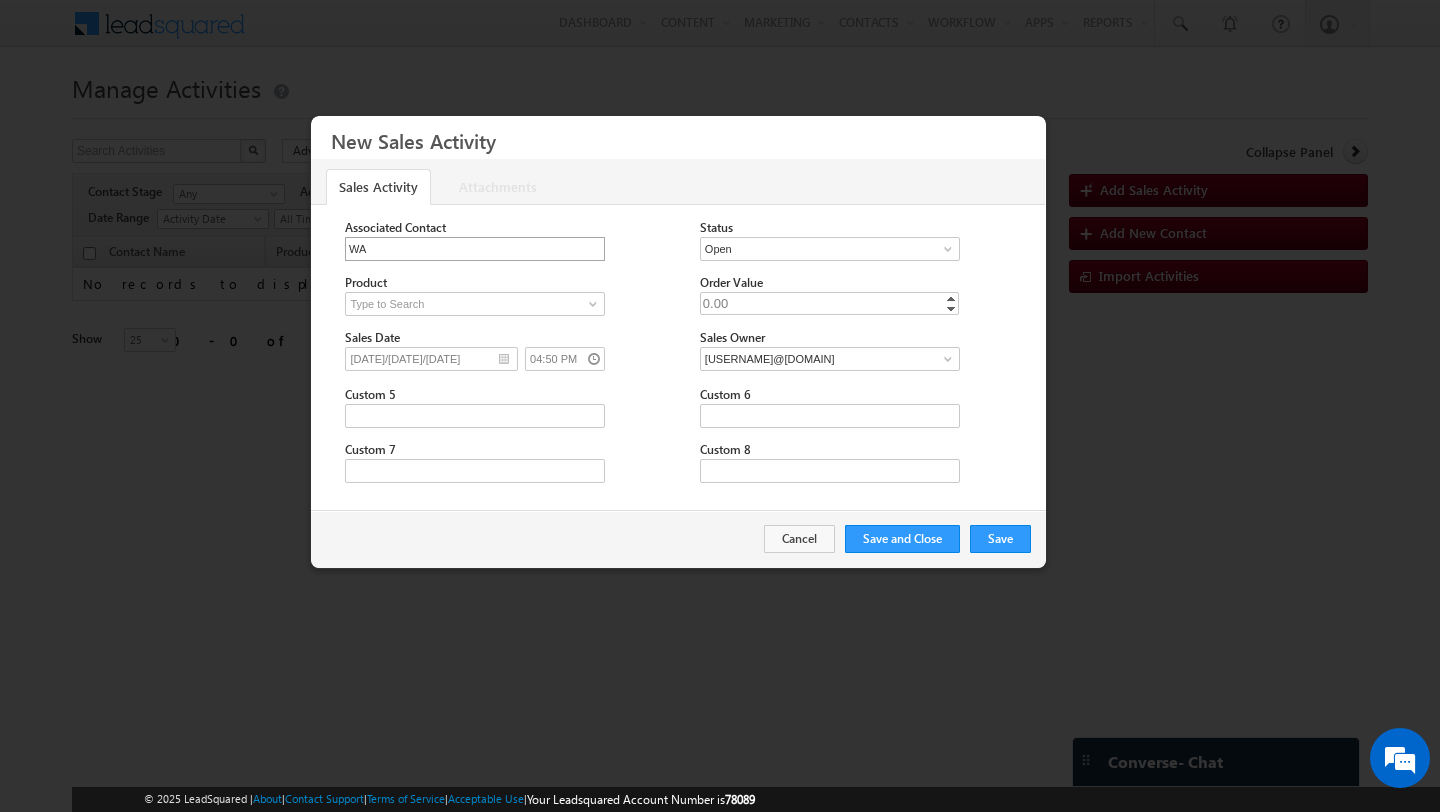 type on "W" 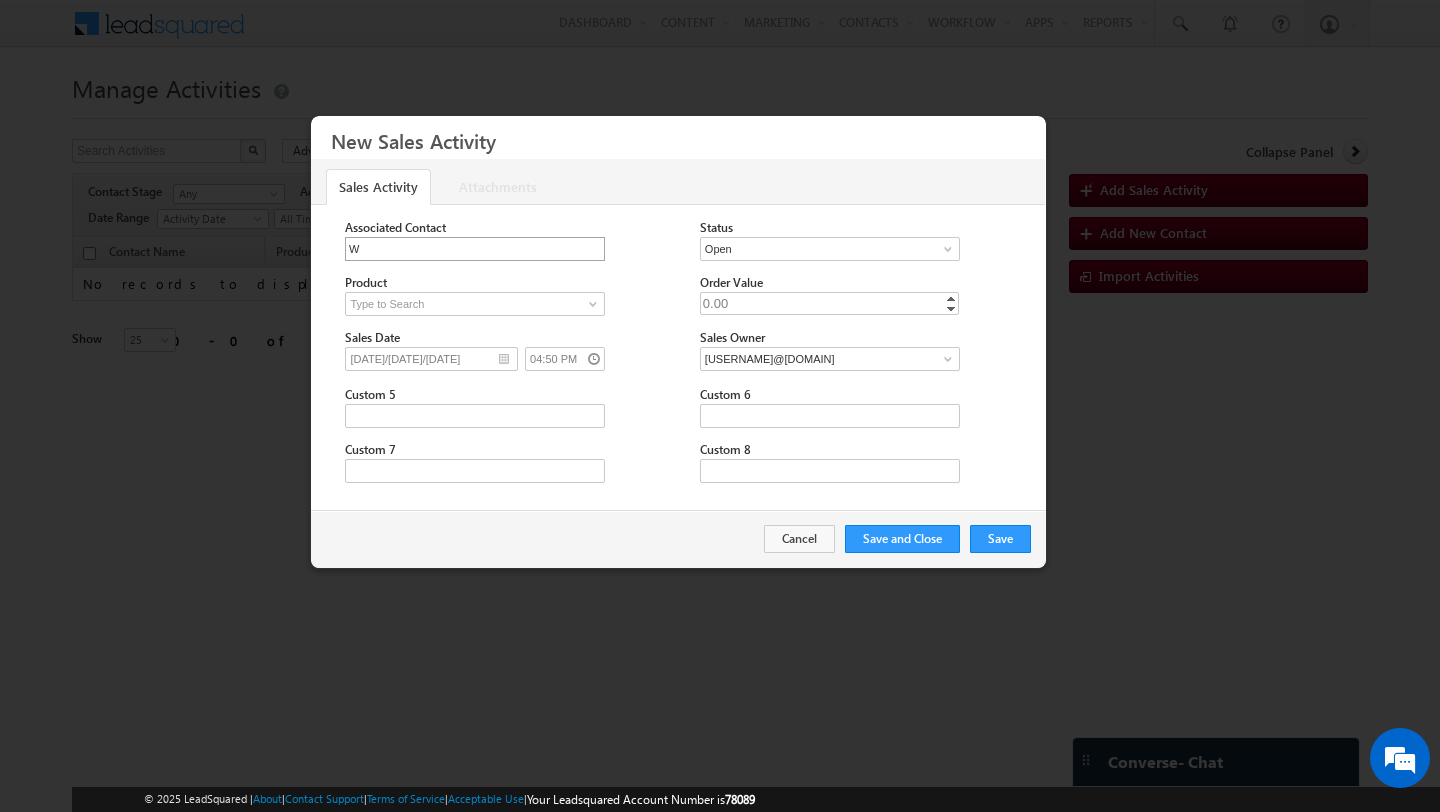 type 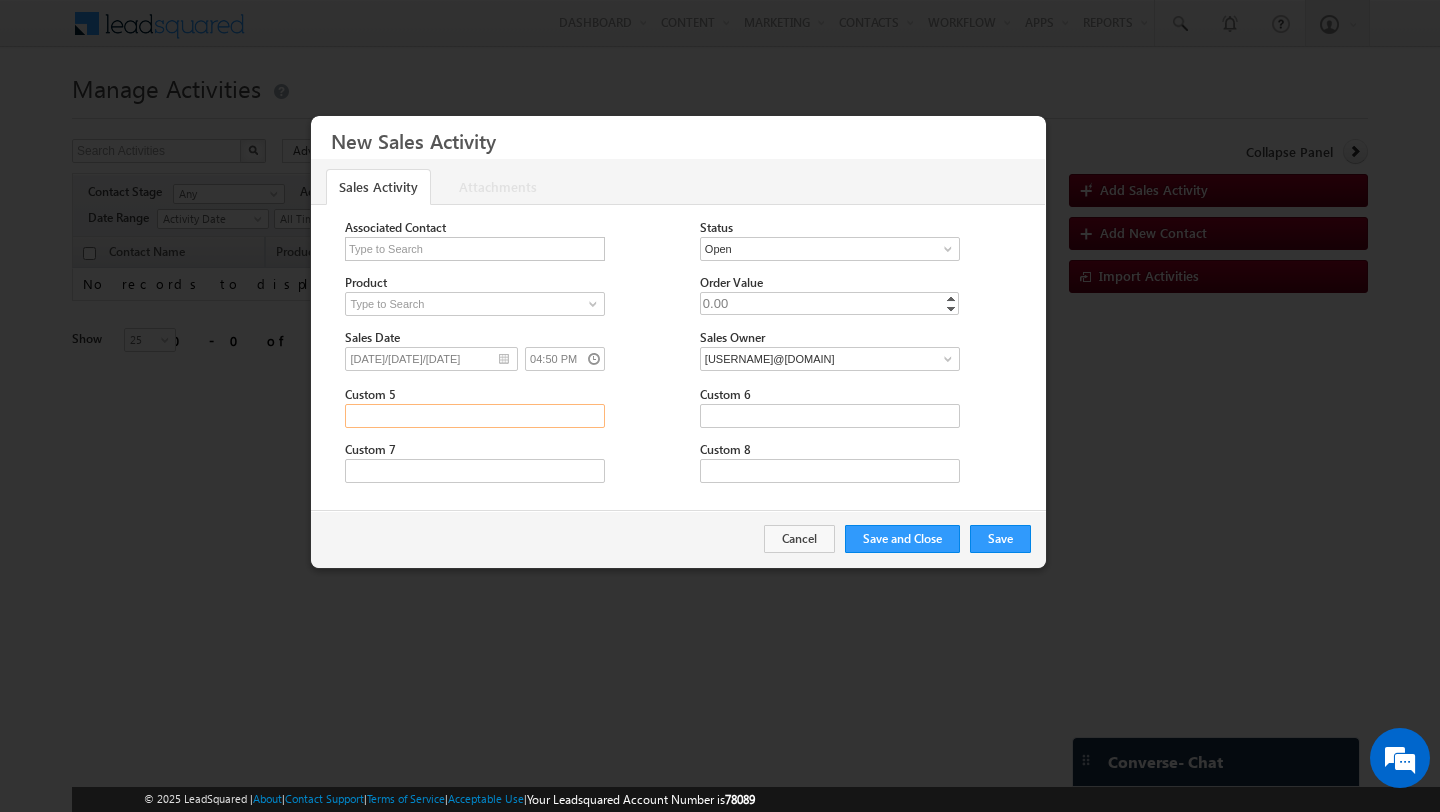 click on "Custom 5" at bounding box center (475, 416) 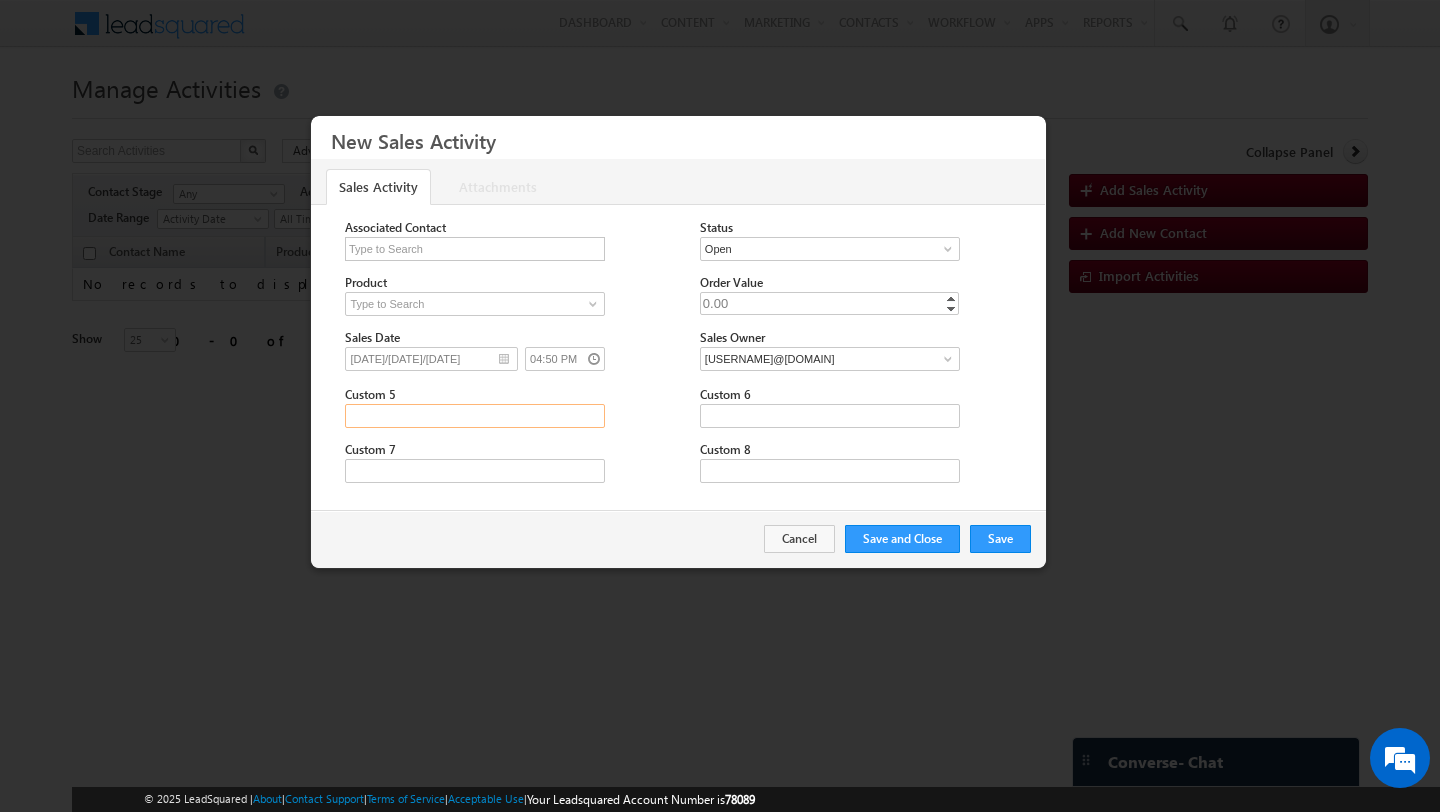 type on "i" 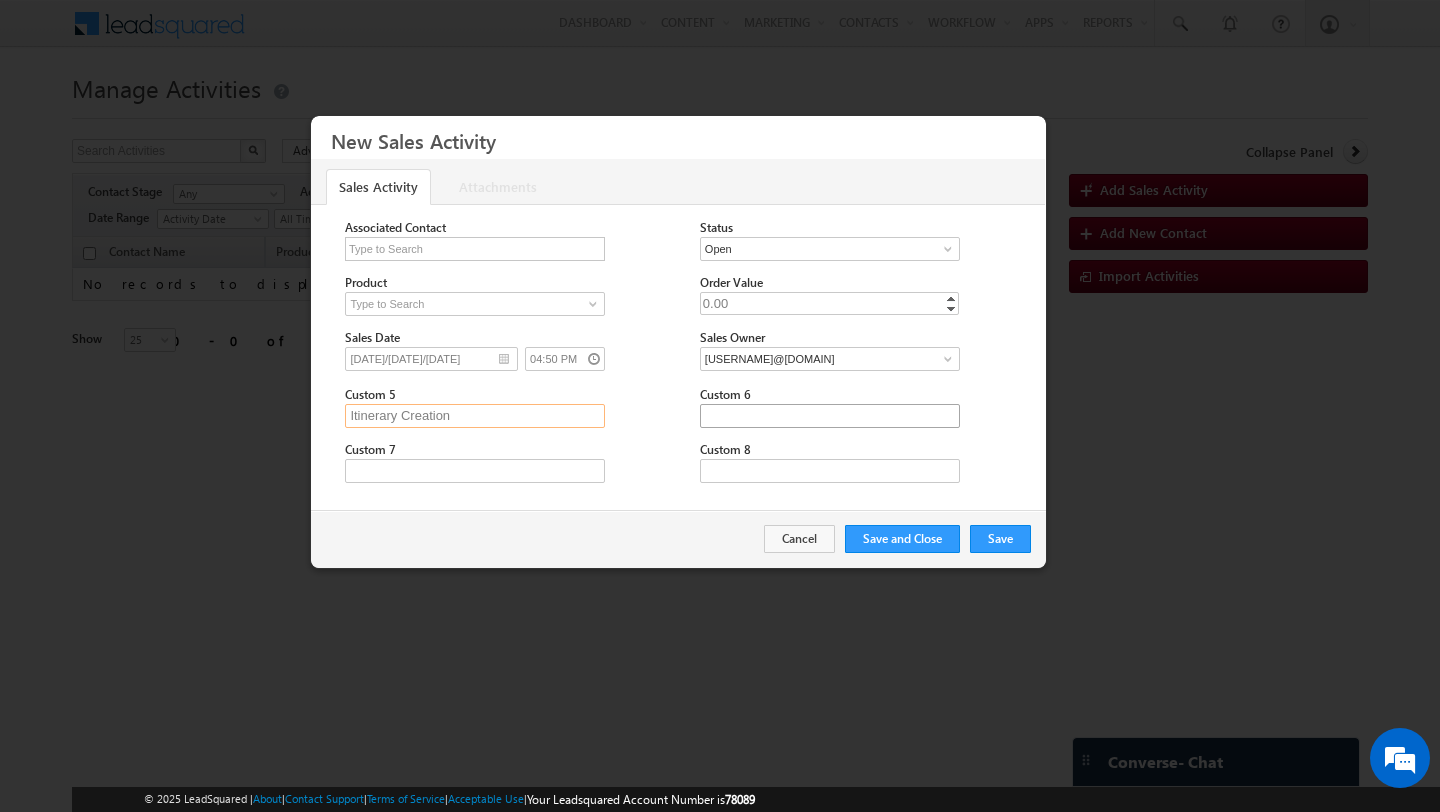 type on "Itinerary Creation" 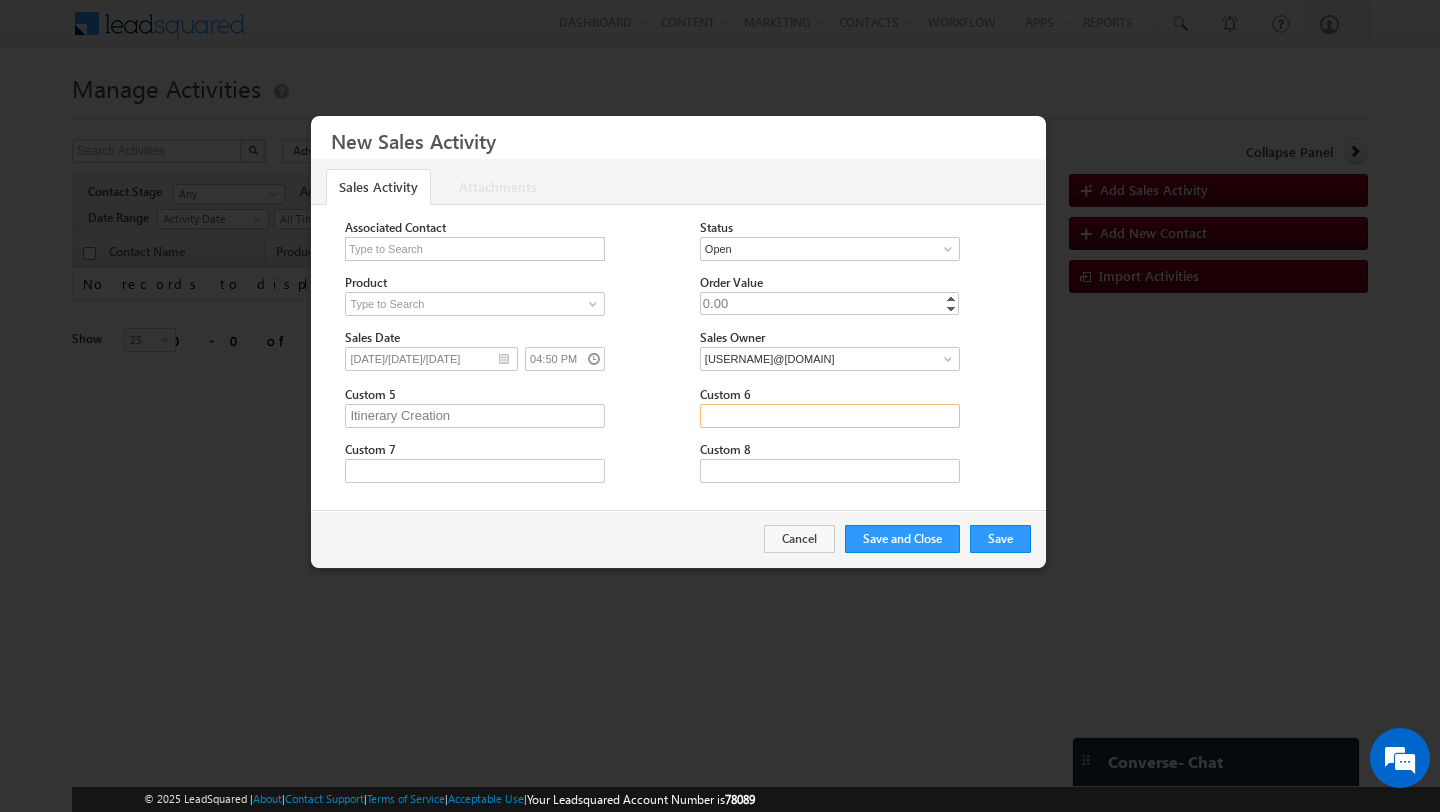 click on "Custom 6" at bounding box center [830, 416] 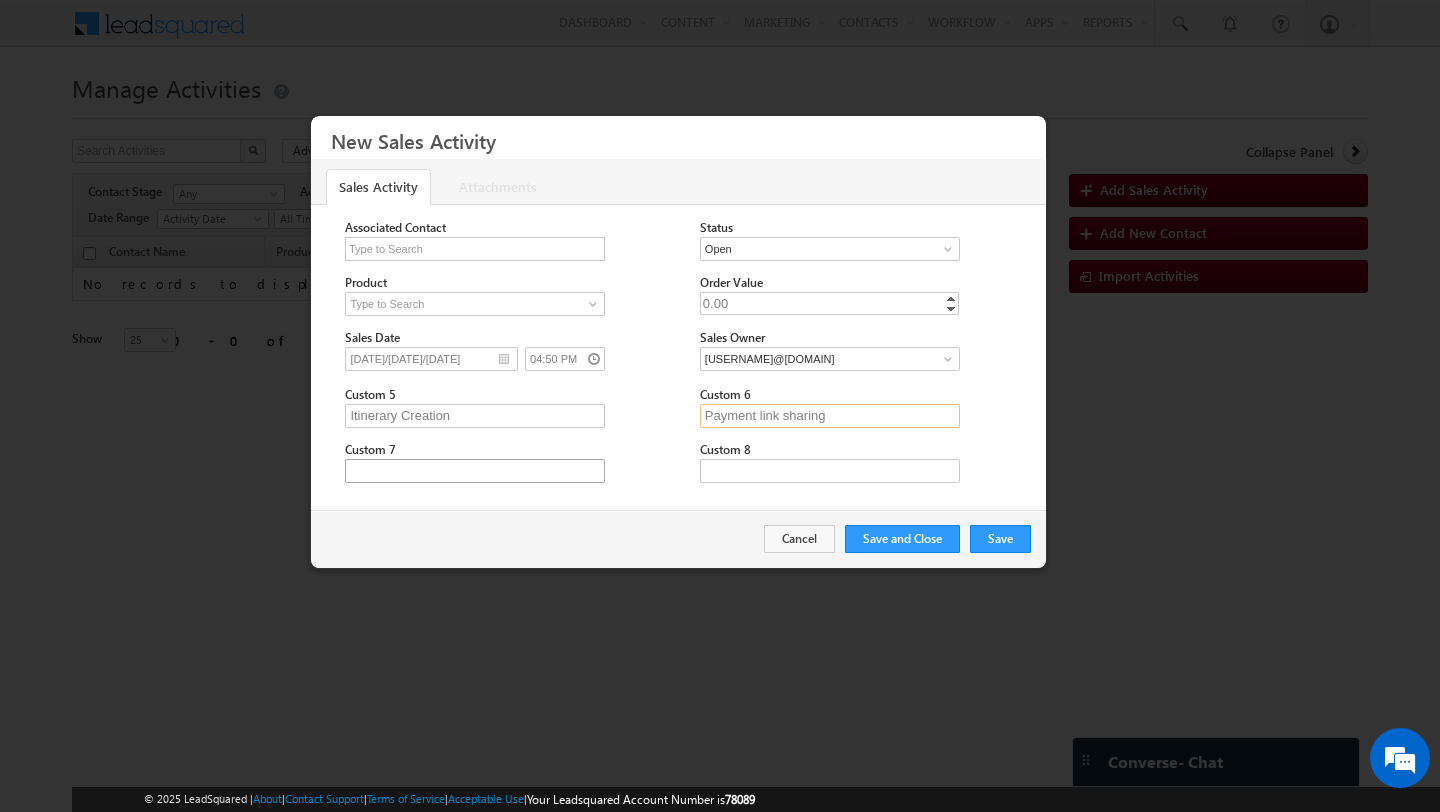 type on "Payment link sharing" 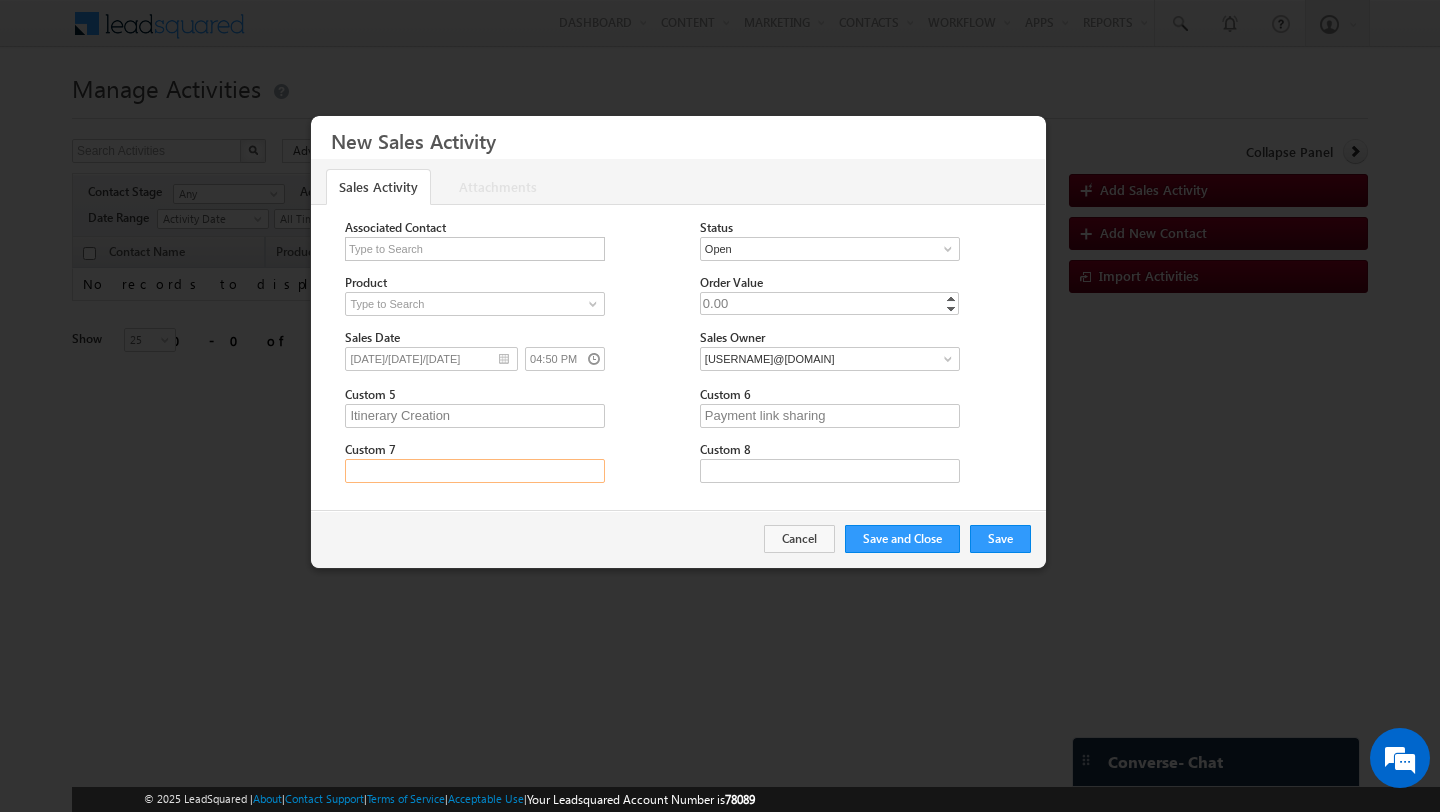 click on "Custom 7" at bounding box center (475, 471) 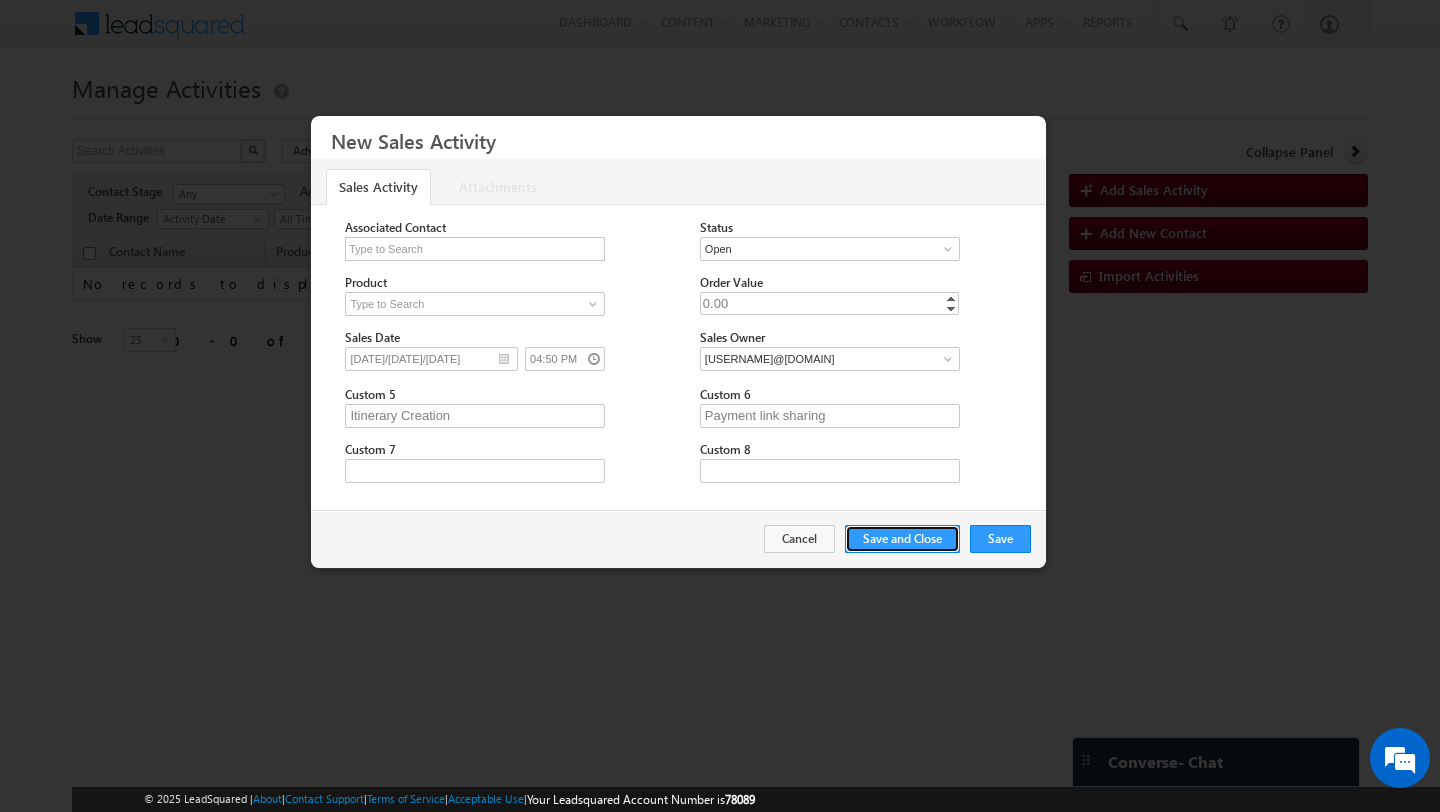 click on "Save and Close" at bounding box center [902, 539] 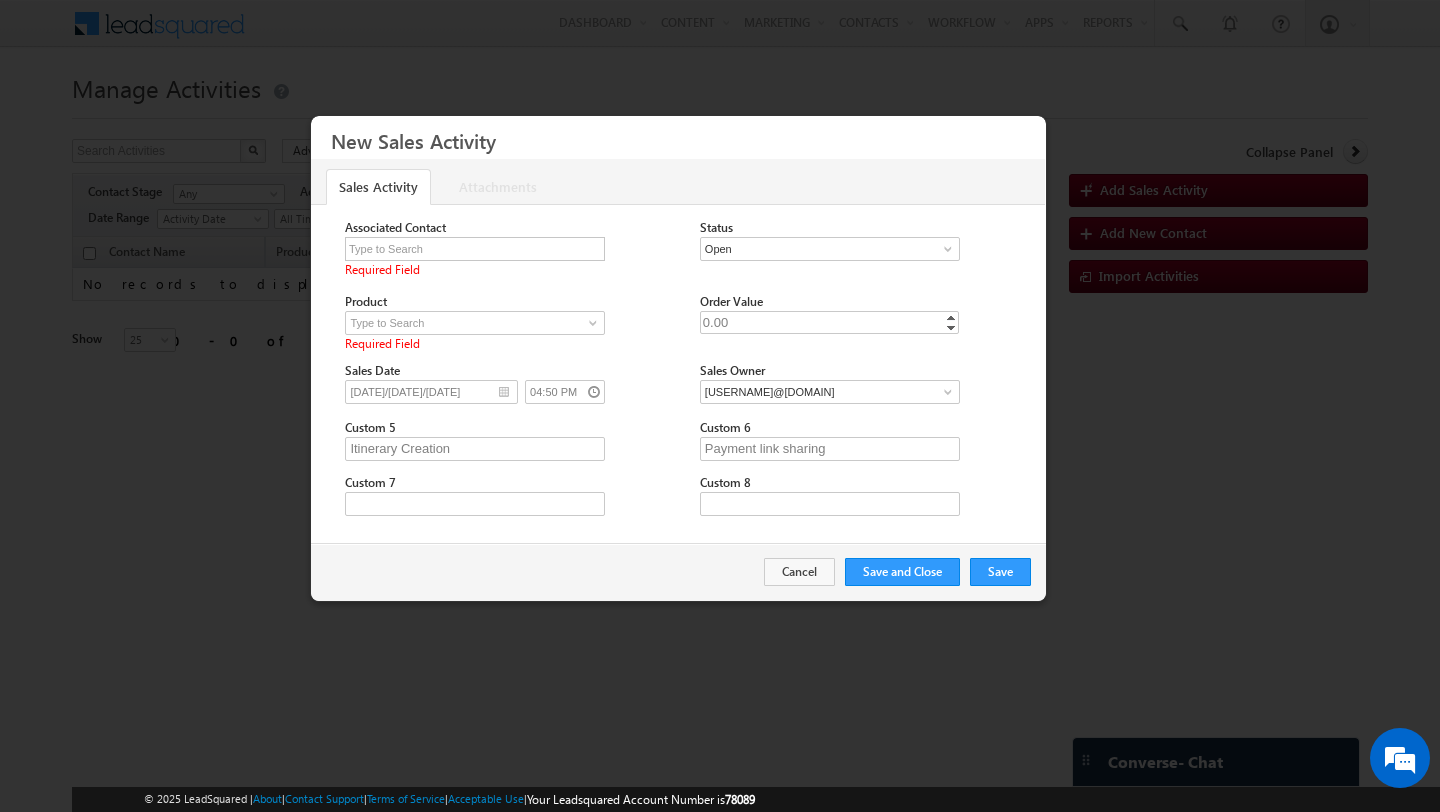 click on "Product
Required Field" at bounding box center (513, 324) 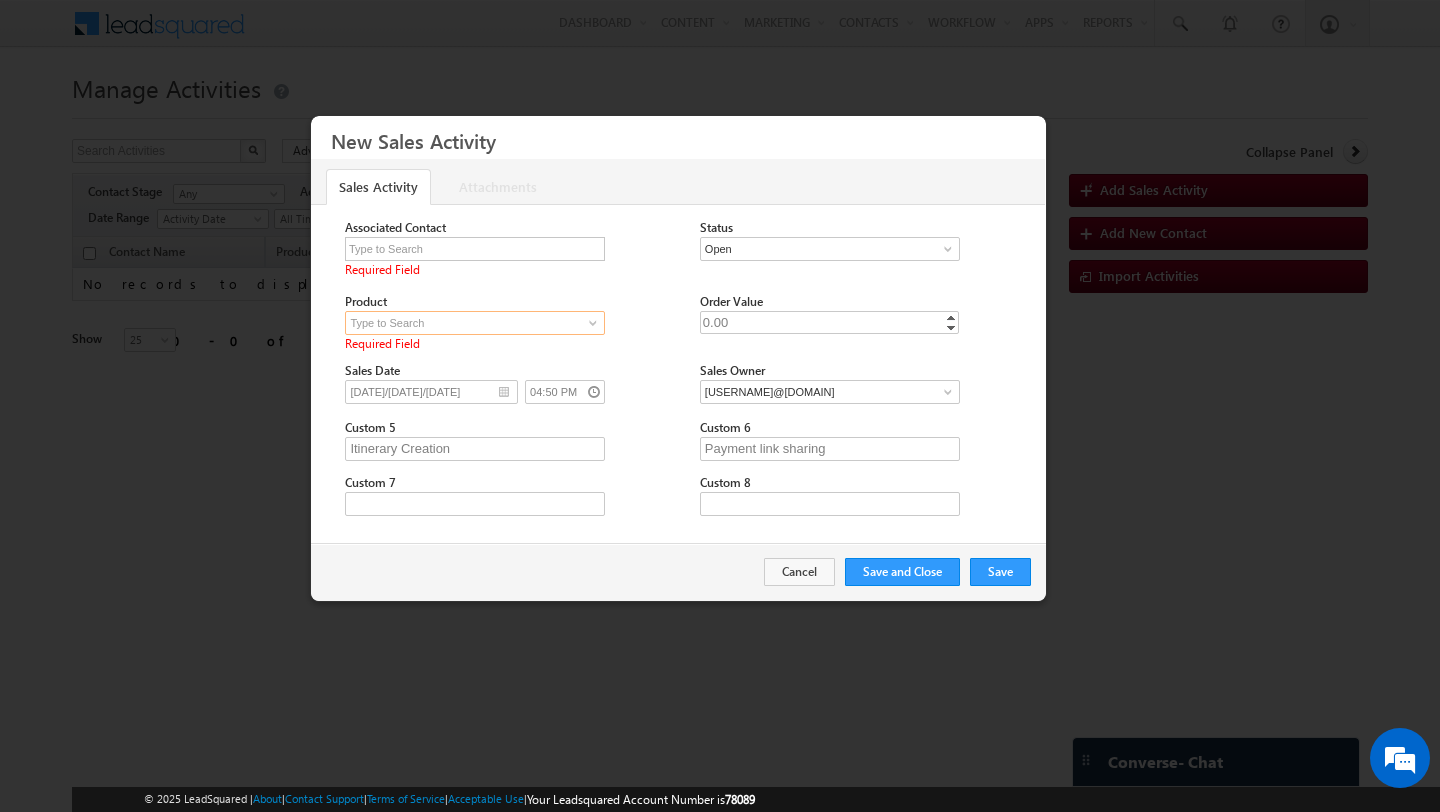 click at bounding box center (475, 323) 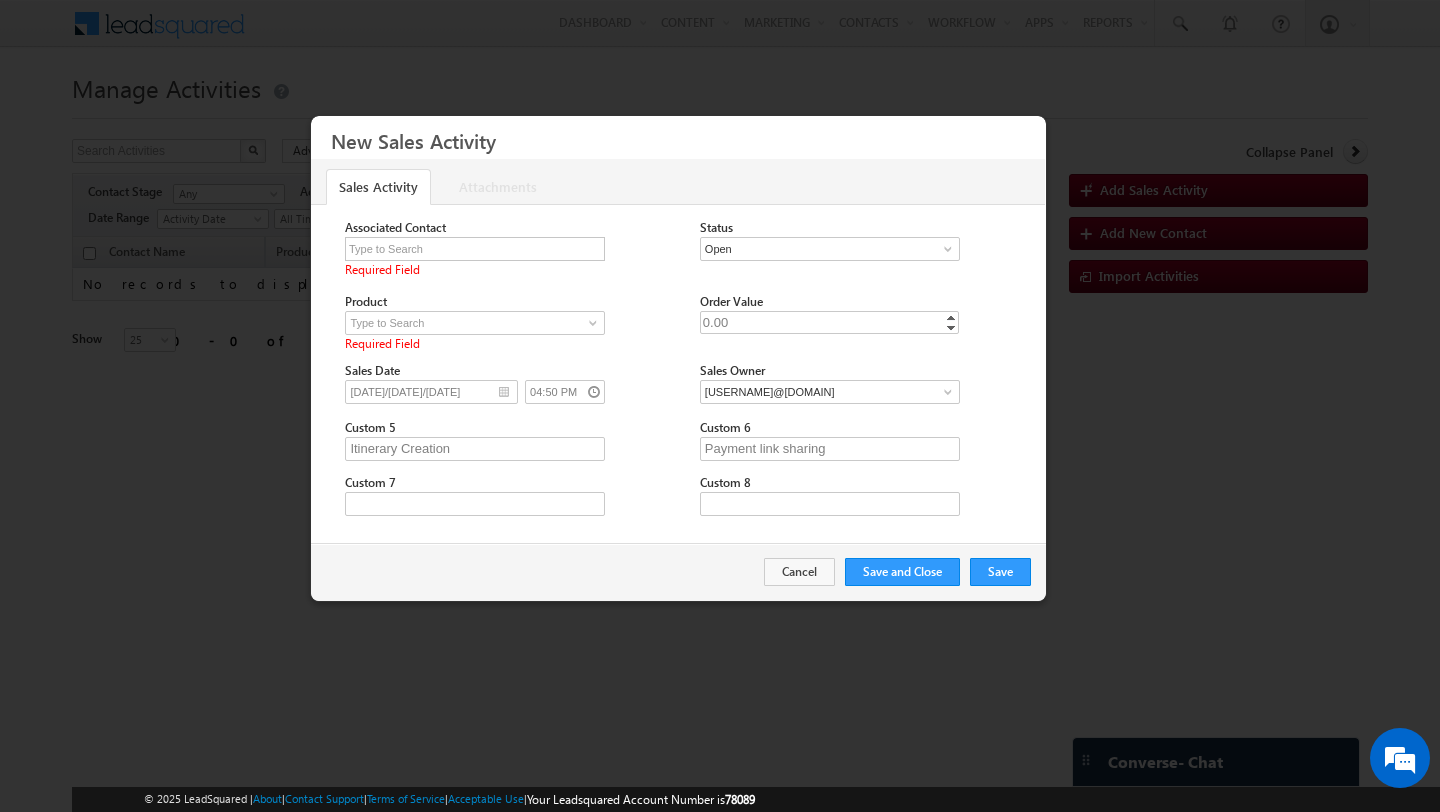 click on "Associated Contact" at bounding box center (395, 227) 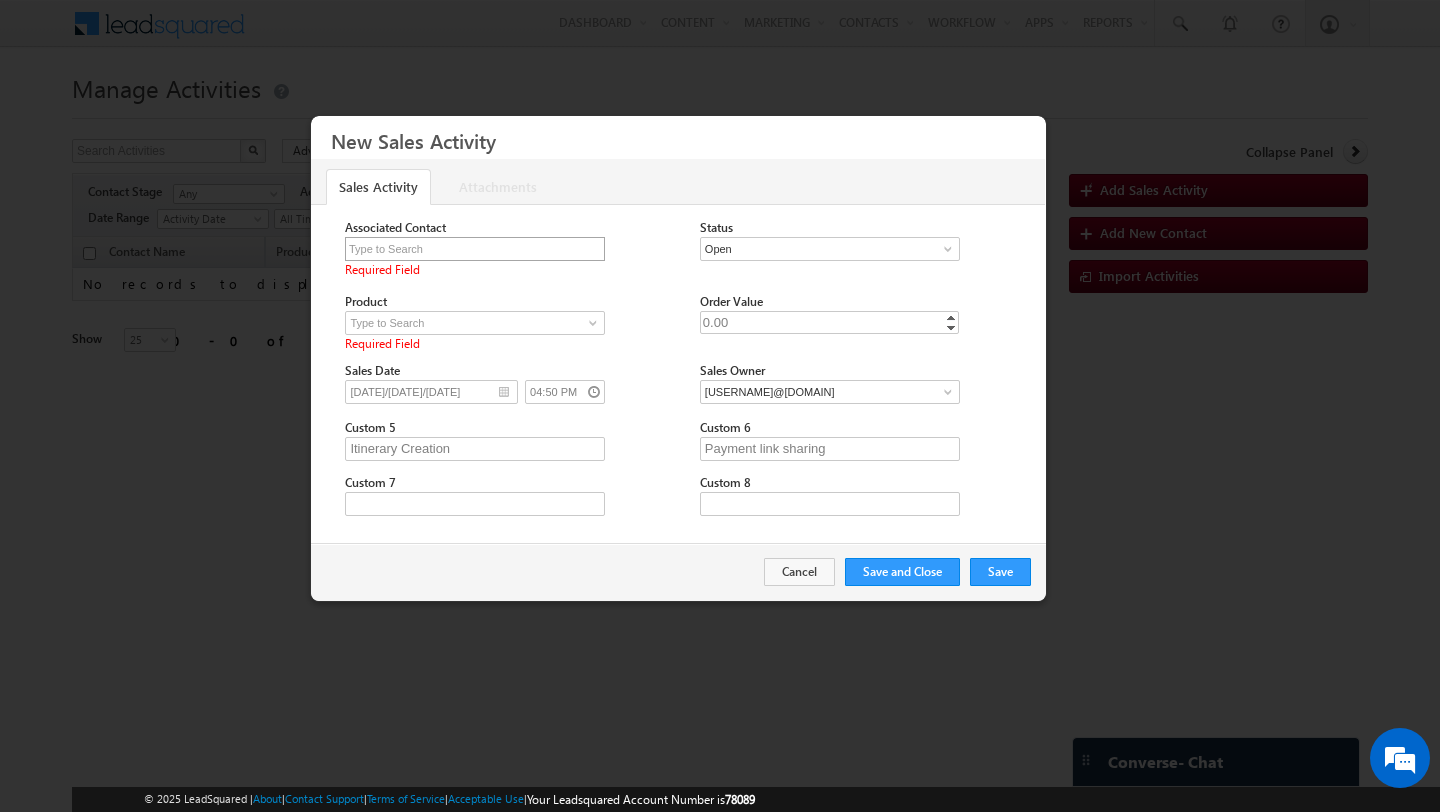 click at bounding box center (475, 249) 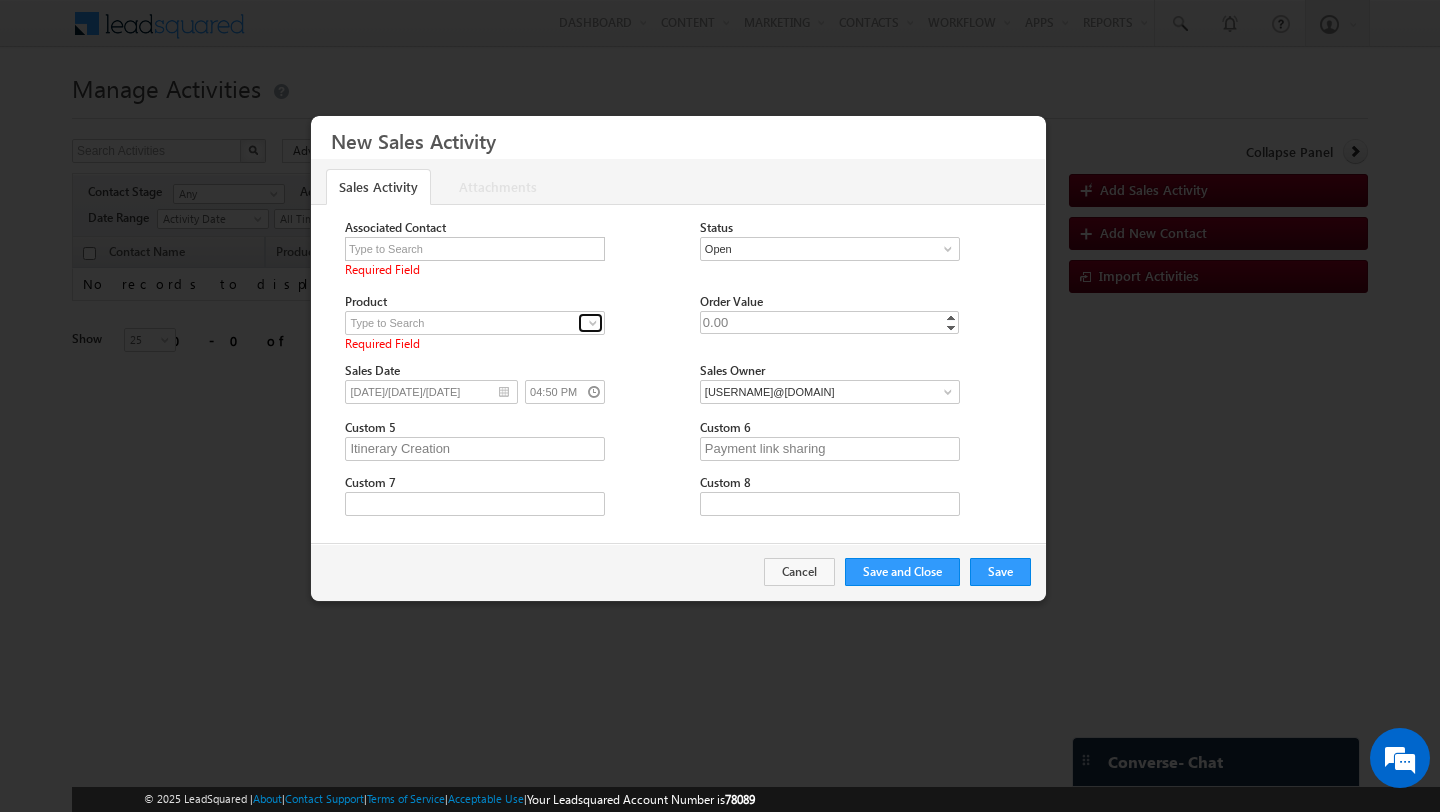 click at bounding box center [593, 323] 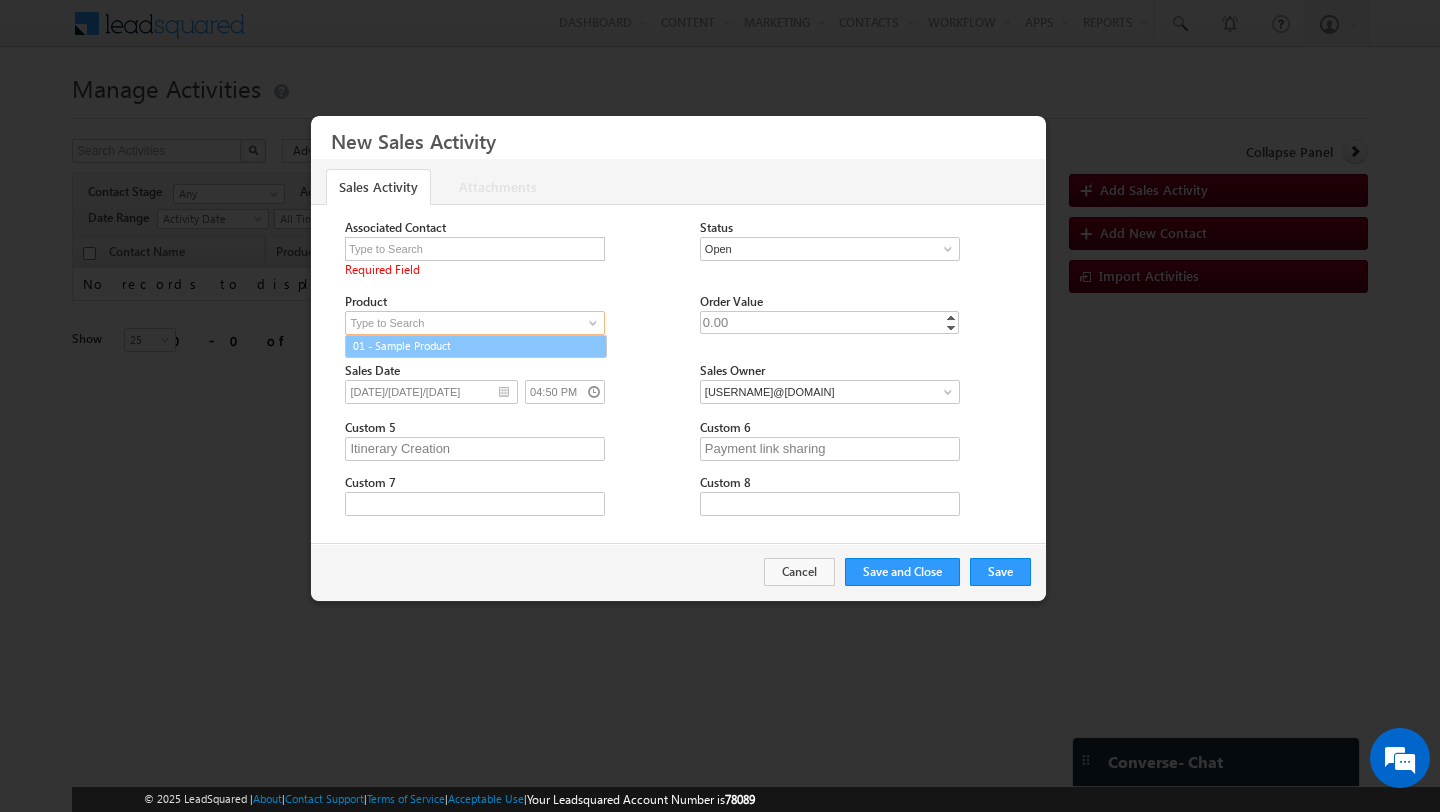 click on "01 - Sample Product" at bounding box center [476, 346] 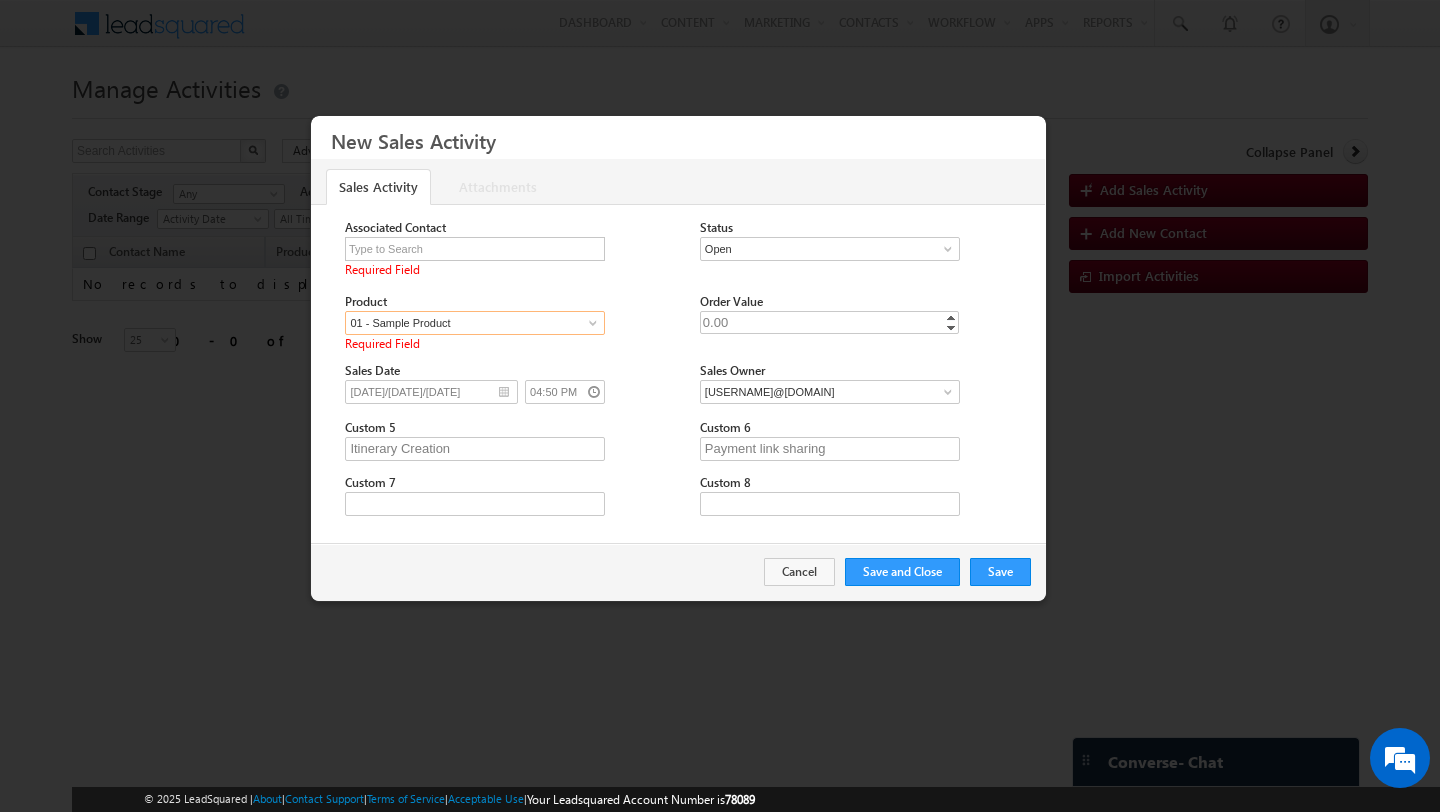 click on "01 - Sample Product" at bounding box center [475, 323] 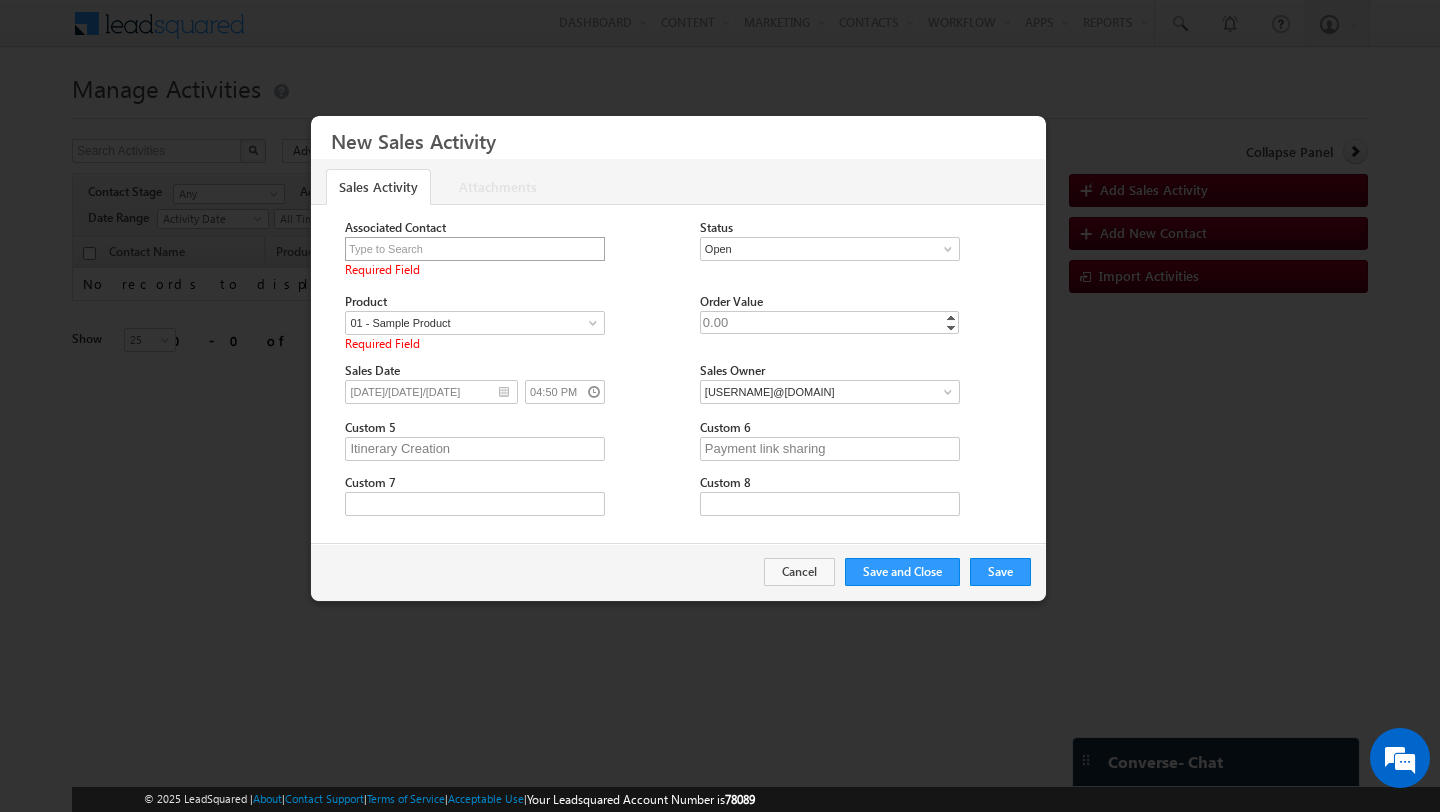 click at bounding box center (475, 249) 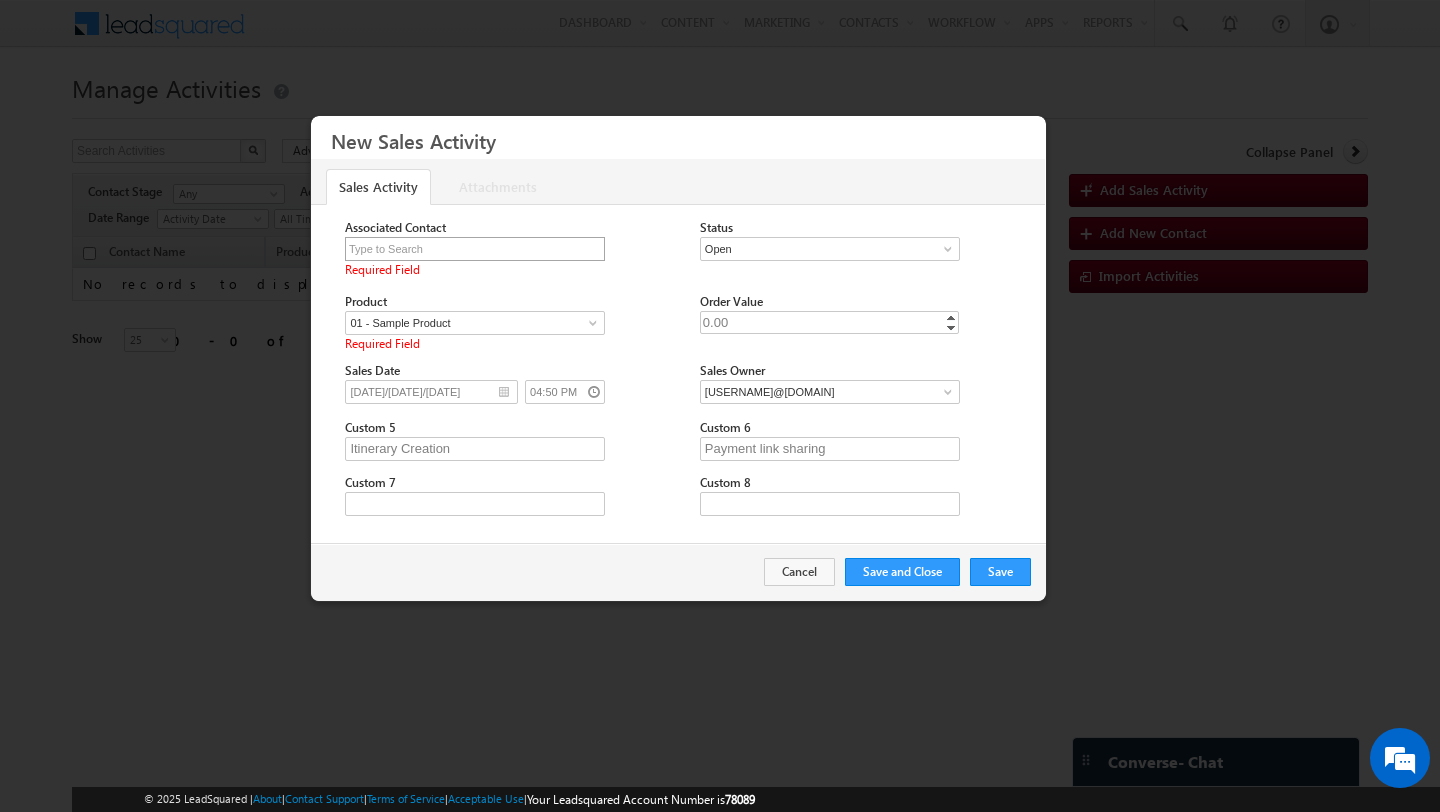 type on "A" 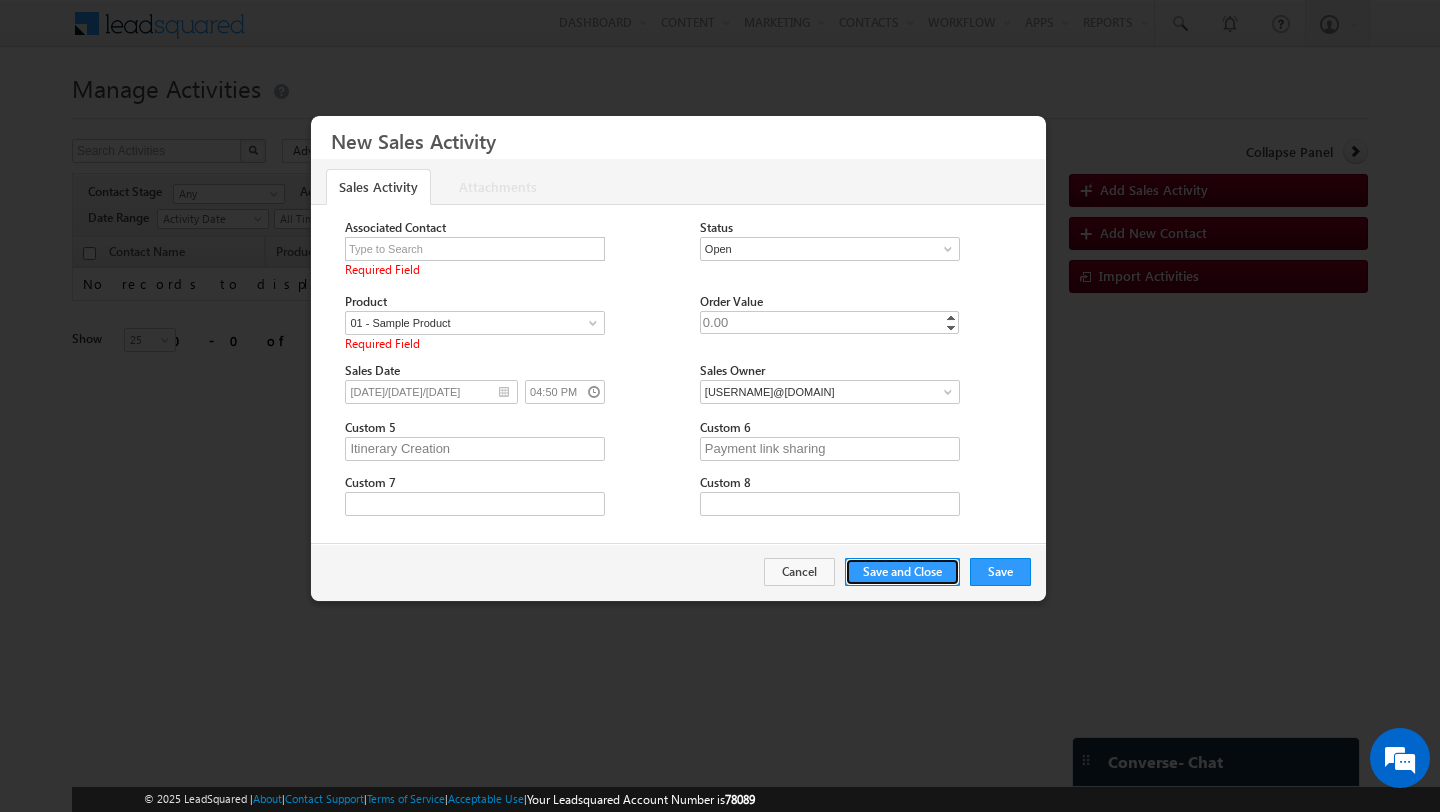 click on "Save and Close" at bounding box center [902, 572] 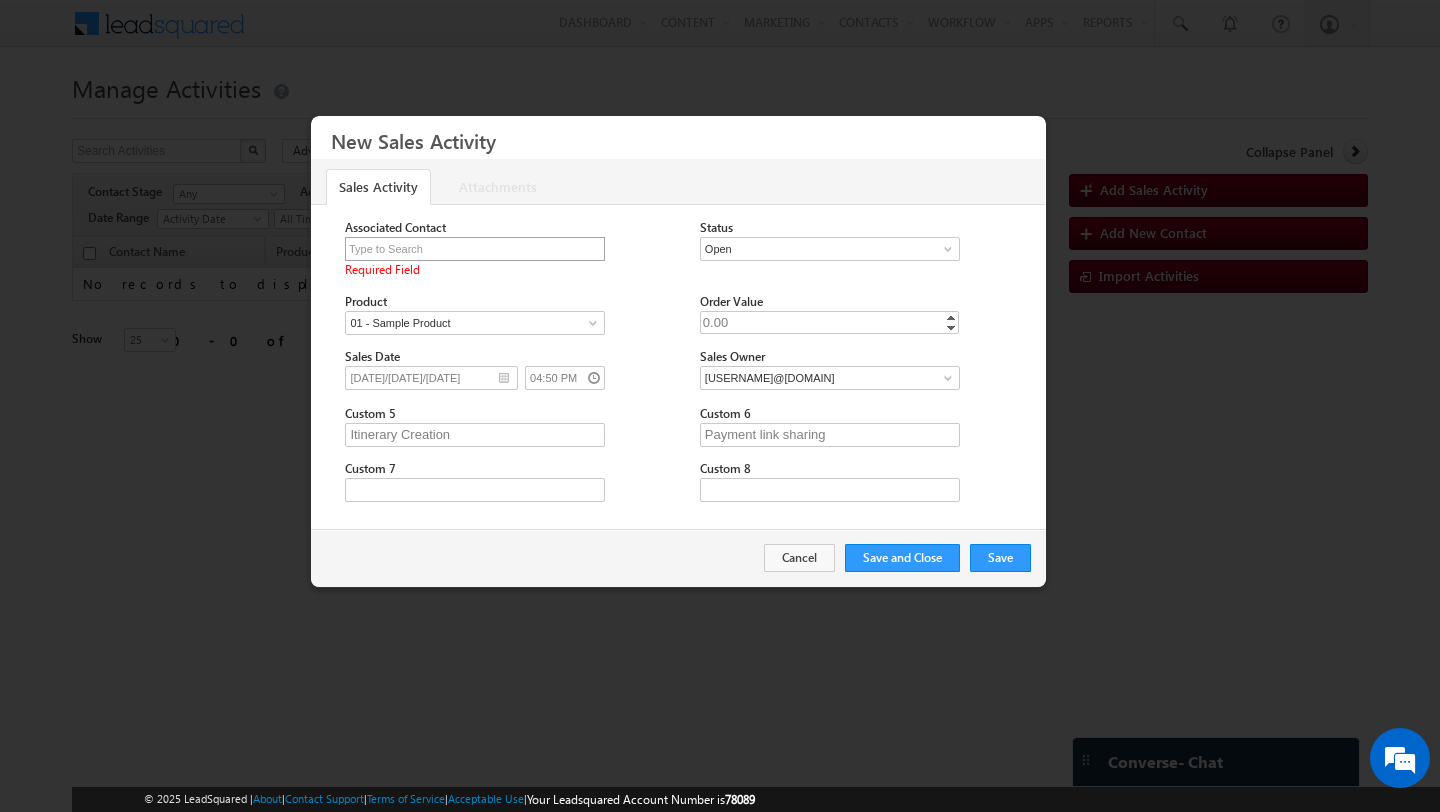 click at bounding box center (475, 249) 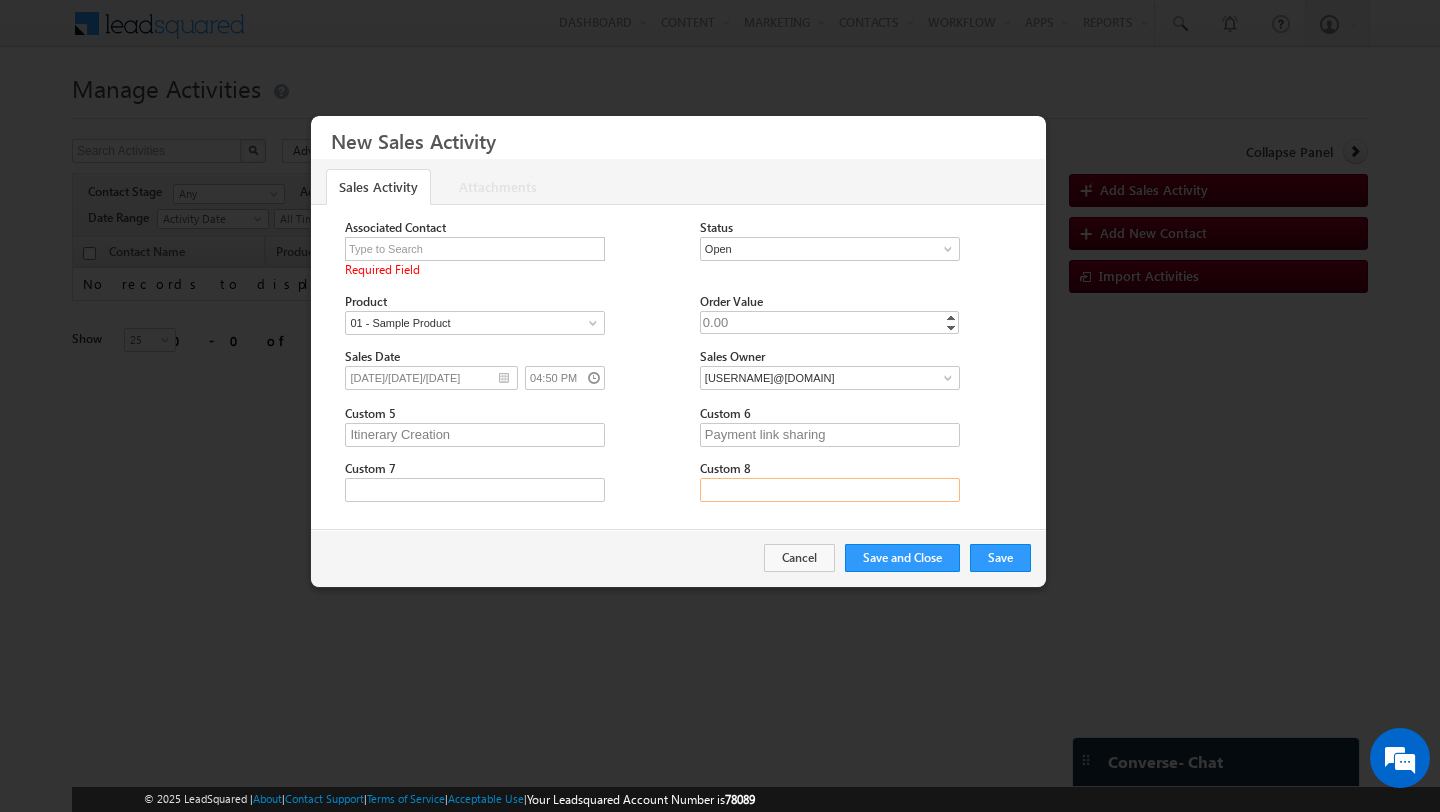 click on "Custom 8" at bounding box center [830, 490] 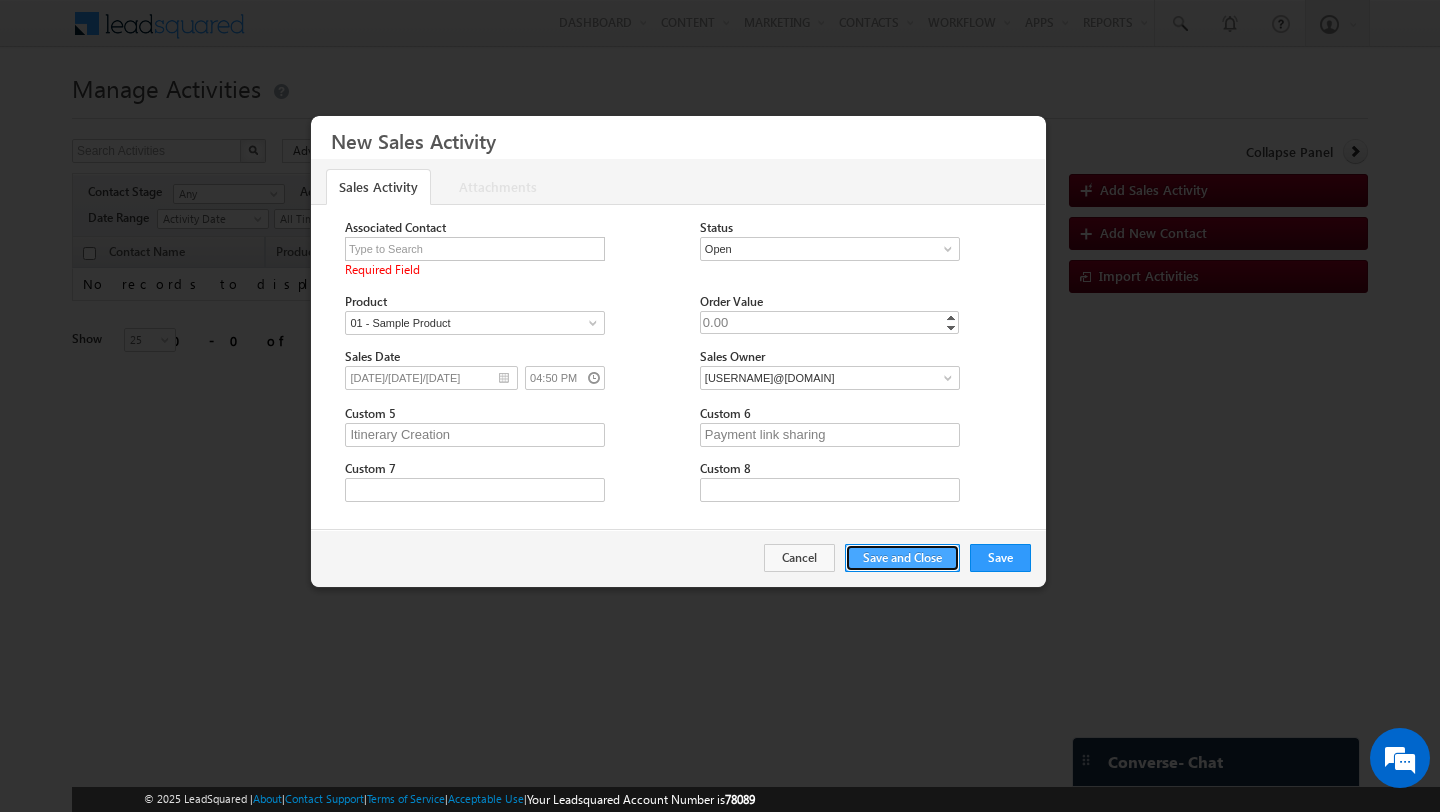click on "Save and Close" at bounding box center (902, 558) 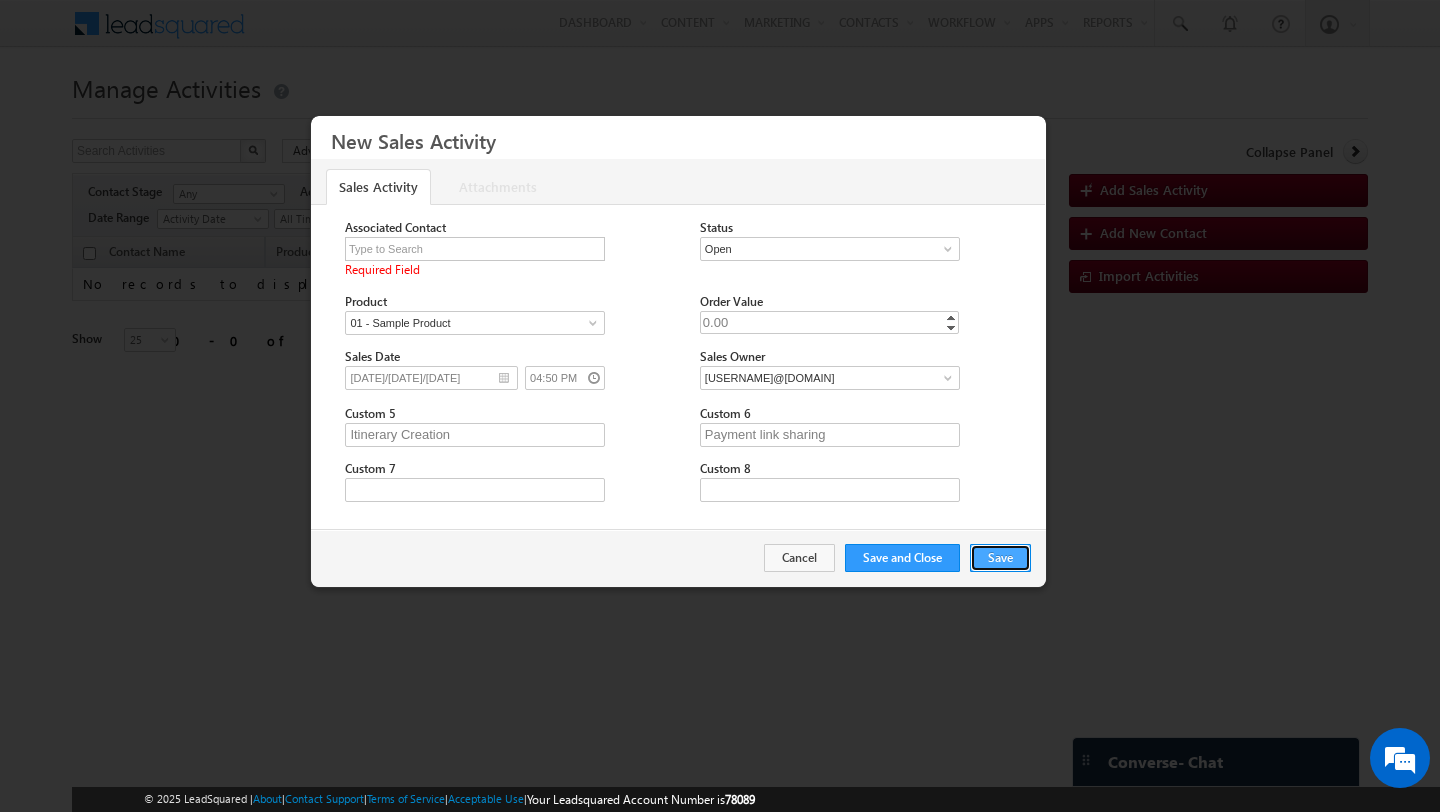 click on "Save" at bounding box center (1000, 558) 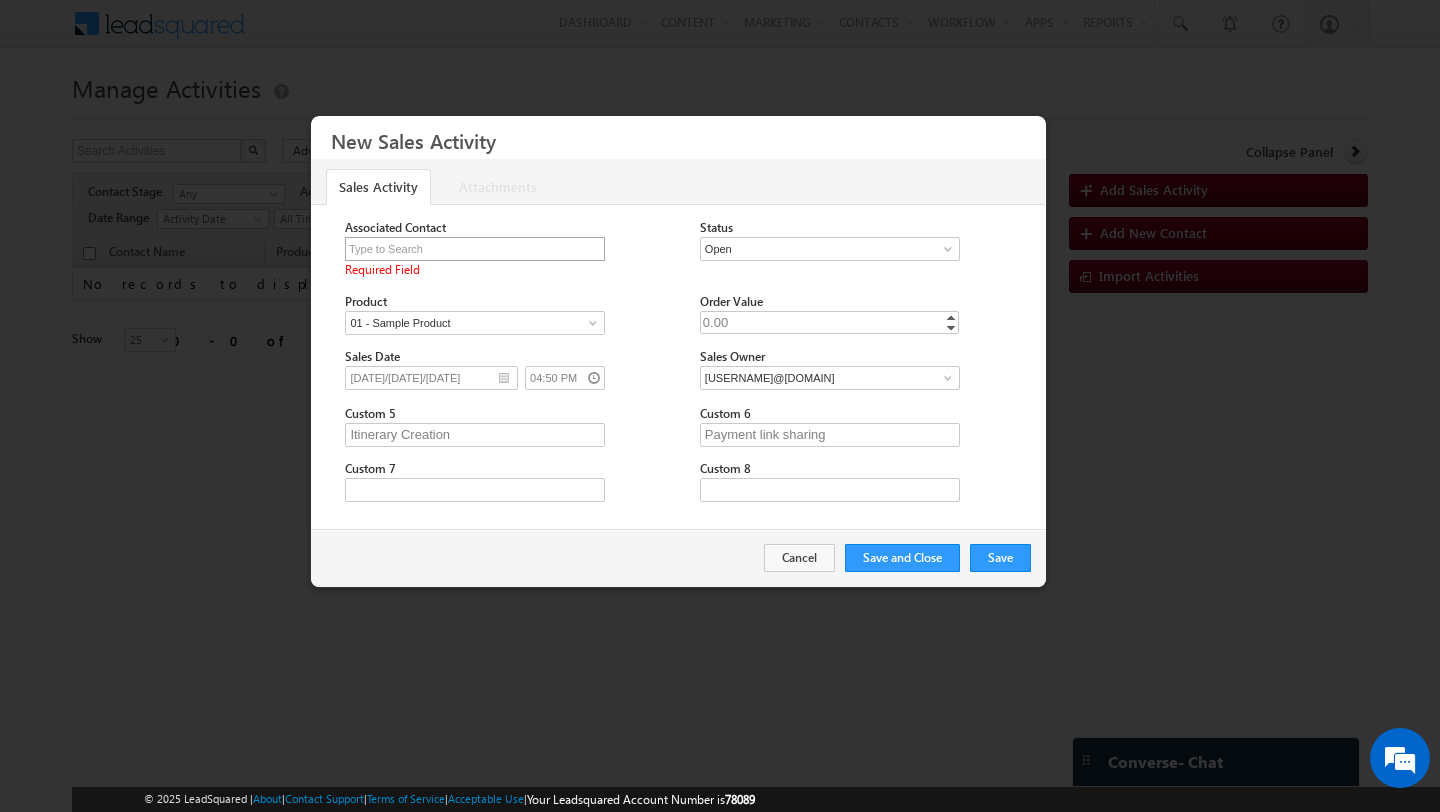 click at bounding box center [475, 249] 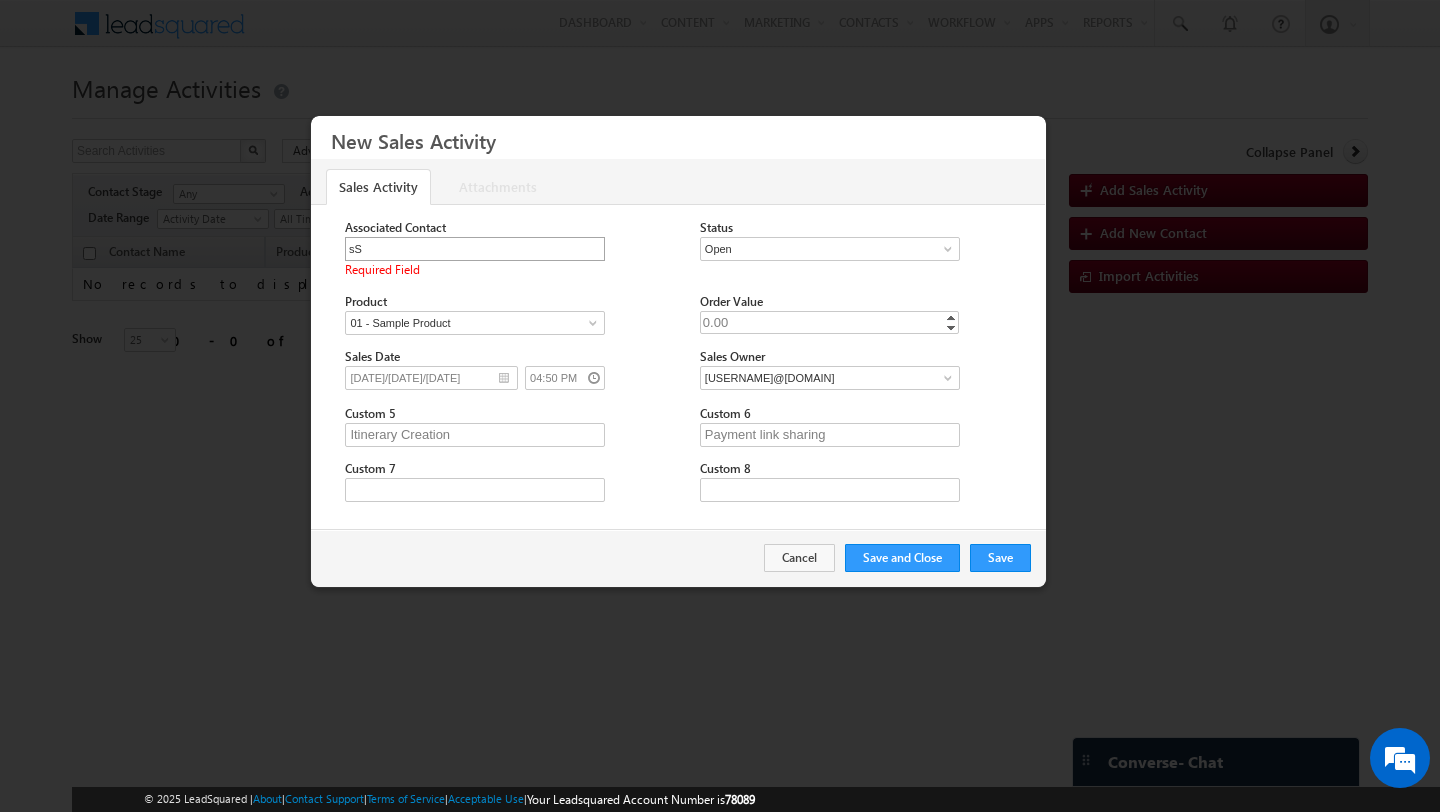 type on "s" 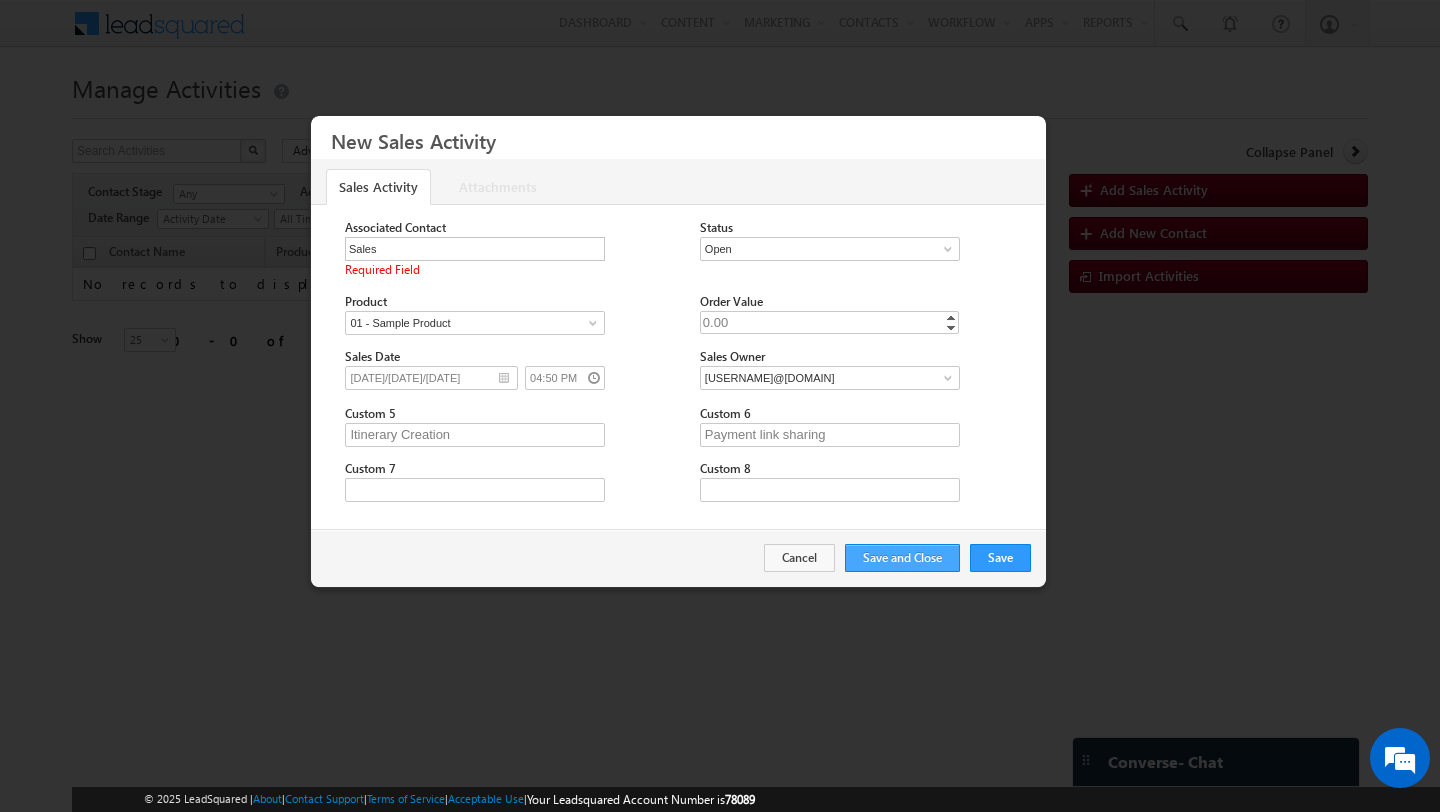 type on "Sales" 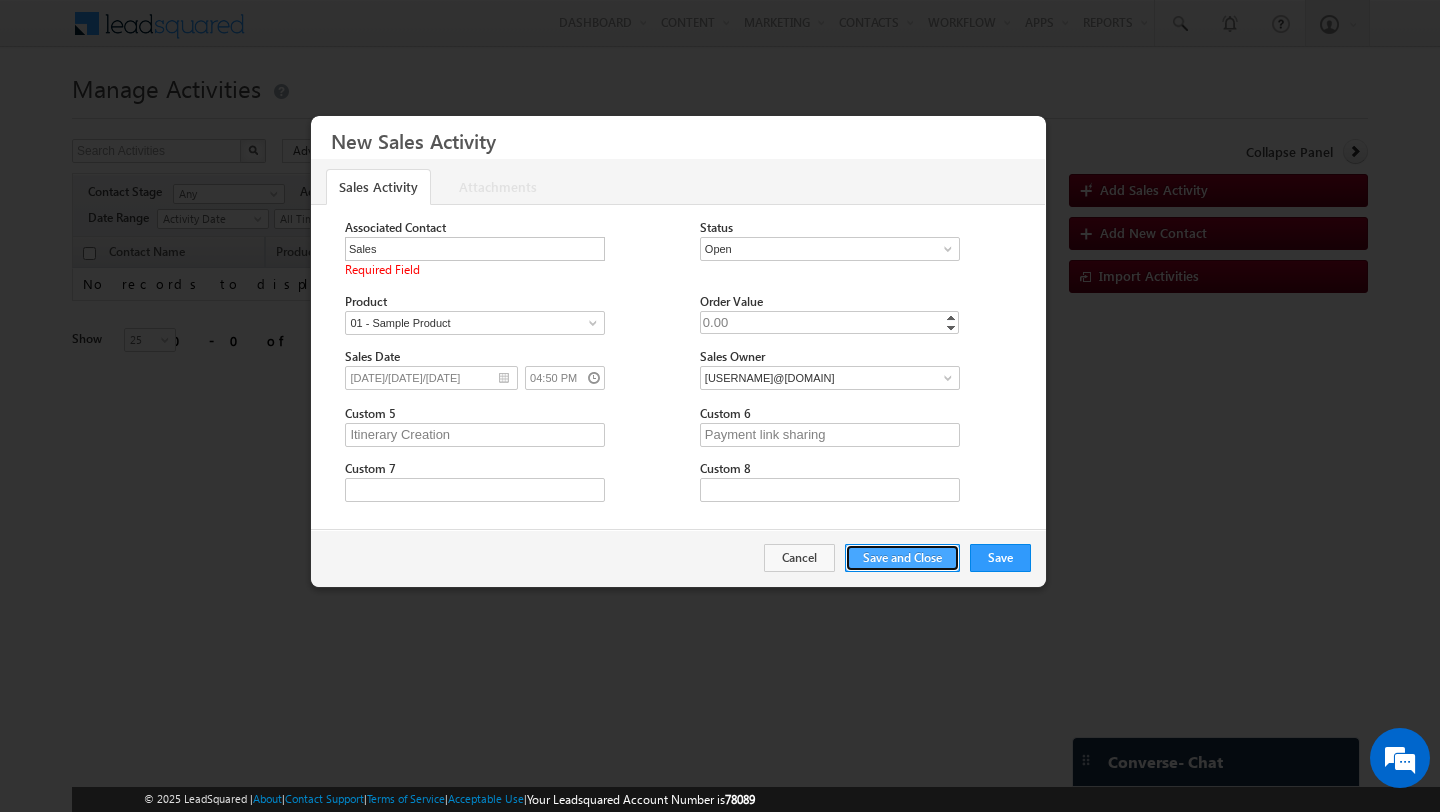 type 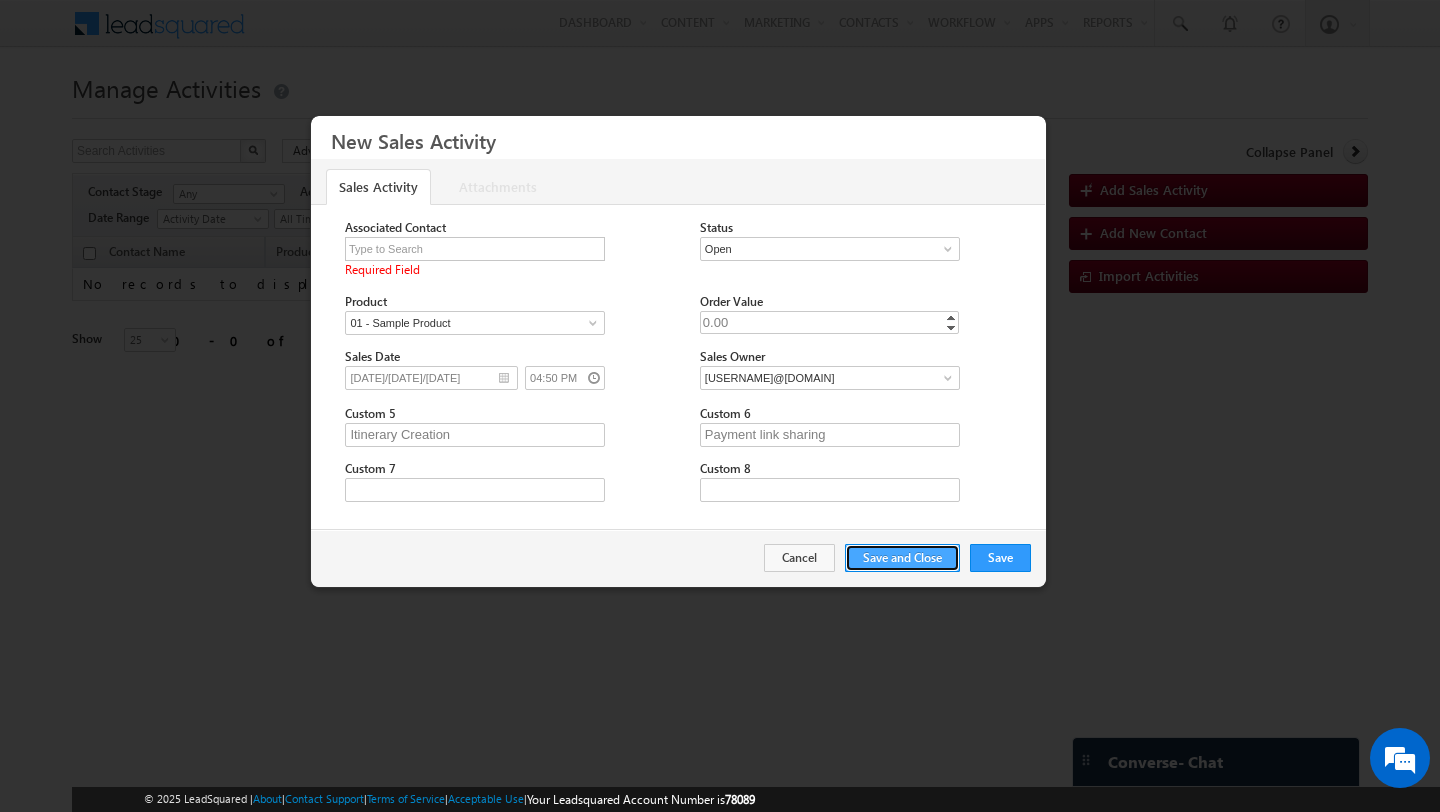 click on "Save and Close" at bounding box center [902, 558] 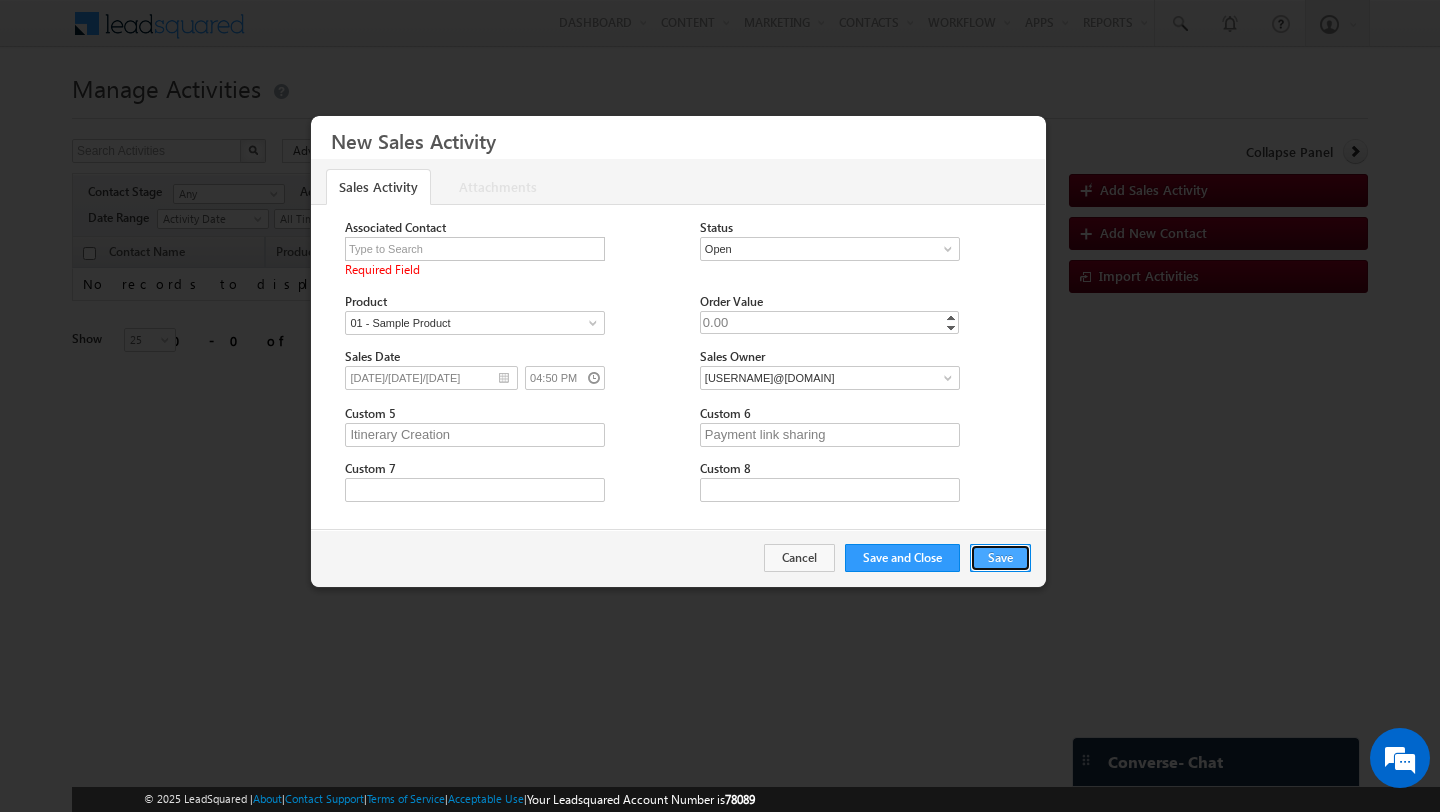 click on "Save" at bounding box center (1000, 558) 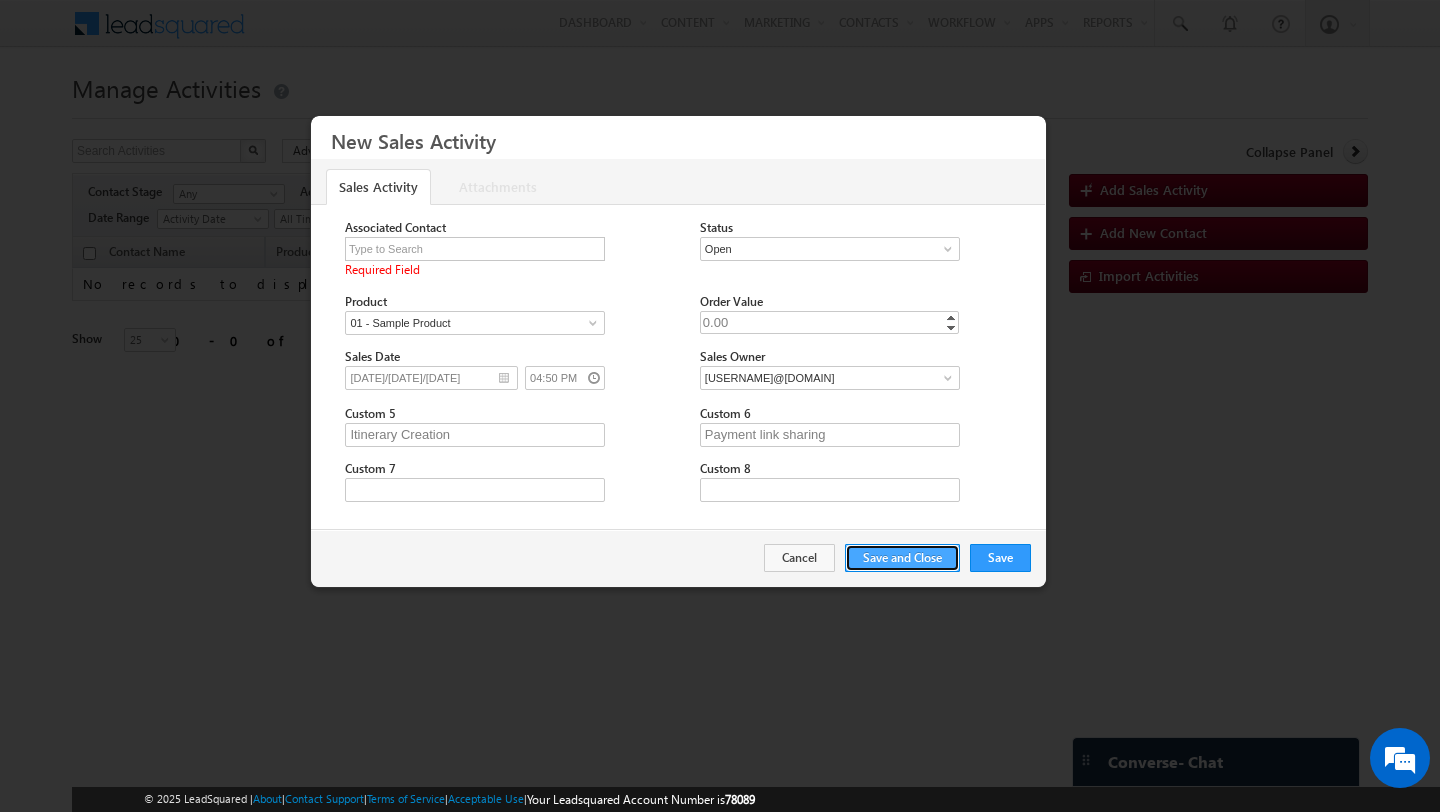 click on "Save and Close" at bounding box center (902, 558) 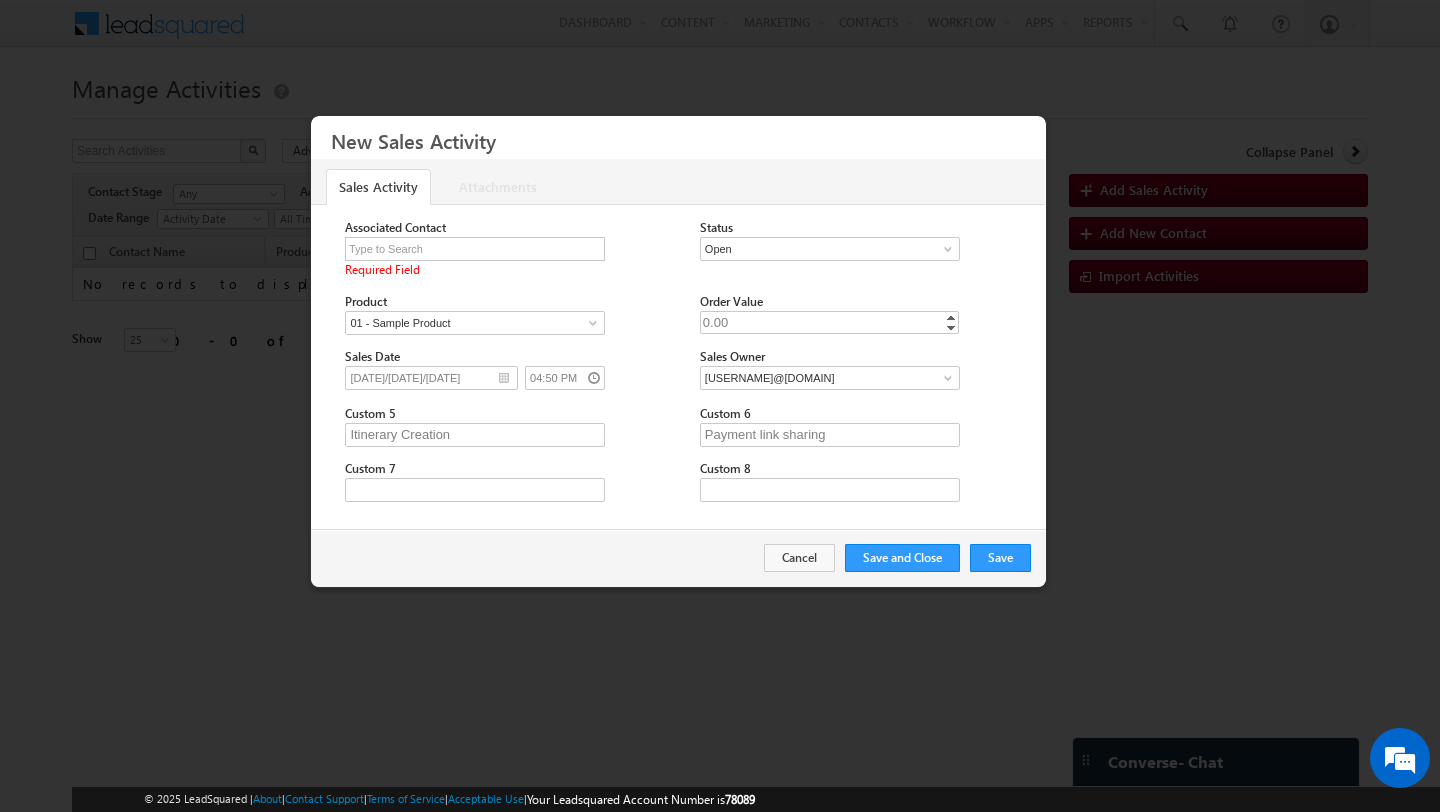 click at bounding box center (720, 406) 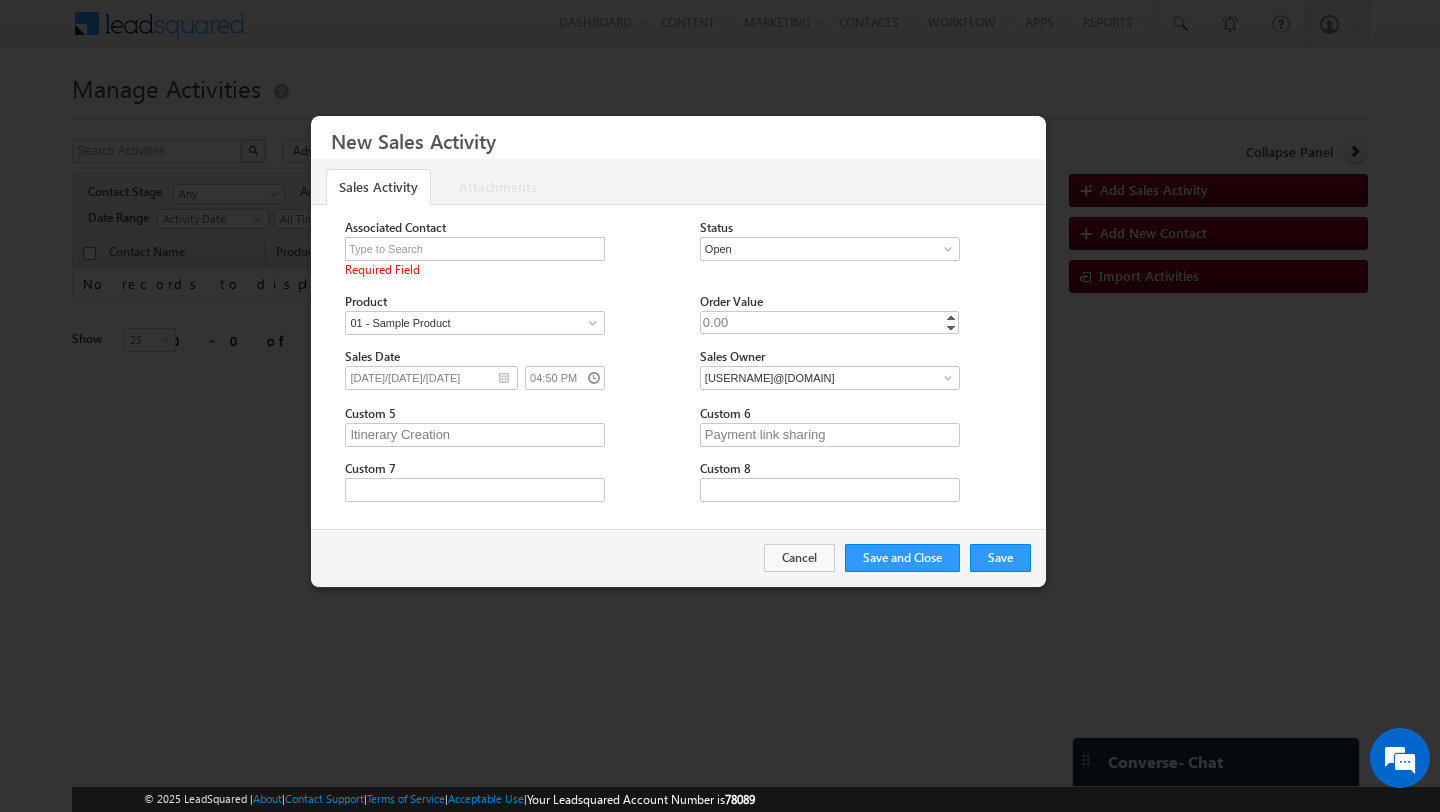 click on "Associated Contact" at bounding box center [395, 227] 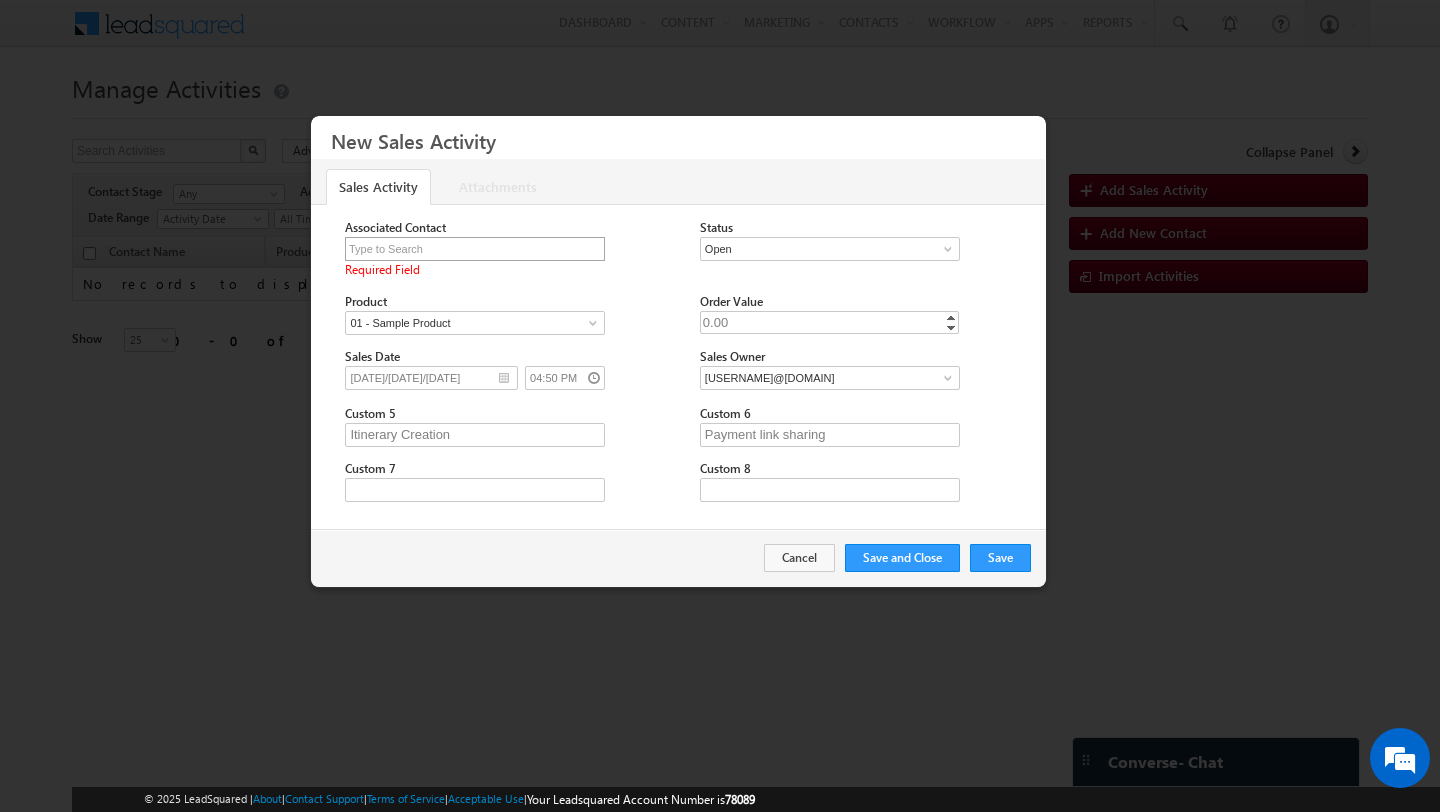 click at bounding box center (475, 249) 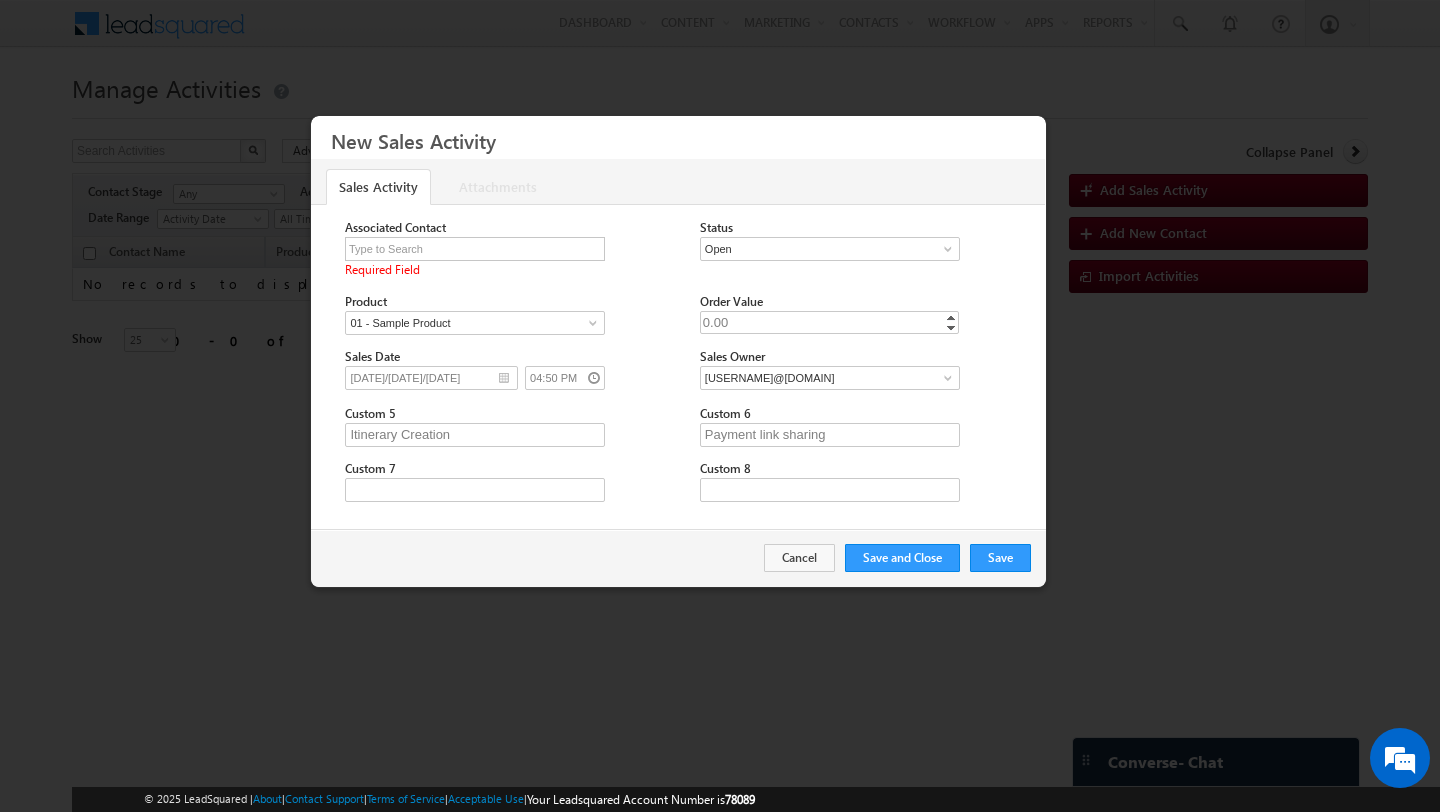 click on "Associated Contact
Required Field
Status" at bounding box center (678, 366) 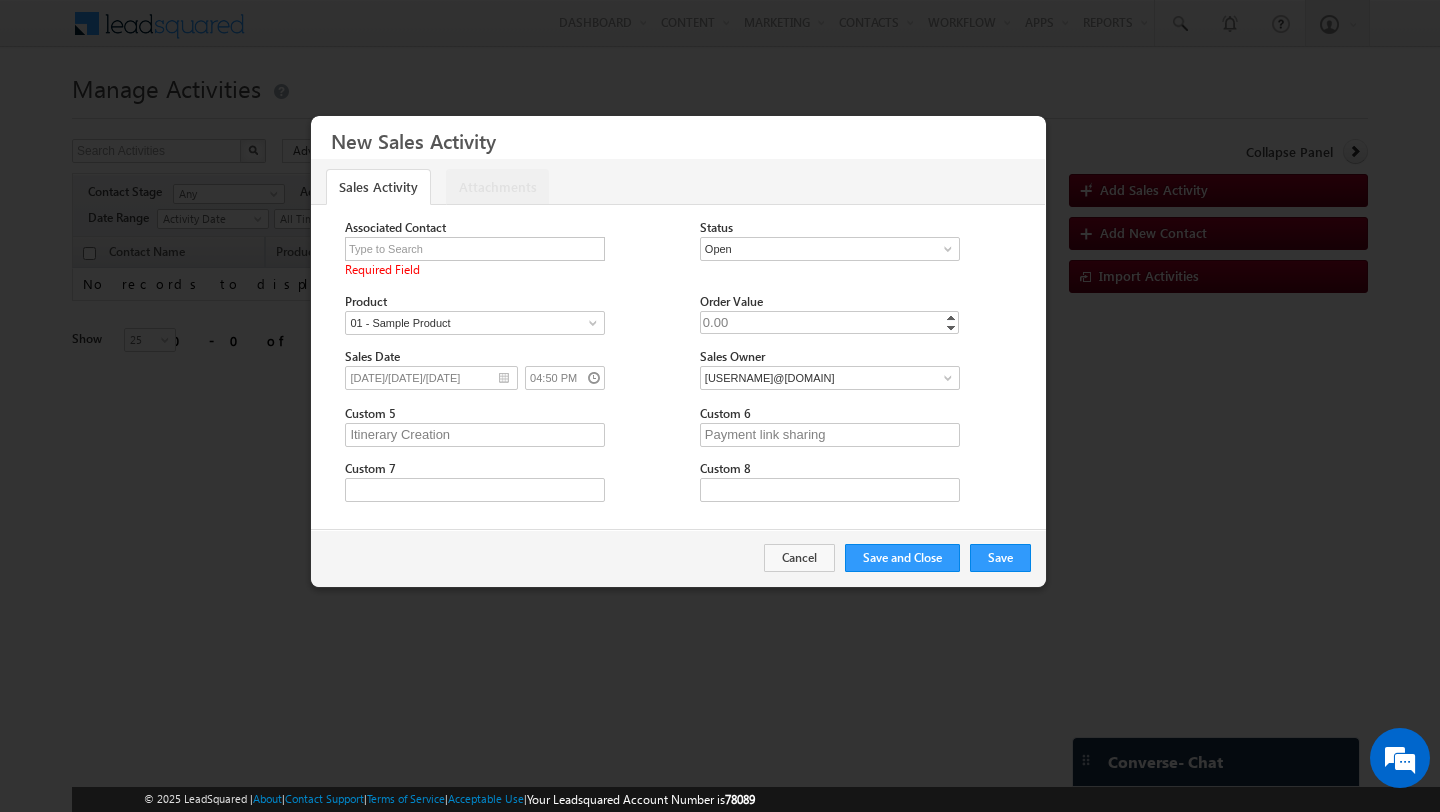 click on "Attachments" at bounding box center [497, 187] 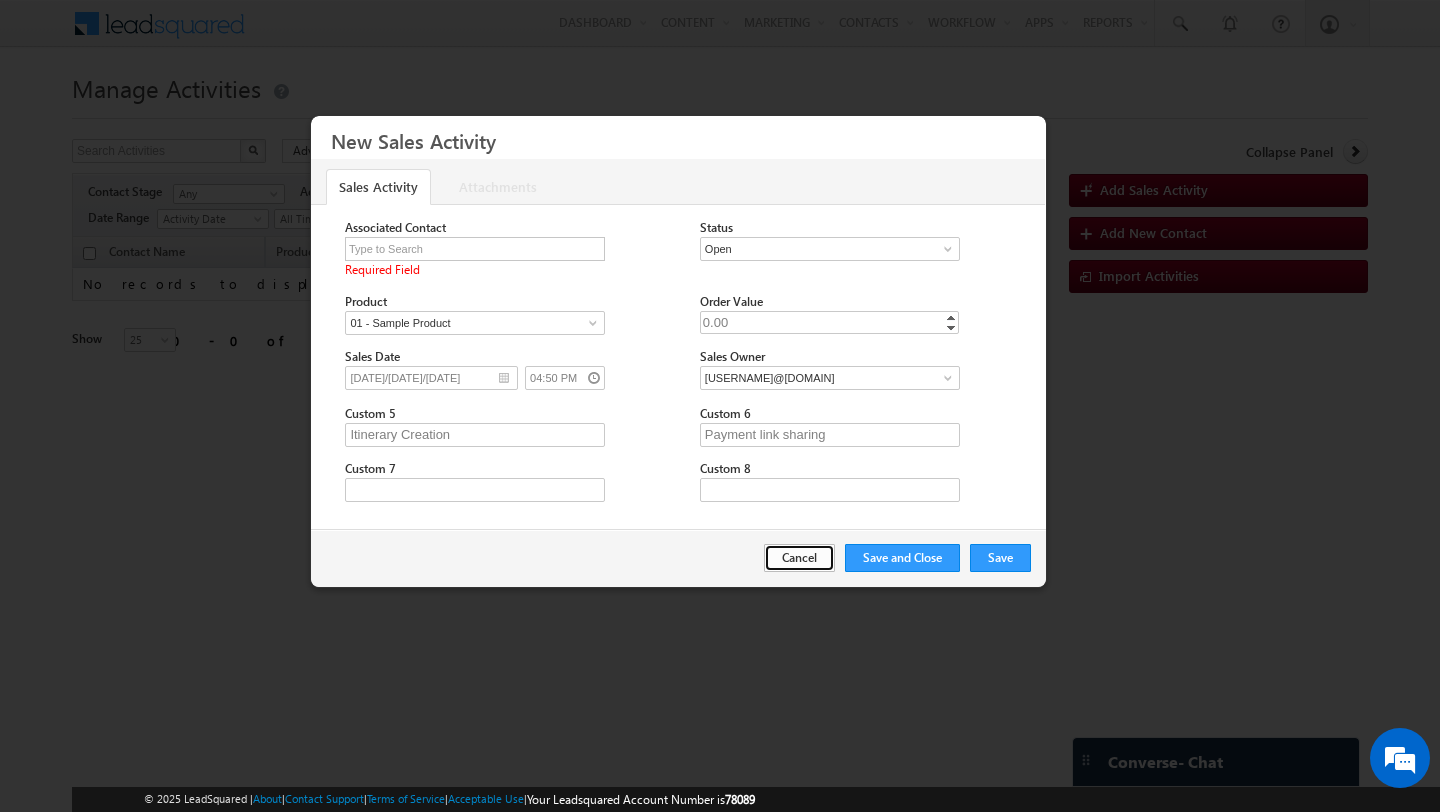 click on "Cancel" at bounding box center (799, 558) 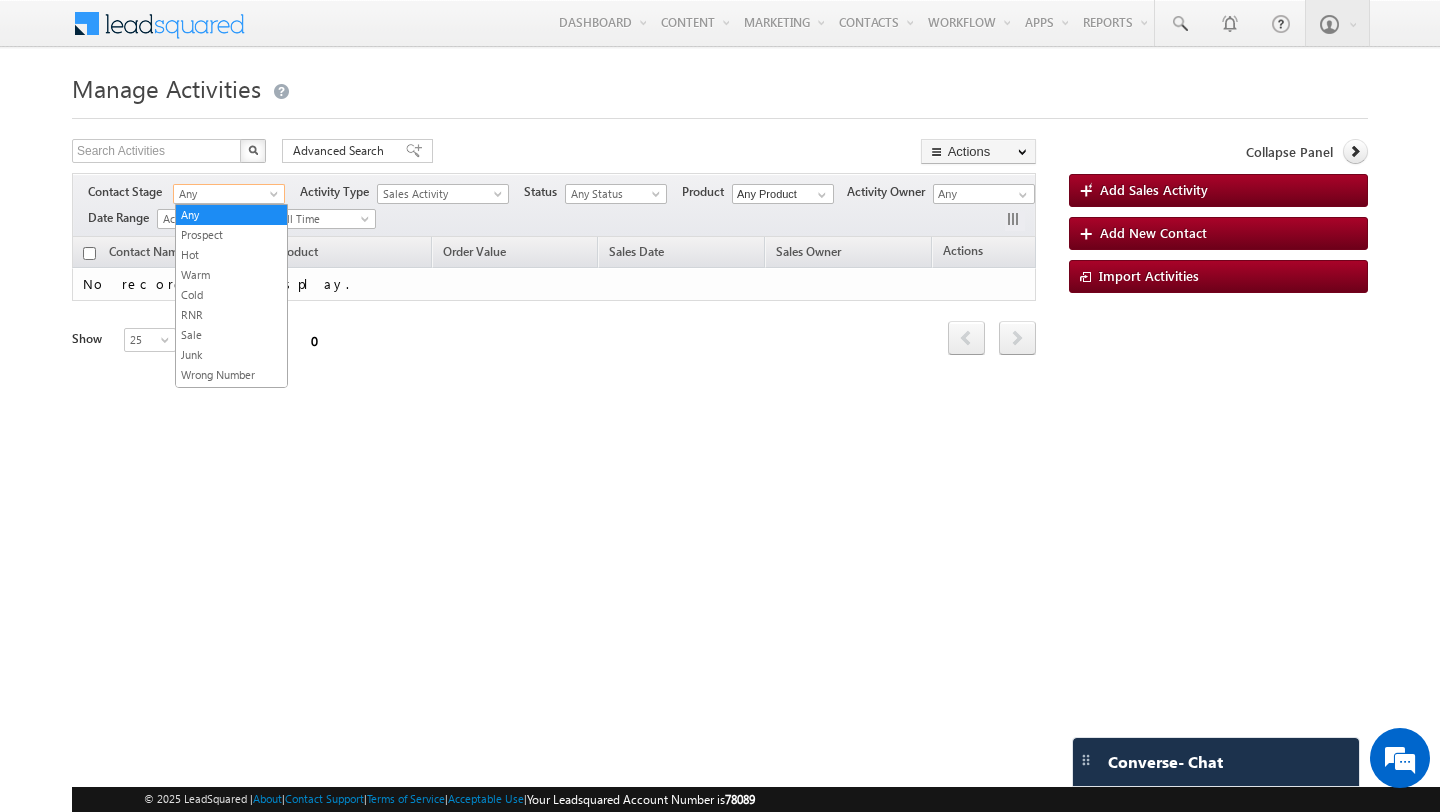 click on "Any" at bounding box center (229, 194) 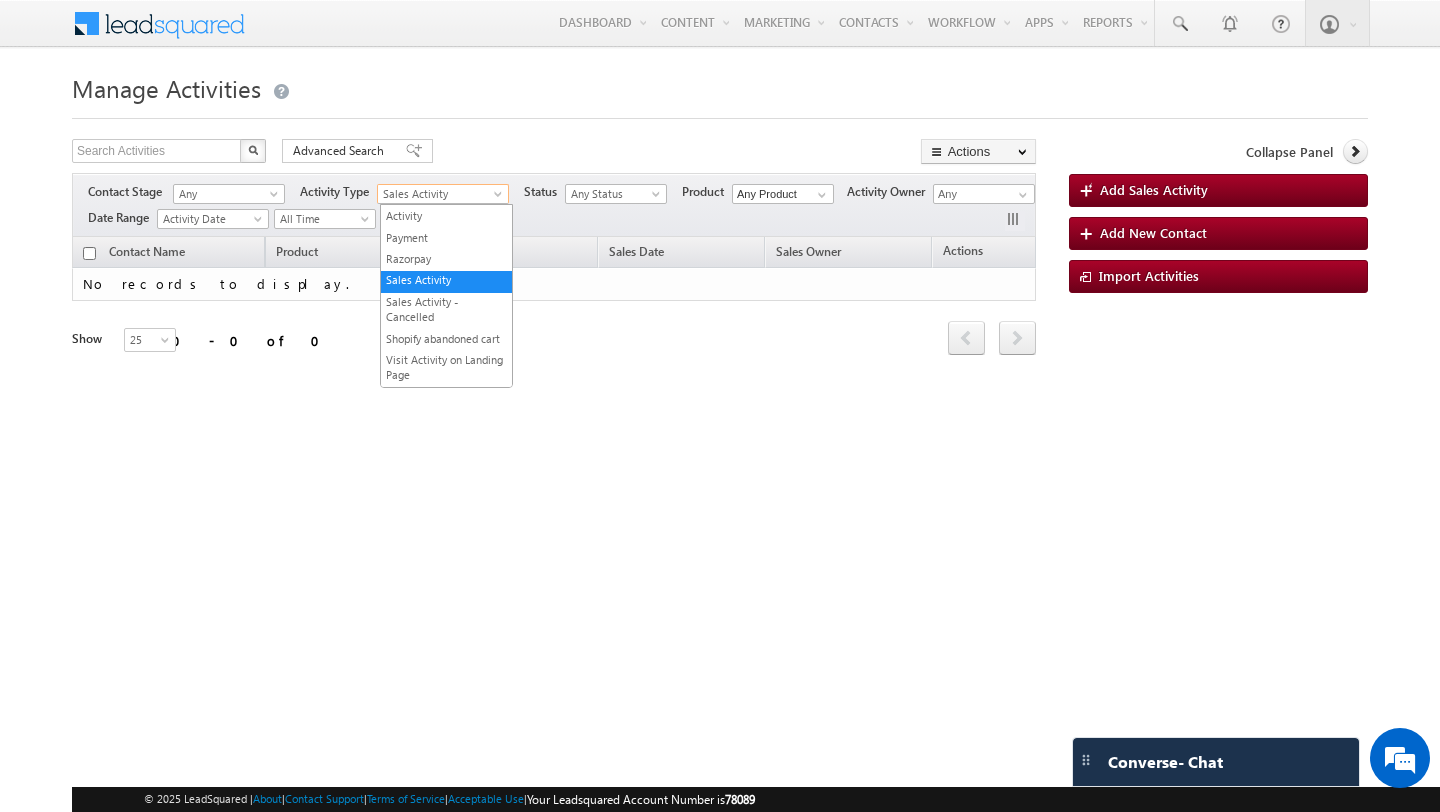 click on "Sales Activity" at bounding box center (438, 194) 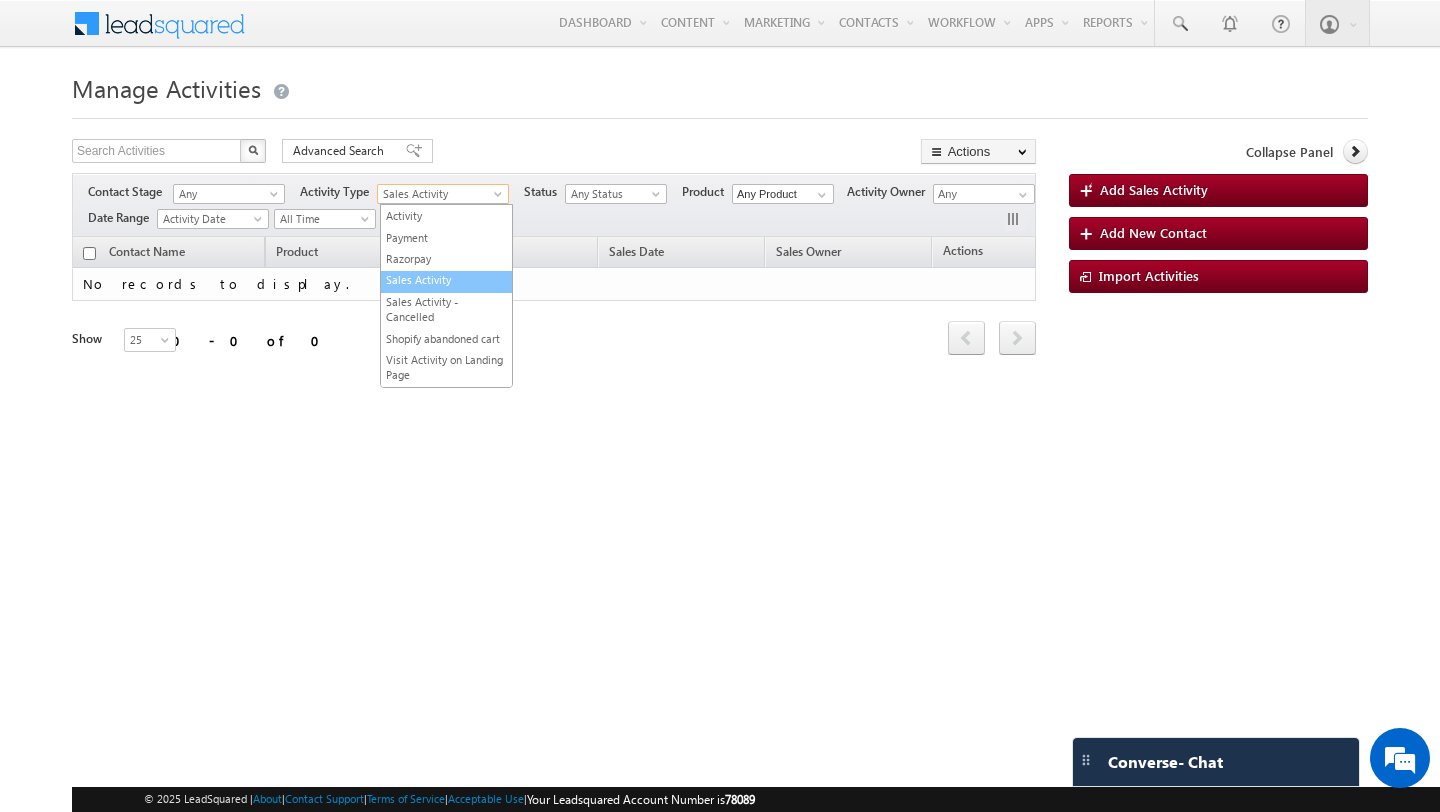 click on "Sales Activity" at bounding box center (446, 279) 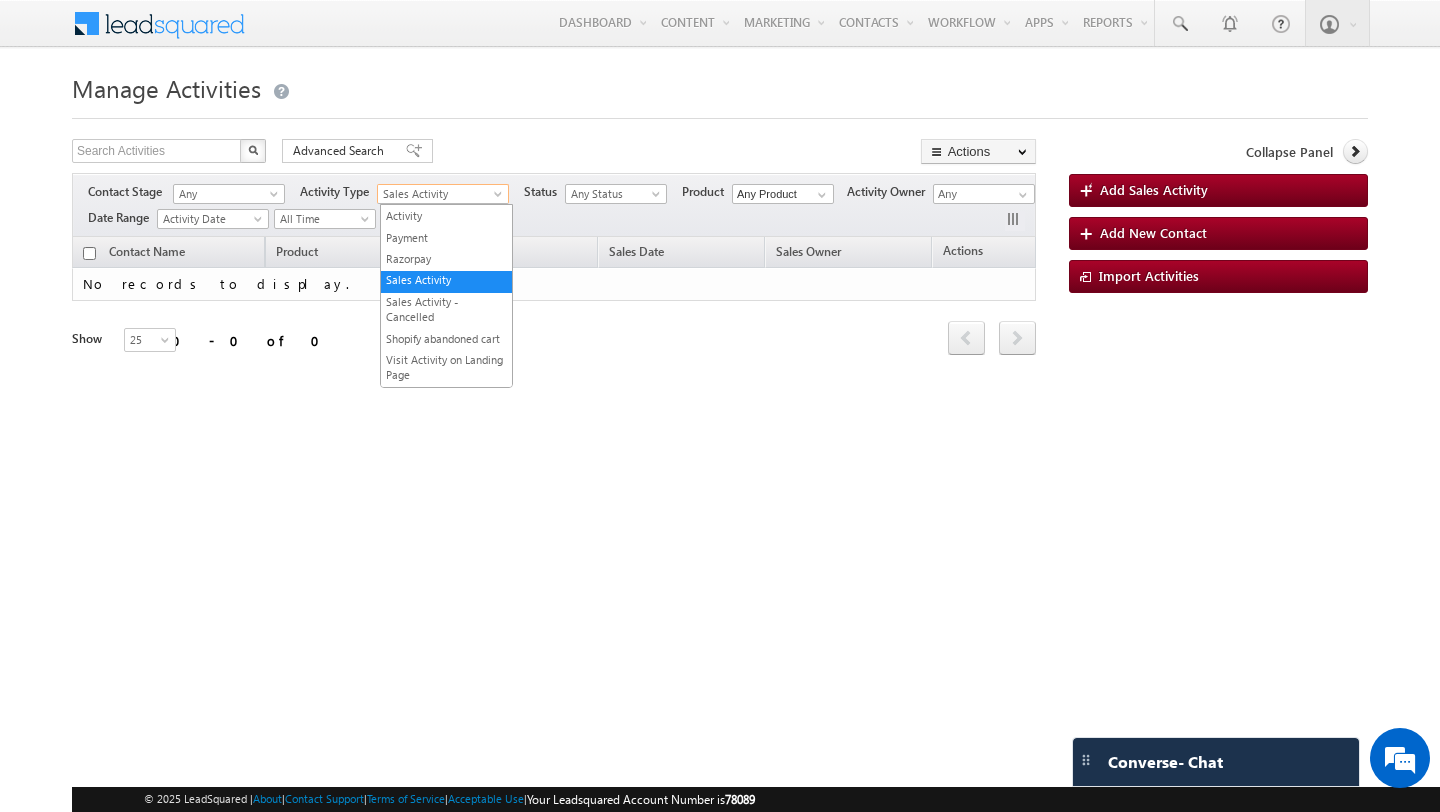 click on "Sales Activity" at bounding box center (438, 194) 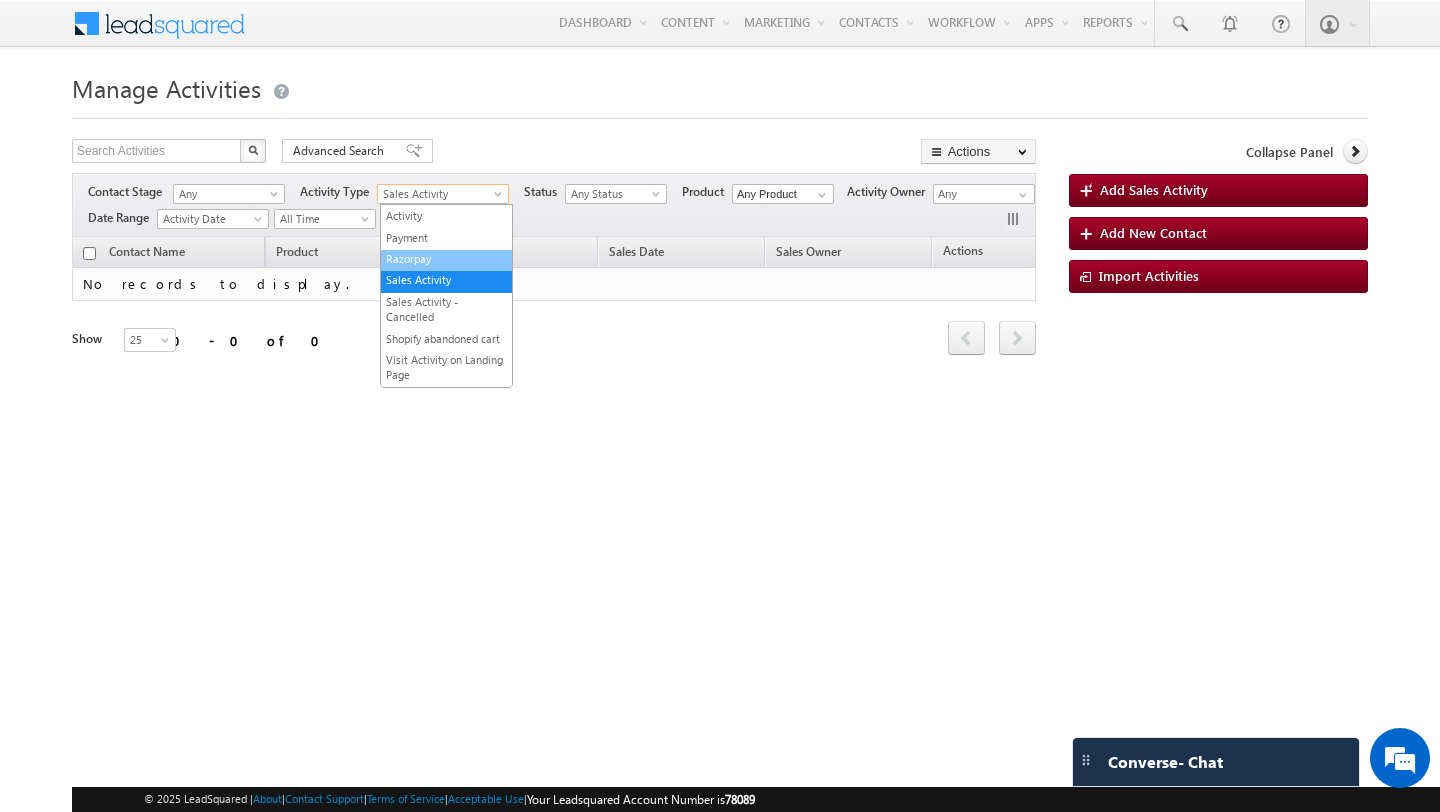 click on "Razorpay" at bounding box center (446, 260) 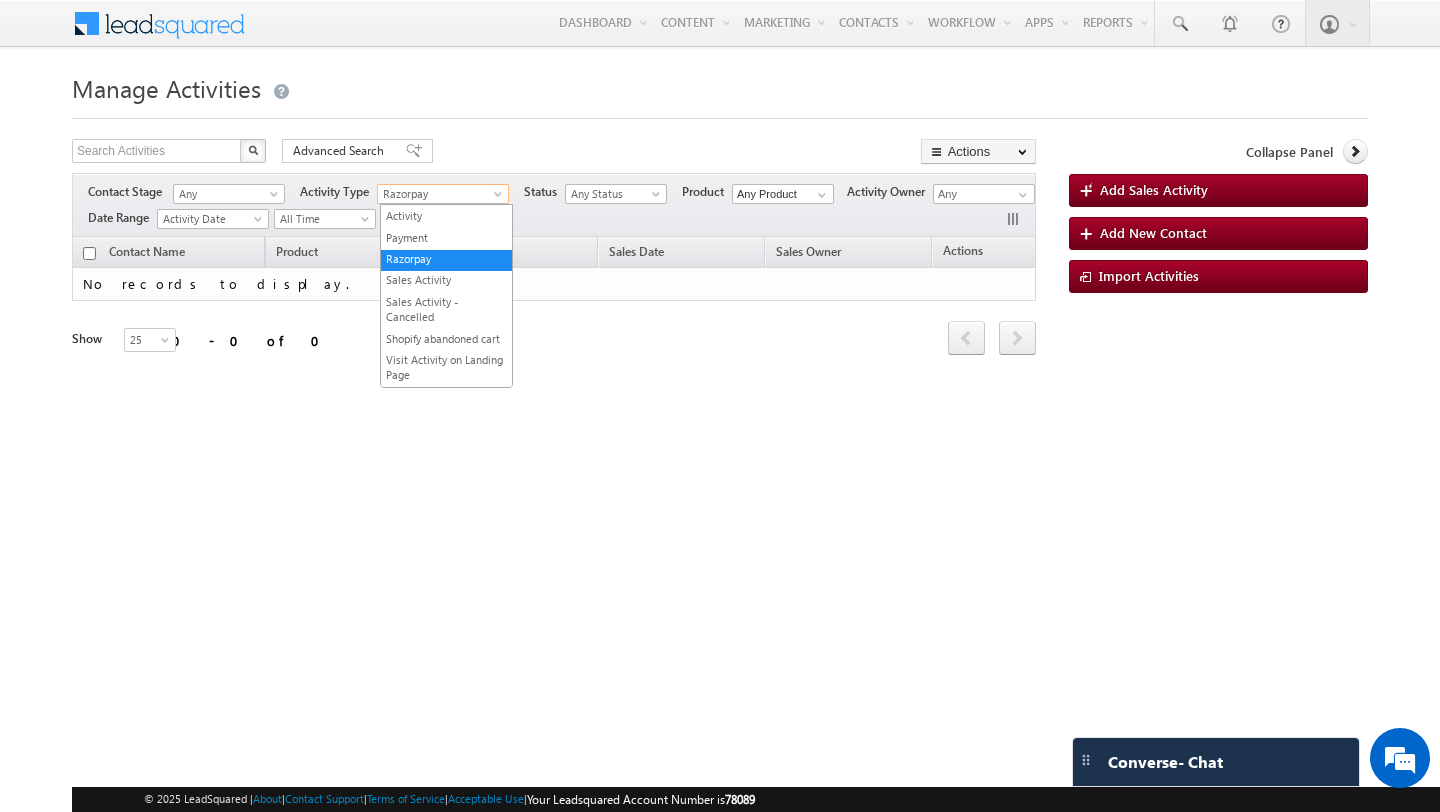 click on "Razorpay" at bounding box center (438, 194) 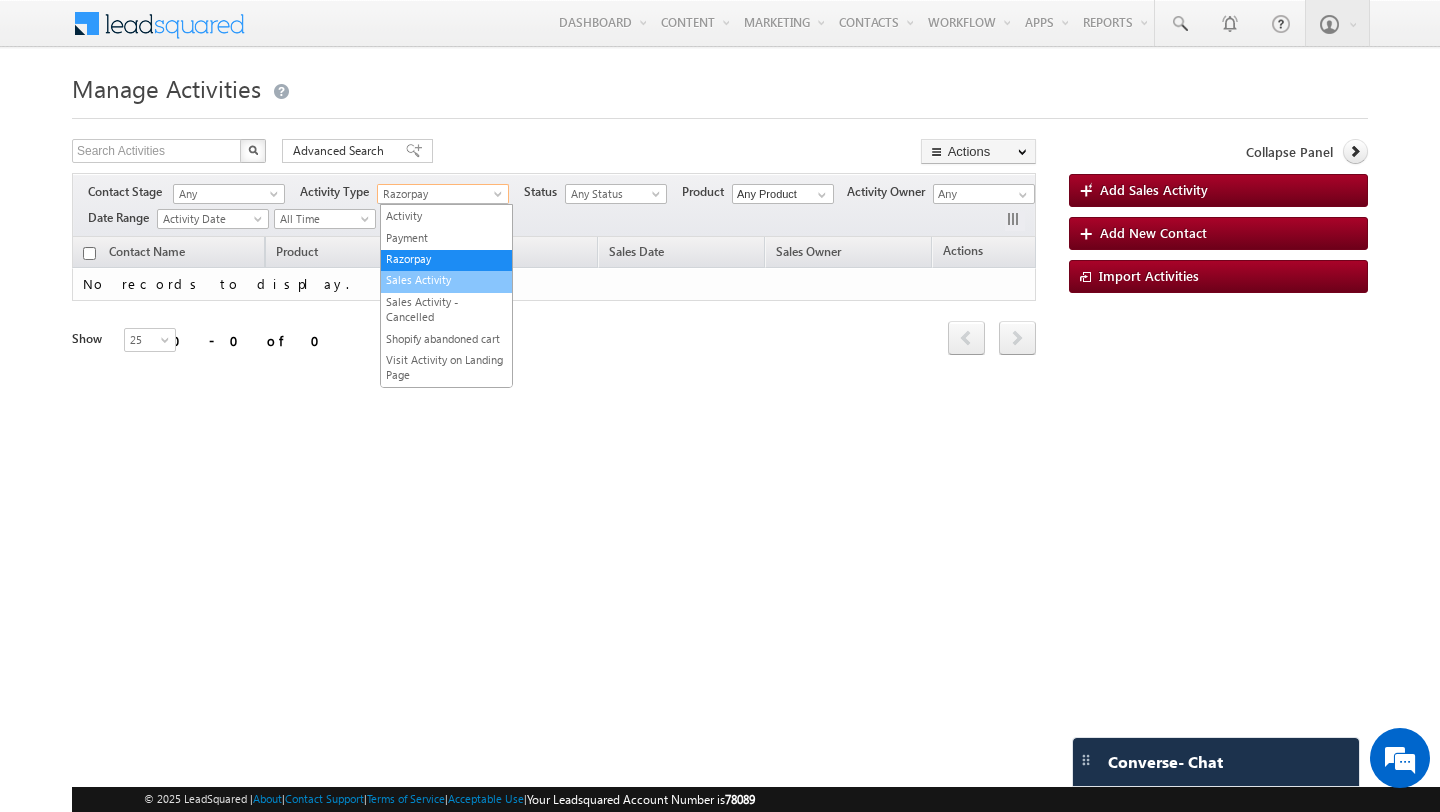 click on "Sales Activity" at bounding box center (446, 279) 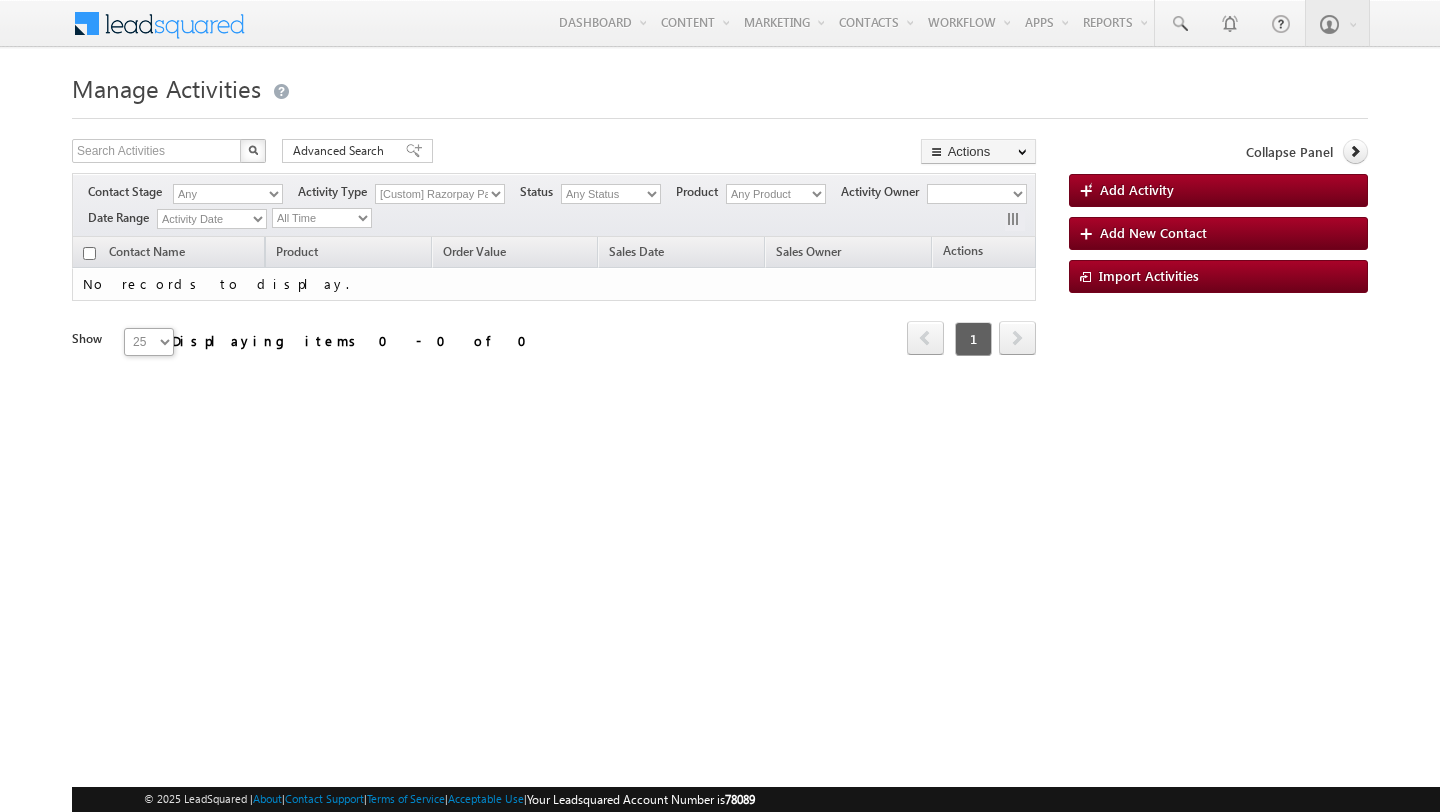 scroll, scrollTop: 0, scrollLeft: 0, axis: both 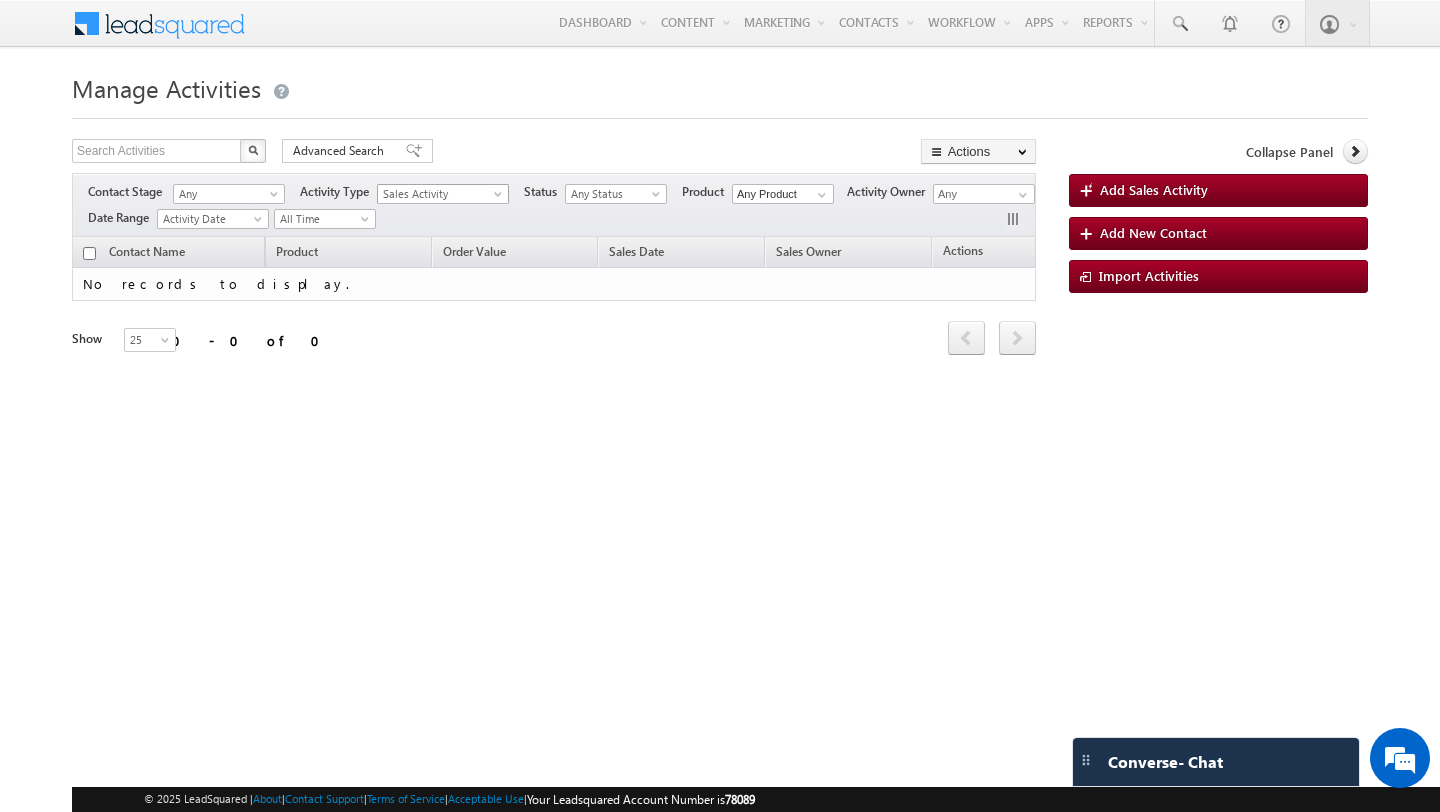 click on "Sales Activity" at bounding box center [438, 194] 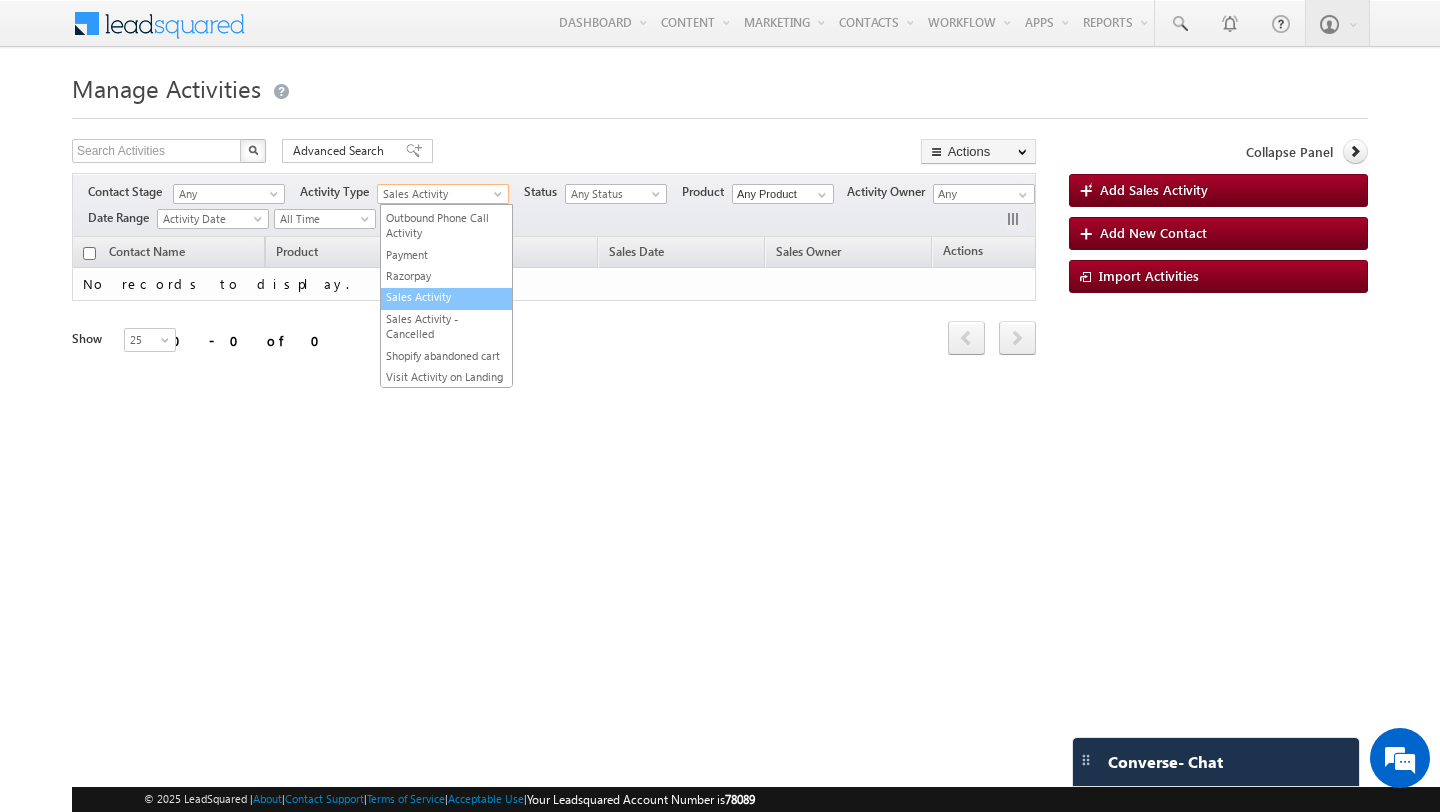 click on "Sales Activity" at bounding box center (446, 296) 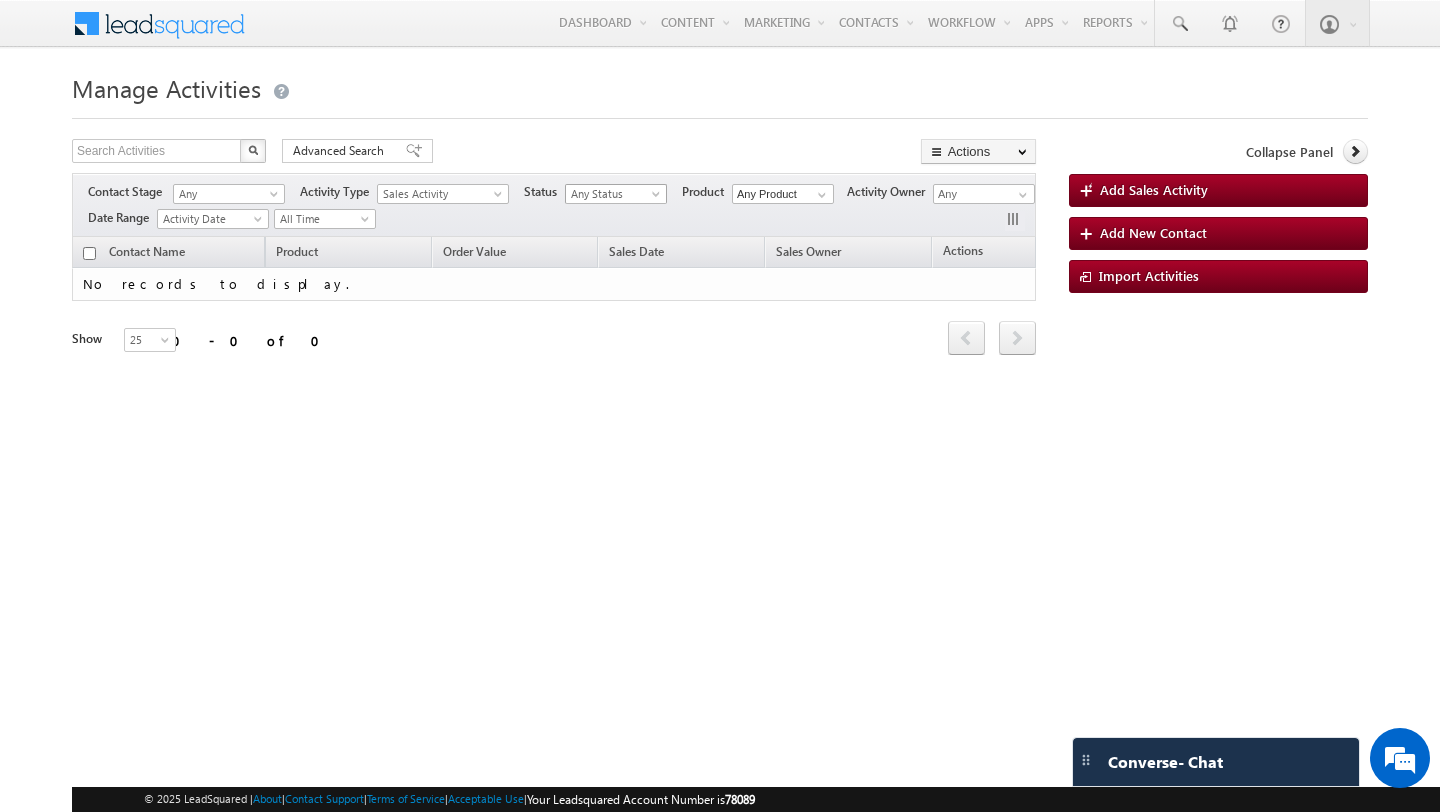 click on "Any Status" at bounding box center [613, 194] 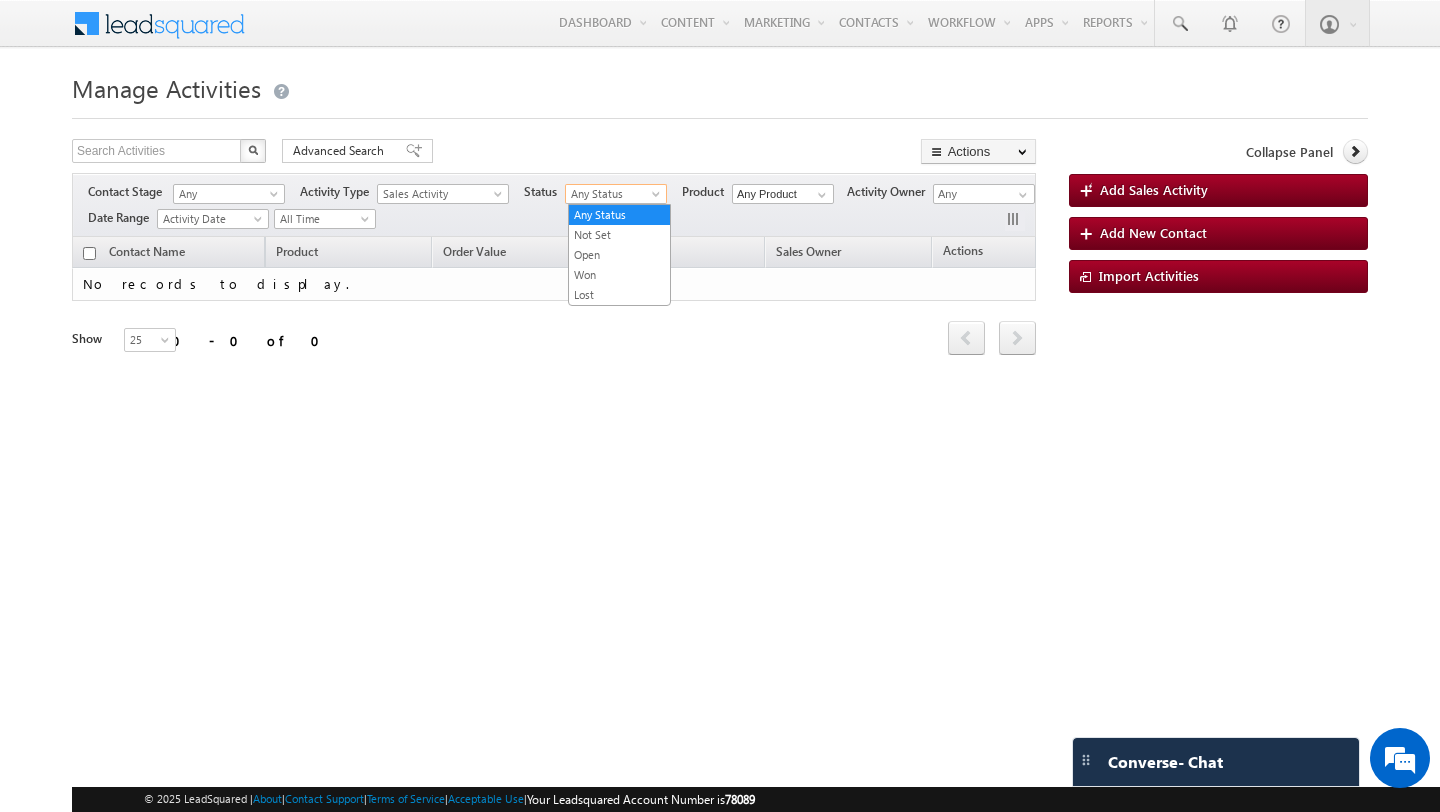 click on "Refresh first prev next last 0 - 0 of 0" at bounding box center (554, 329) 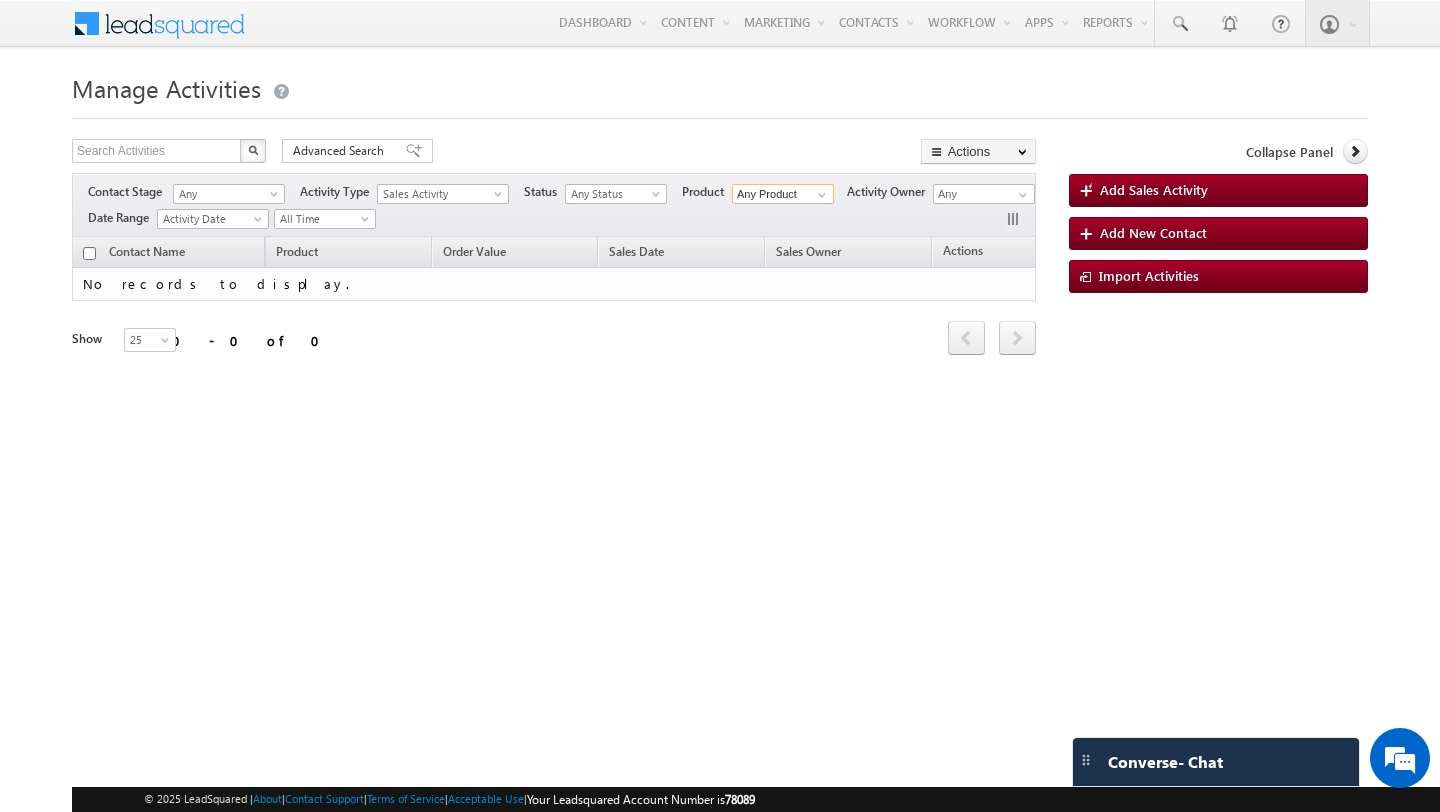 click on "Any Product" at bounding box center (783, 194) 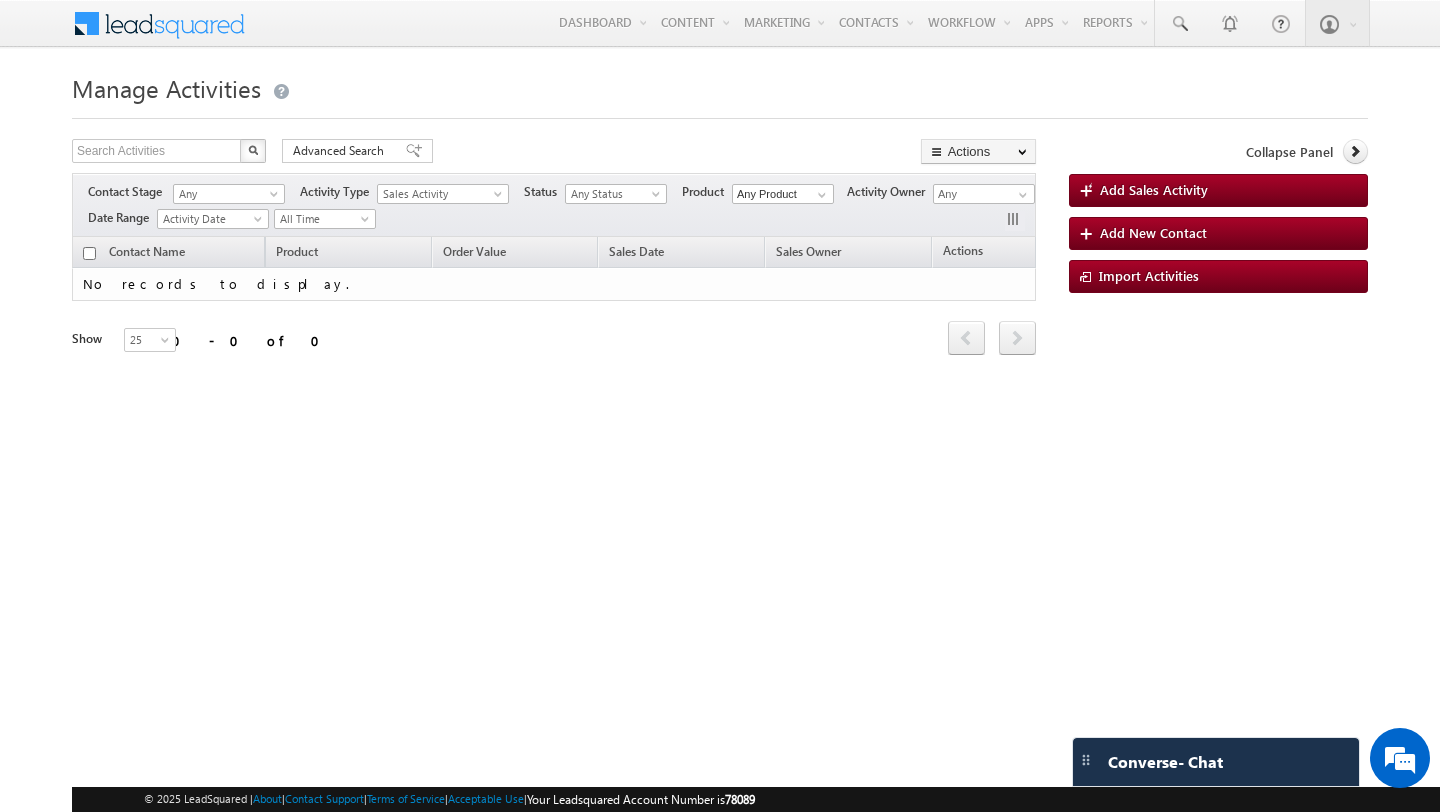 click on "Contact Name
Product       Order Value       Sales Date
Sales Owner
Actions
No records to display. Refresh first prev next last 0 - 0 of 0
Show
15
25
50
100
200
25" at bounding box center [554, 308] 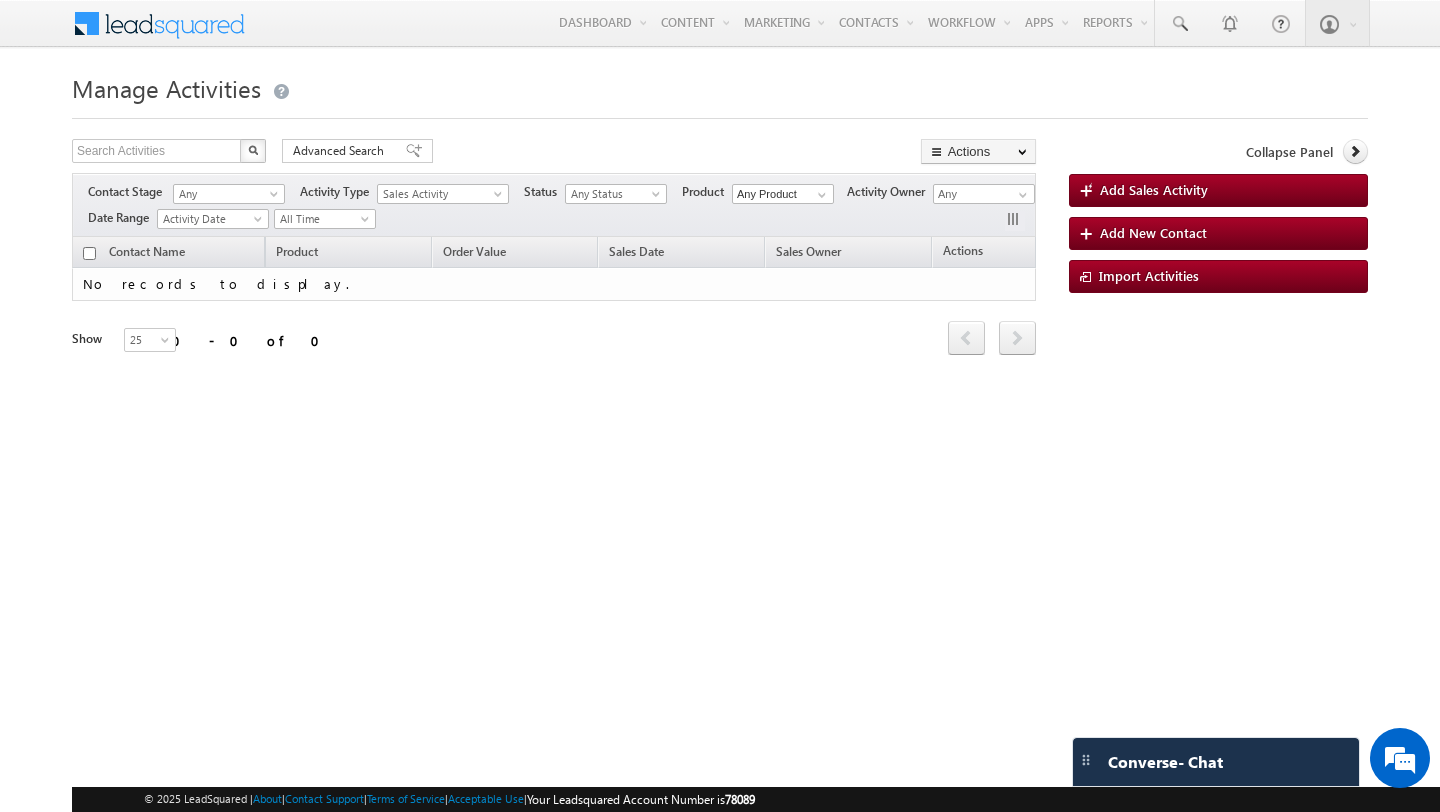 click on "Refresh first prev next last 0 - 0 of 0" at bounding box center [554, 329] 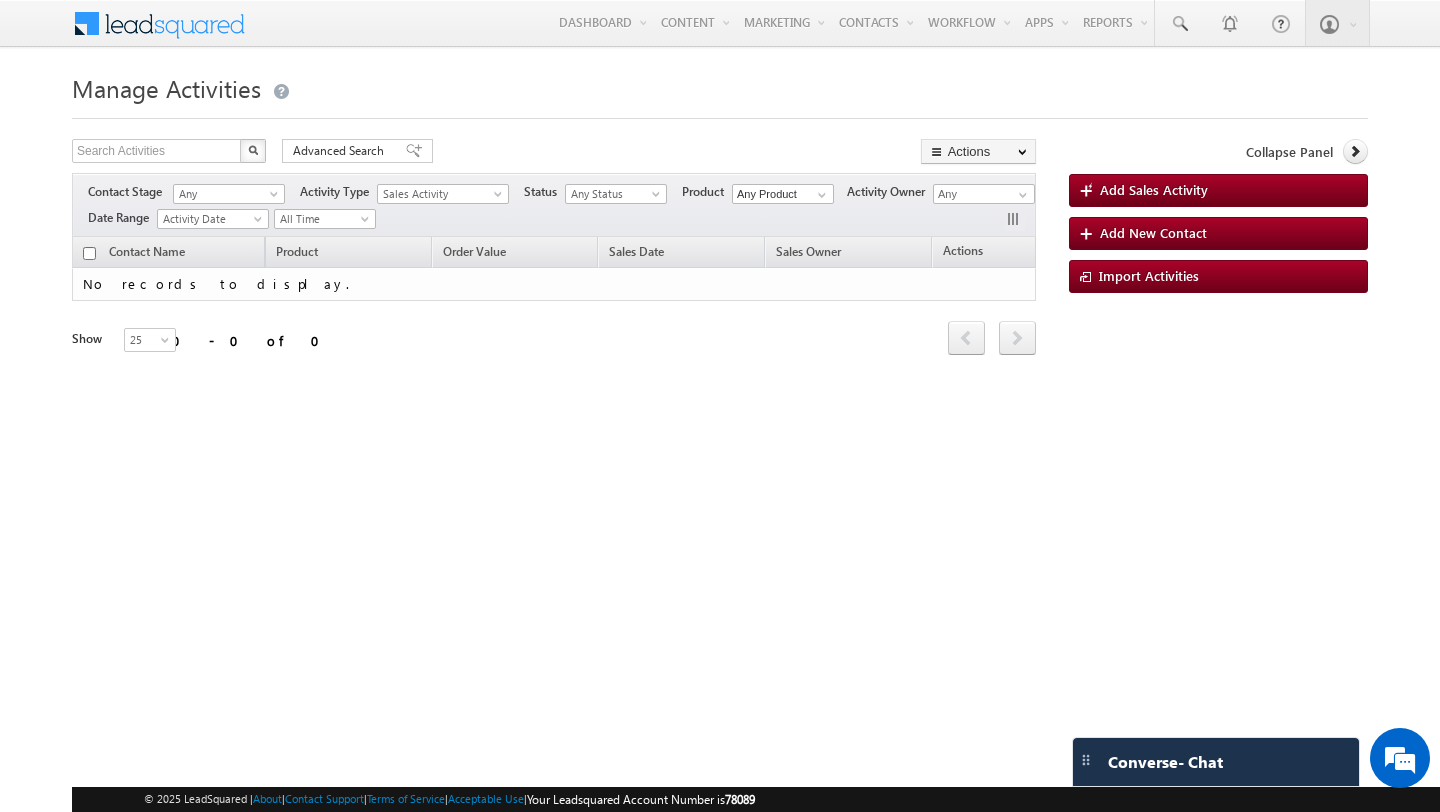 scroll, scrollTop: 0, scrollLeft: 0, axis: both 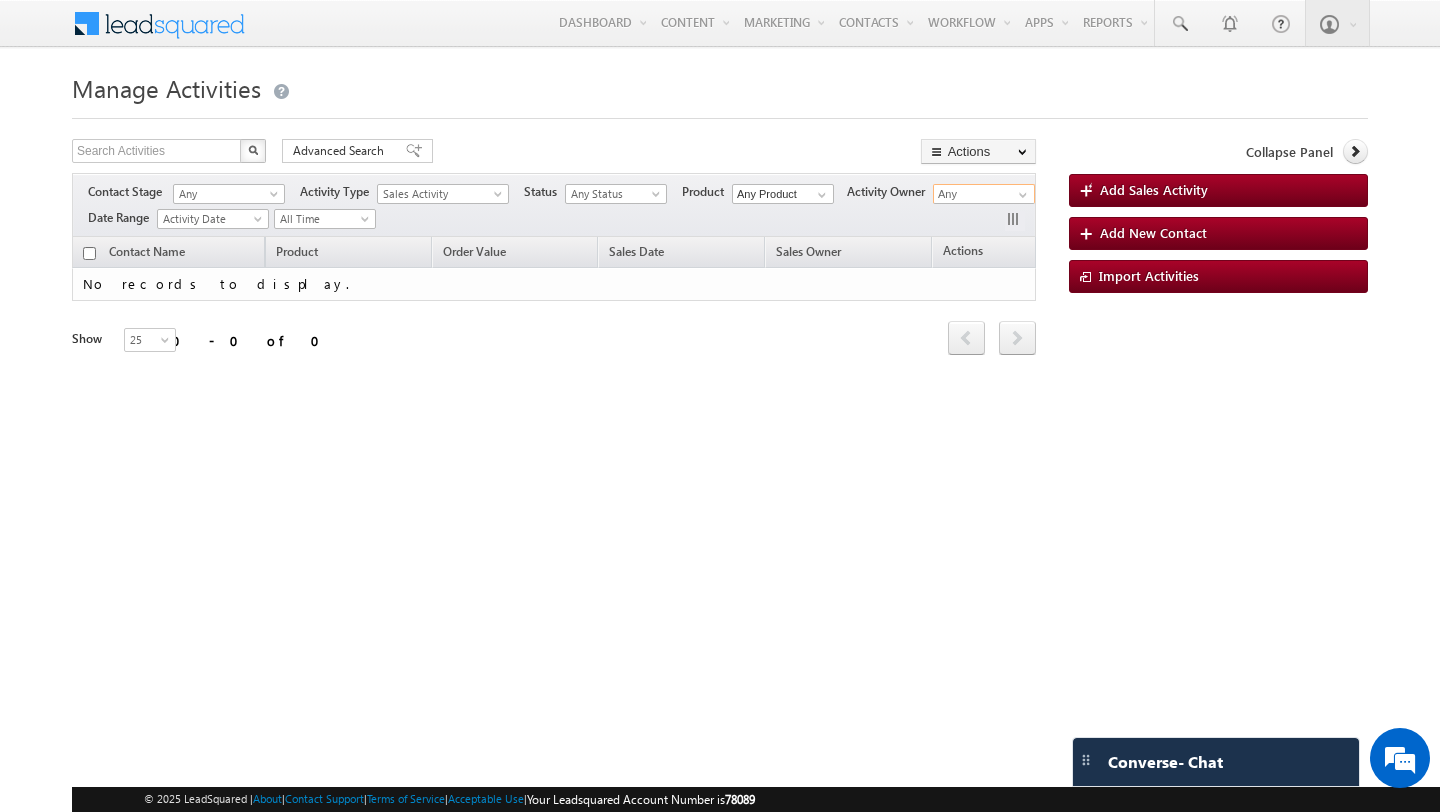 click on "Any" at bounding box center (984, 194) 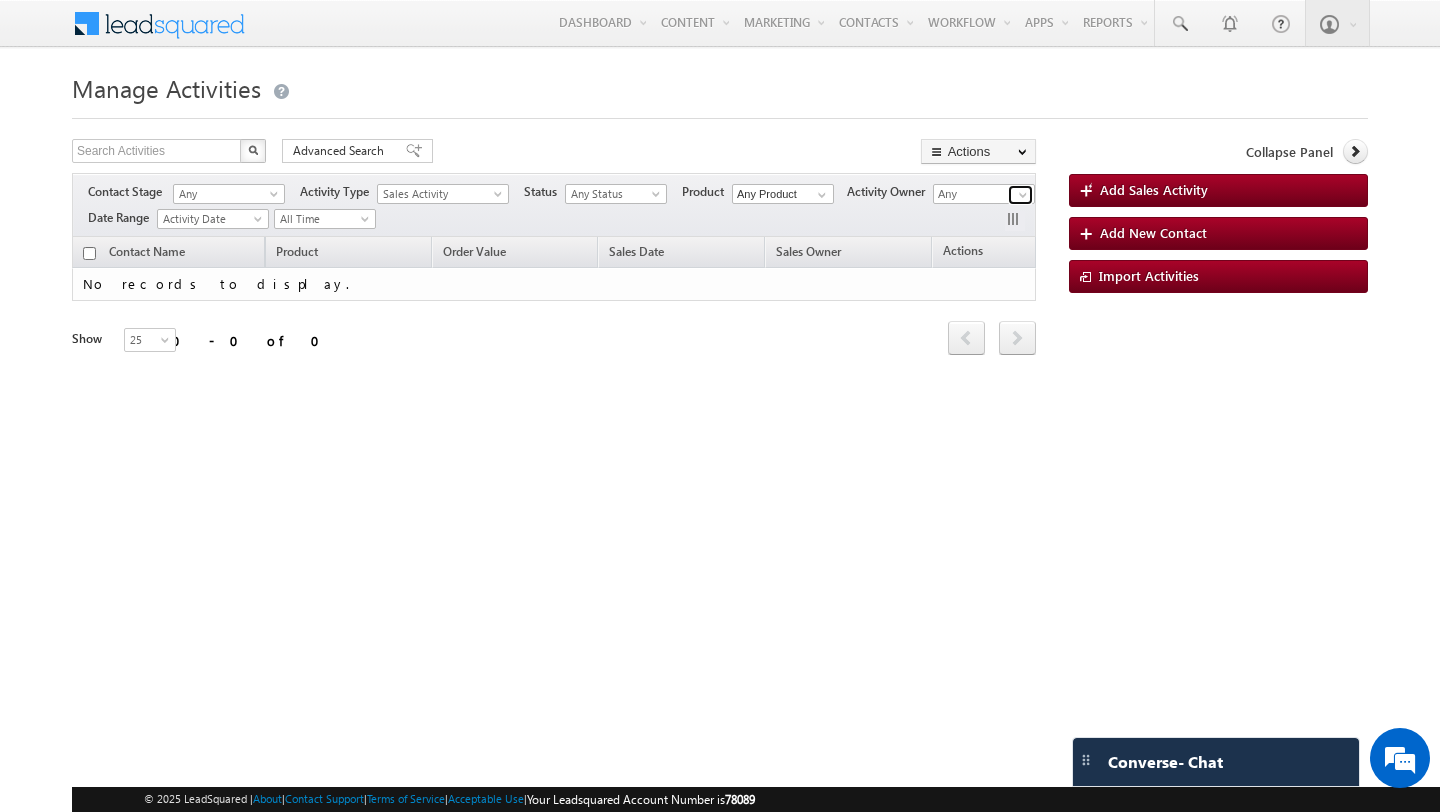 click at bounding box center (1023, 195) 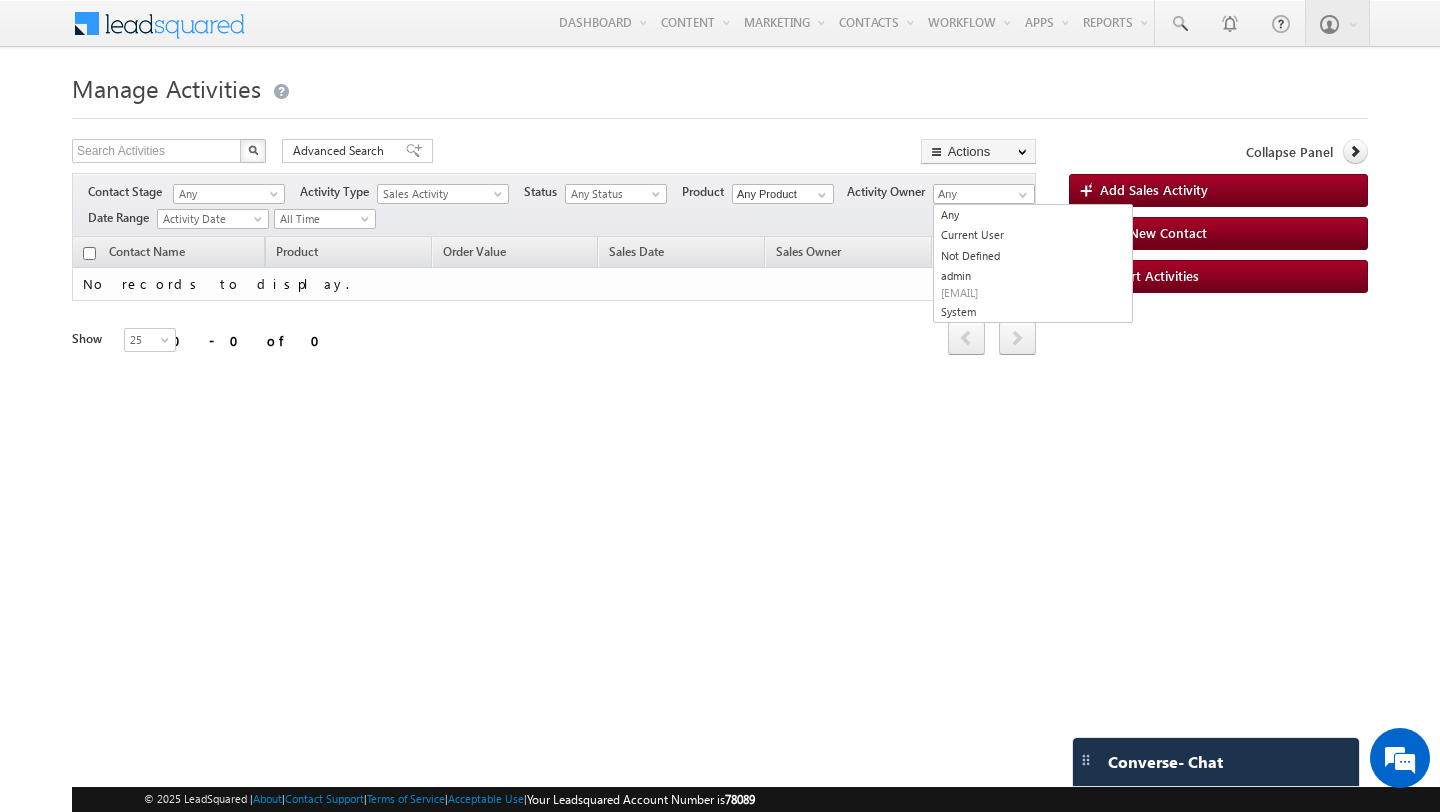 click on "Contact Name
Product       Order Value       Sales Date
Sales Owner
Actions
No records to display. Refresh first prev next last 0 - 0 of 0
Show
15
25
50
100
200
25
×
Custom Activity
Close" at bounding box center (554, 323) 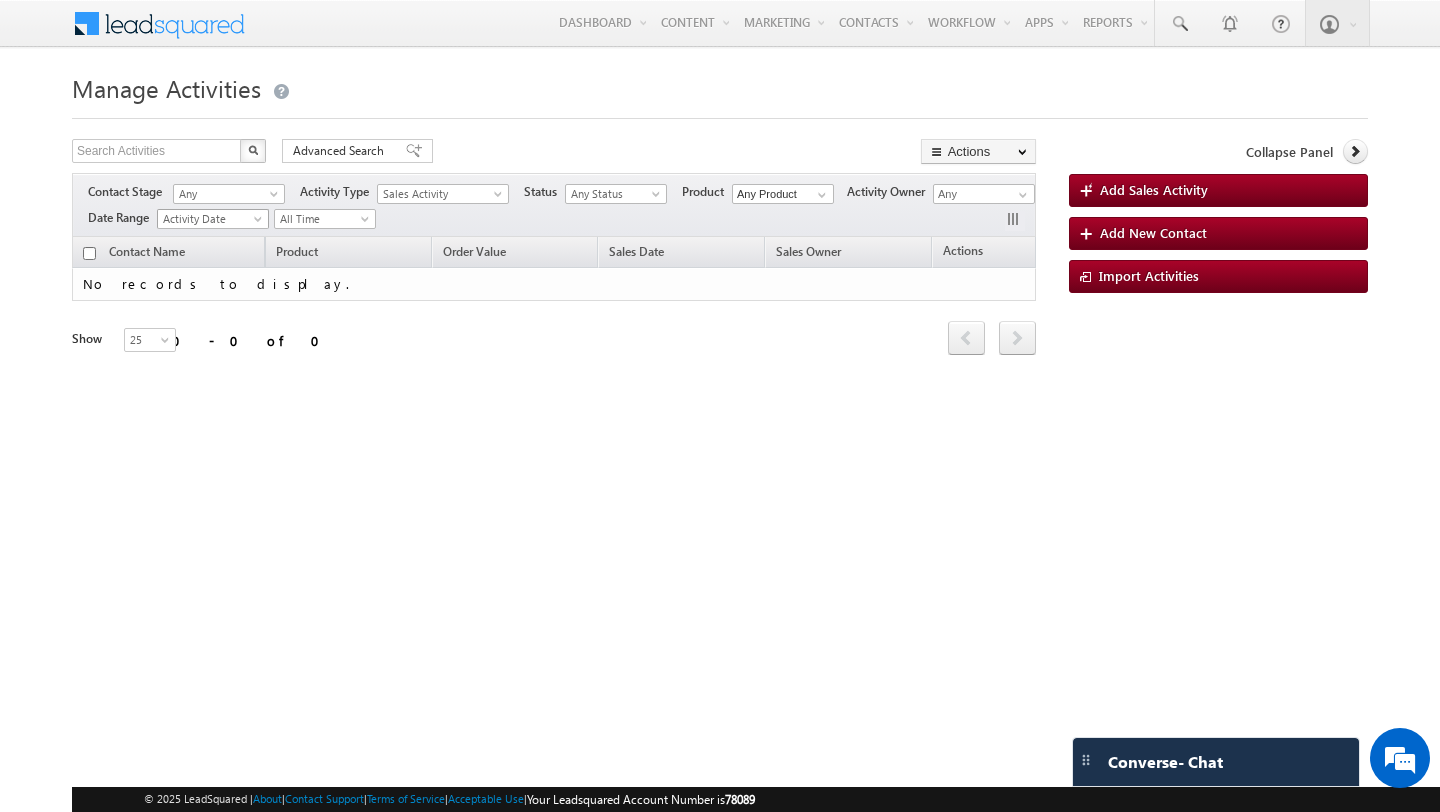 click at bounding box center (260, 223) 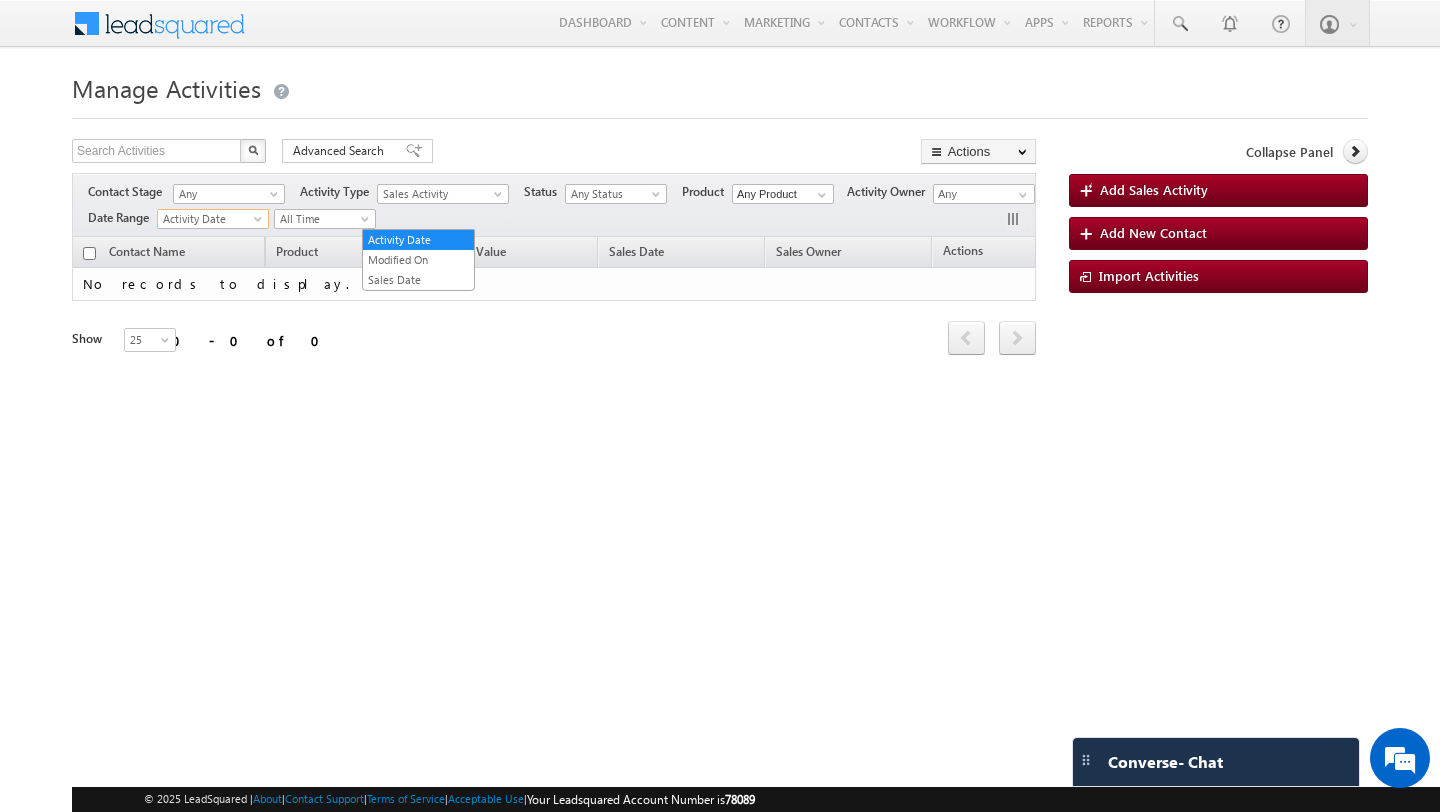 click on "Contact Name
Product       Order Value       Sales Date
Sales Owner
Actions
No records to display. Refresh first prev next last 0 - 0 of 0
Show
15
25
50
100
200
25
×
Custom Activity
Close" at bounding box center [554, 323] 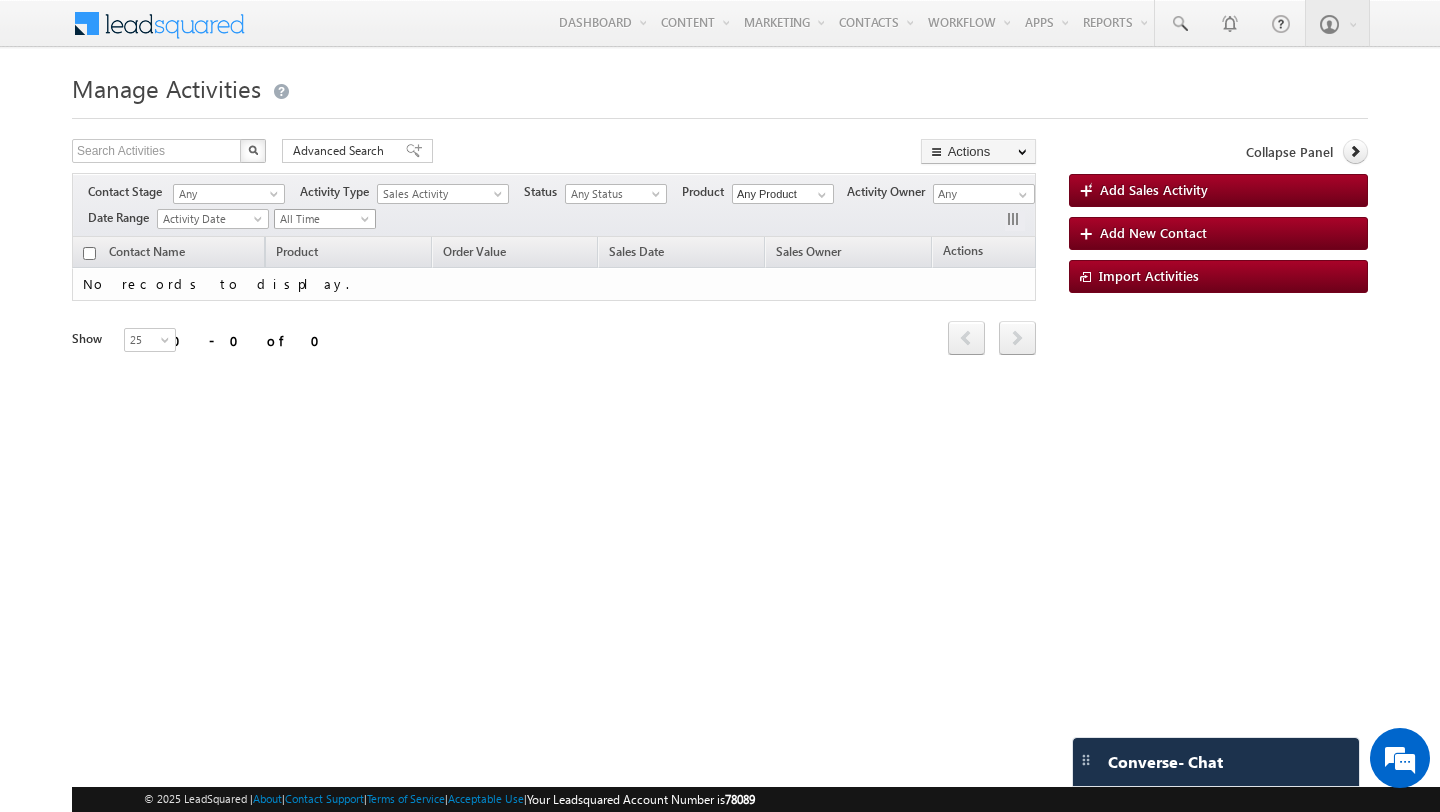 click on "All Time" at bounding box center [322, 219] 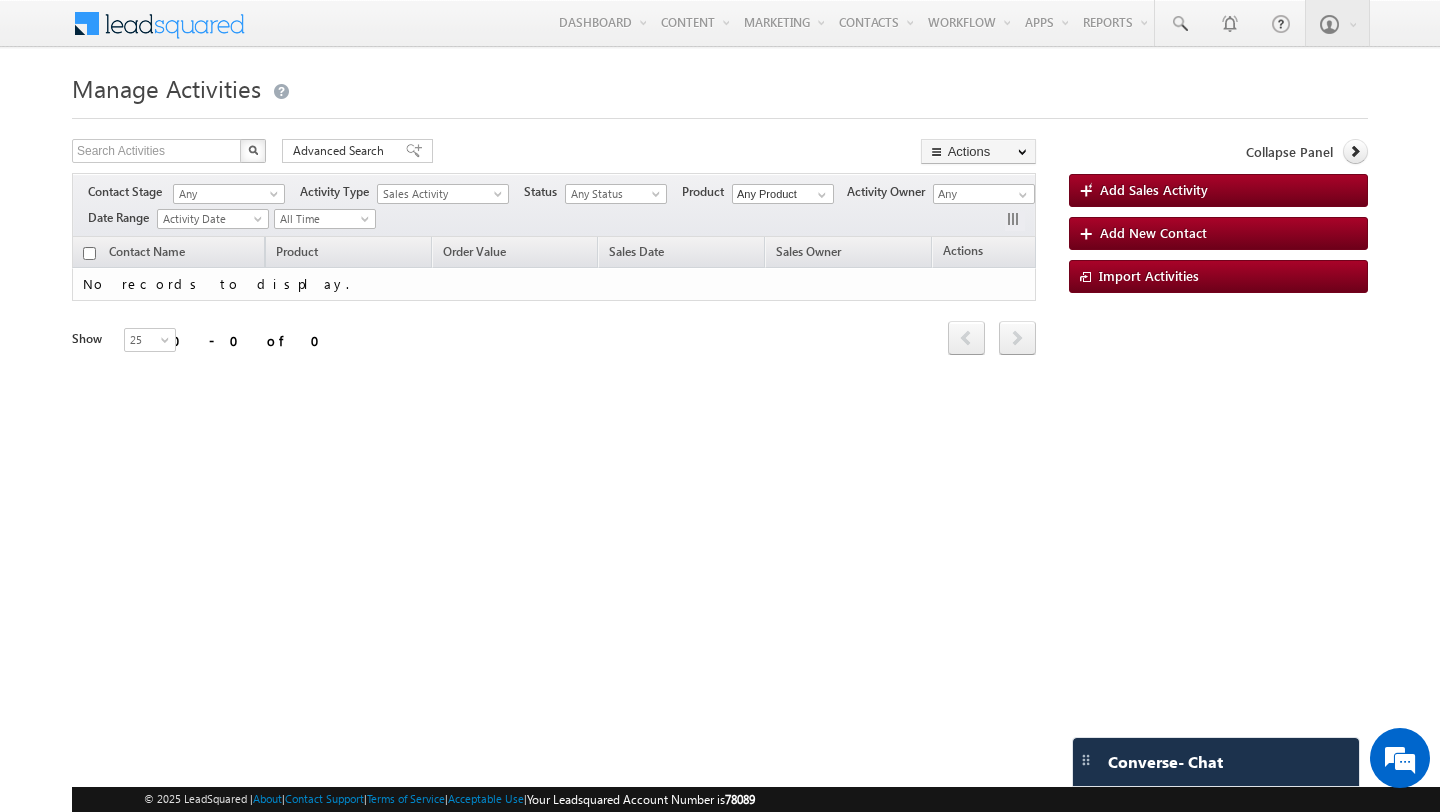 click on "Contact Name
Product       Order Value       Sales Date
Sales Owner
Actions
No records to display. Refresh first prev next last 0 - 0 of 0
Show
15
25
50
100
200
25" at bounding box center [554, 308] 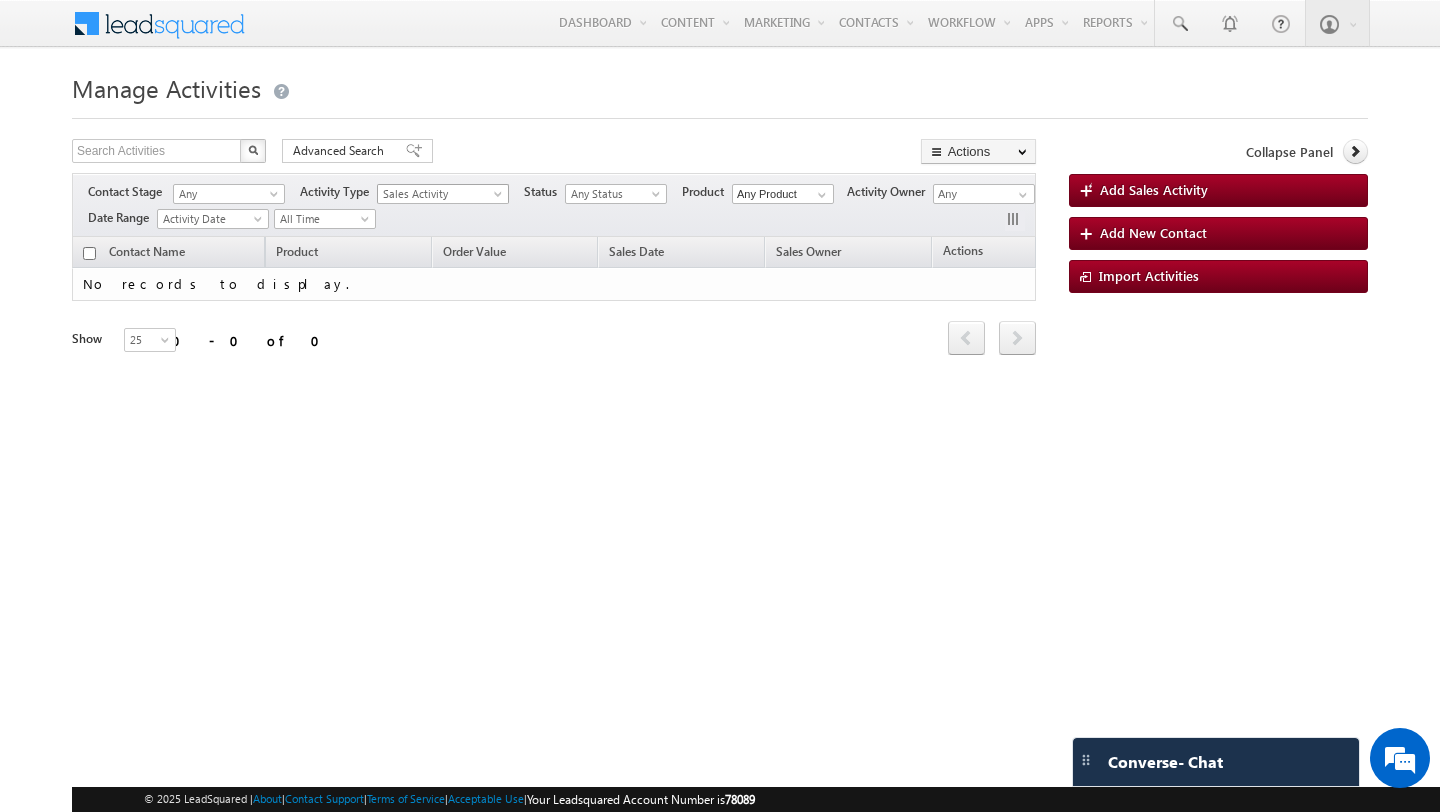 click on "Sales Activity" at bounding box center [438, 194] 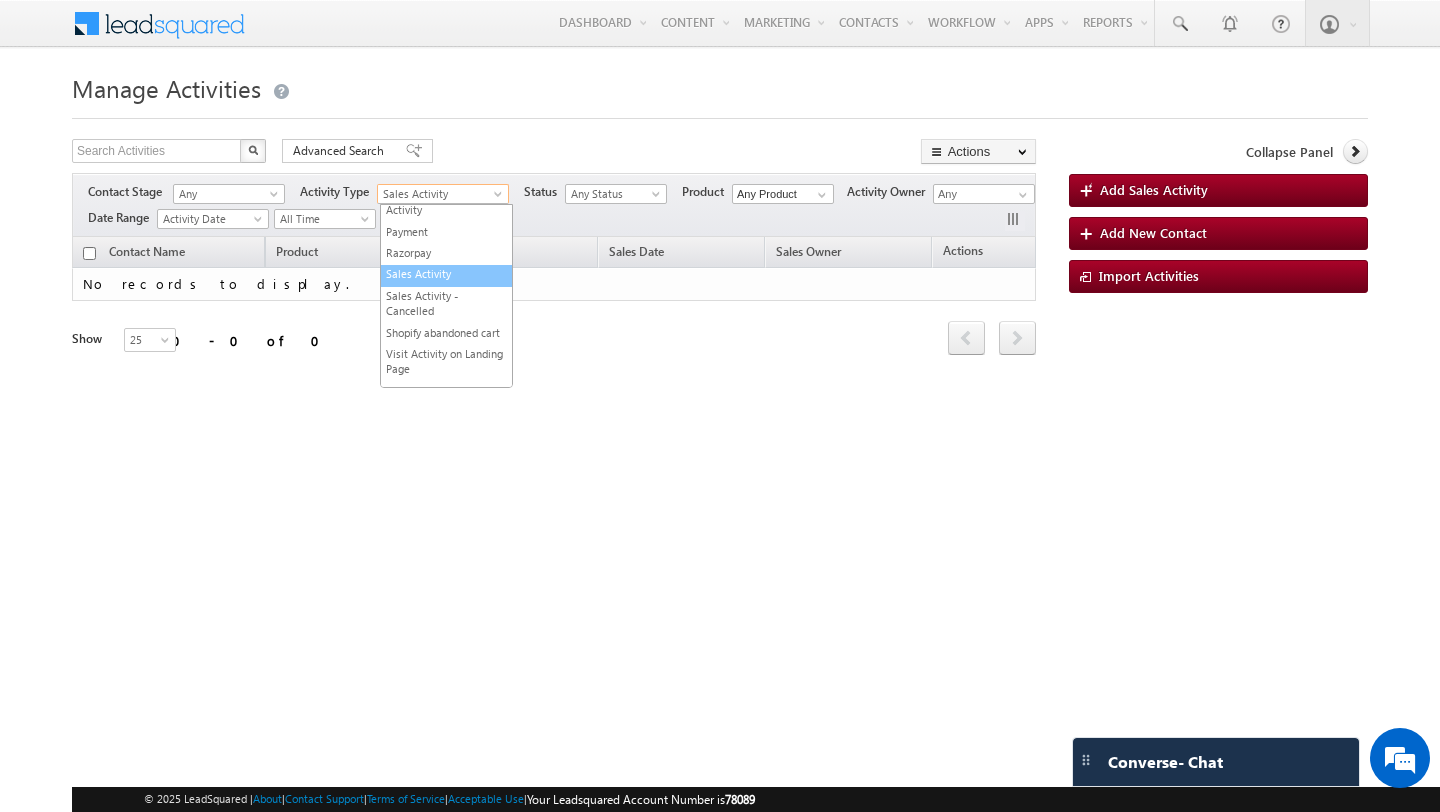 scroll, scrollTop: 395, scrollLeft: 0, axis: vertical 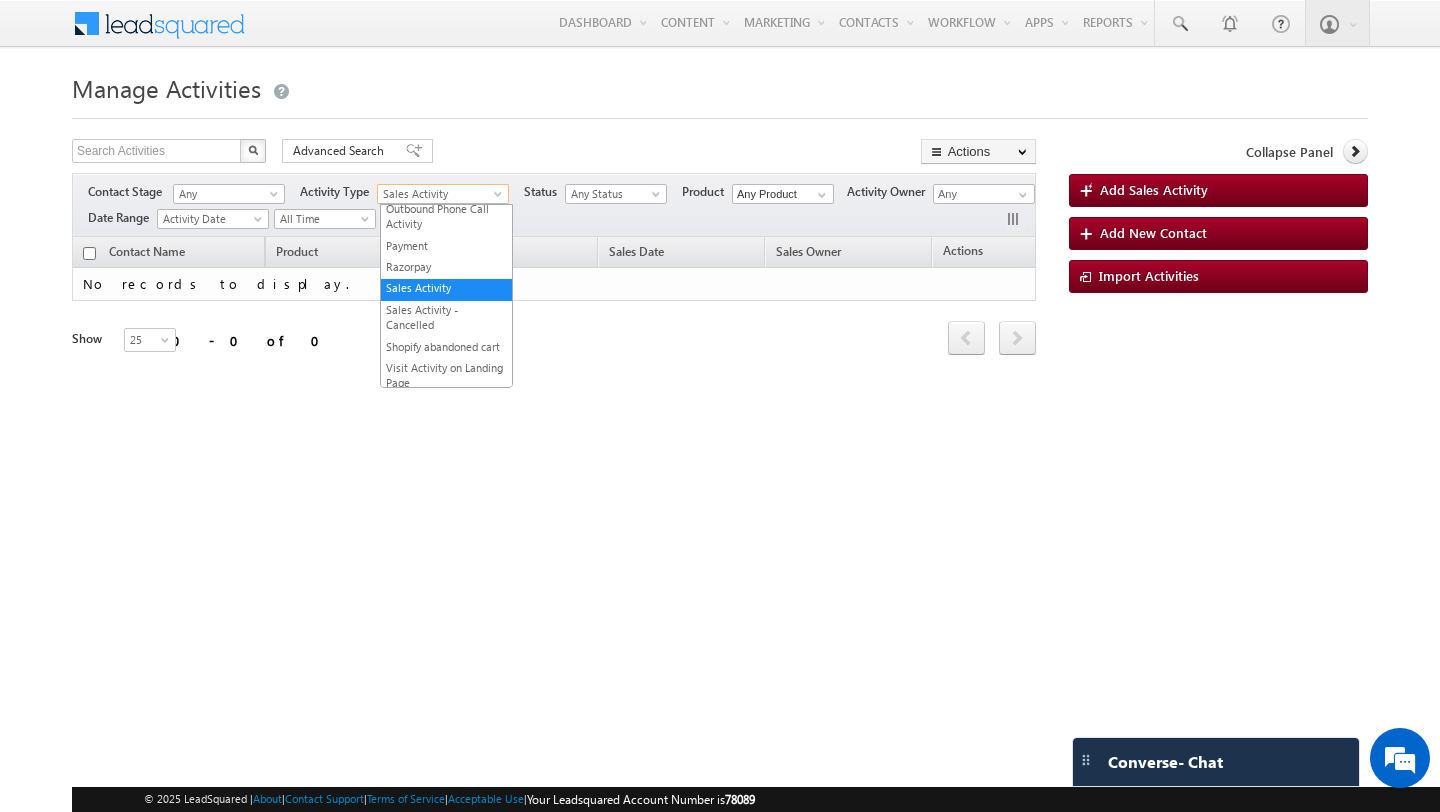 click on "Manage Activities
Search Activities X   0 results found
Advanced Search
Advanced search results
Actions Export Activities Reset all Filters
Actions Bulk Update Export Activities Reset all Filters
Contact Stage" at bounding box center [720, 317] 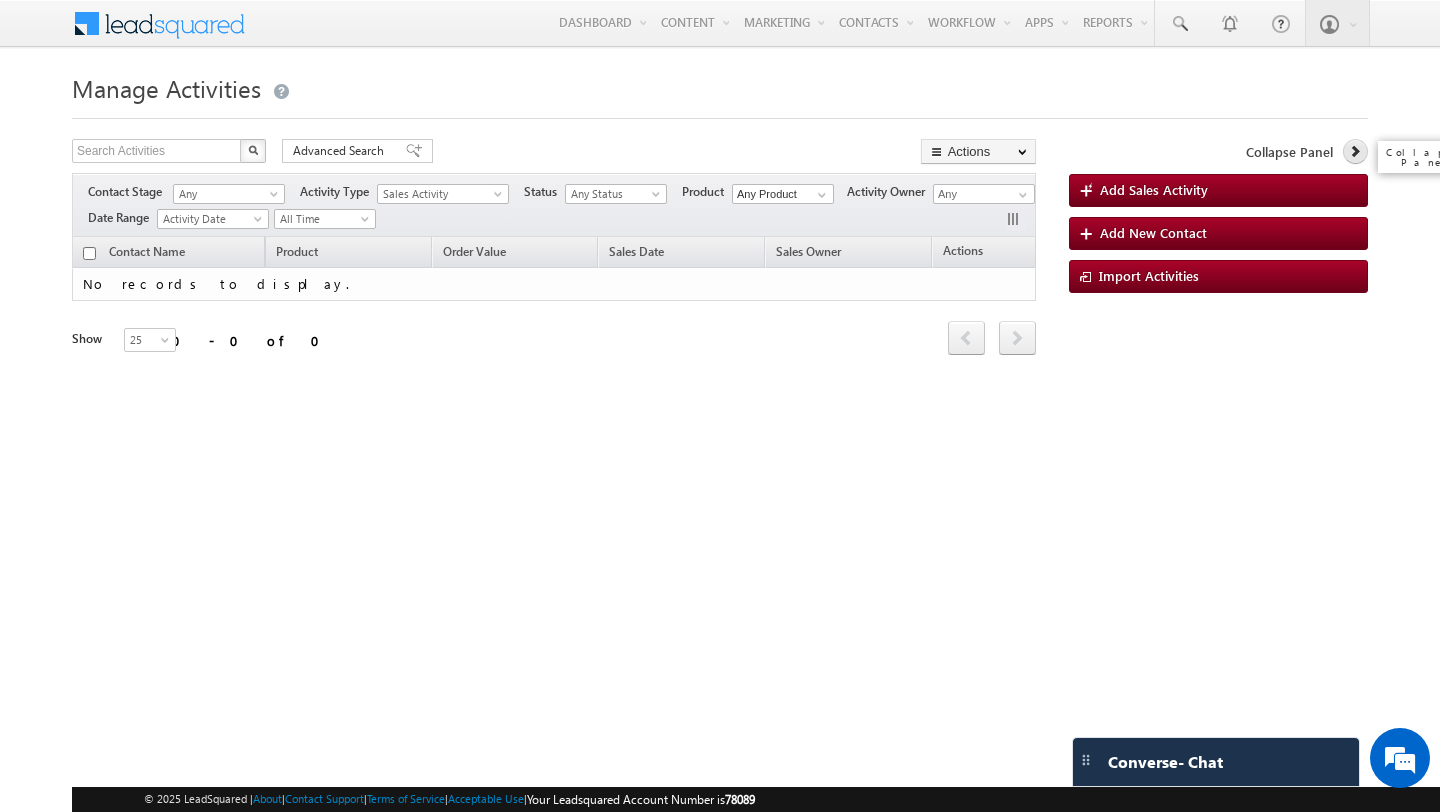 click at bounding box center [1355, 151] 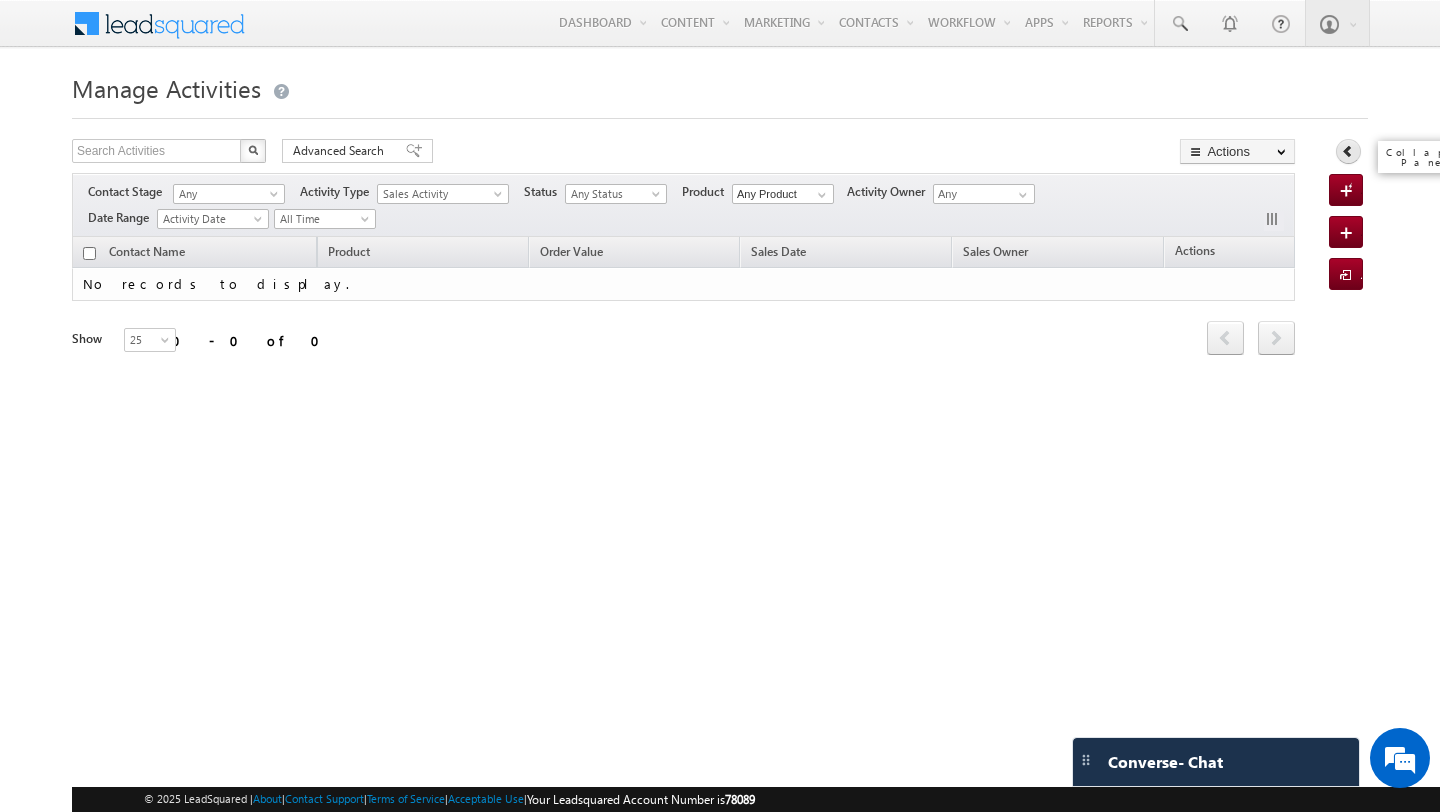click at bounding box center [1348, 151] 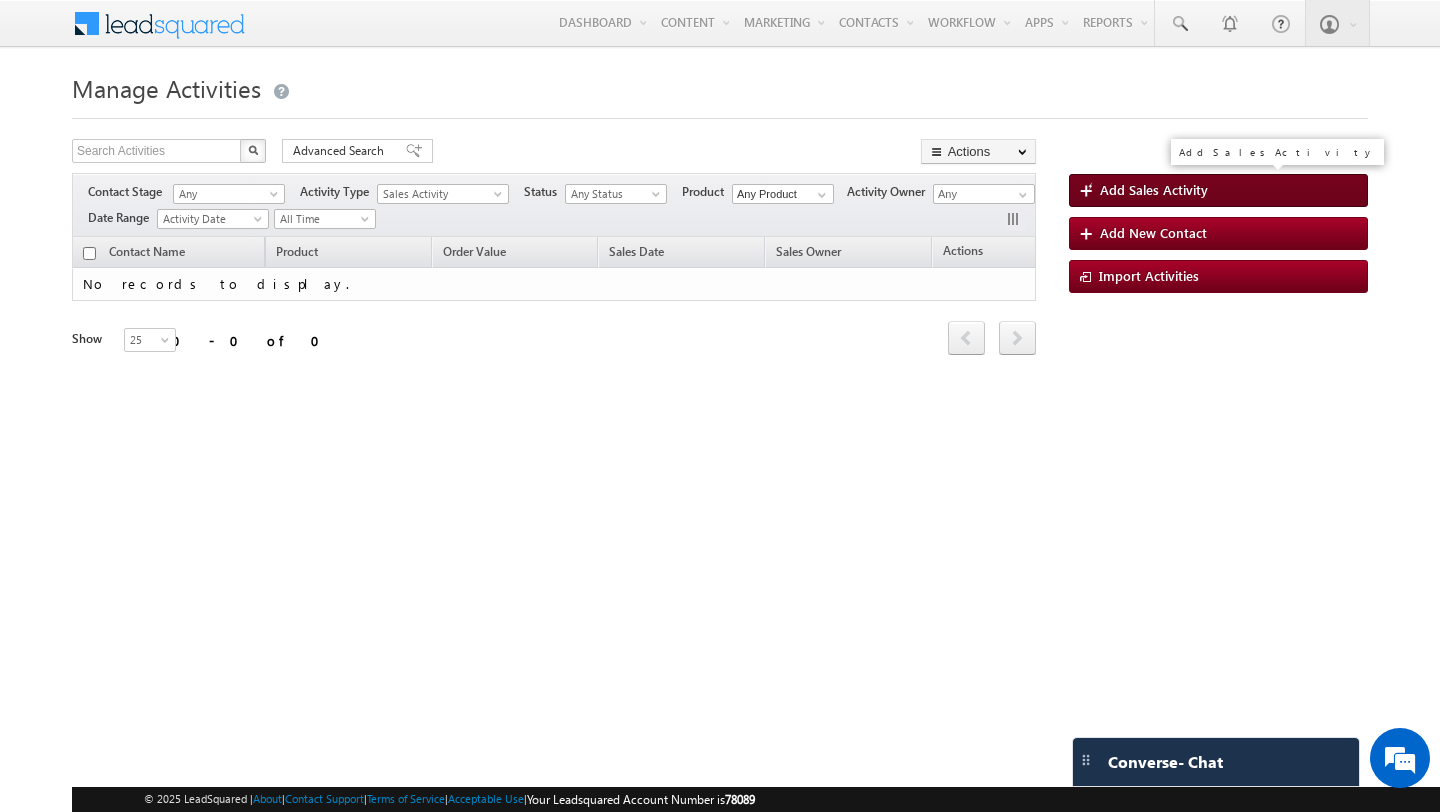 click on "Add Sales Activity" at bounding box center (1218, 190) 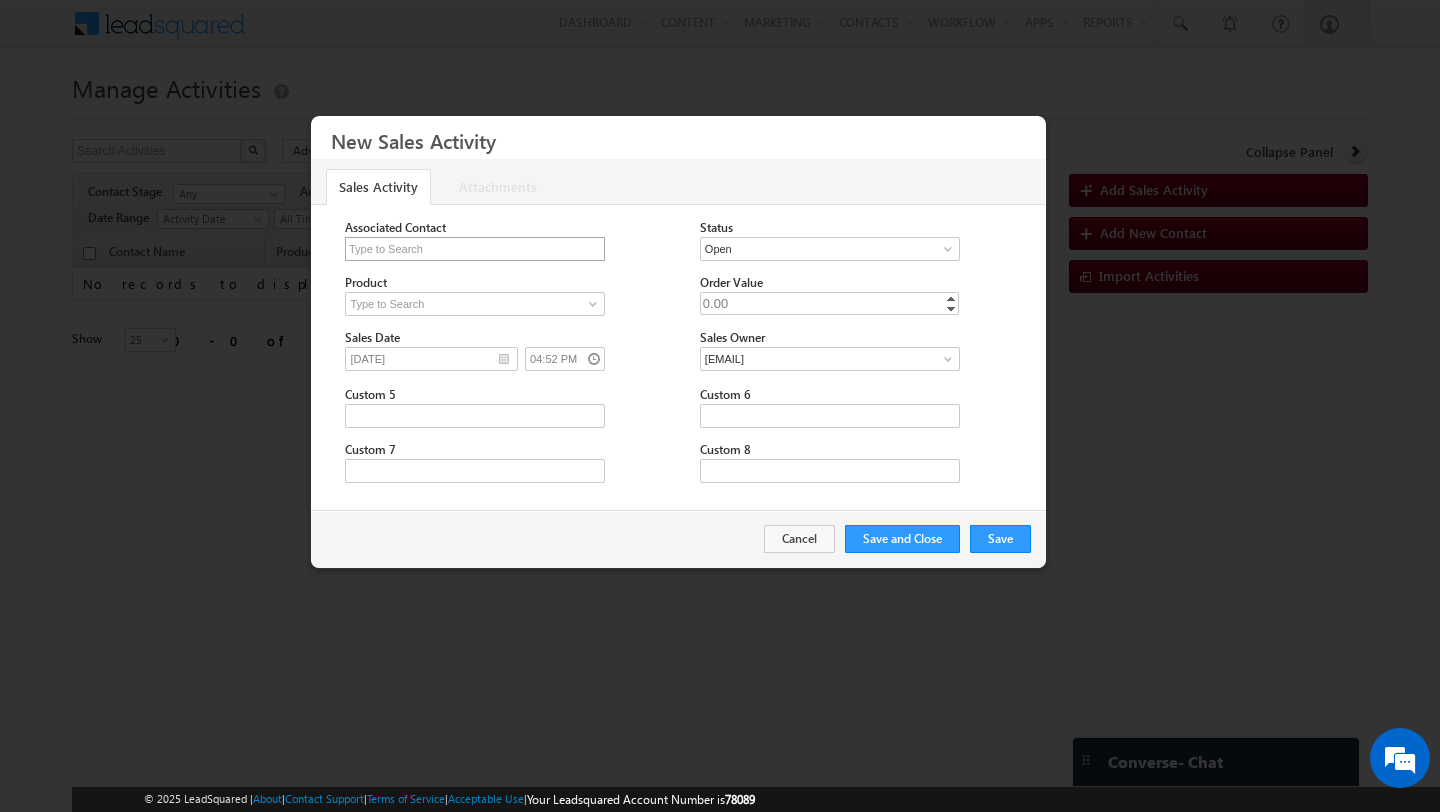 click at bounding box center (475, 249) 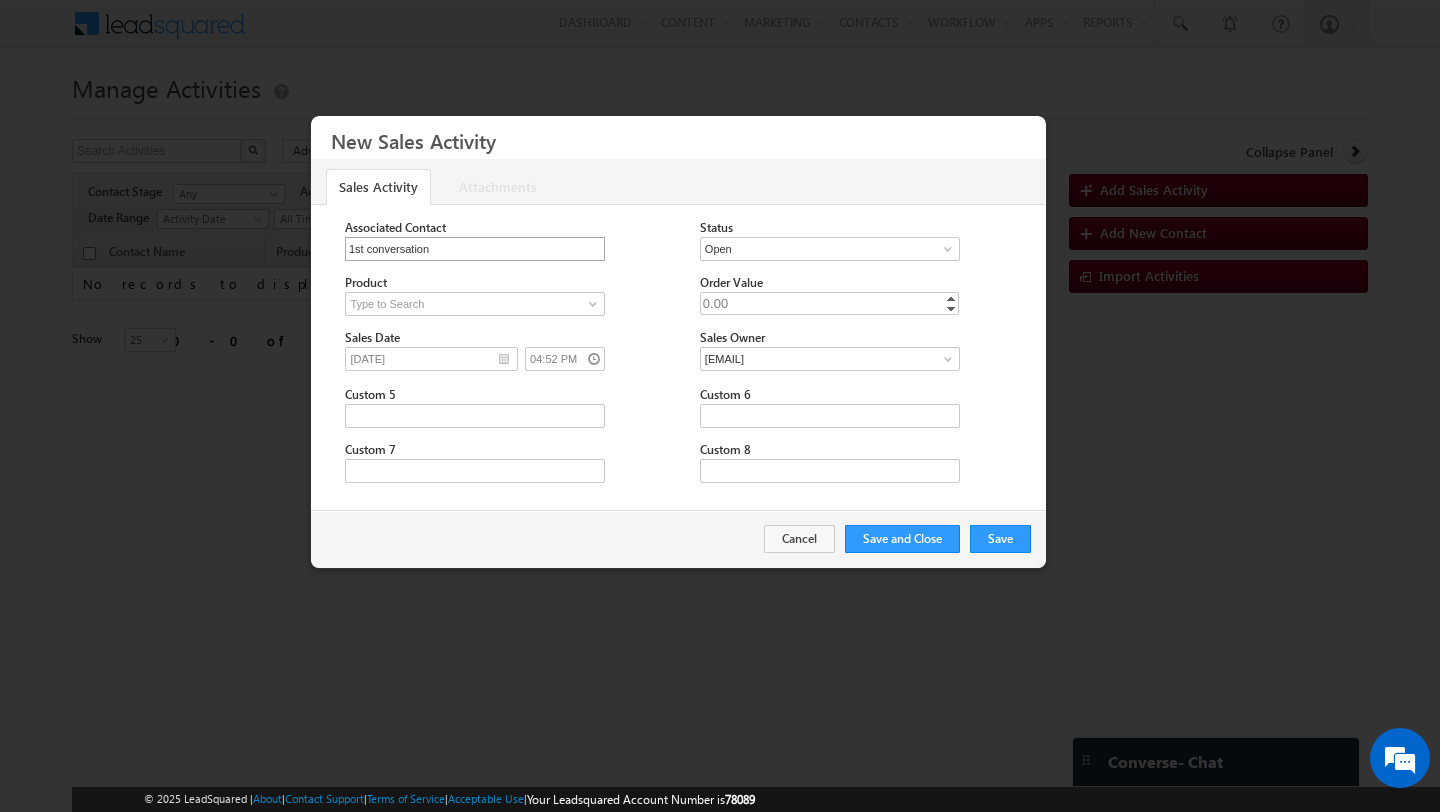 type on "1st conversation" 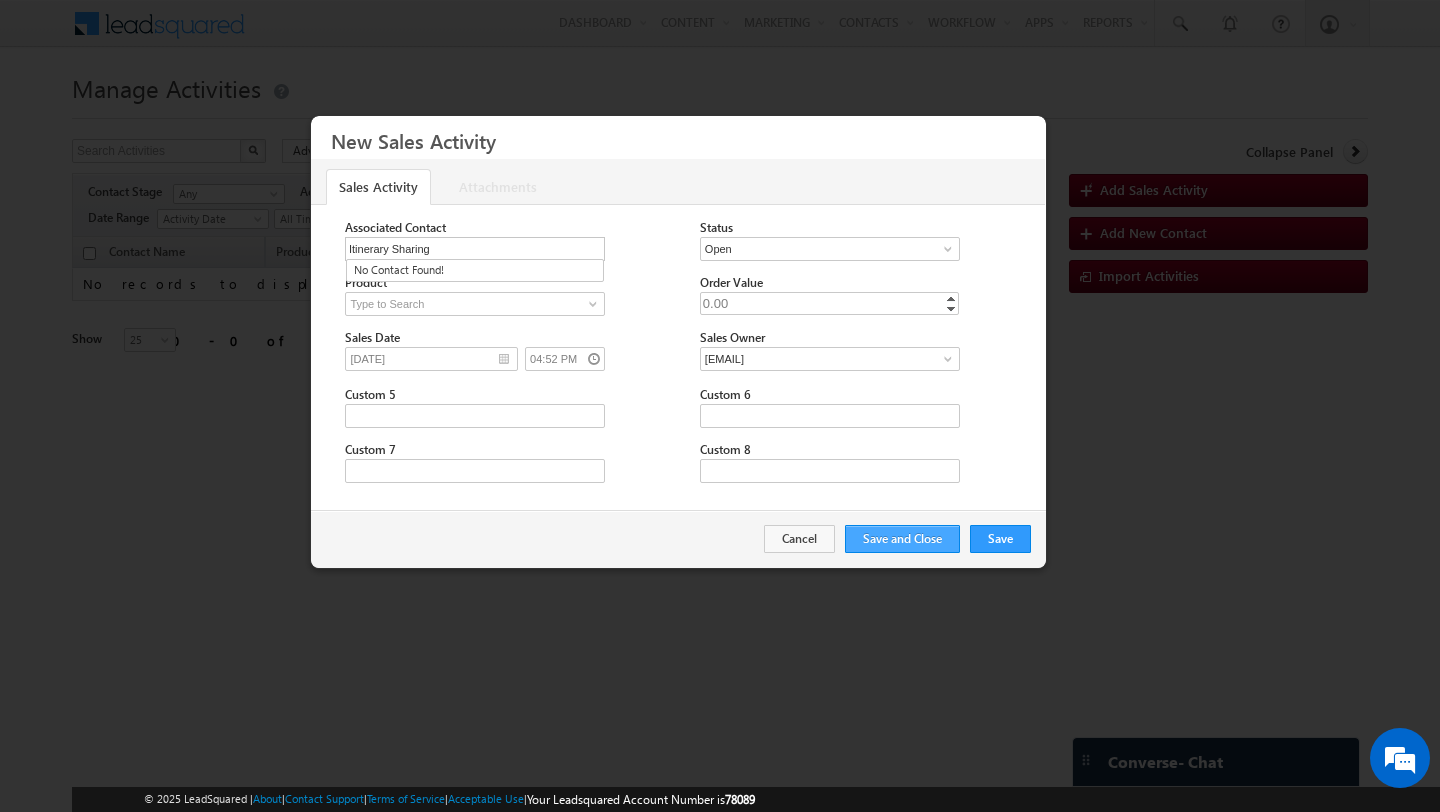 type on "Itinerary Sharing" 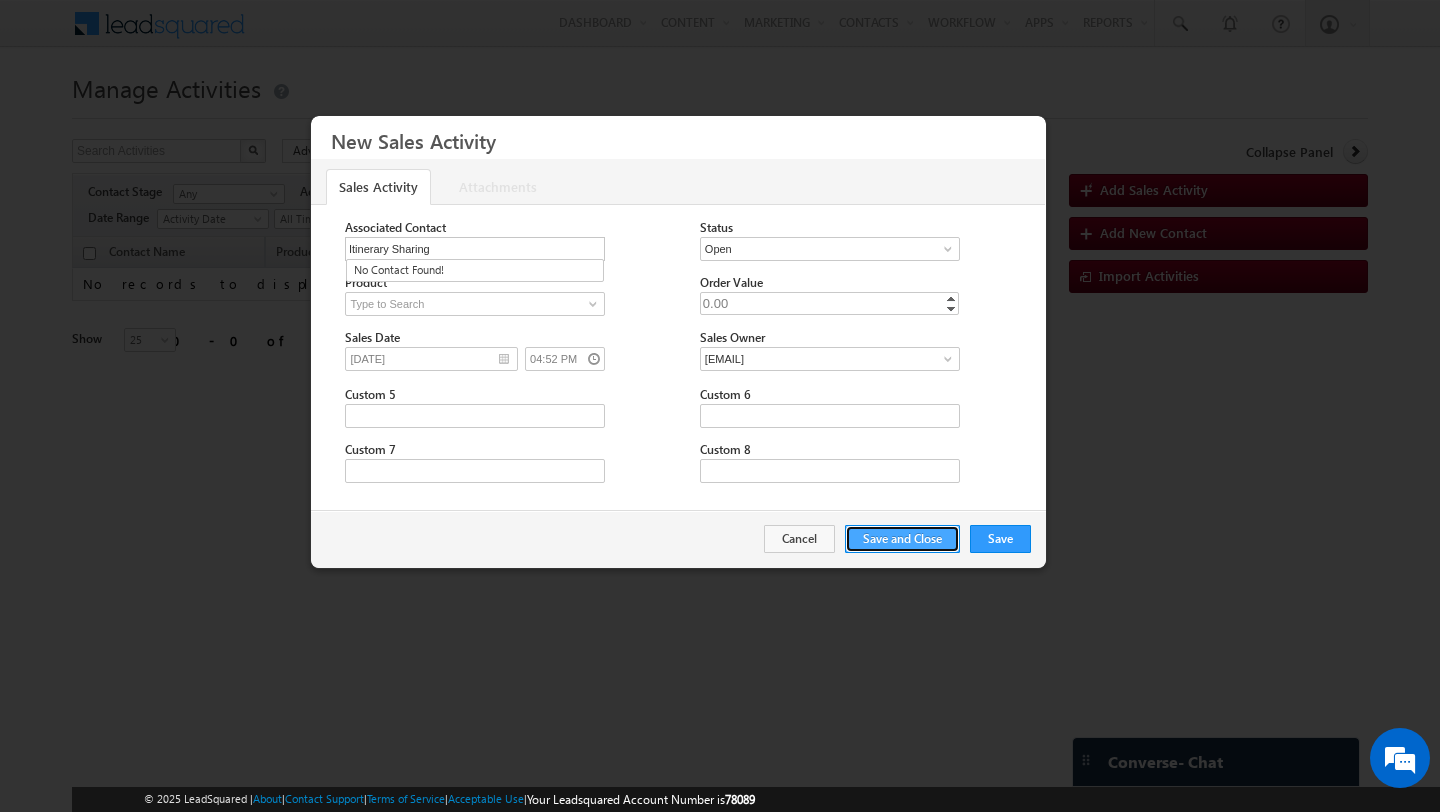 type 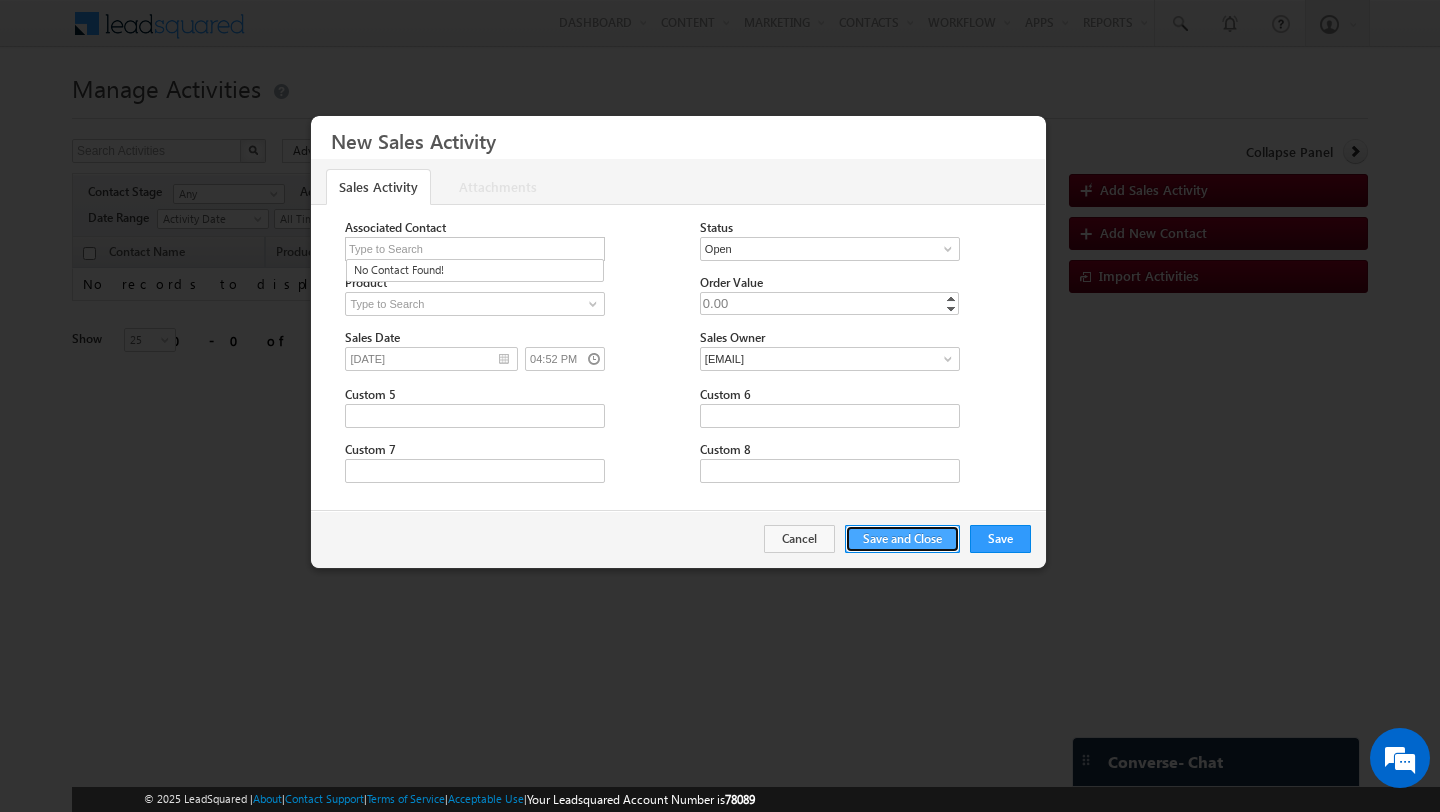 click on "Save and Close" at bounding box center (902, 539) 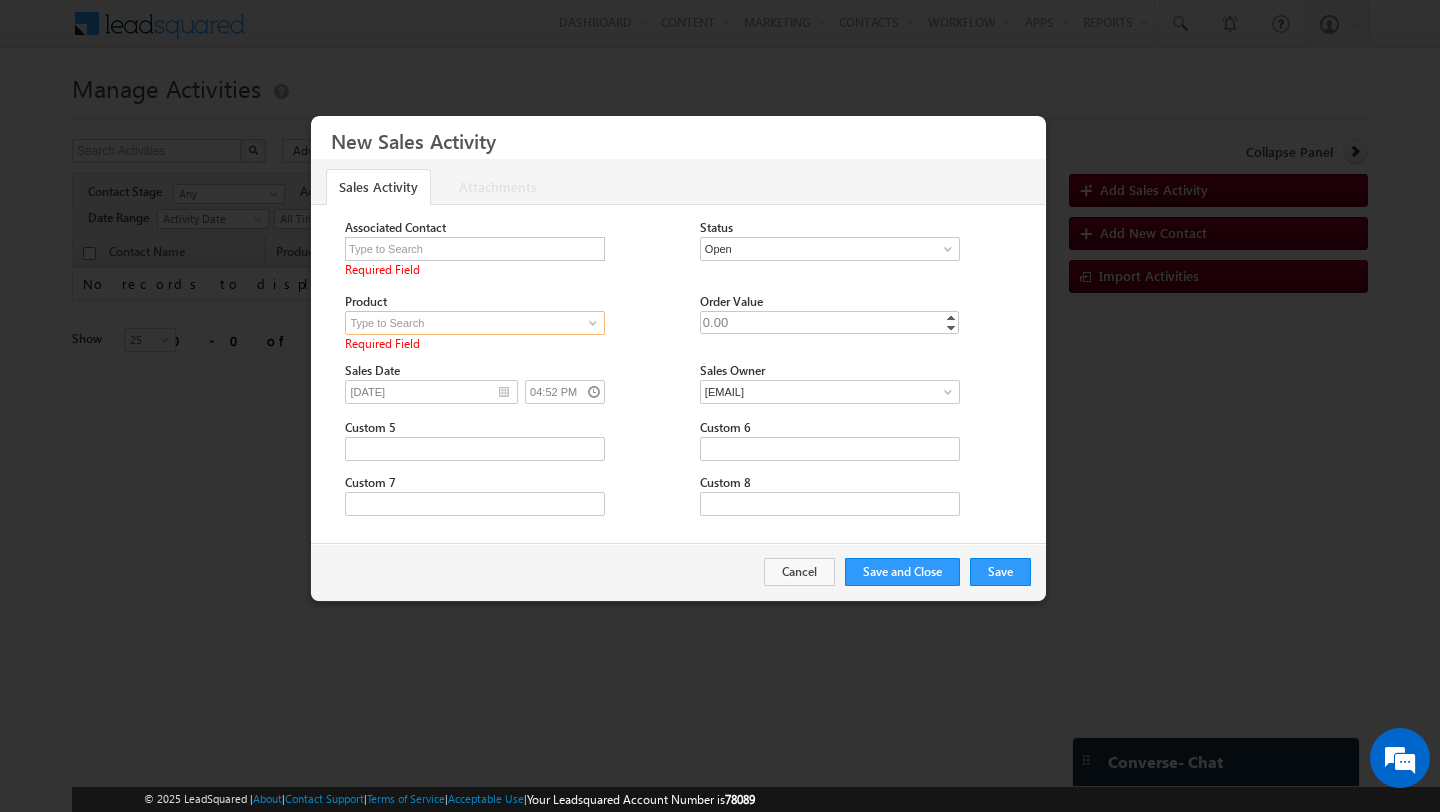 click at bounding box center (475, 323) 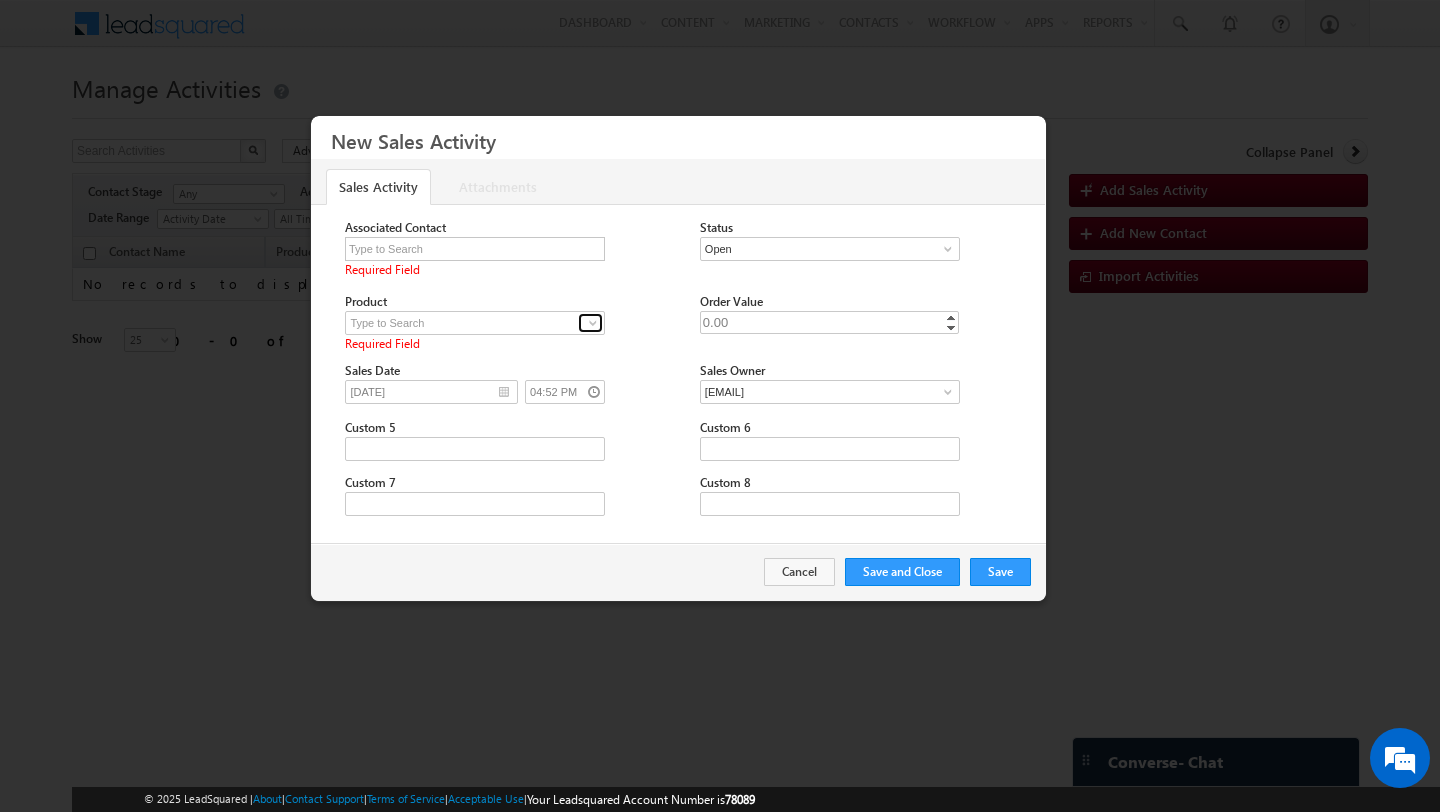 click at bounding box center [593, 323] 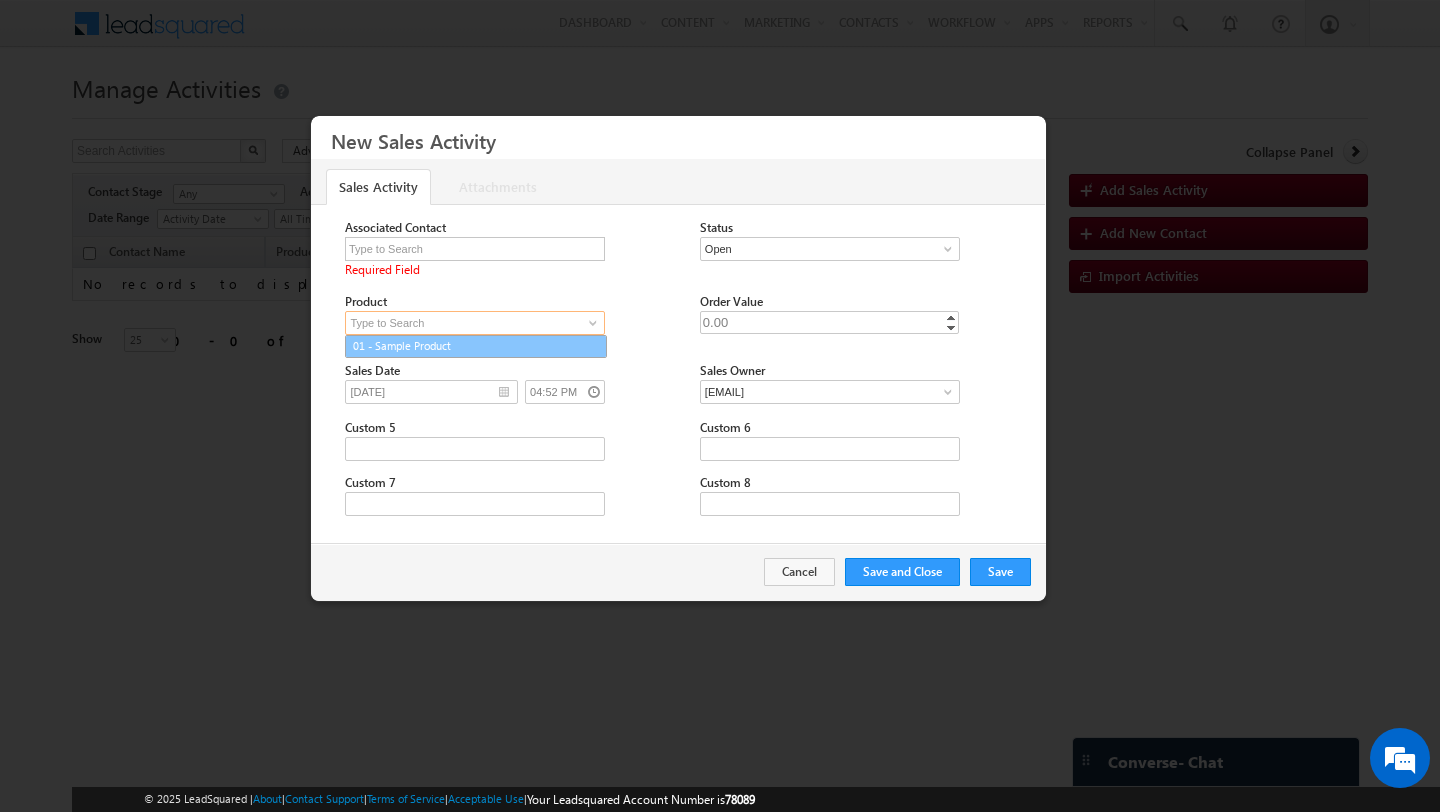 click on "01 - Sample Product" at bounding box center [476, 346] 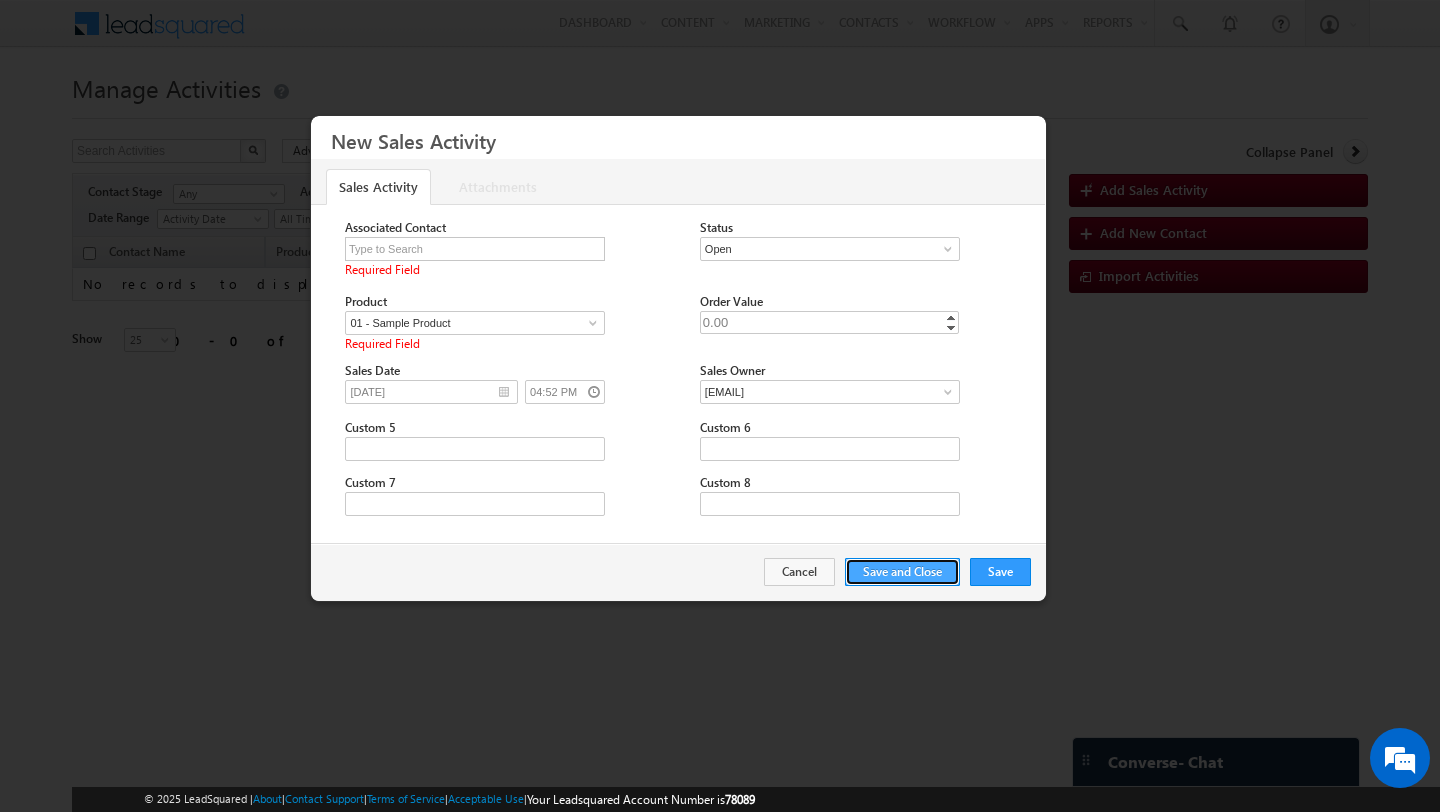 click on "Save and Close" at bounding box center (902, 572) 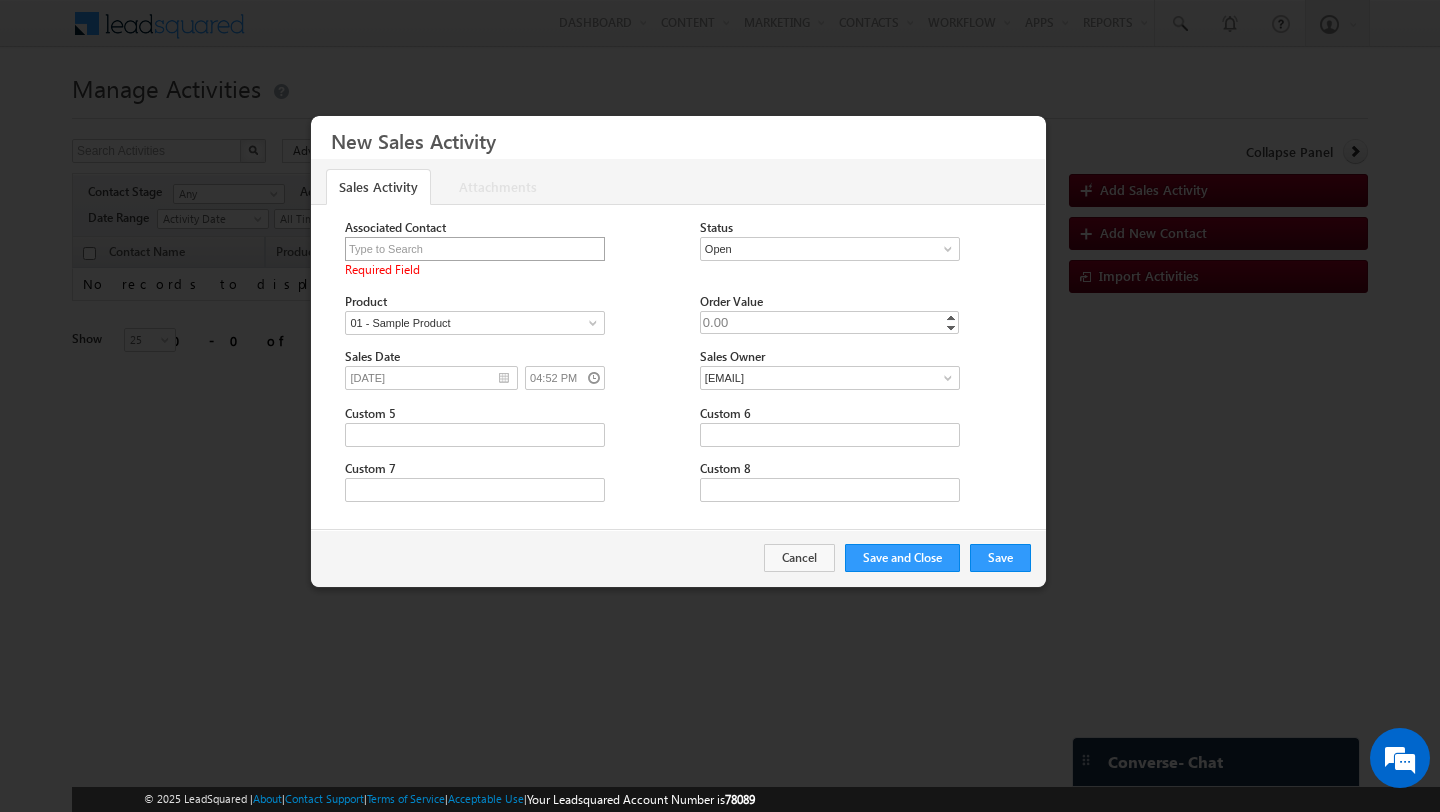 click at bounding box center (475, 249) 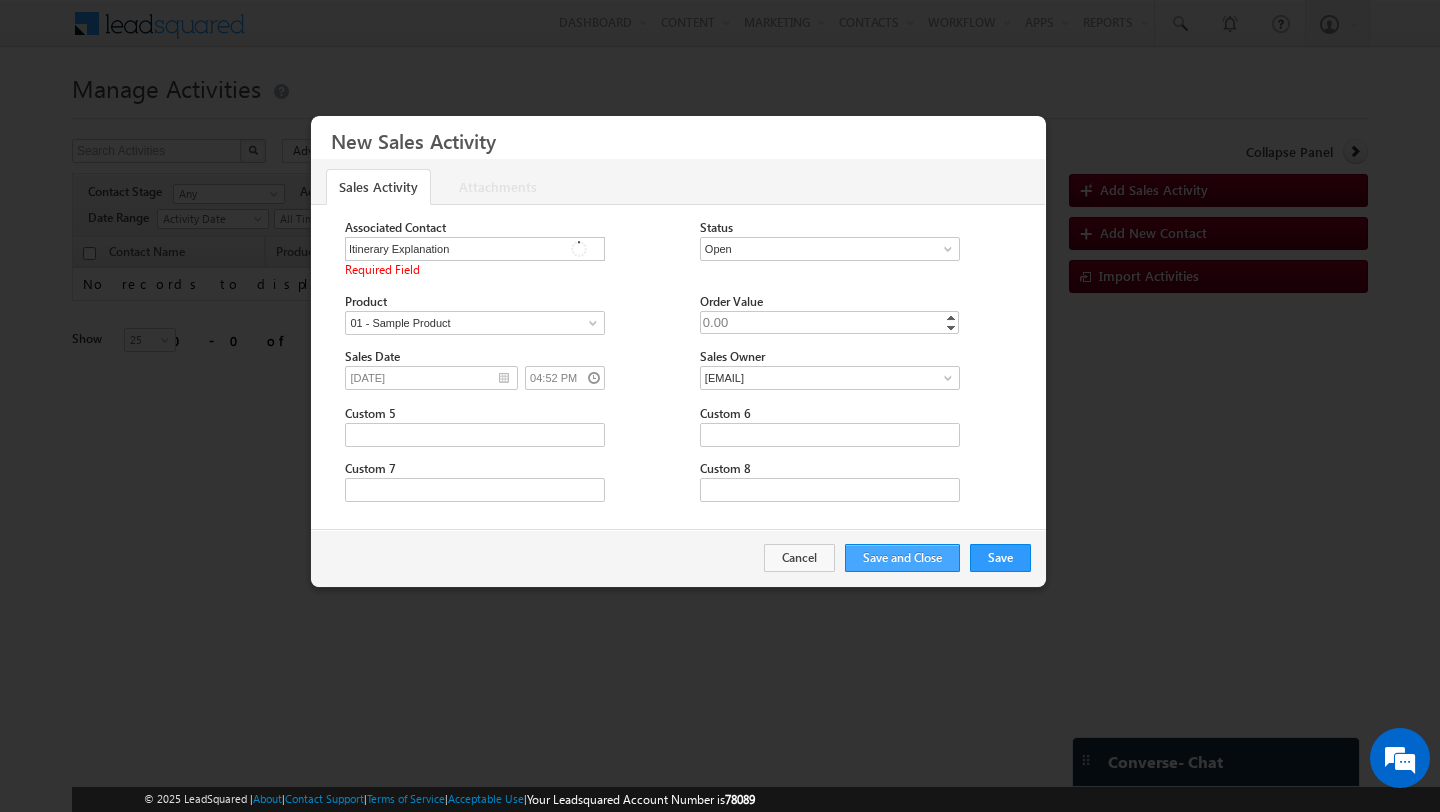 type on "Itinerary Explanation" 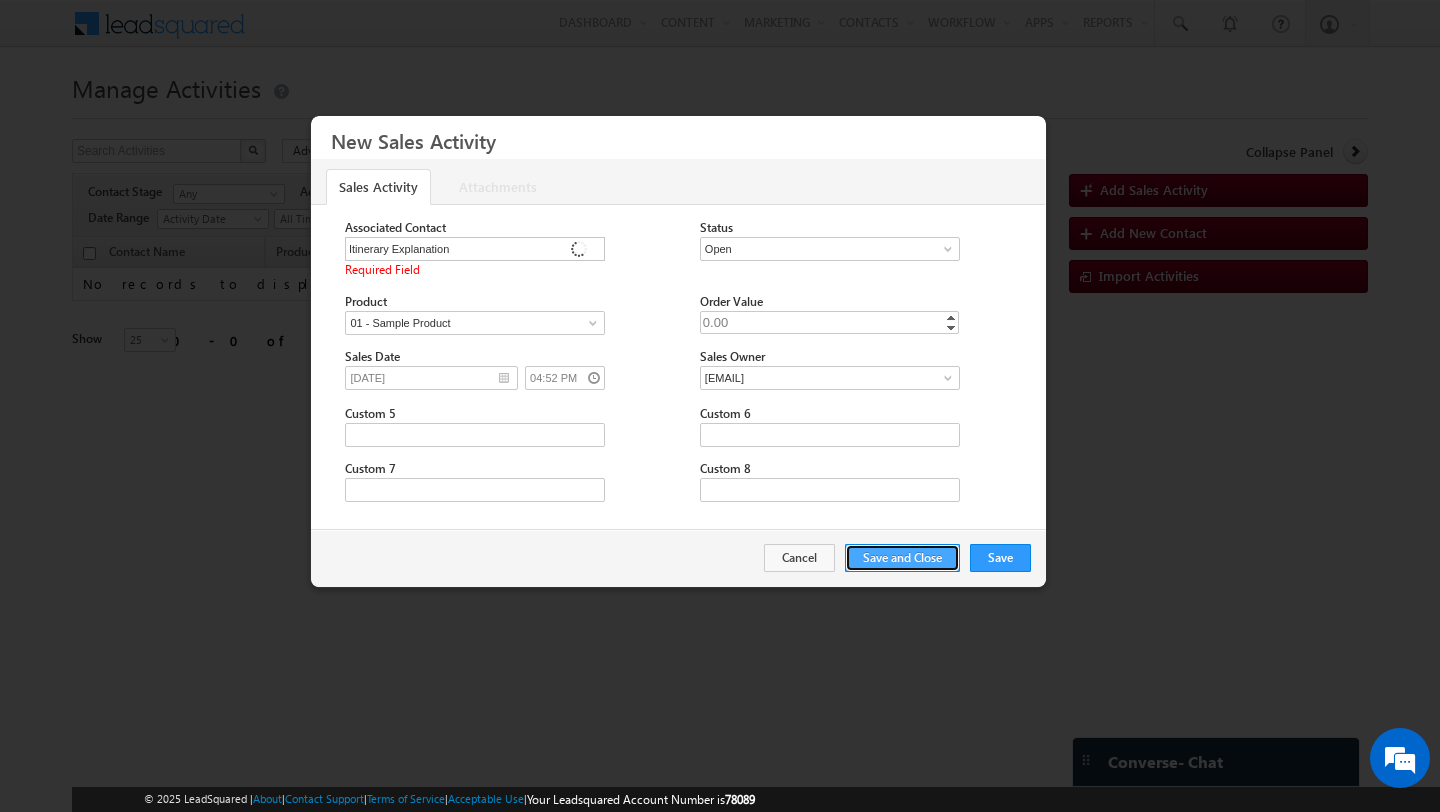 type 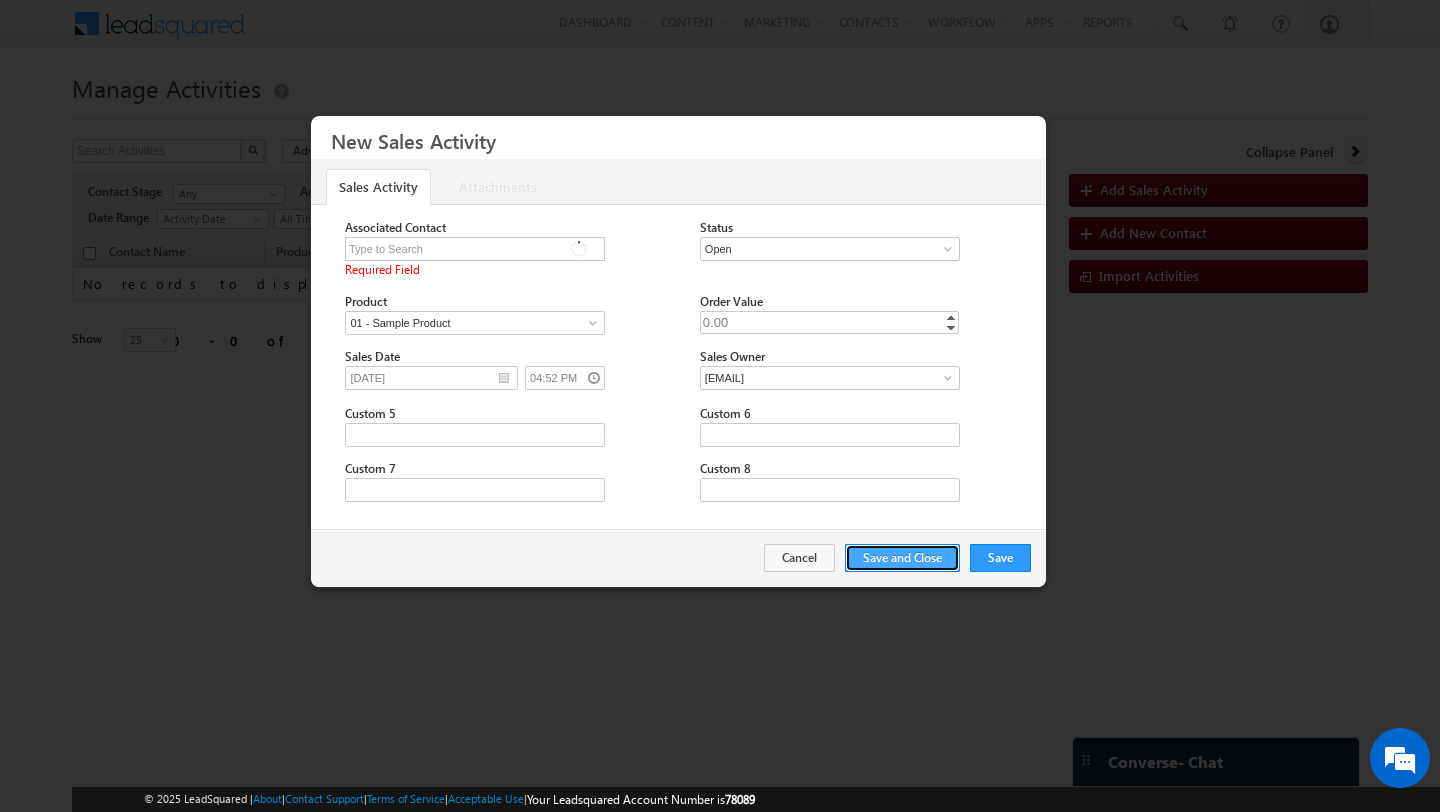 click on "Save and Close" at bounding box center (902, 558) 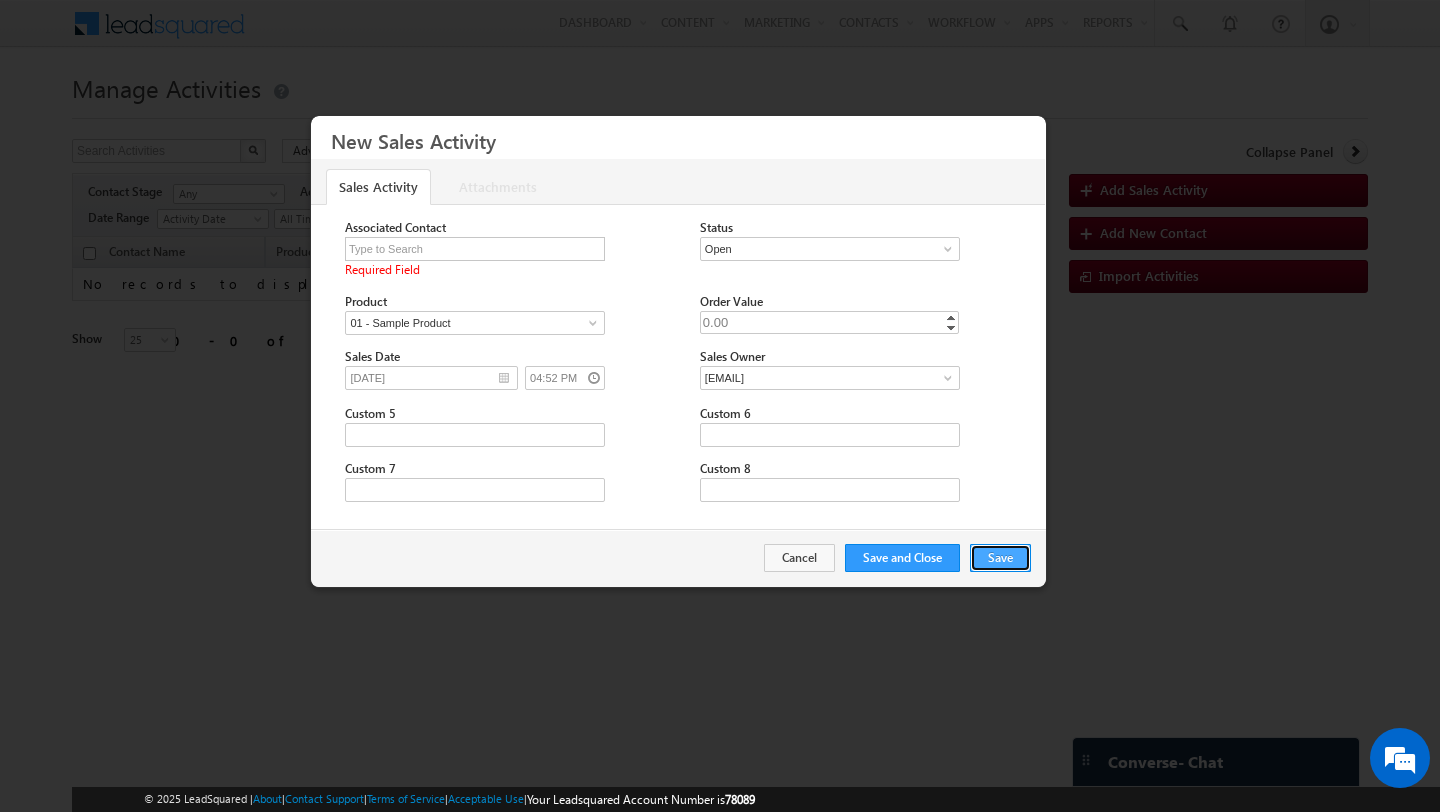 click on "Save" at bounding box center (1000, 558) 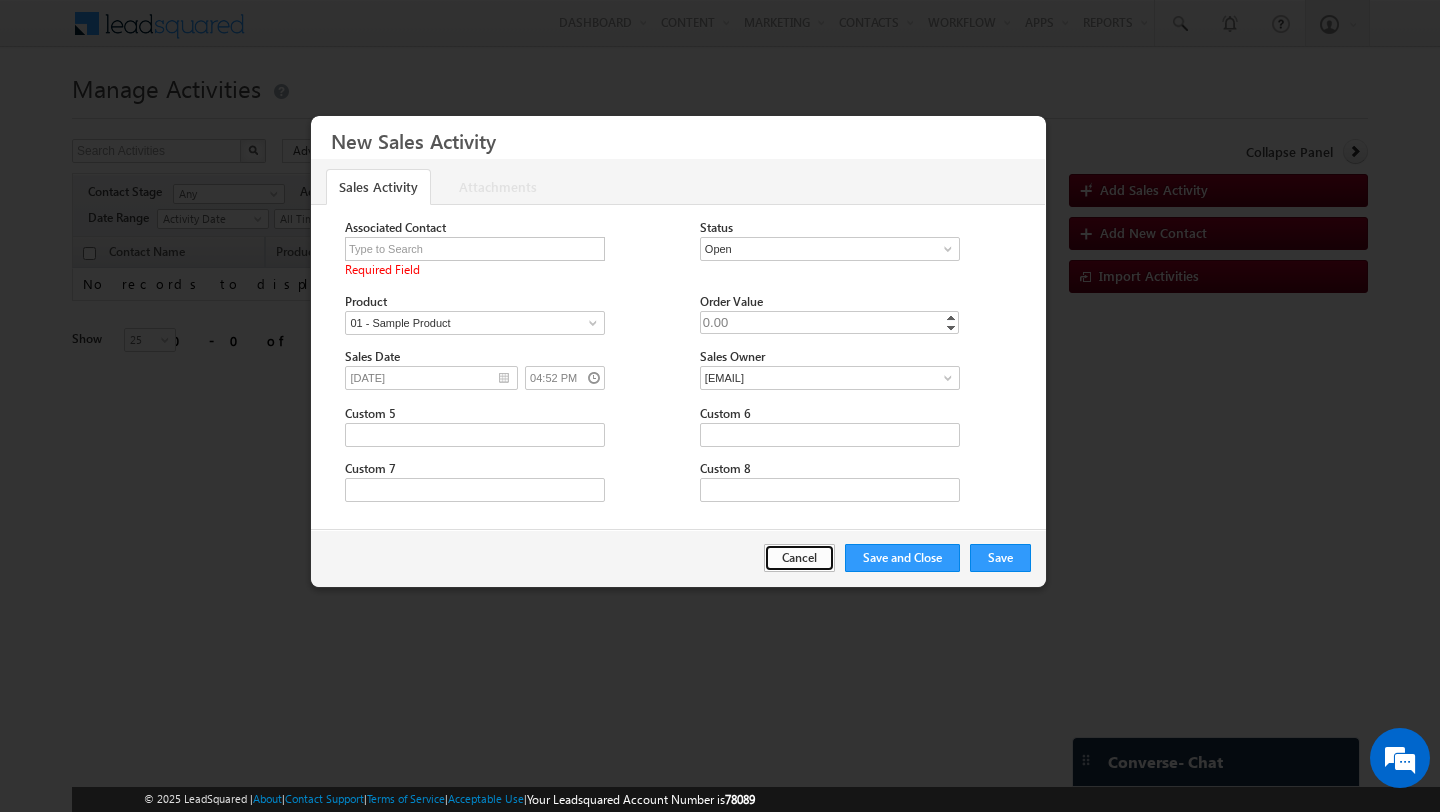 click on "Cancel" at bounding box center (799, 558) 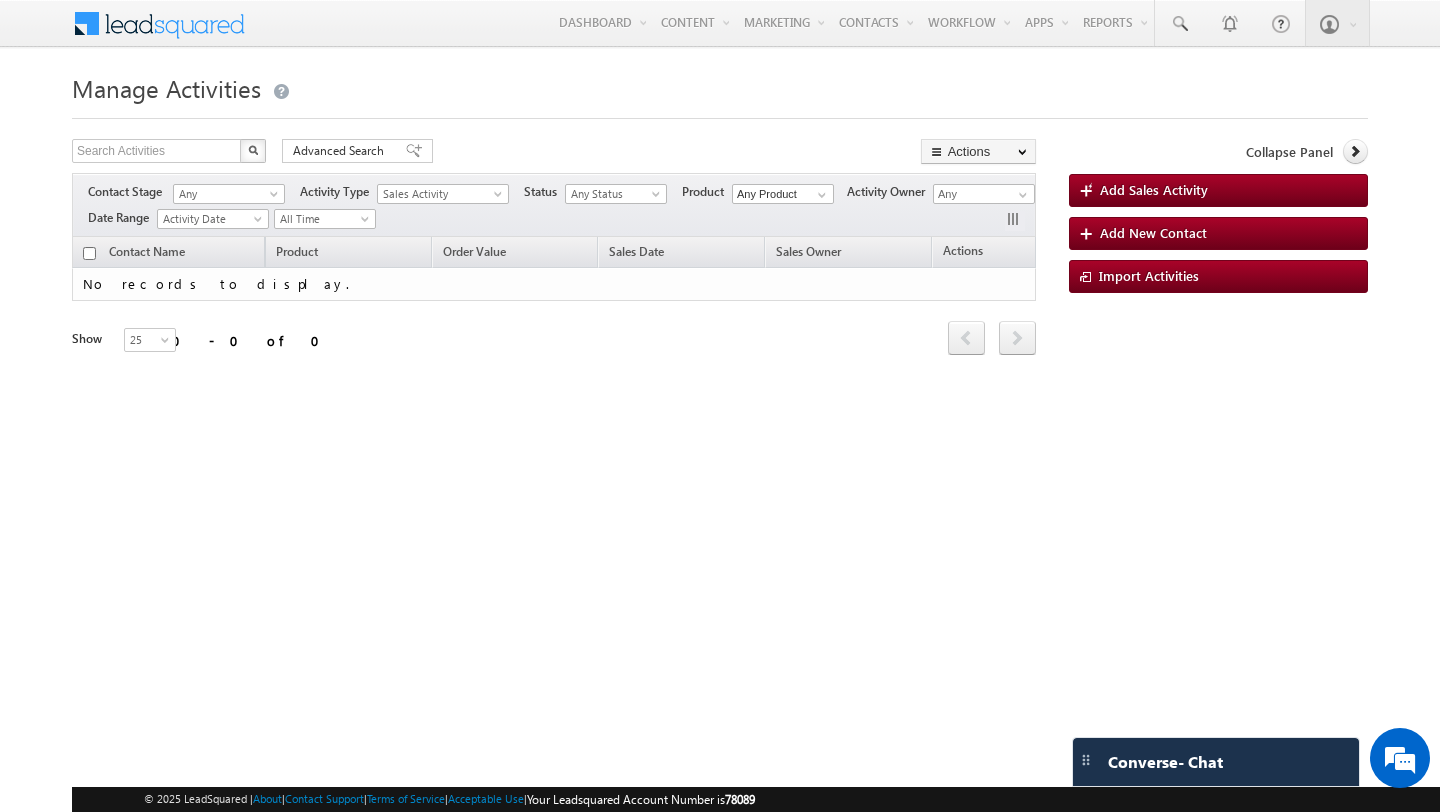 click on "Sales Activity" at bounding box center [438, 194] 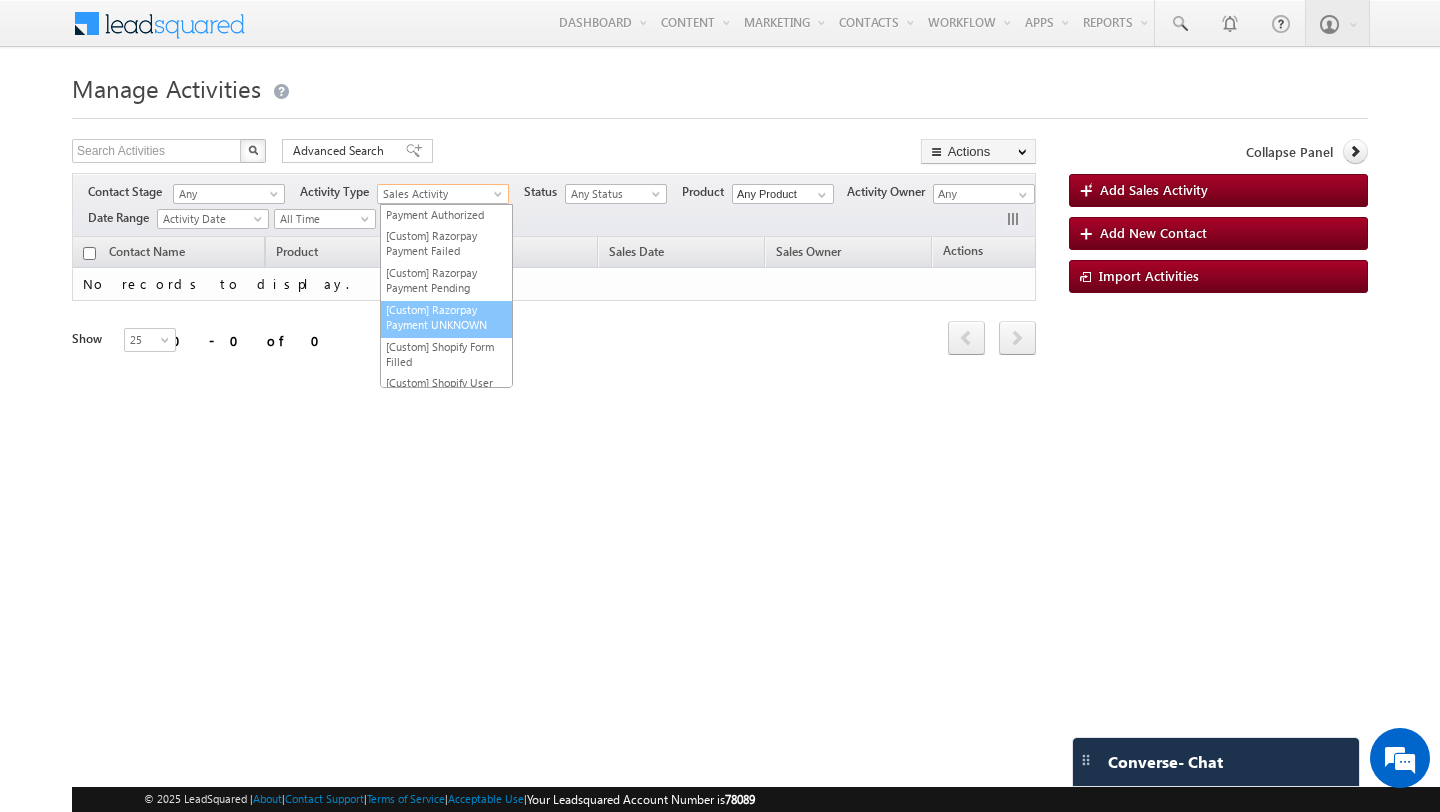 scroll, scrollTop: 0, scrollLeft: 0, axis: both 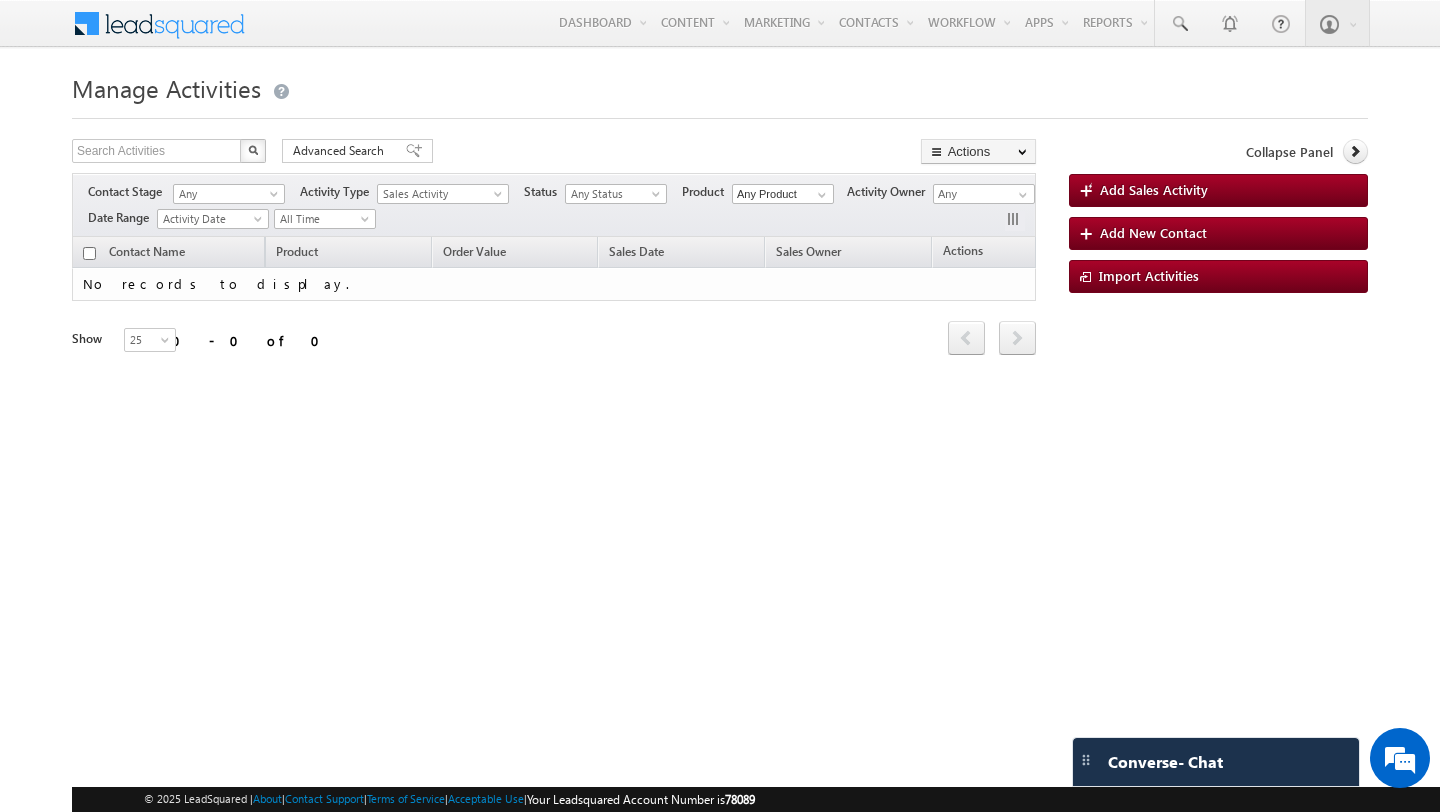click on "Manage Activities
Search Activities X   0 results found
Advanced Search
Advanced search results
Actions Export Activities Reset all Filters
Actions Bulk Update Export Activities Reset all Filters
Contact Stage" at bounding box center (720, 317) 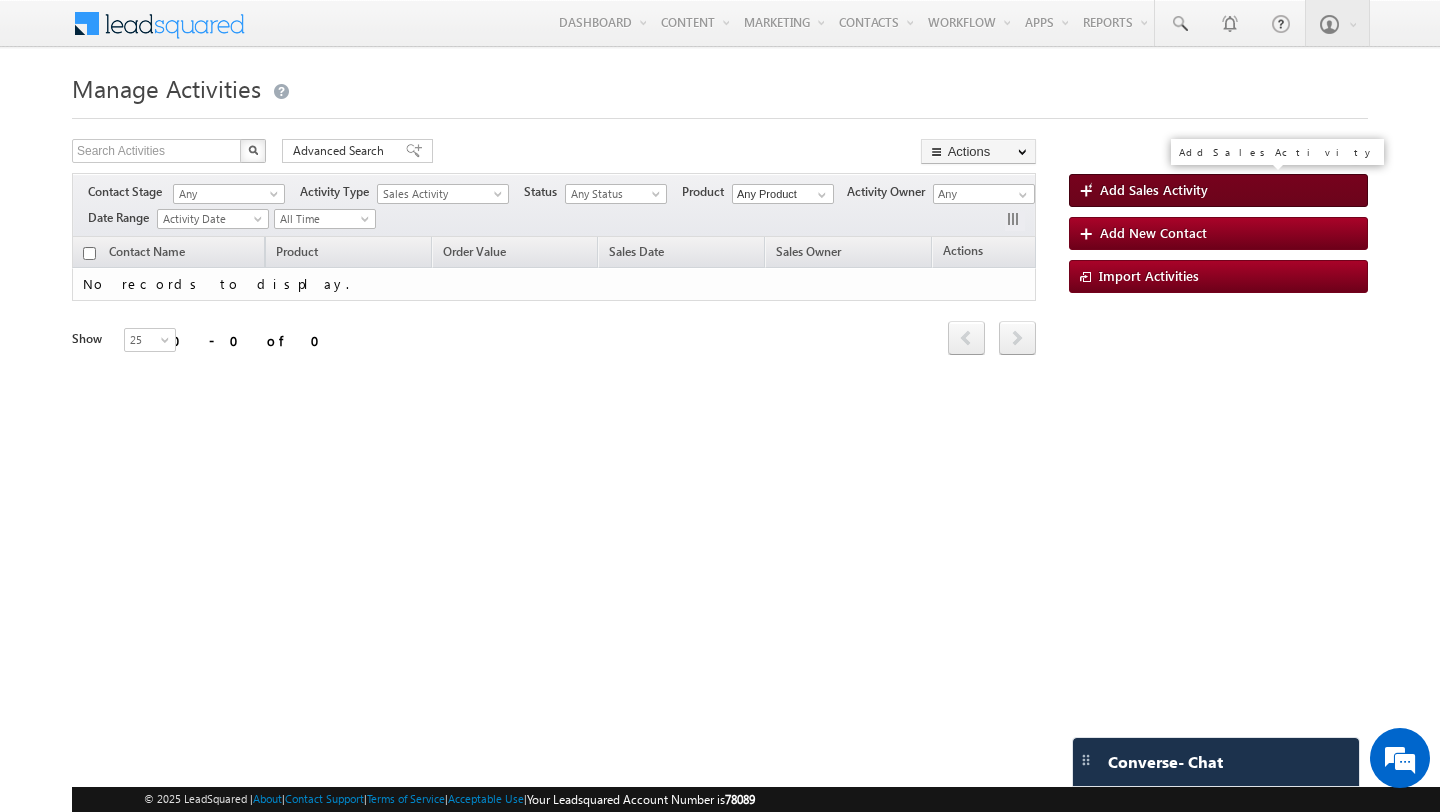 click on "Add Sales Activity" at bounding box center (1154, 189) 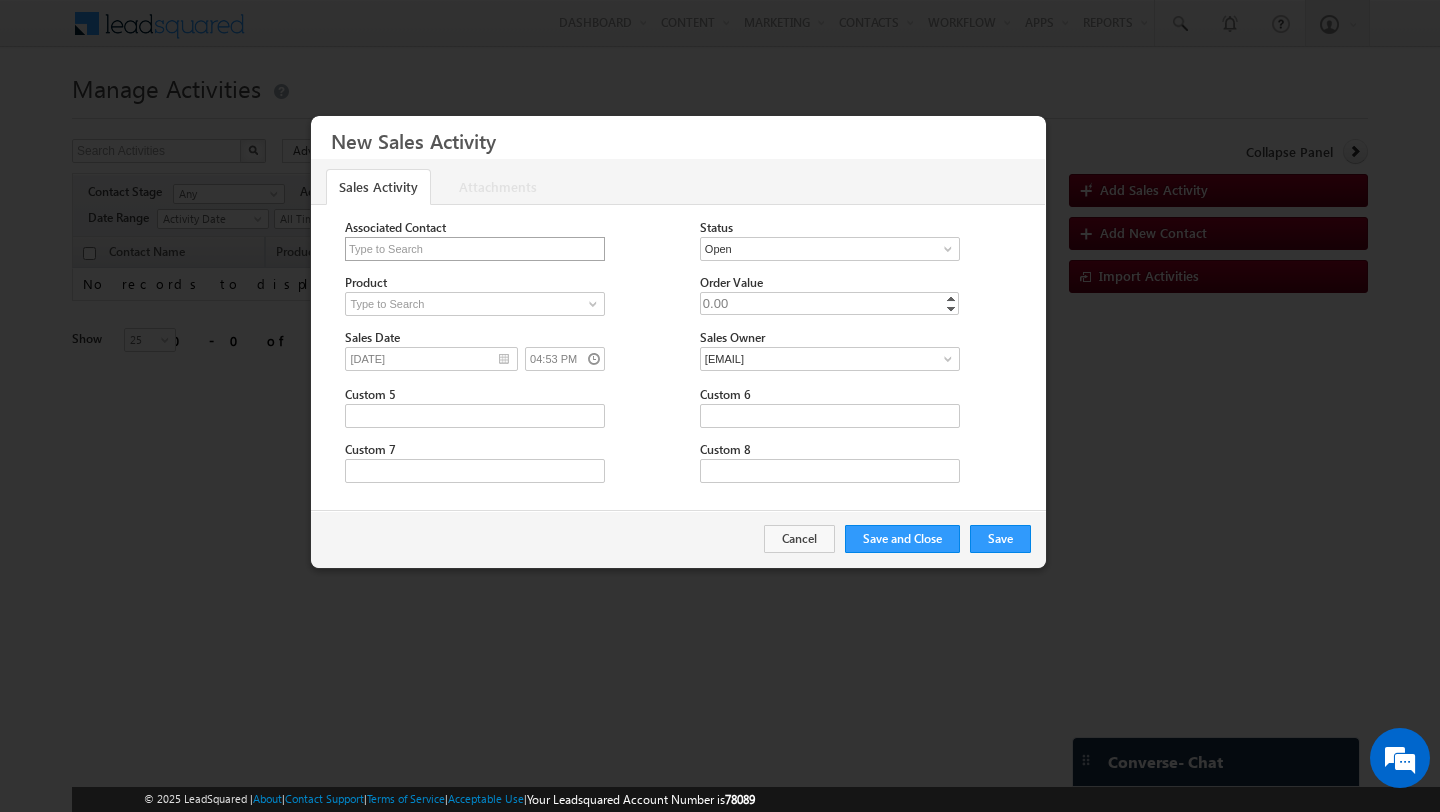 click at bounding box center [475, 249] 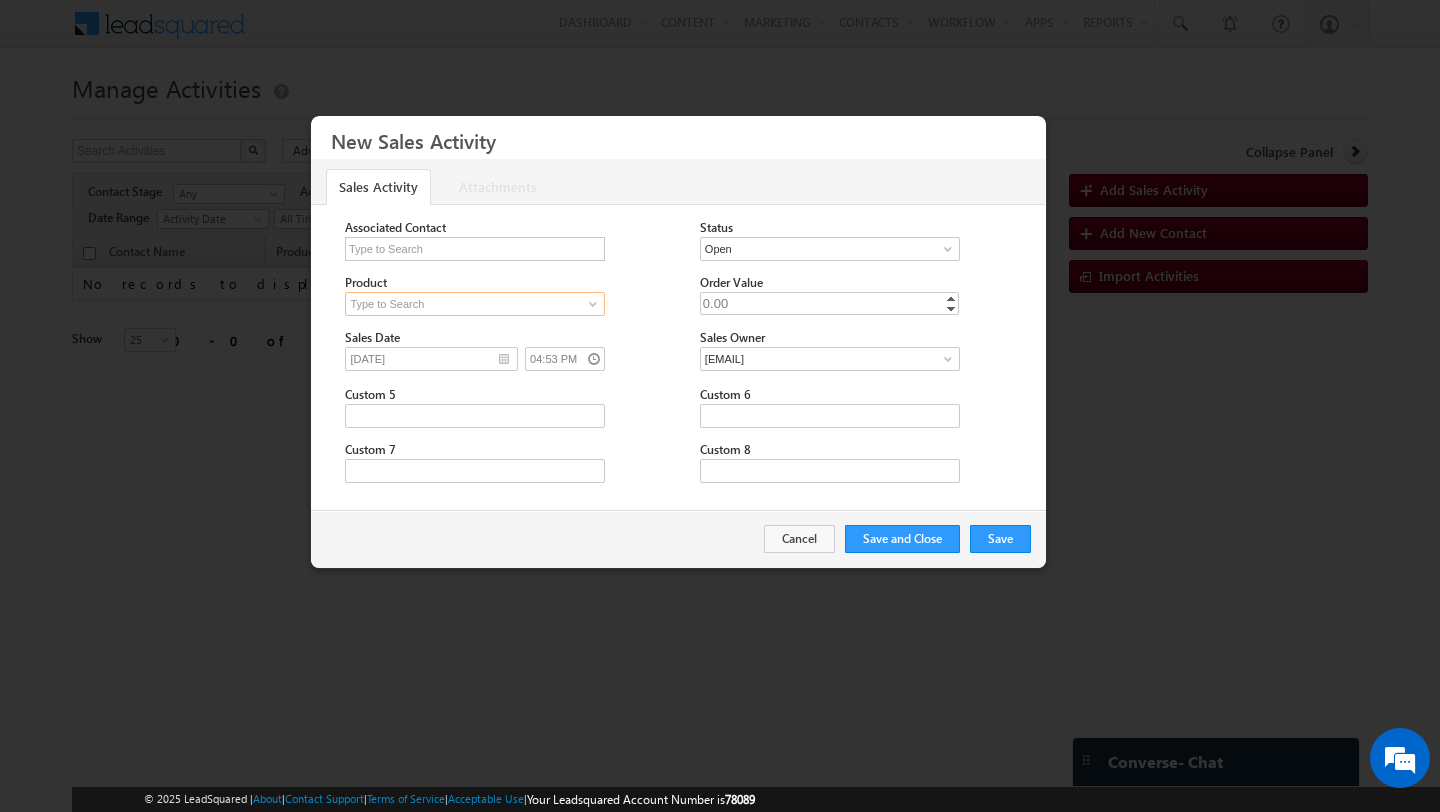 click at bounding box center (475, 304) 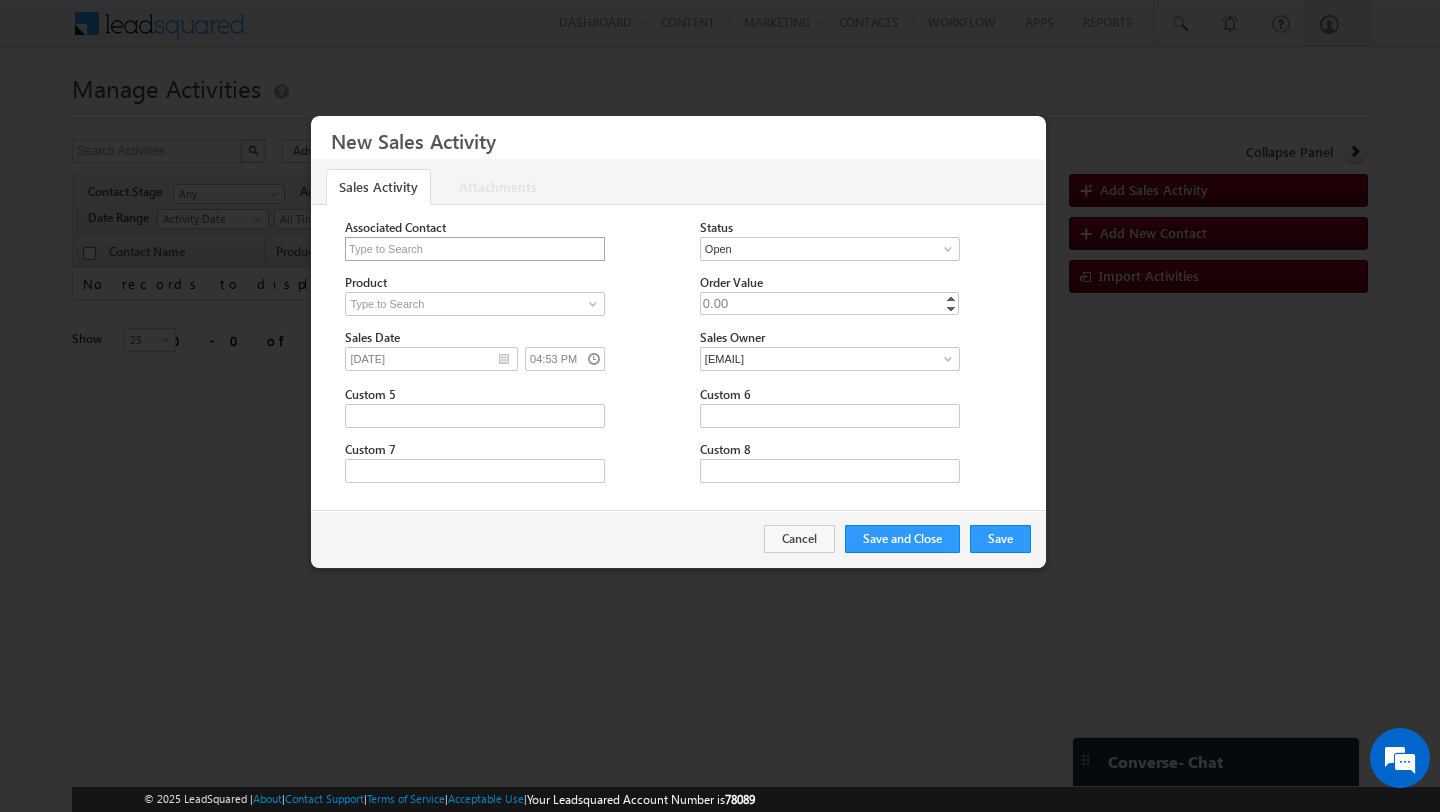 click at bounding box center (475, 249) 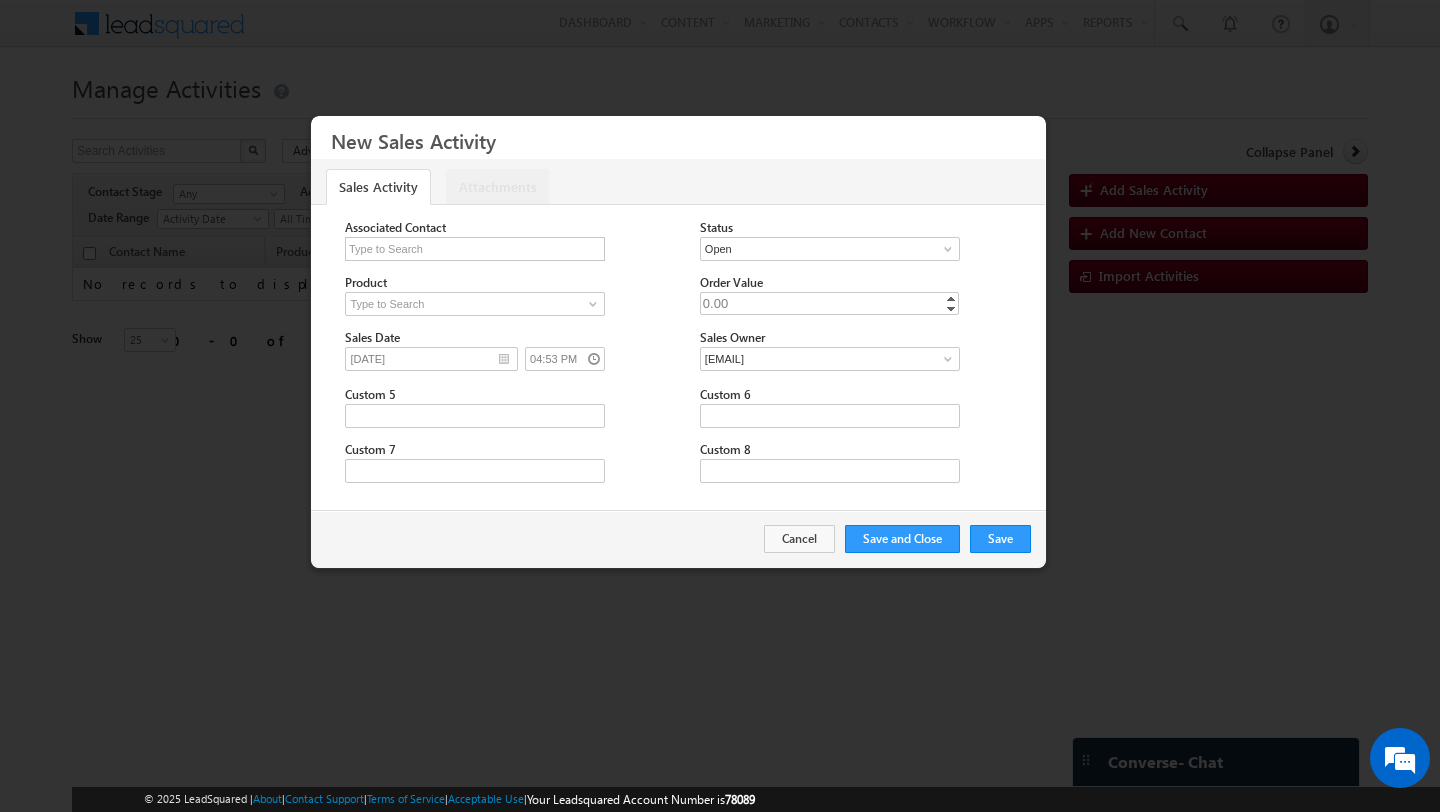 click on "Attachments" at bounding box center (497, 187) 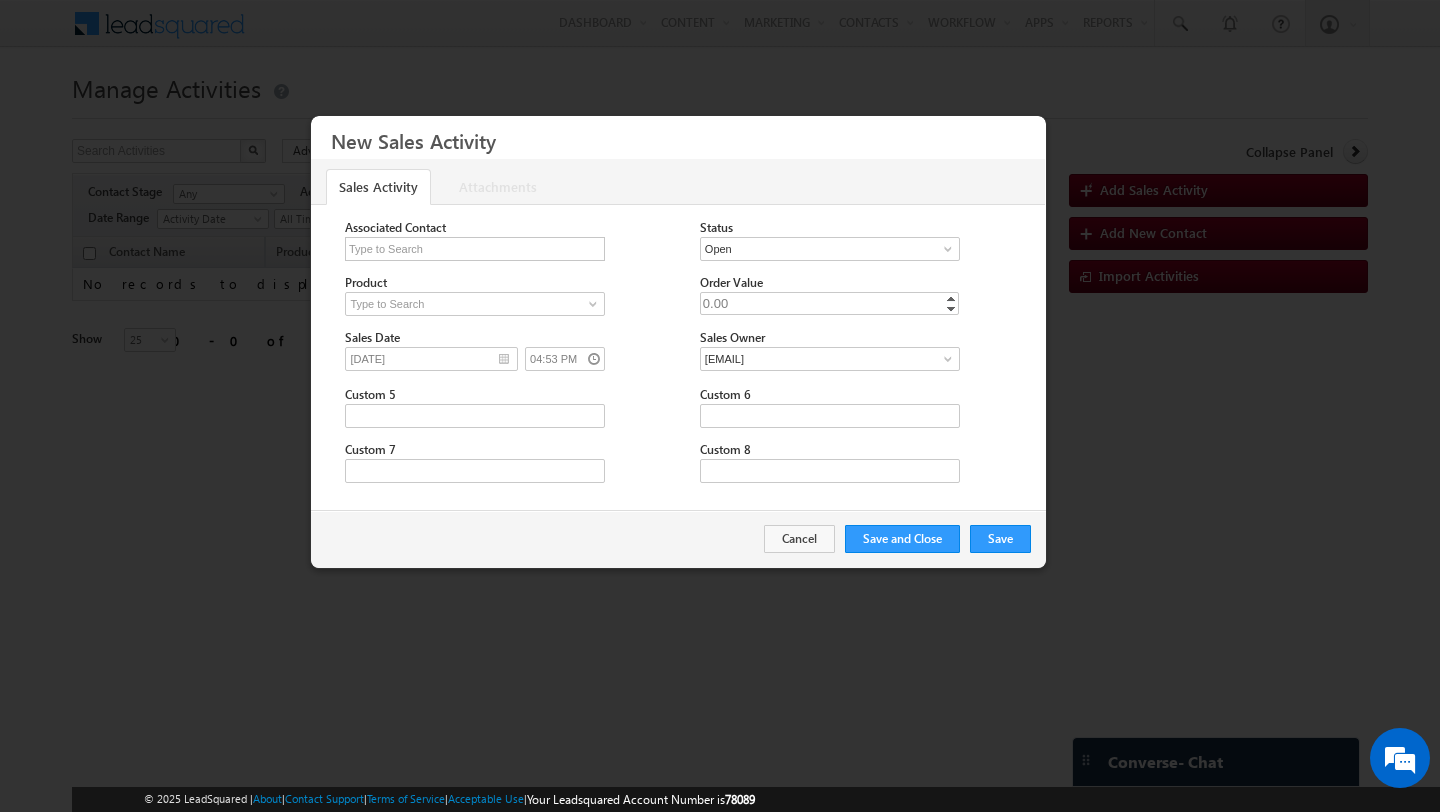click on "Sales Activity" at bounding box center (378, 187) 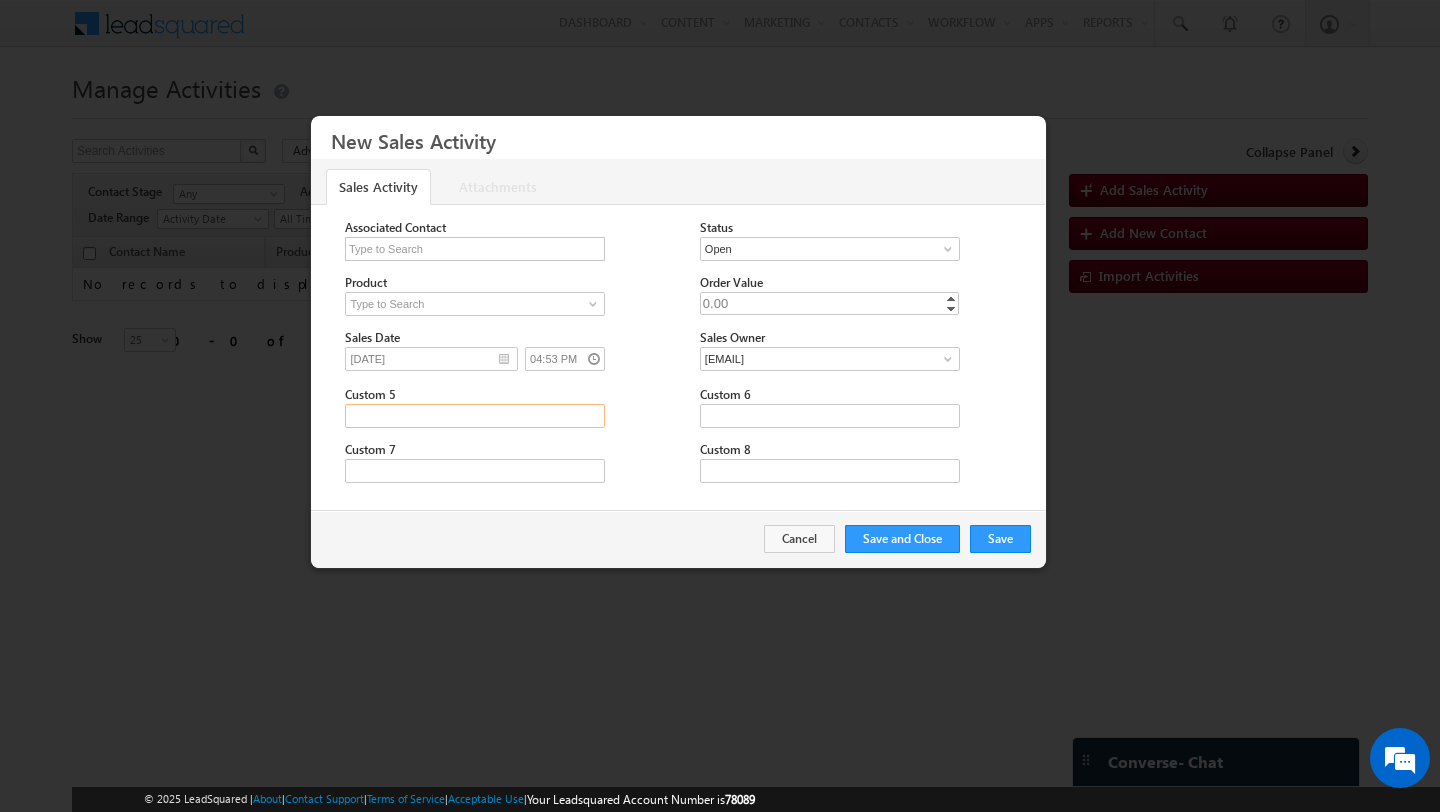 click on "Custom 5" at bounding box center (475, 416) 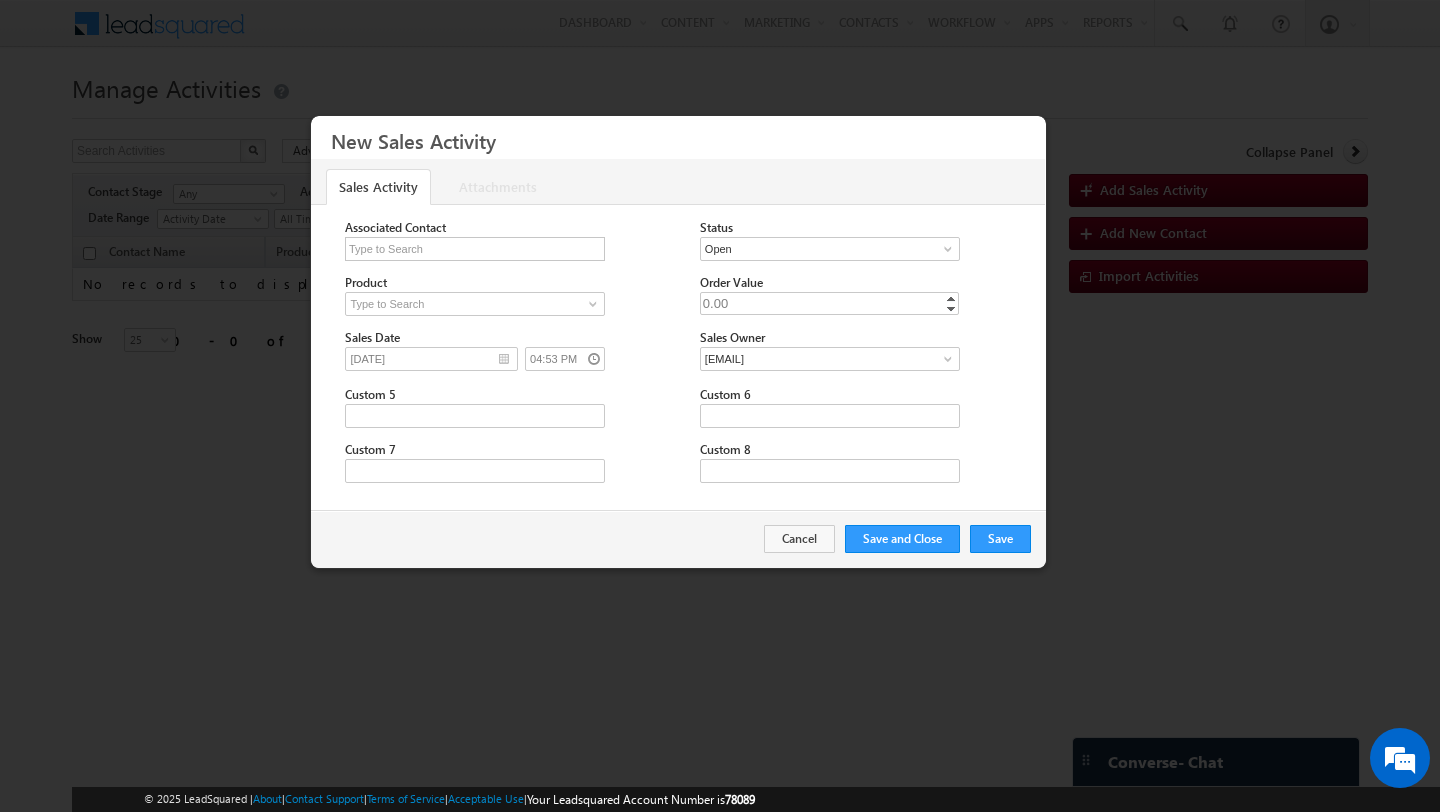 click on "Custom 5
Custom 6" at bounding box center (695, 410) 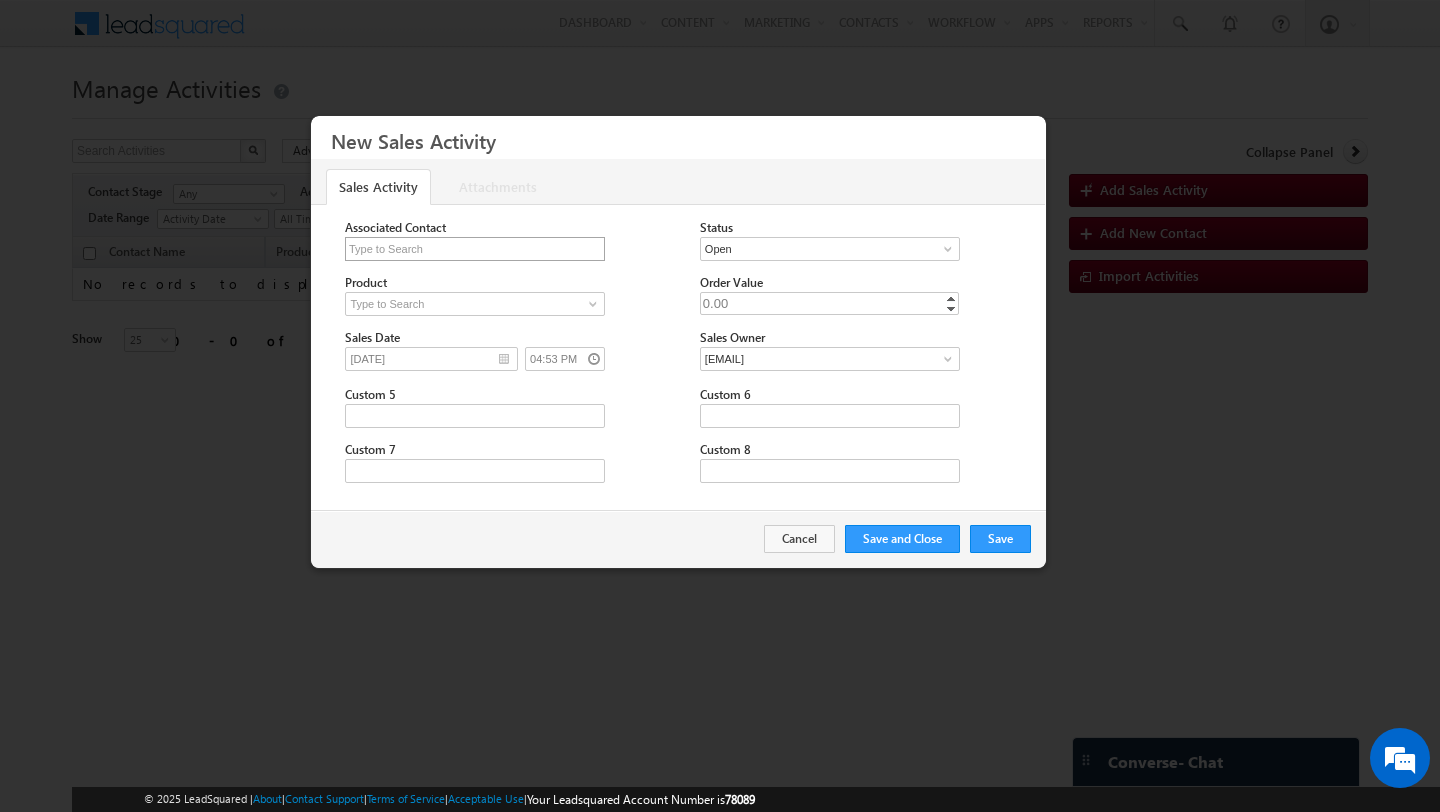 click at bounding box center [475, 249] 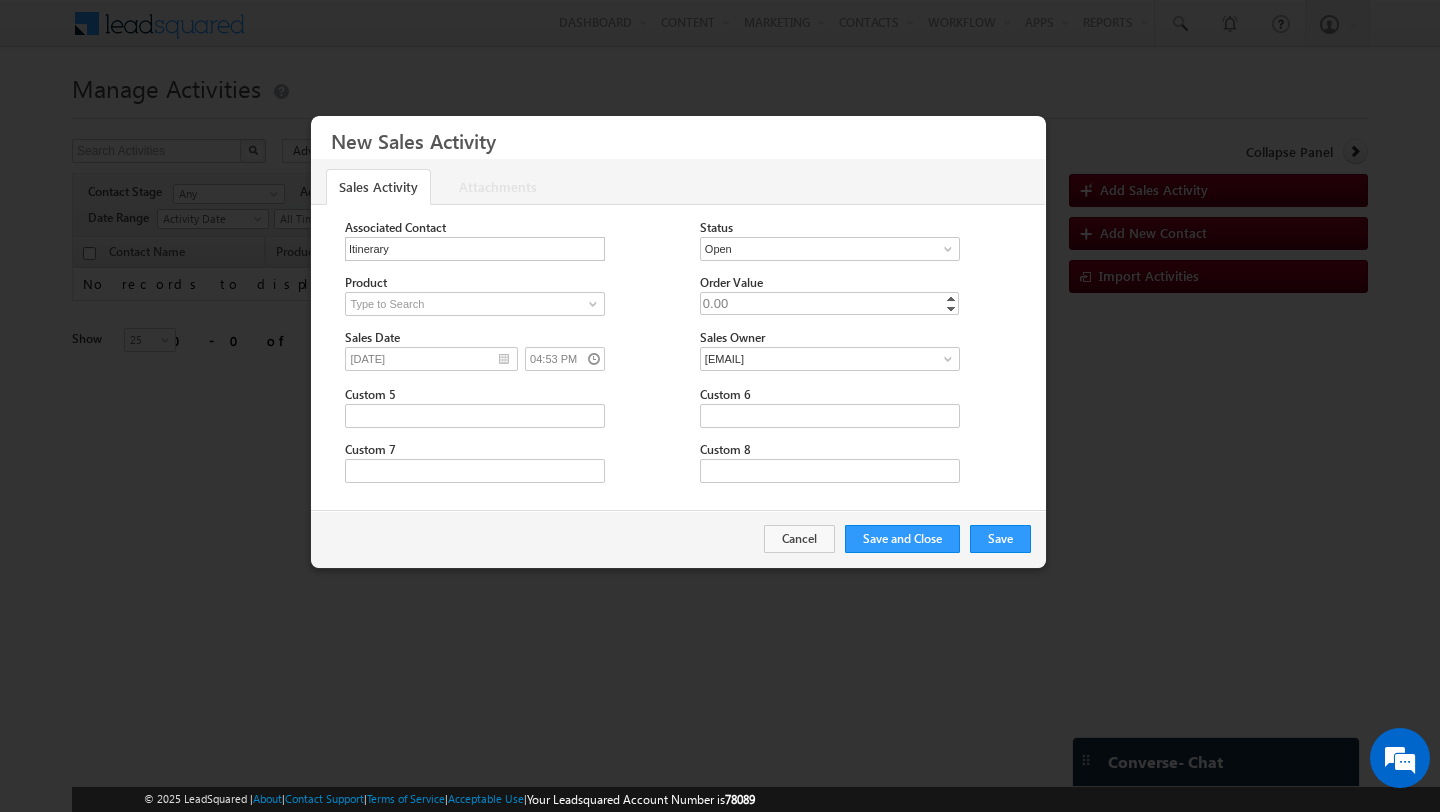 type on "Itinerary" 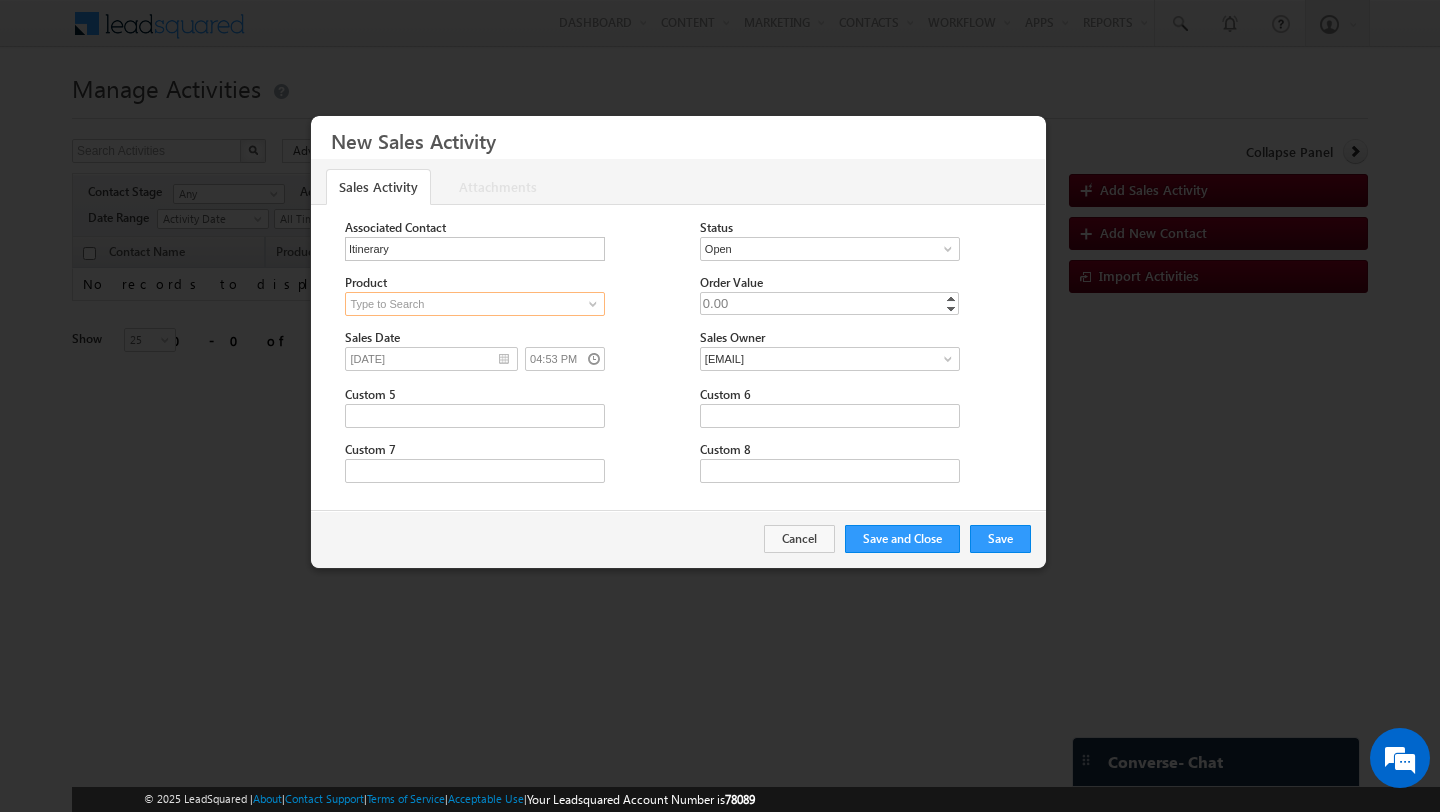 type 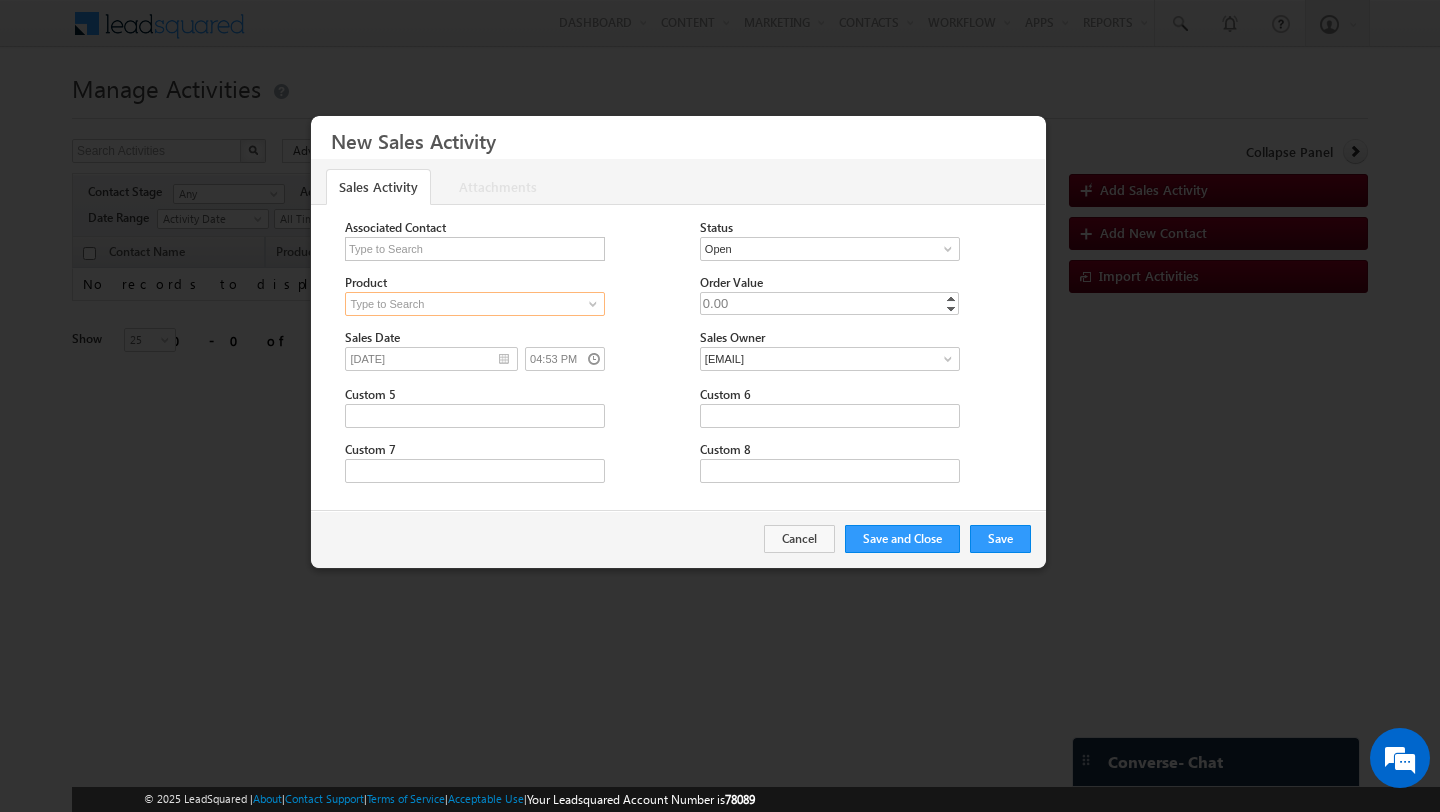 click at bounding box center (475, 304) 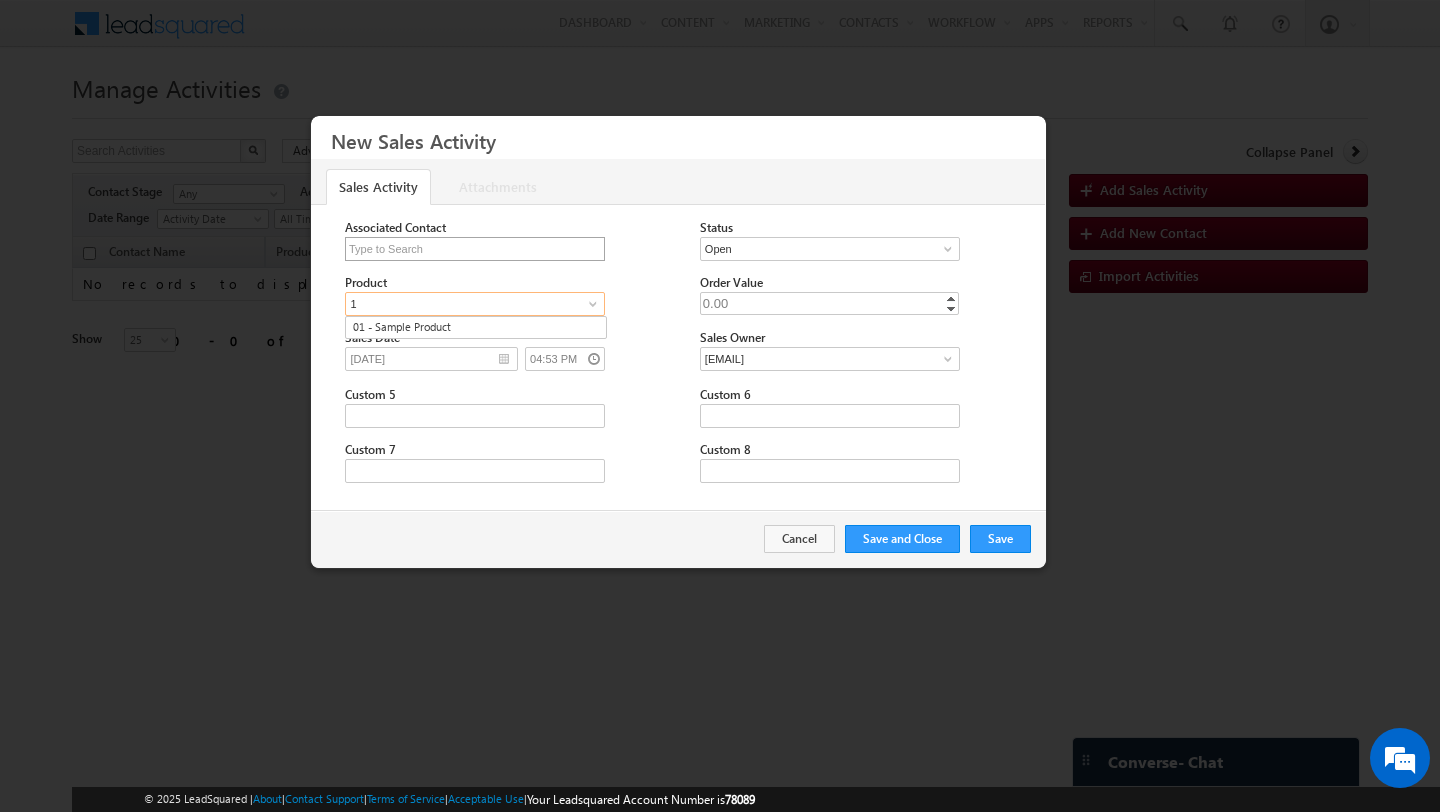 type on "1" 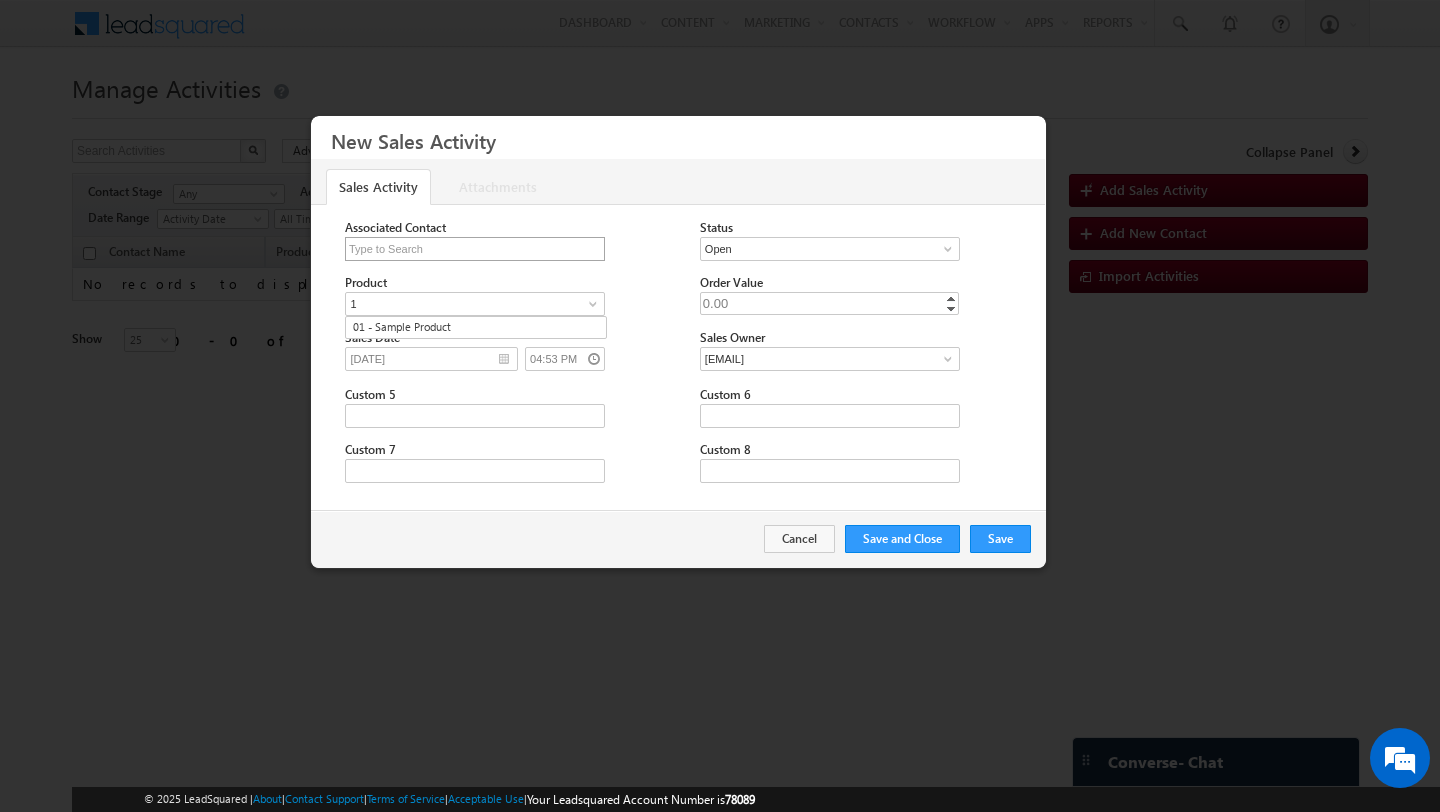 type 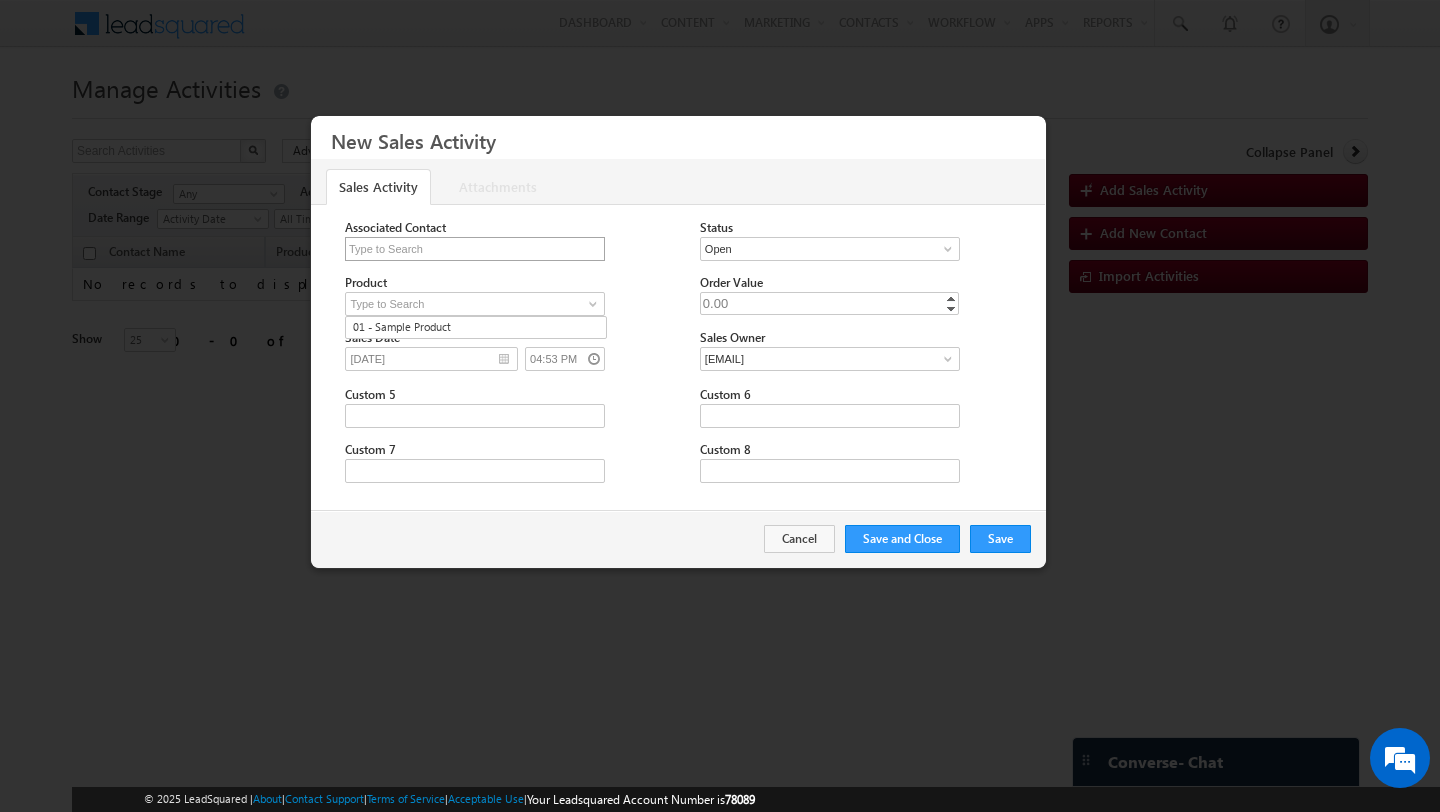 click at bounding box center [475, 249] 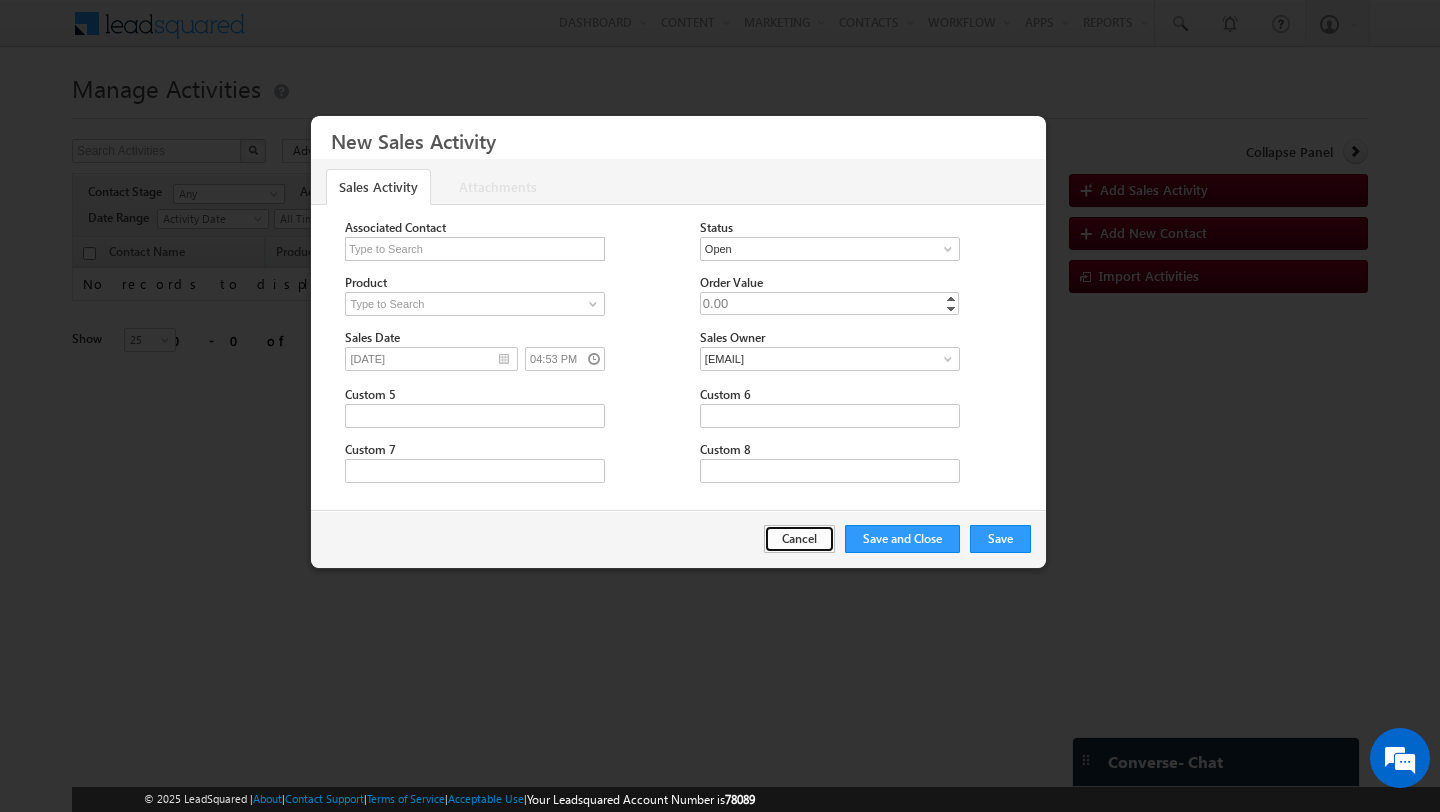 click on "Cancel" at bounding box center [799, 539] 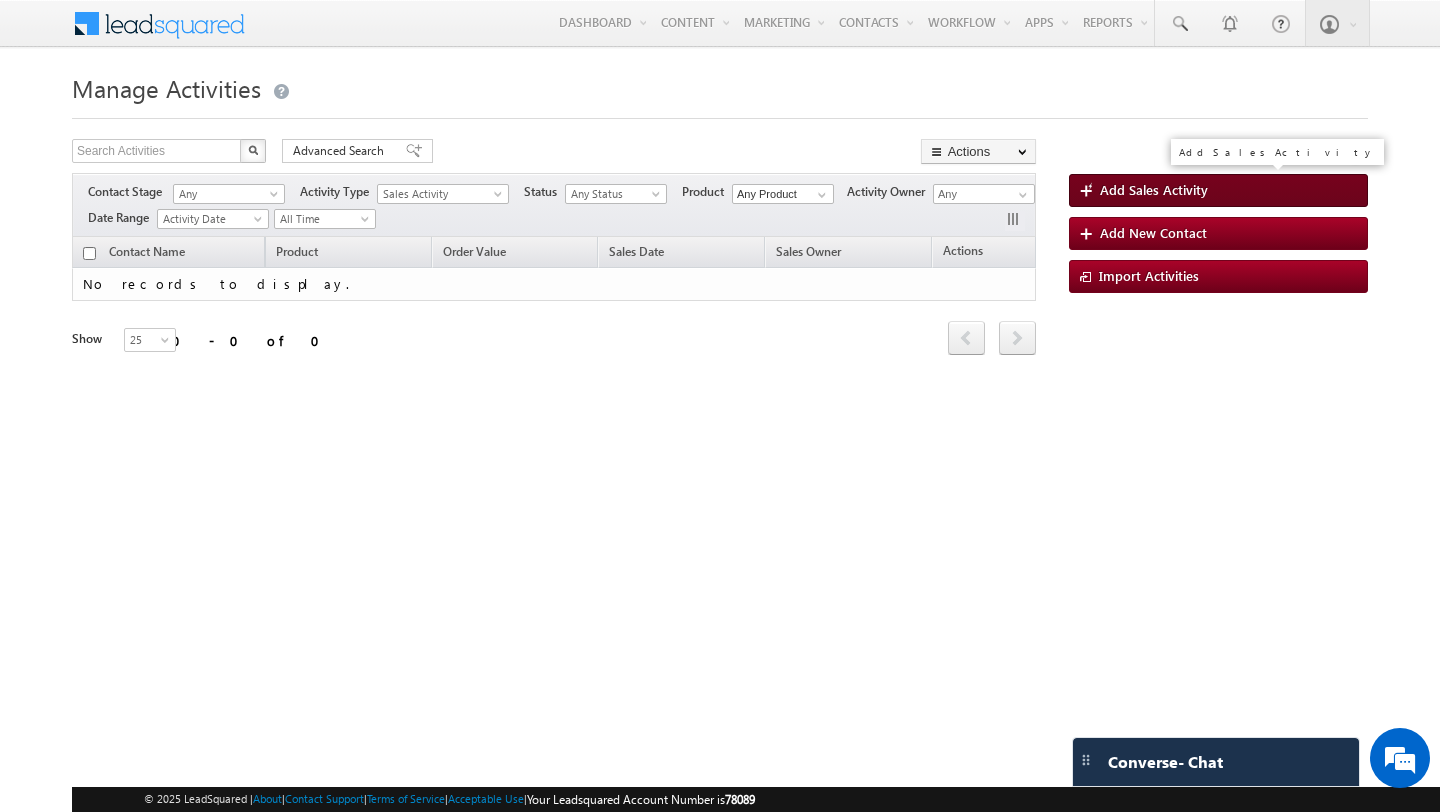 click on "Add Sales Activity" at bounding box center (1154, 189) 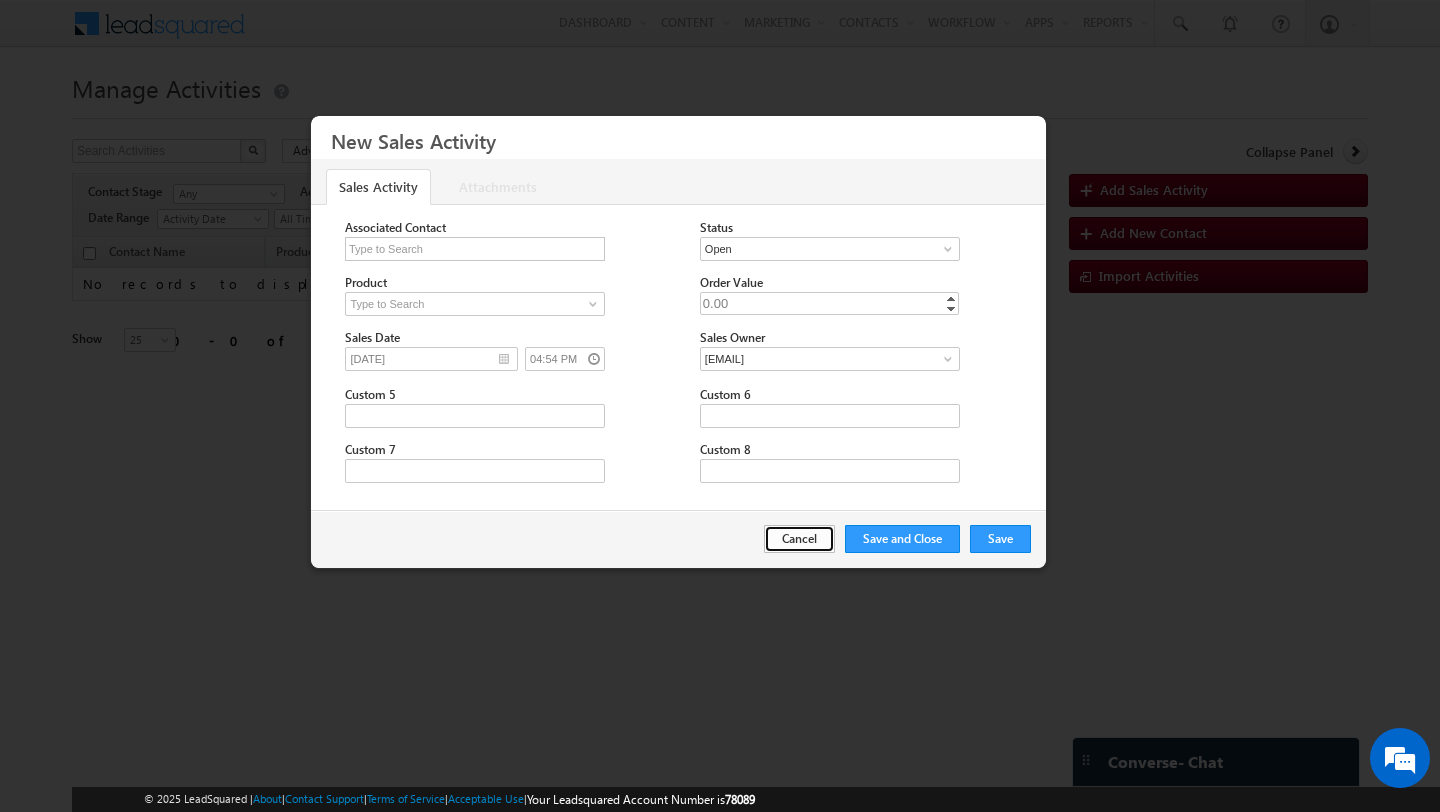 click on "Cancel" at bounding box center (799, 539) 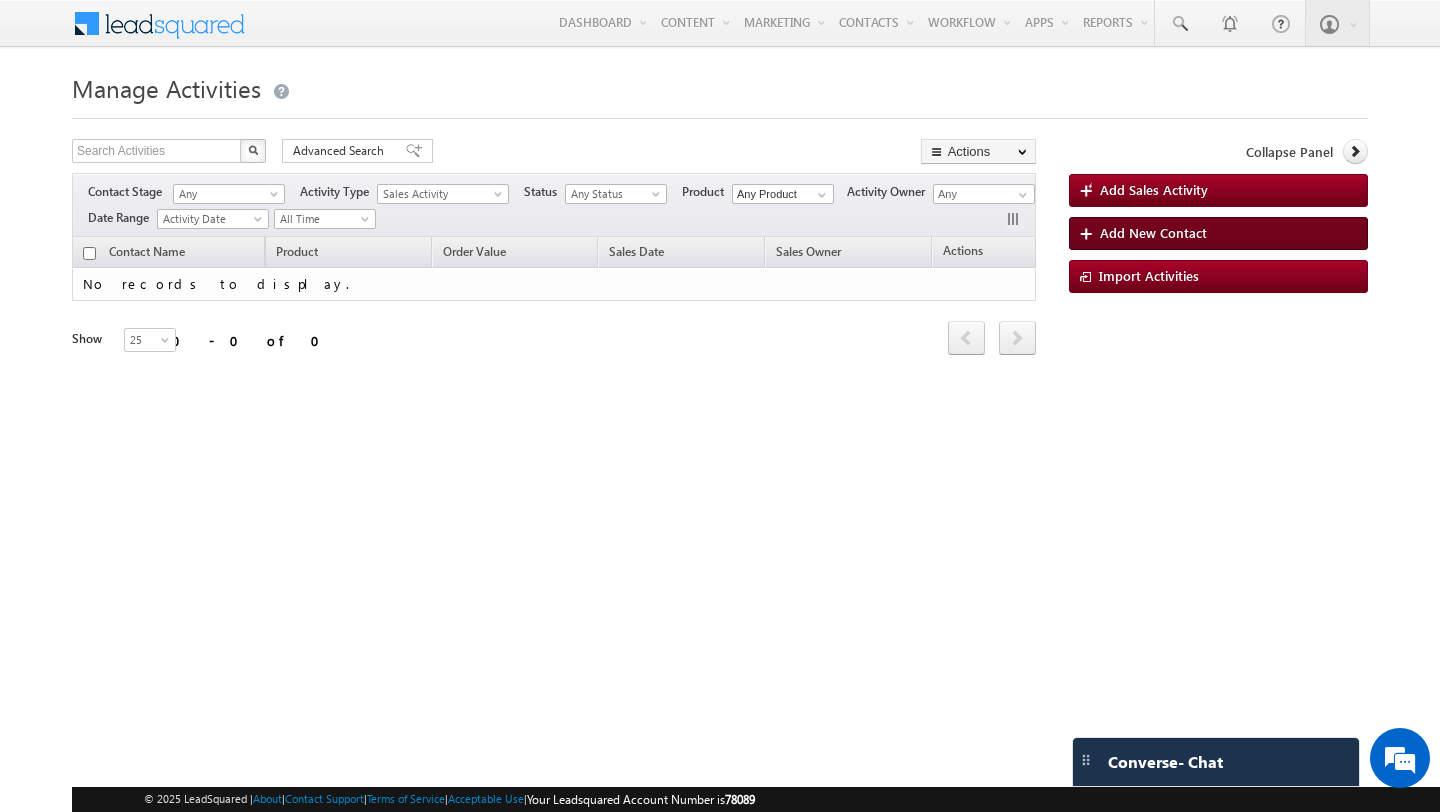 click on "Add New Contact" at bounding box center (1218, 233) 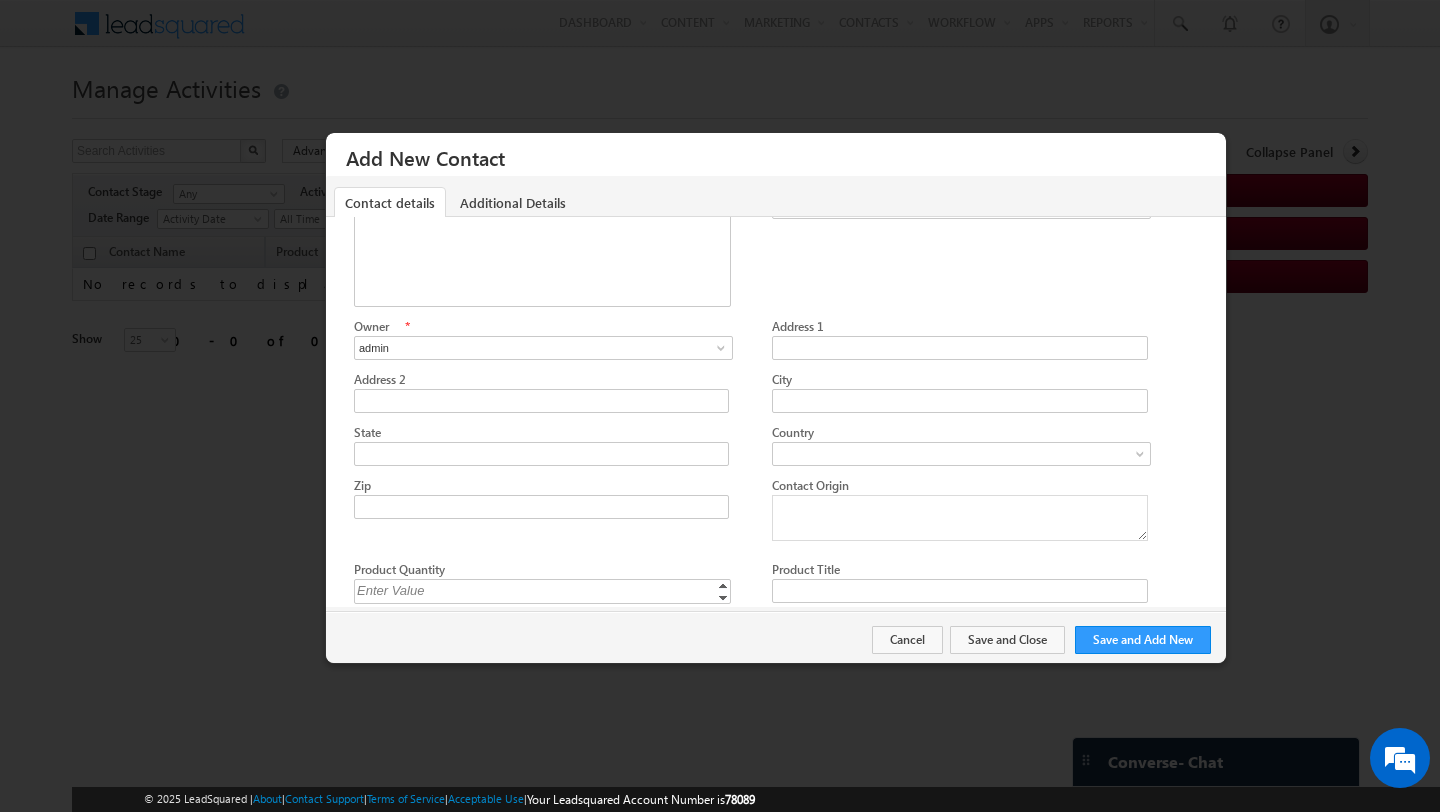 scroll, scrollTop: 548, scrollLeft: 0, axis: vertical 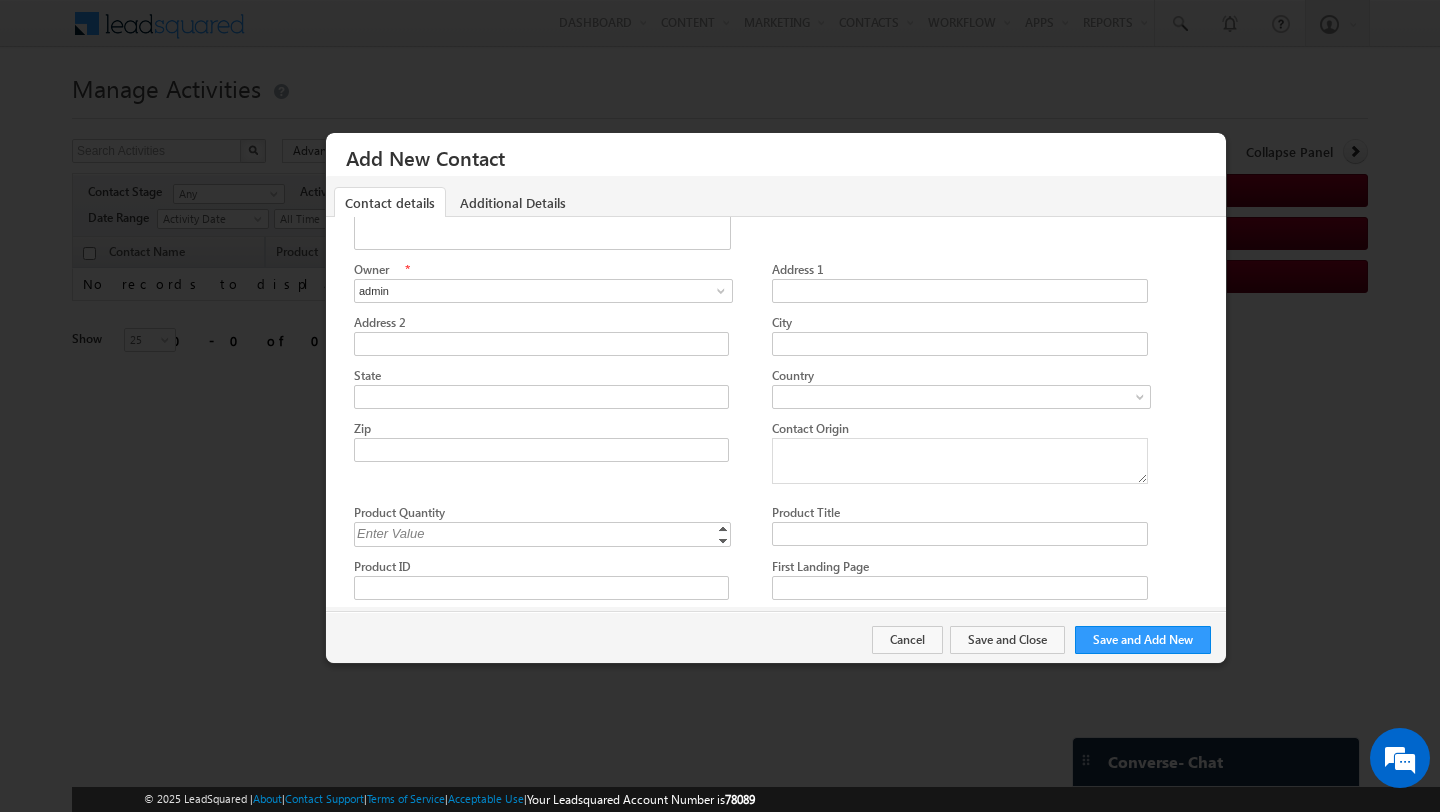 click at bounding box center [720, 406] 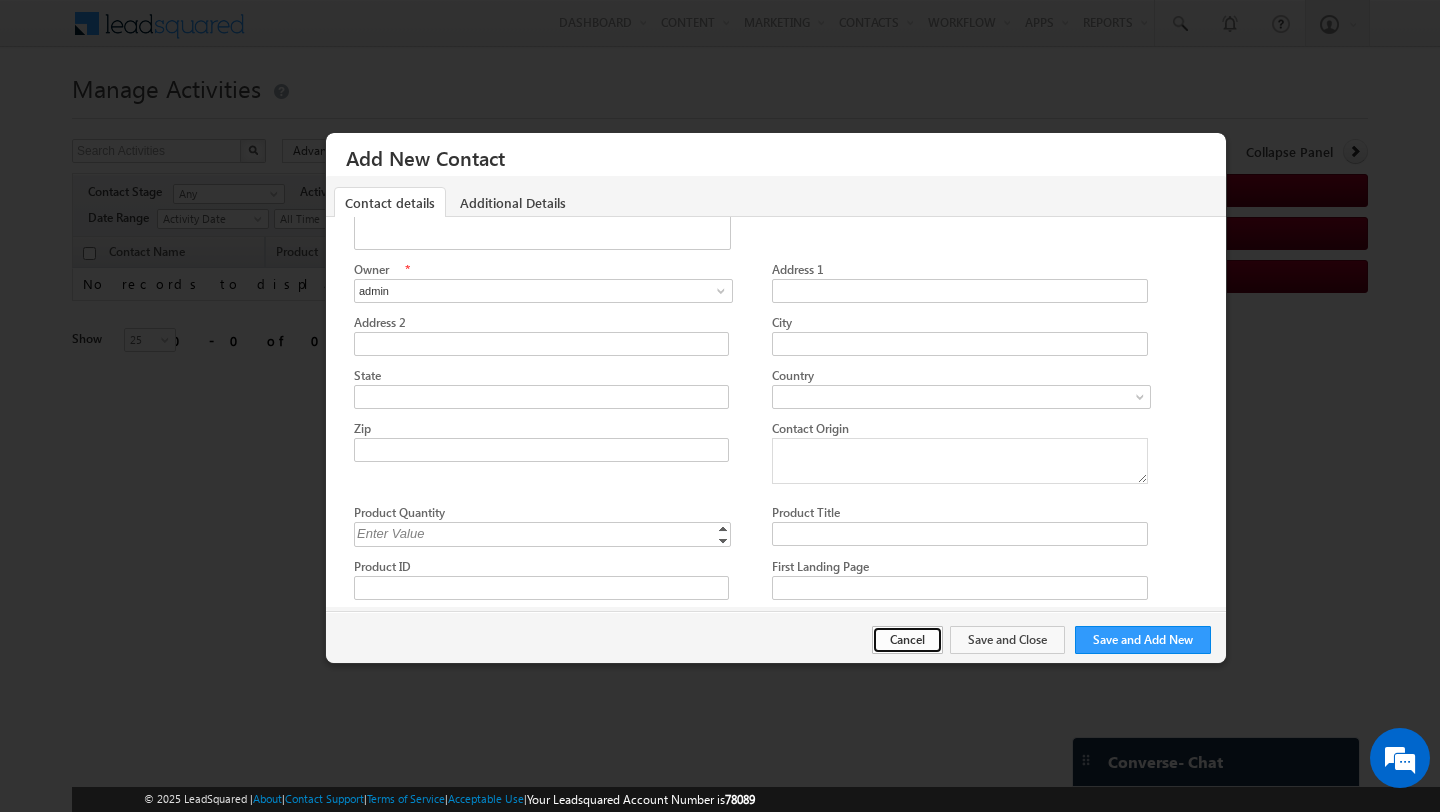 click on "Cancel" at bounding box center [907, 640] 